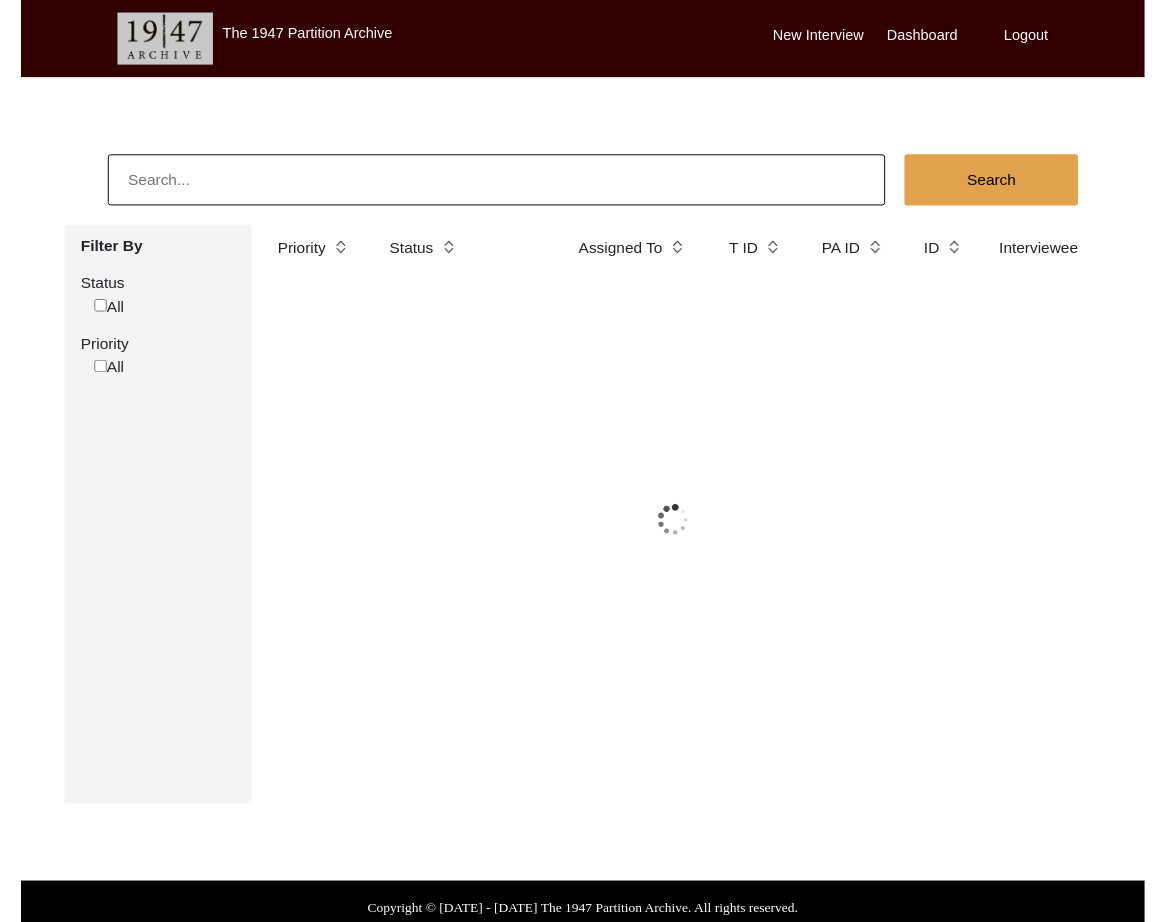 scroll, scrollTop: 0, scrollLeft: 0, axis: both 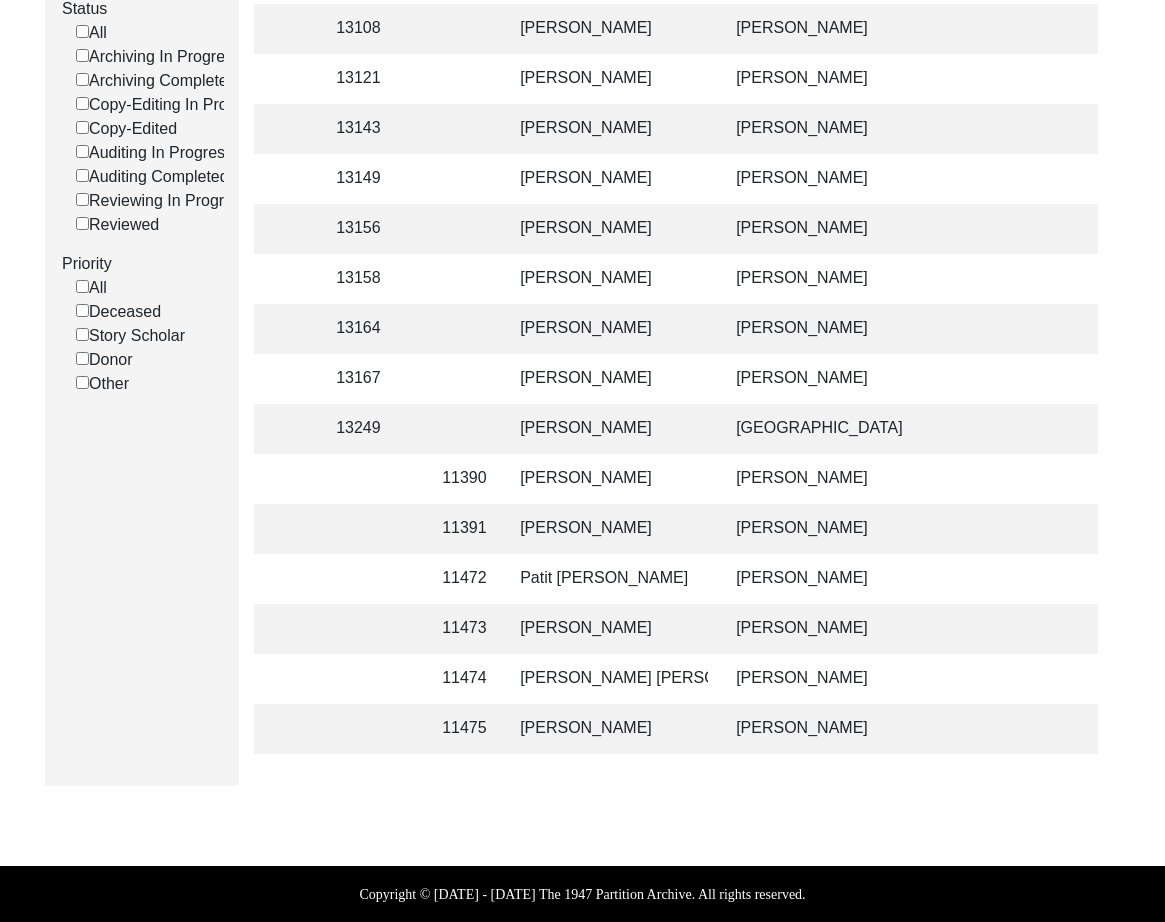 click on "Patit [PERSON_NAME]" 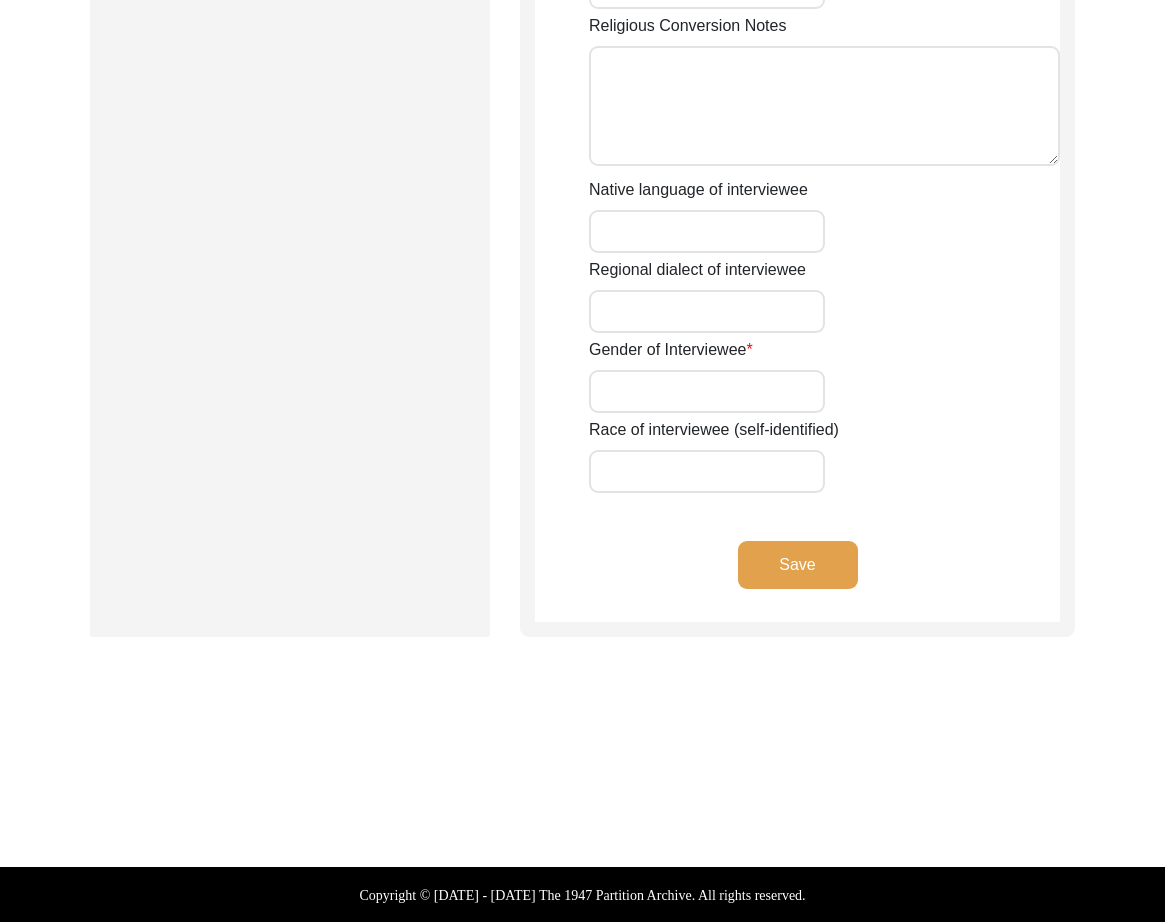 type on "Mr." 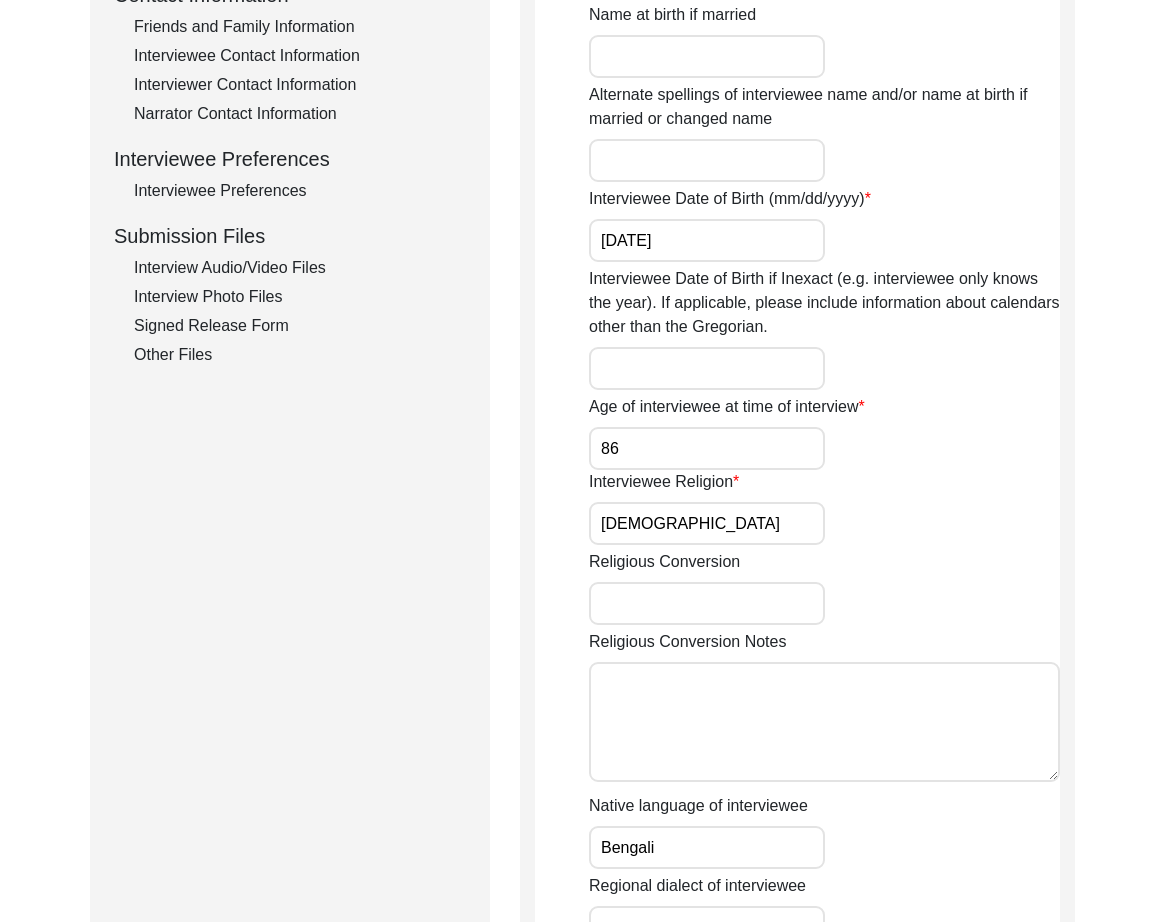 scroll, scrollTop: 0, scrollLeft: 0, axis: both 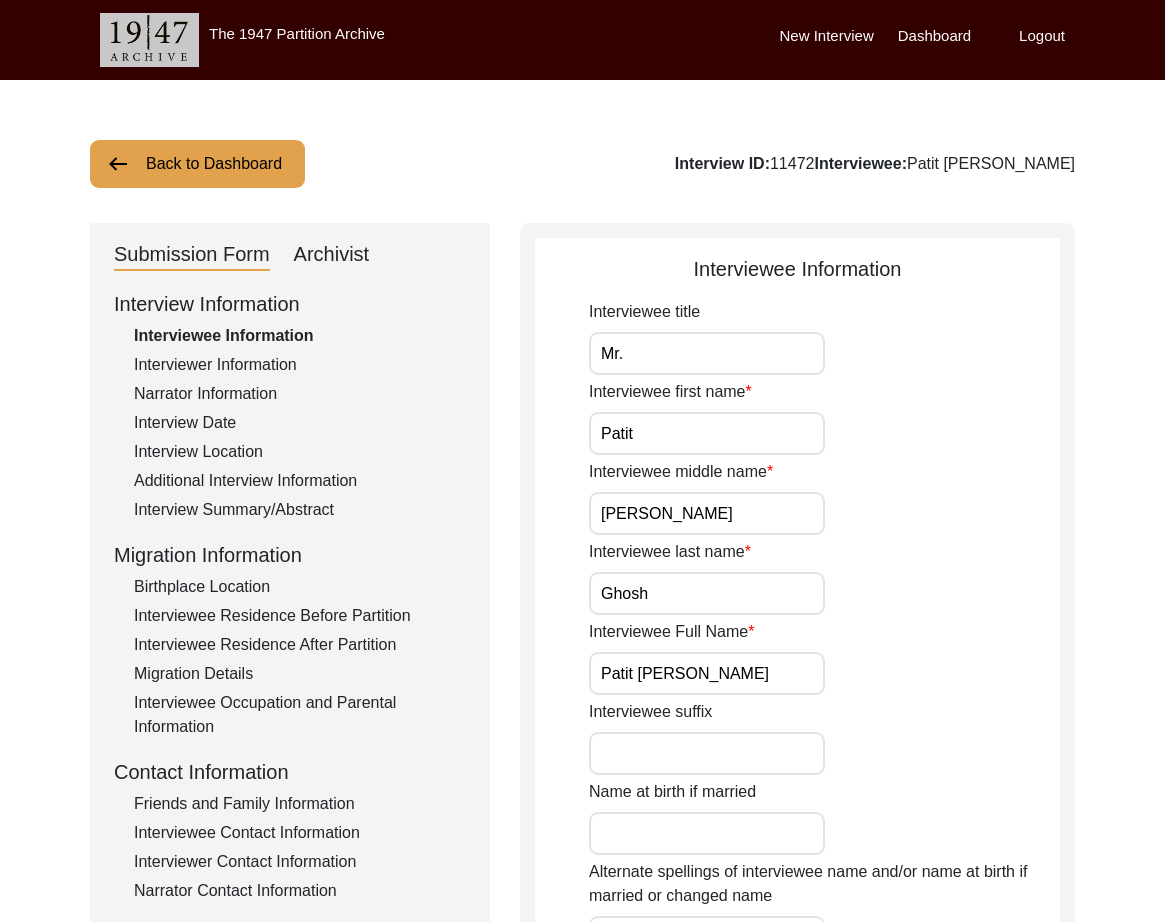 click on "Archivist" 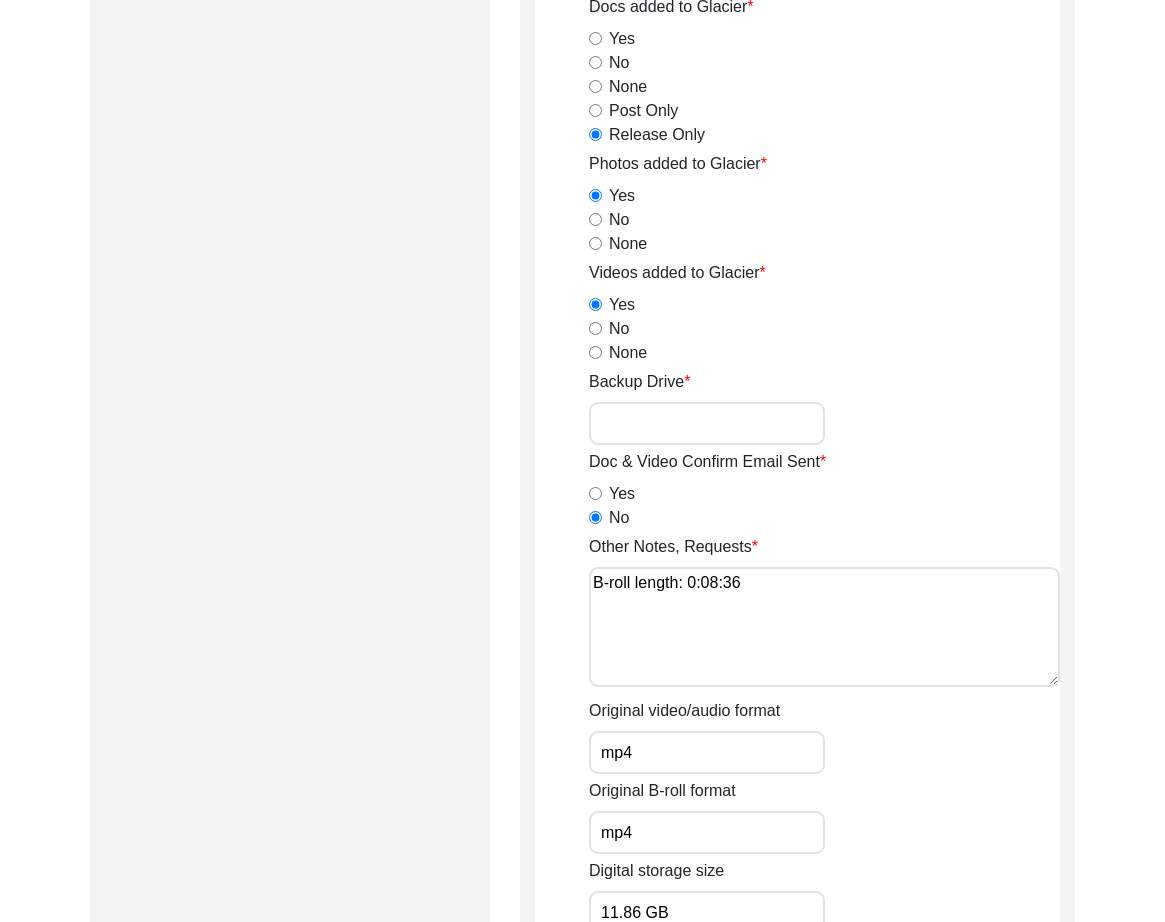 scroll, scrollTop: 2627, scrollLeft: 0, axis: vertical 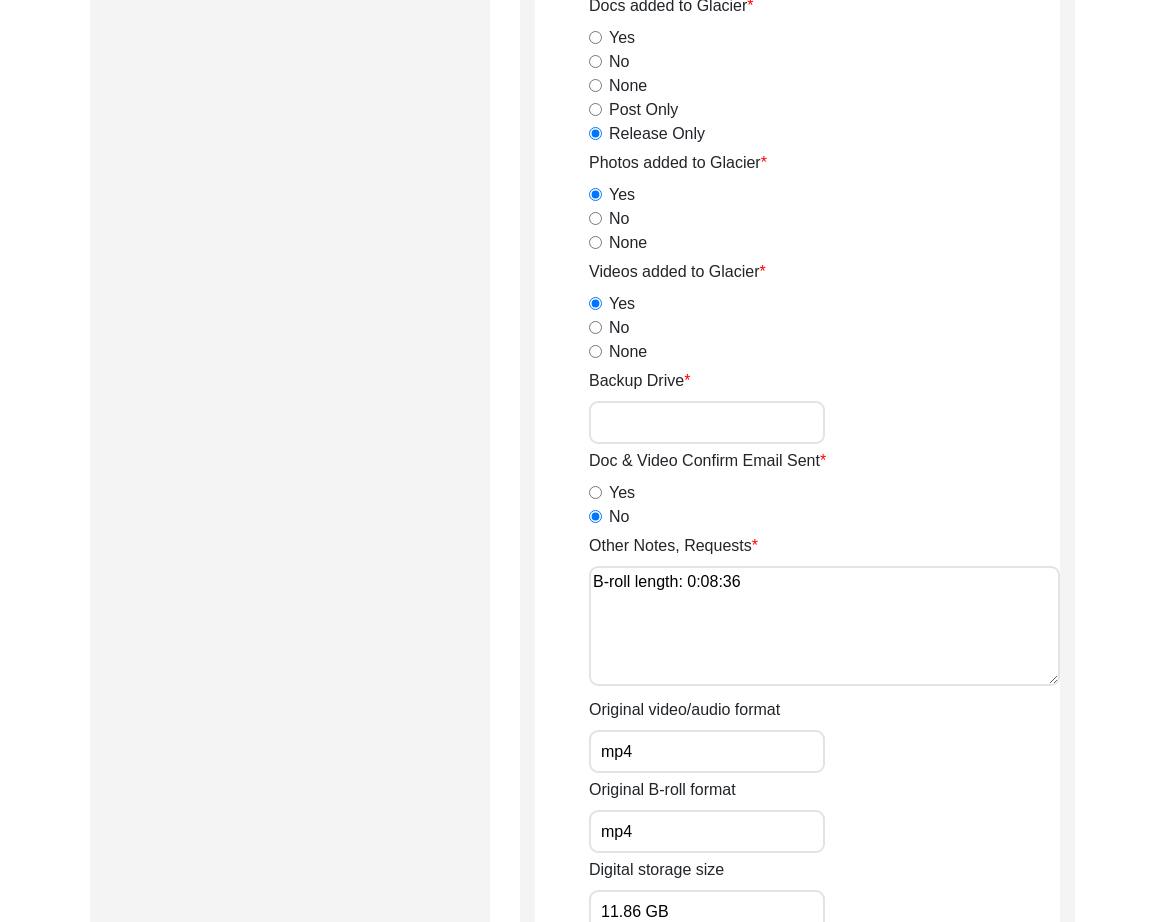 click on "Backup Drive" at bounding box center [707, 422] 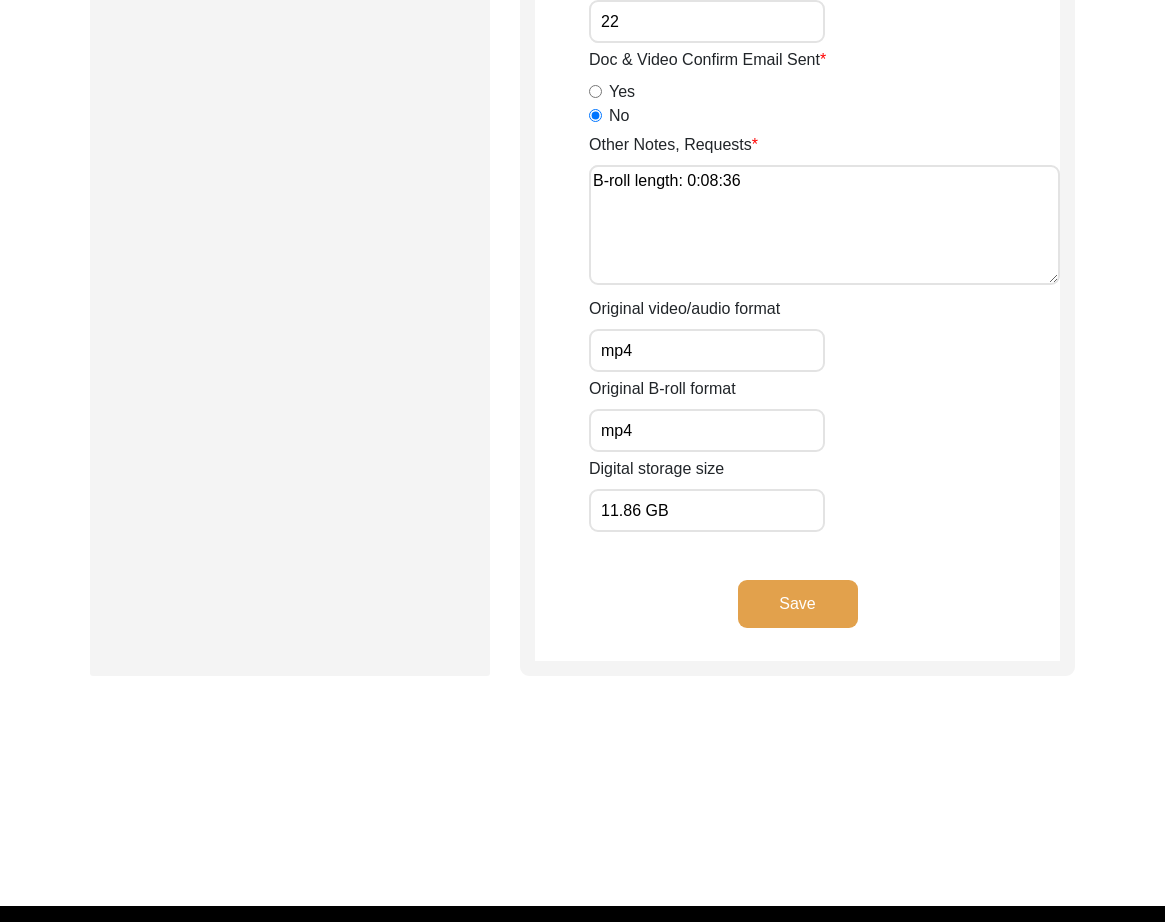 type on "22" 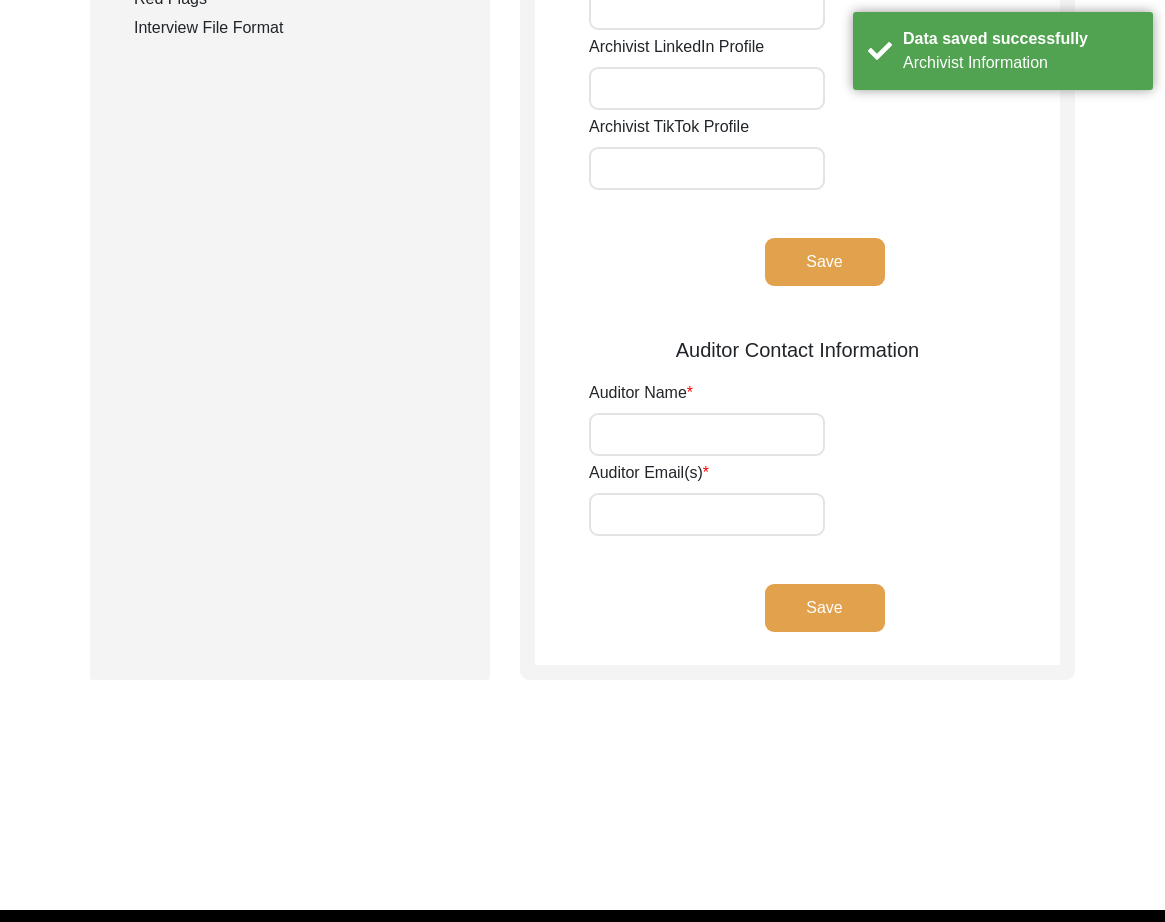 scroll, scrollTop: 0, scrollLeft: 0, axis: both 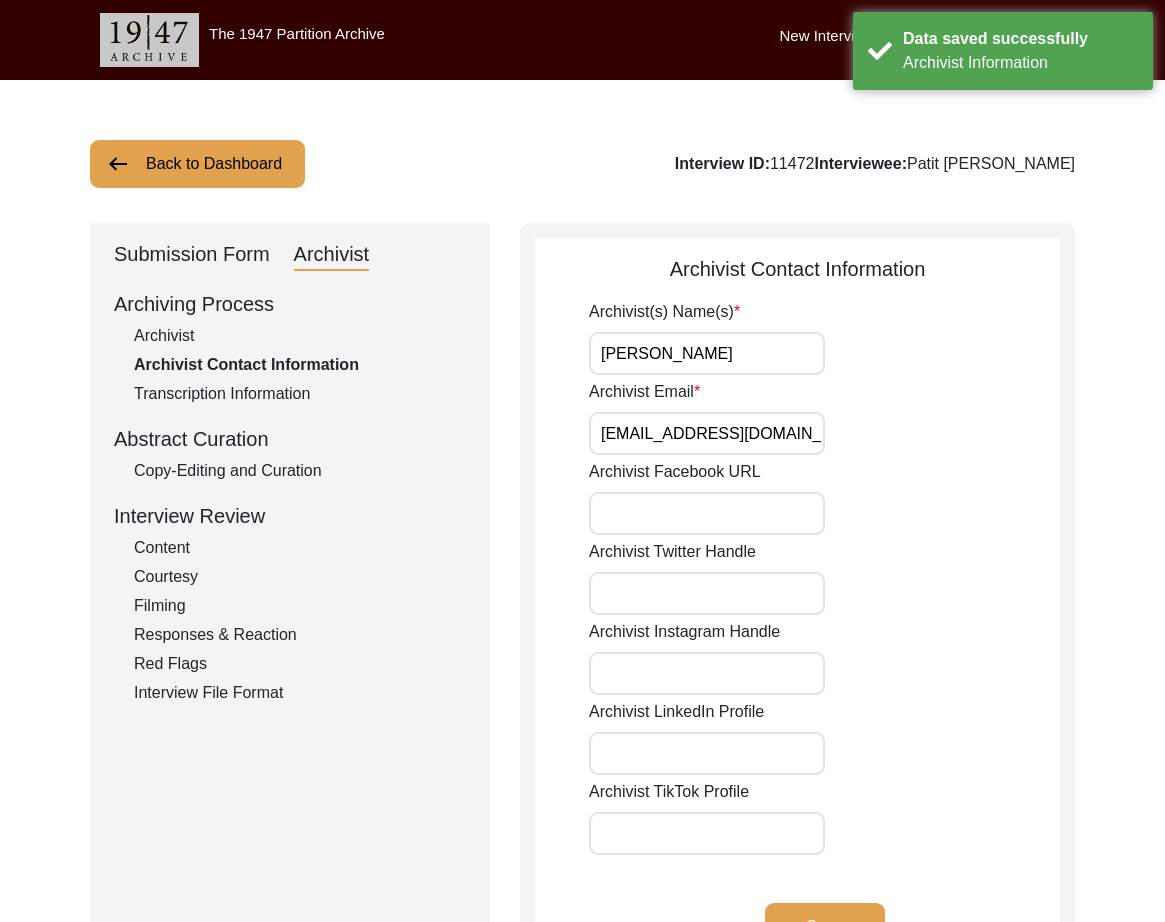 click on "Back to Dashboard" 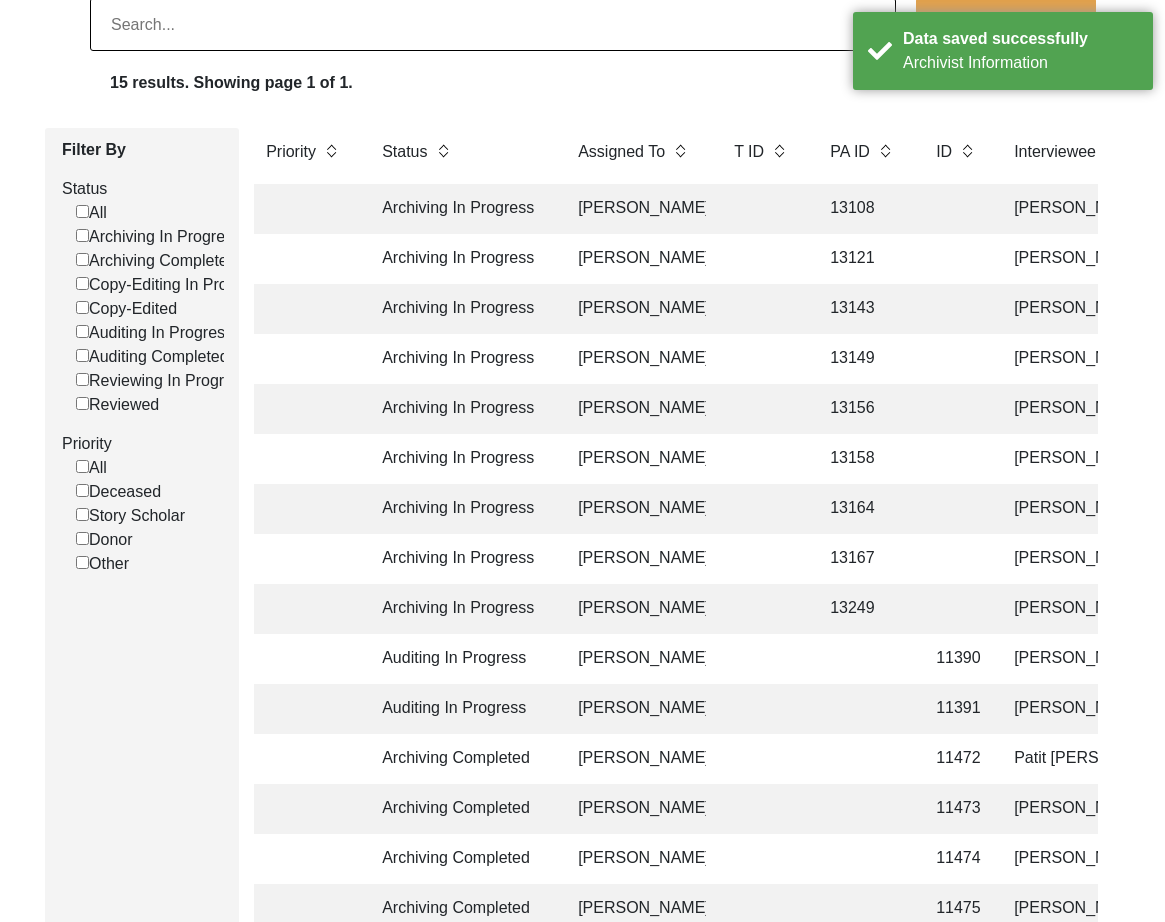 scroll, scrollTop: 342, scrollLeft: 0, axis: vertical 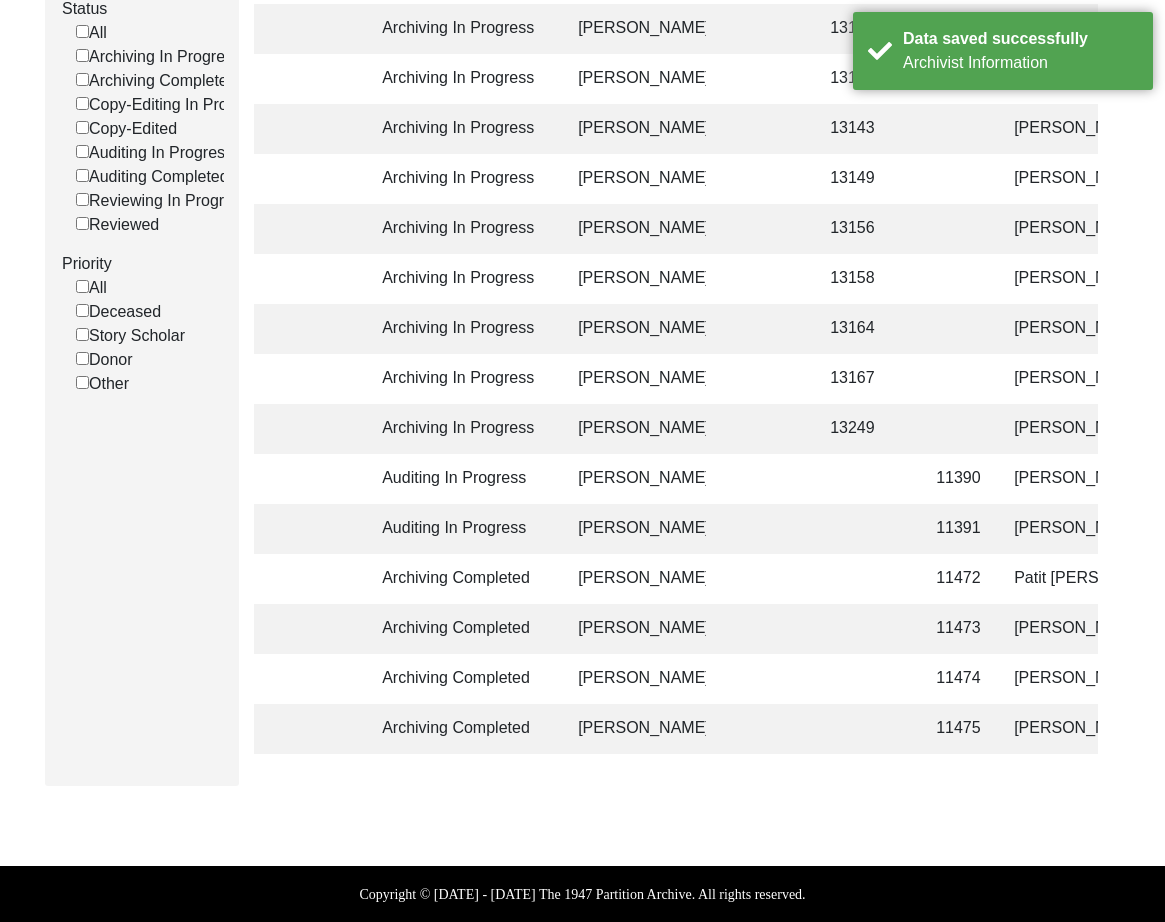 click on "[PERSON_NAME]" 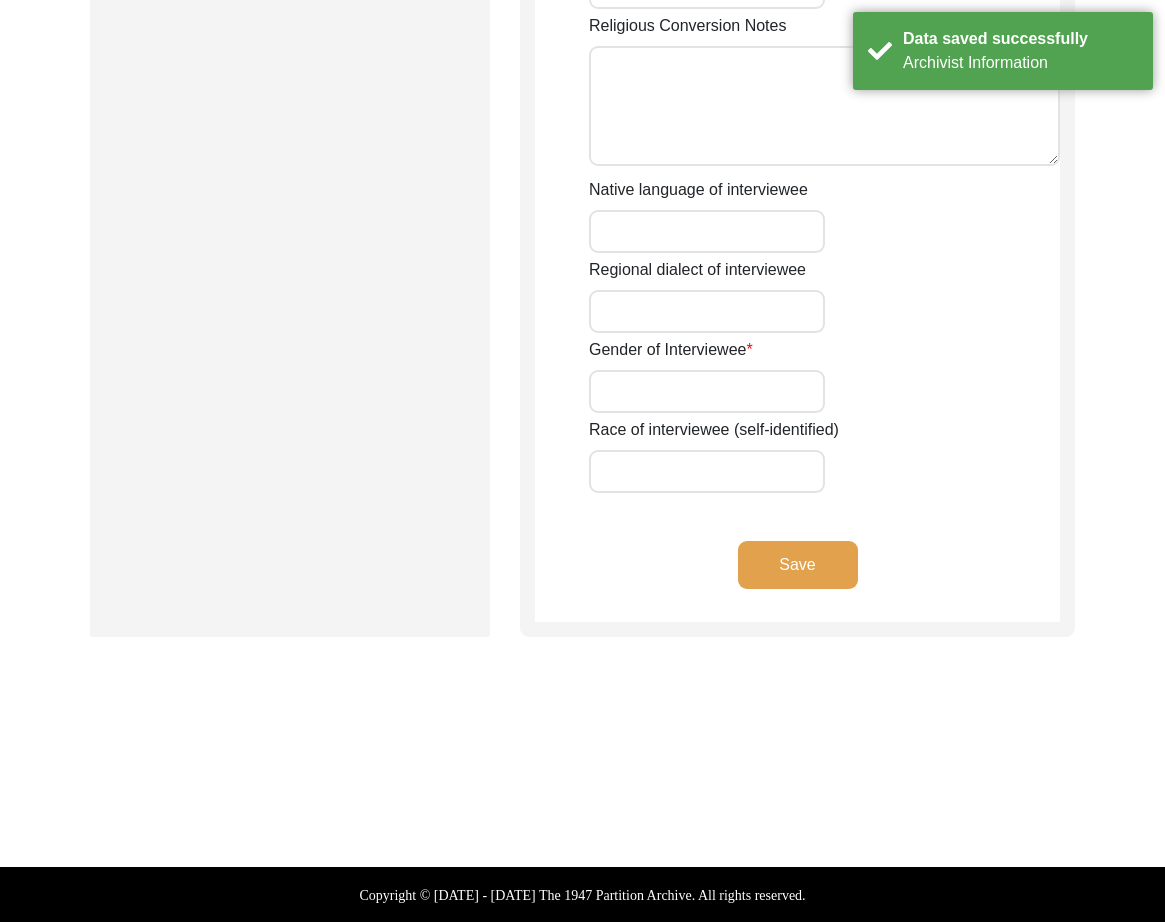 type on "Mr." 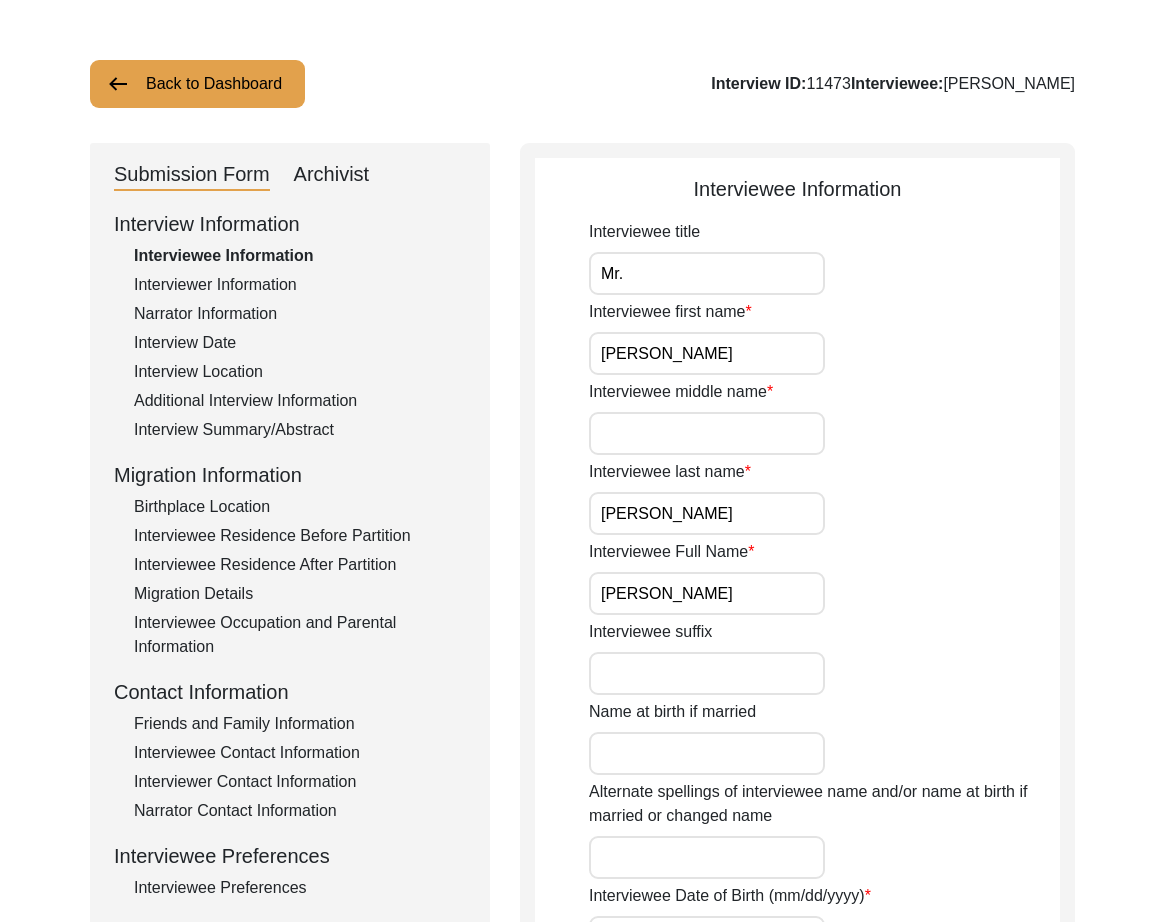 scroll, scrollTop: 0, scrollLeft: 0, axis: both 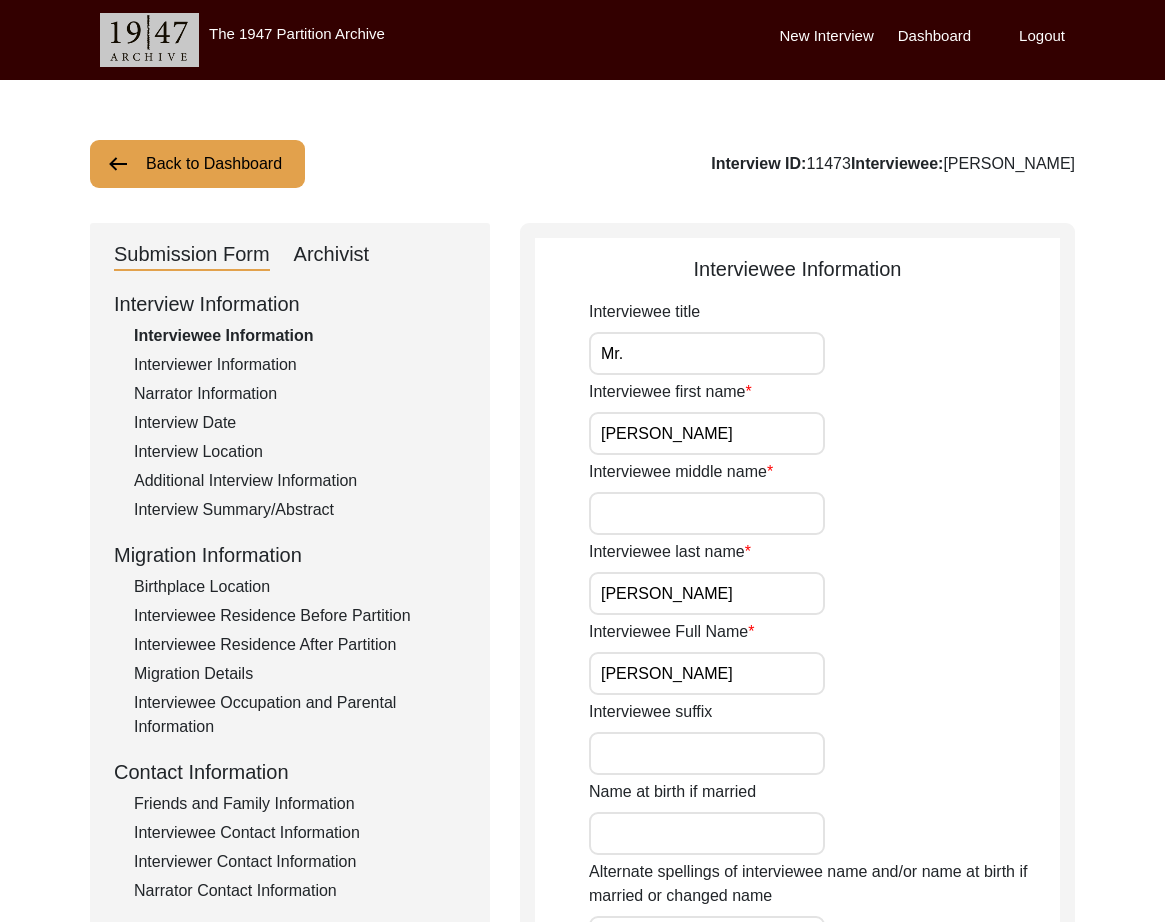 click on "Archivist" 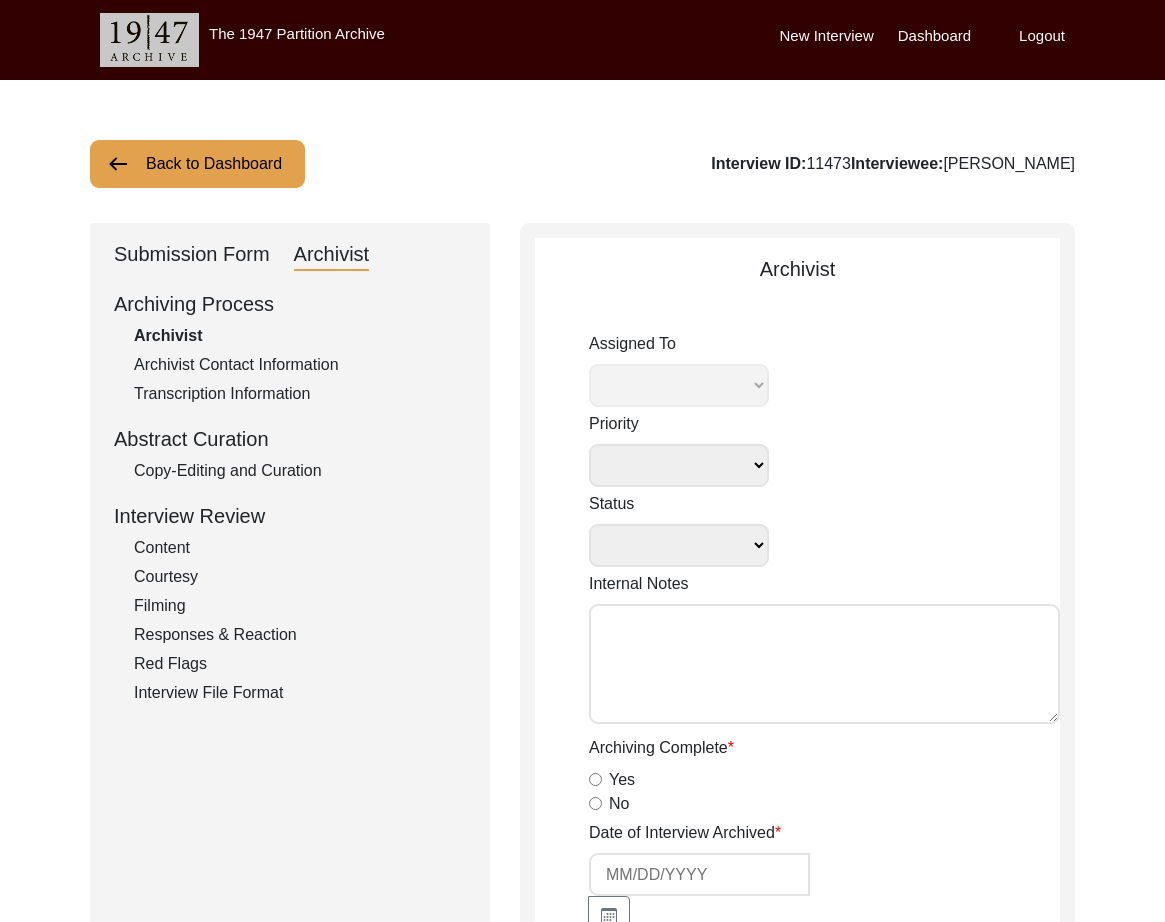 select 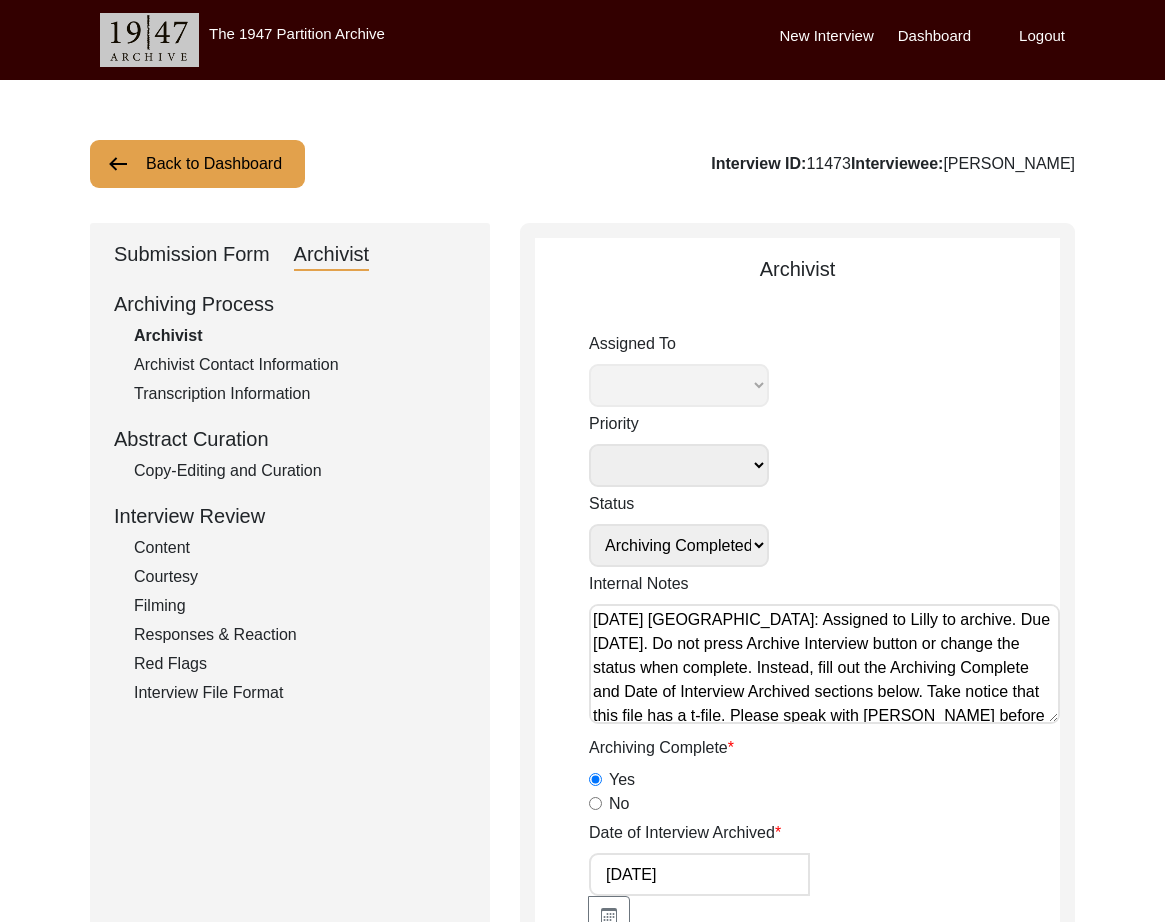 select on "507" 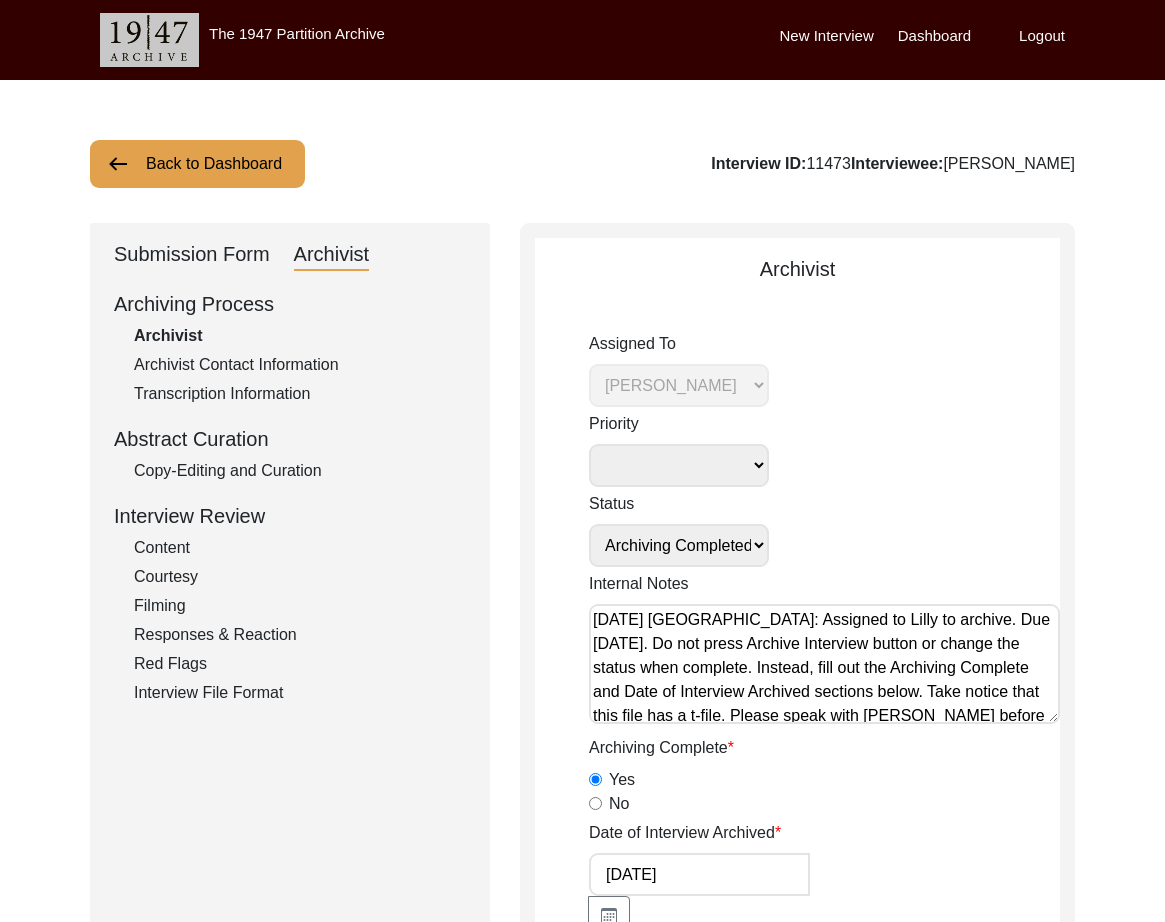 scroll, scrollTop: 56, scrollLeft: 0, axis: vertical 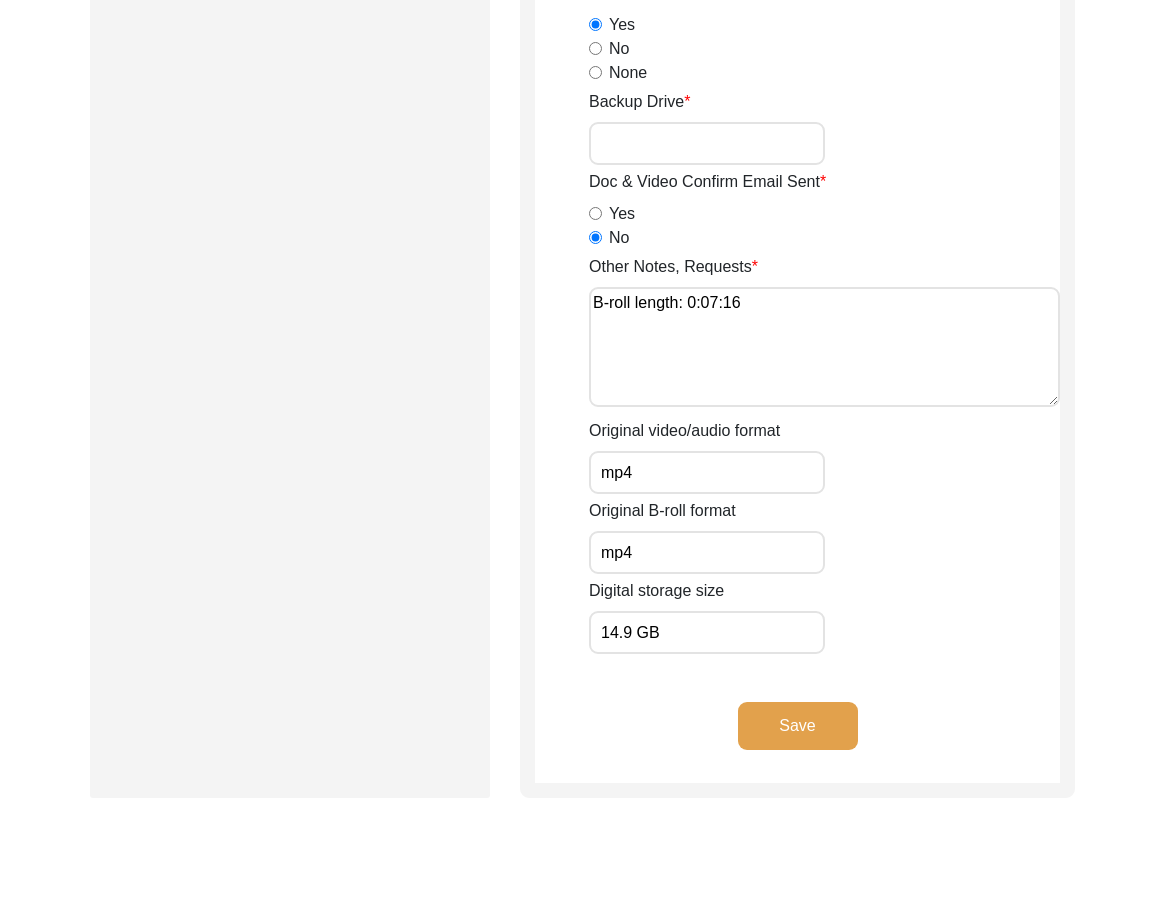 click on "Backup Drive" at bounding box center [707, 143] 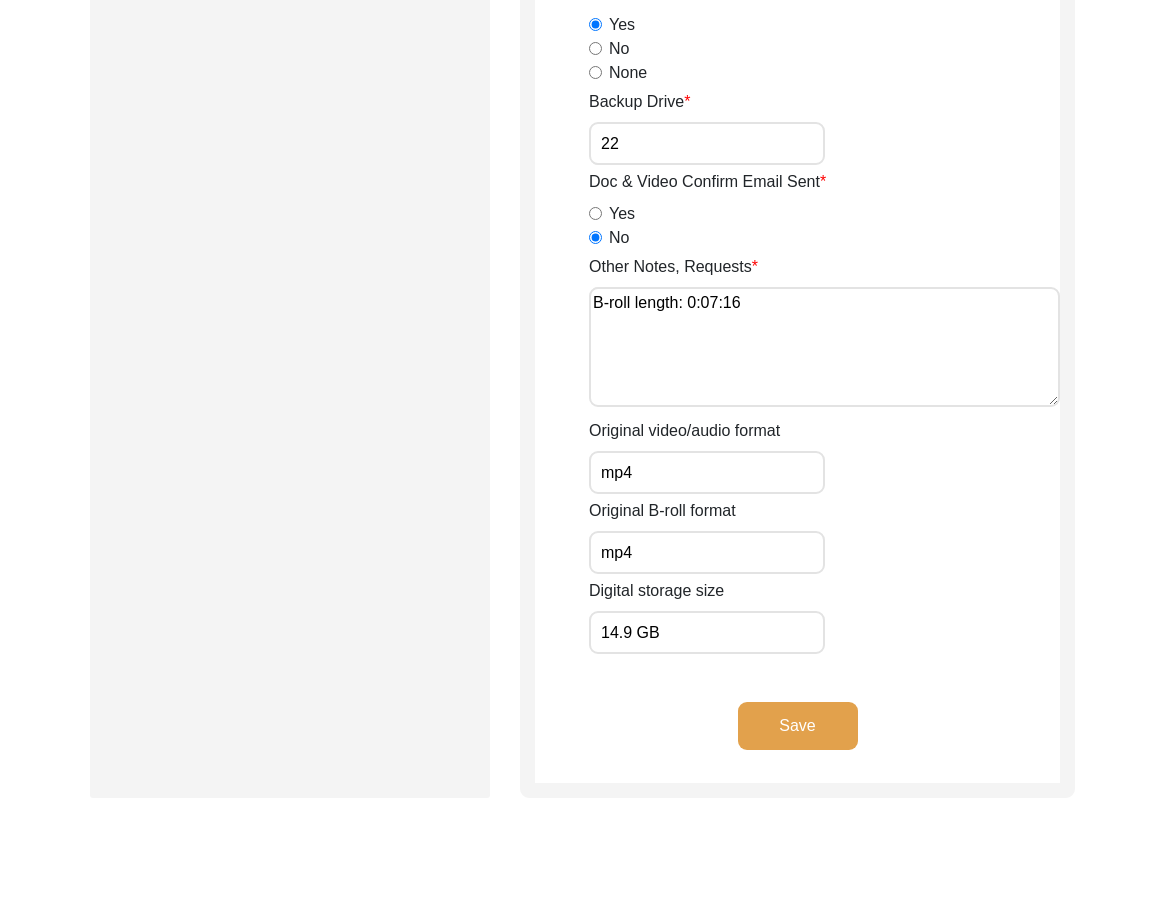 type on "22" 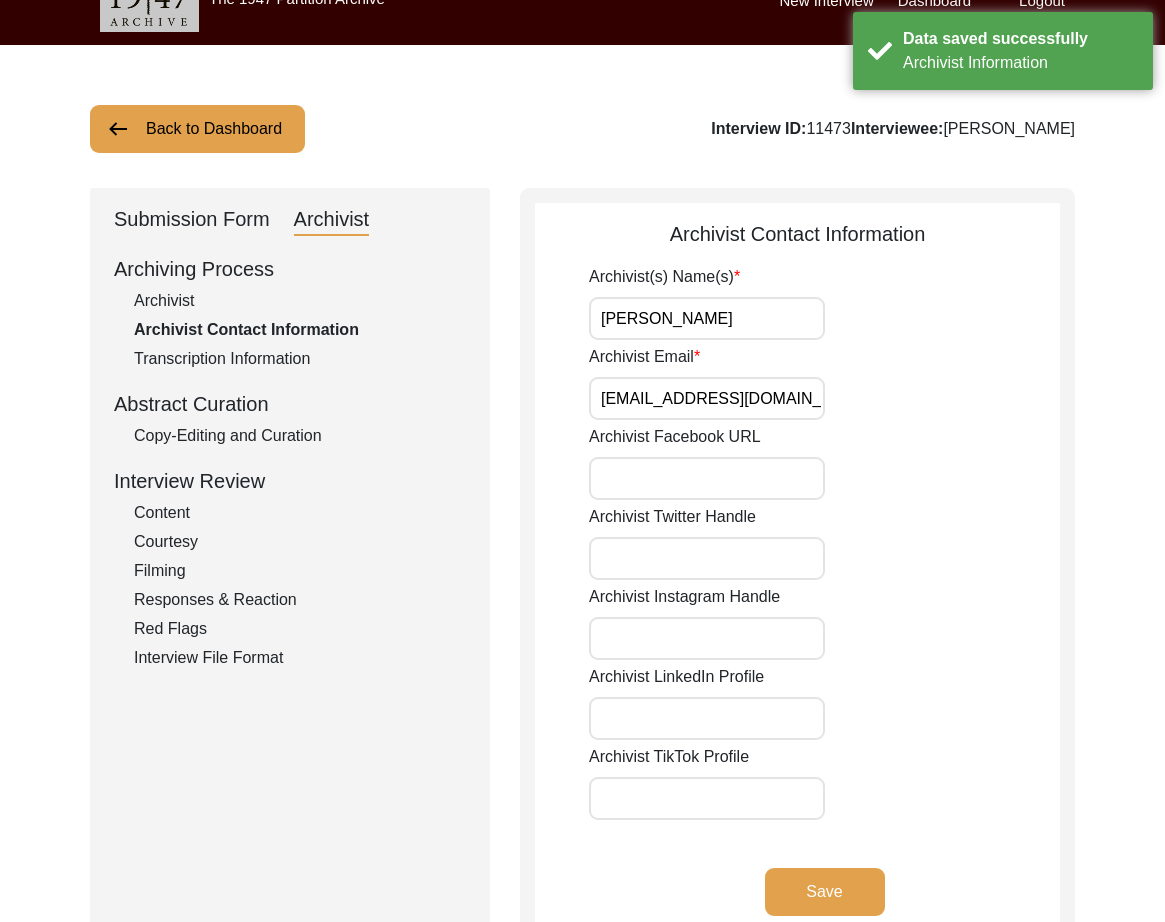 scroll, scrollTop: 0, scrollLeft: 0, axis: both 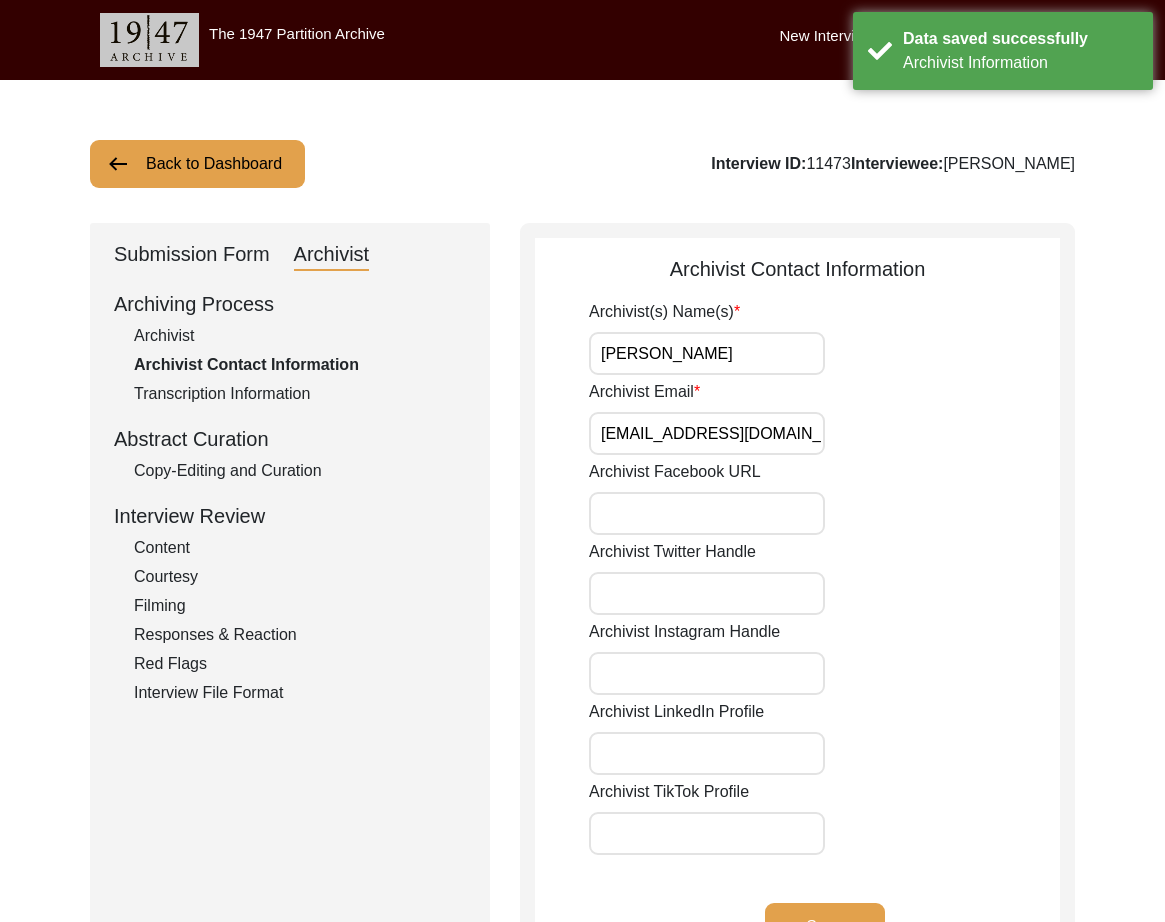 click on "Back to Dashboard" 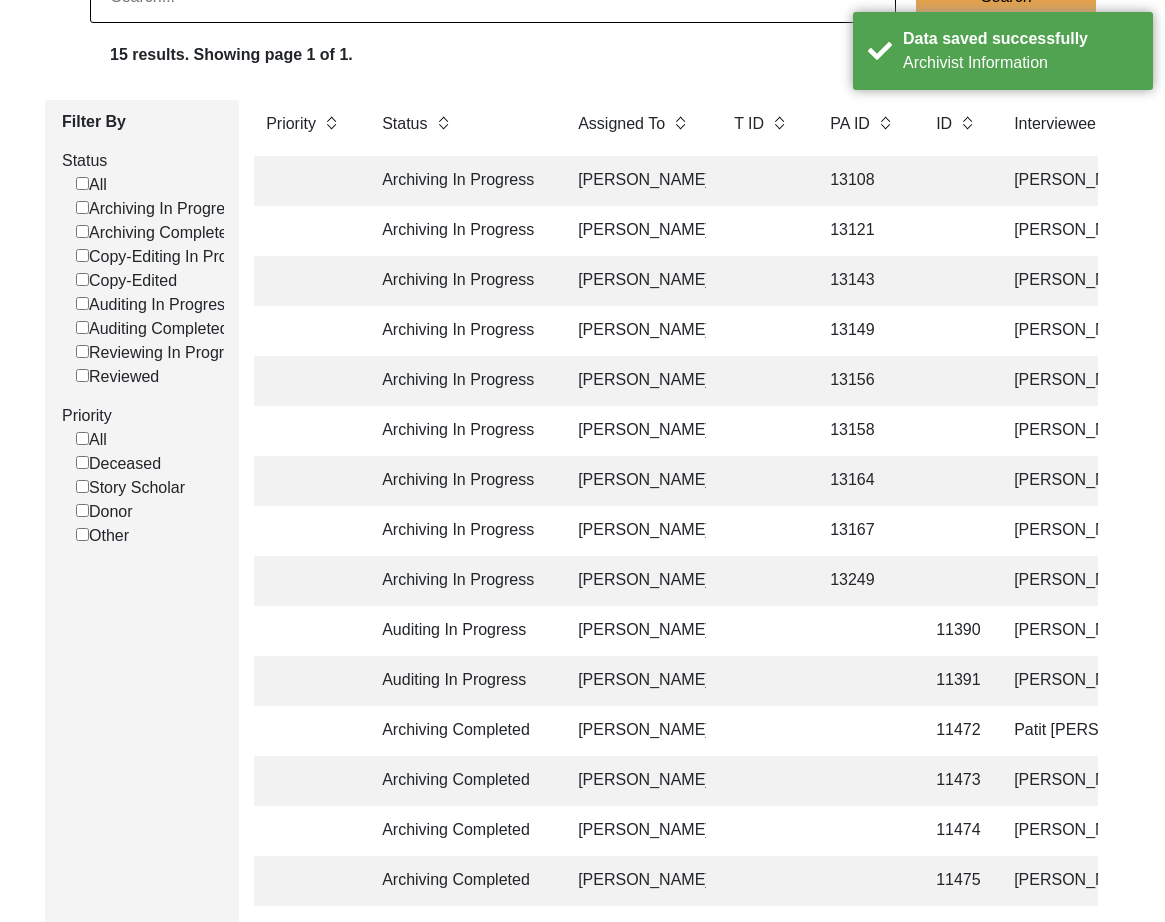 scroll, scrollTop: 342, scrollLeft: 0, axis: vertical 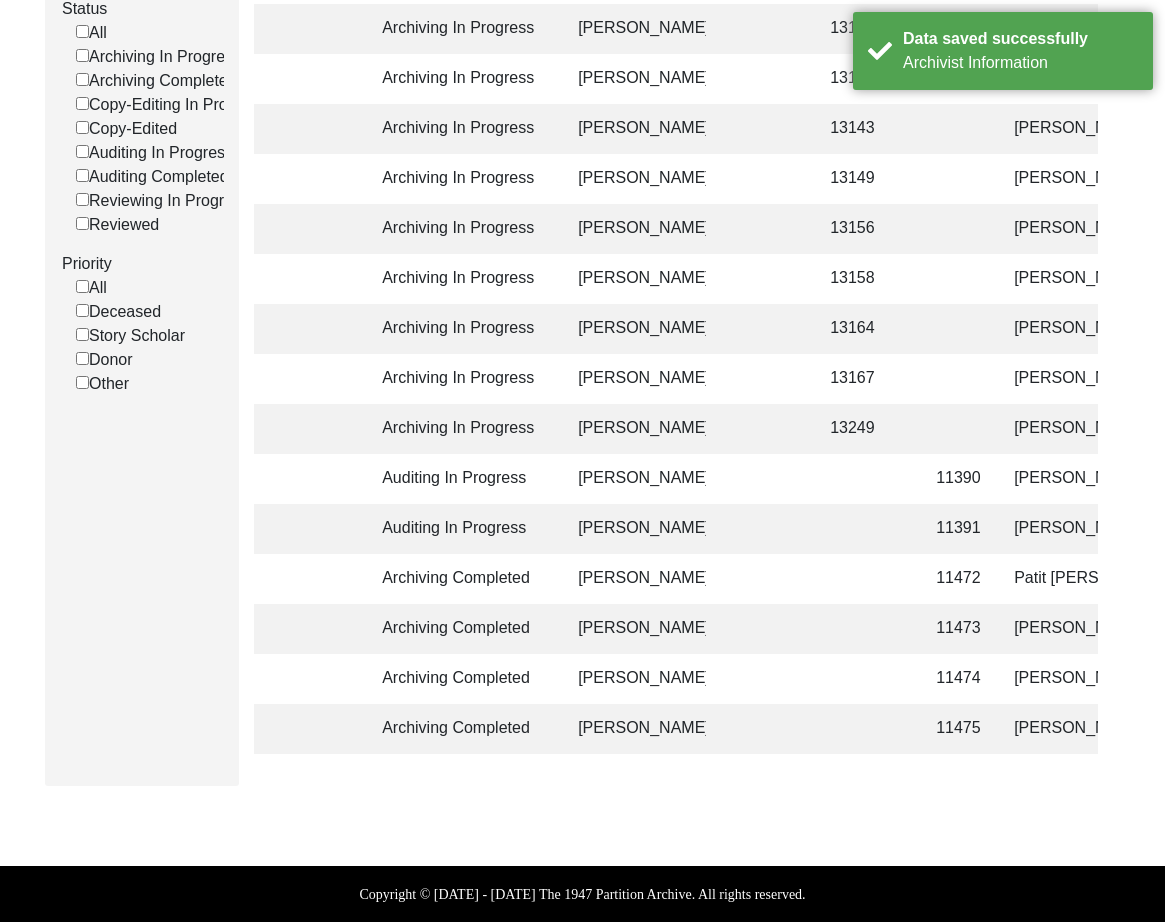 click on "11474" 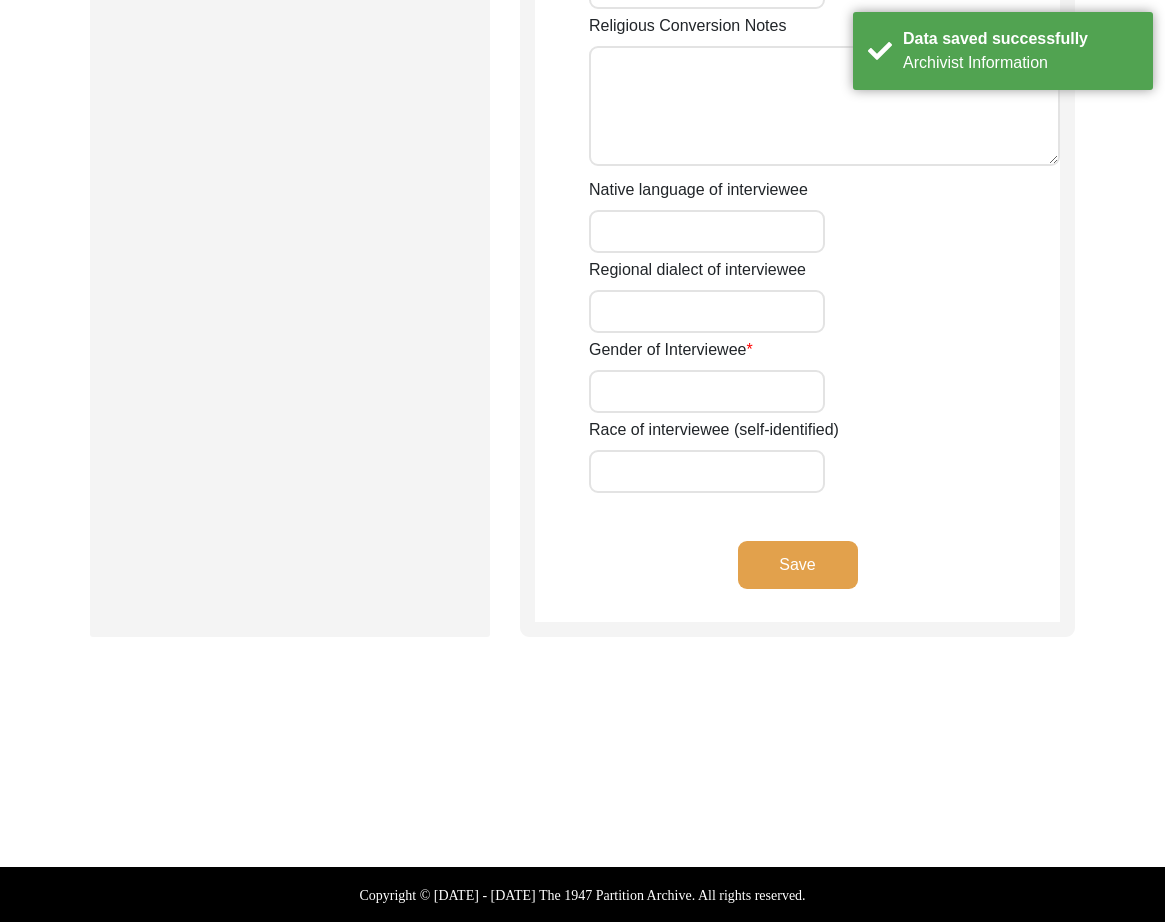 type on "Mr." 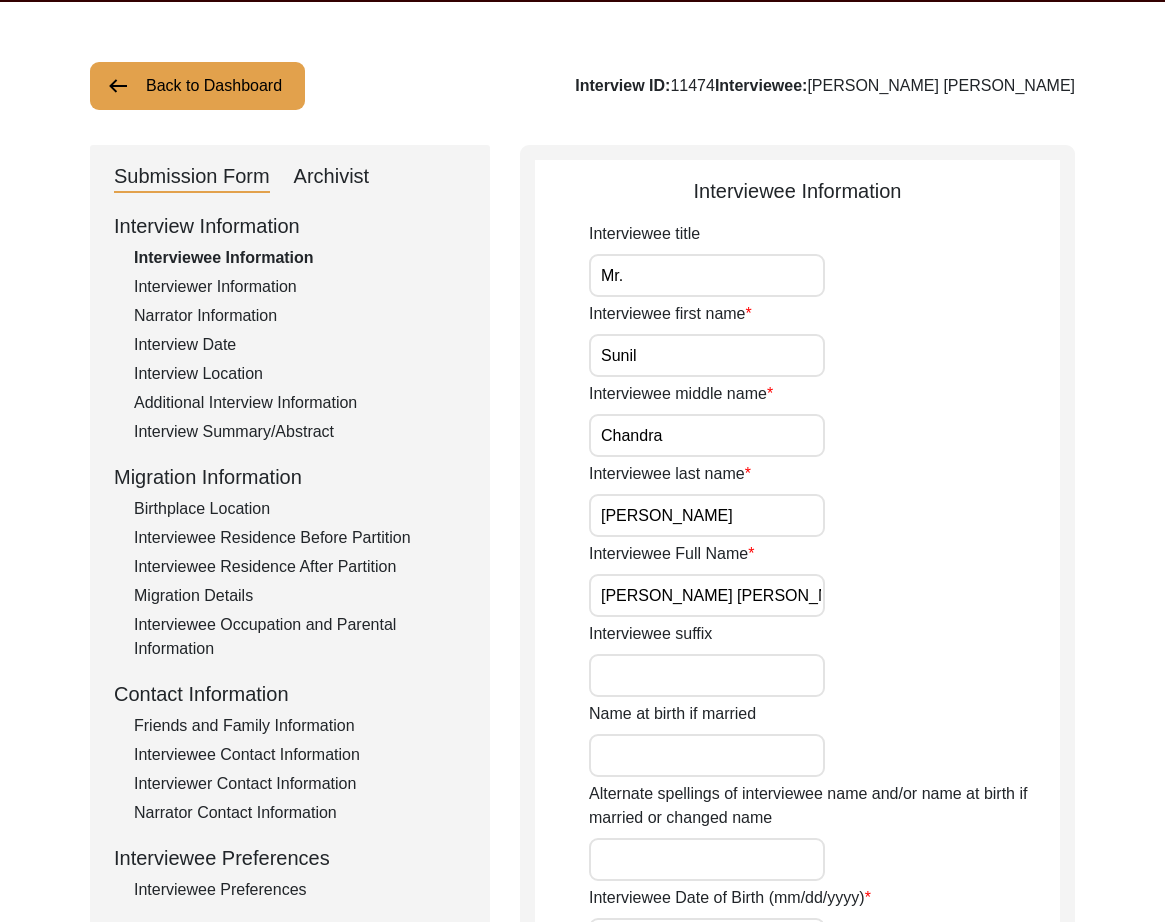 scroll, scrollTop: 0, scrollLeft: 0, axis: both 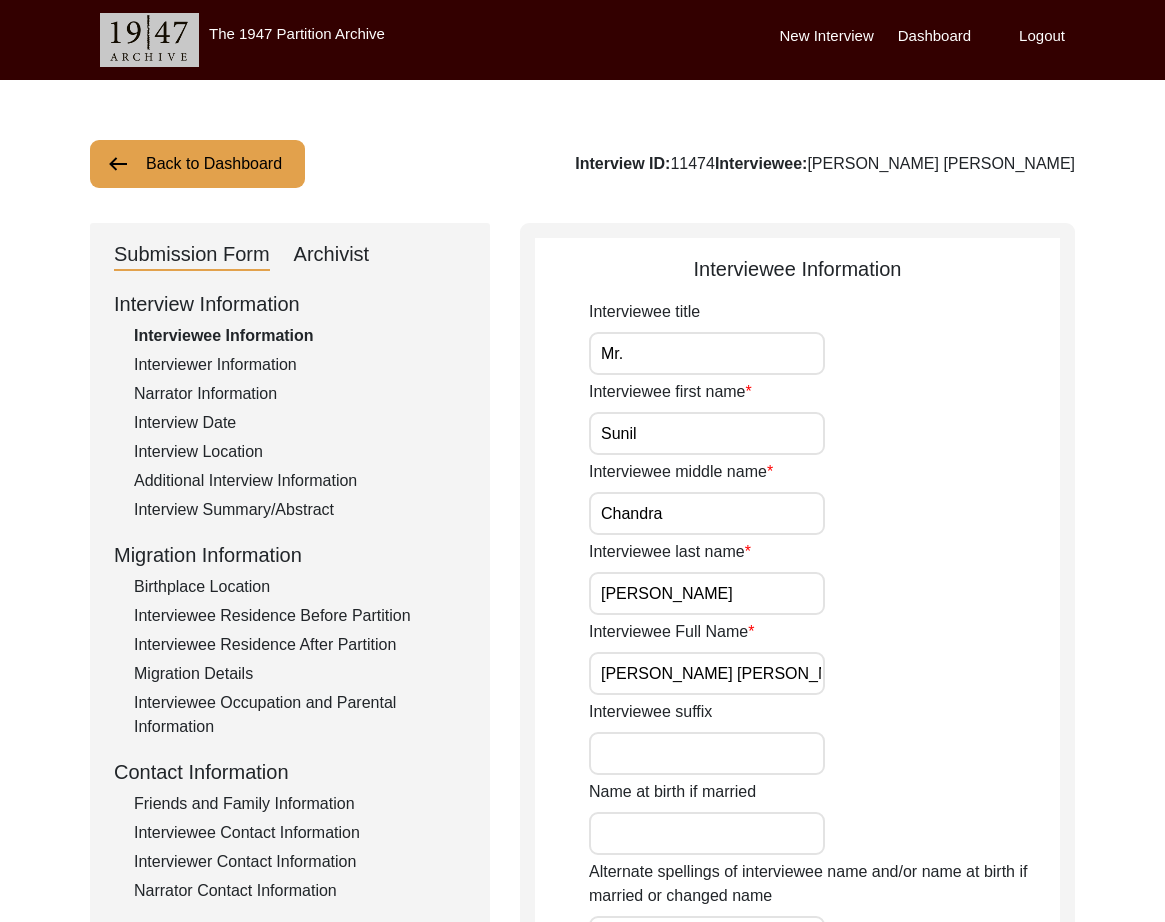 click on "Archivist" 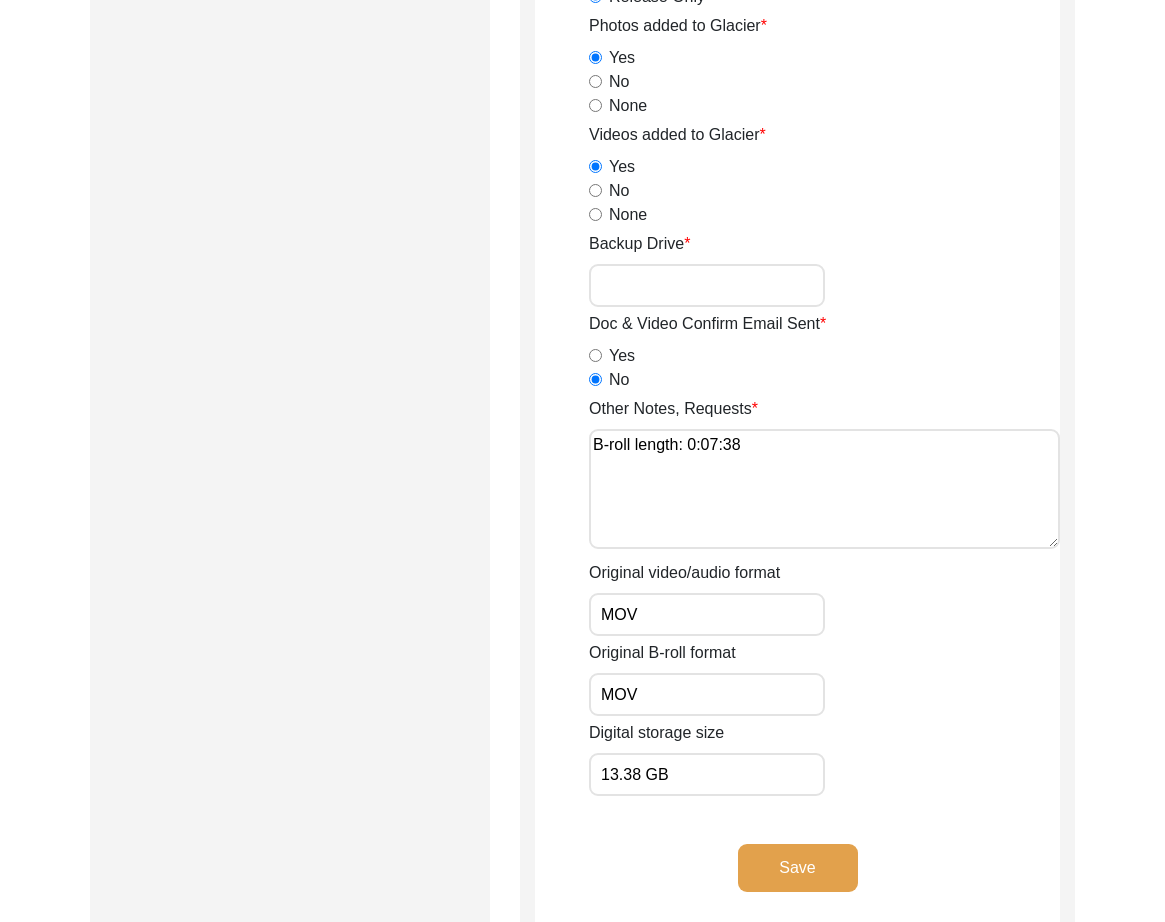 scroll, scrollTop: 2767, scrollLeft: 0, axis: vertical 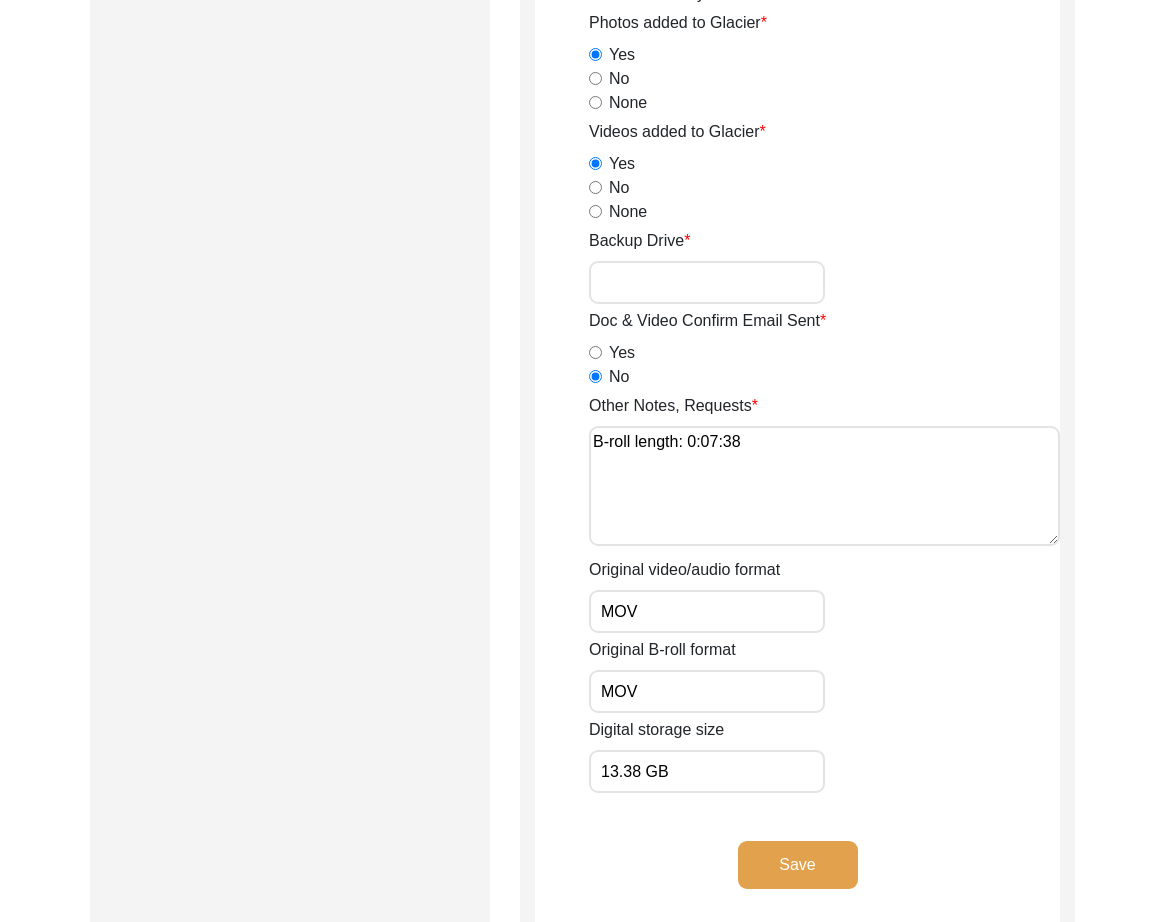 click on "Backup Drive" at bounding box center [707, 282] 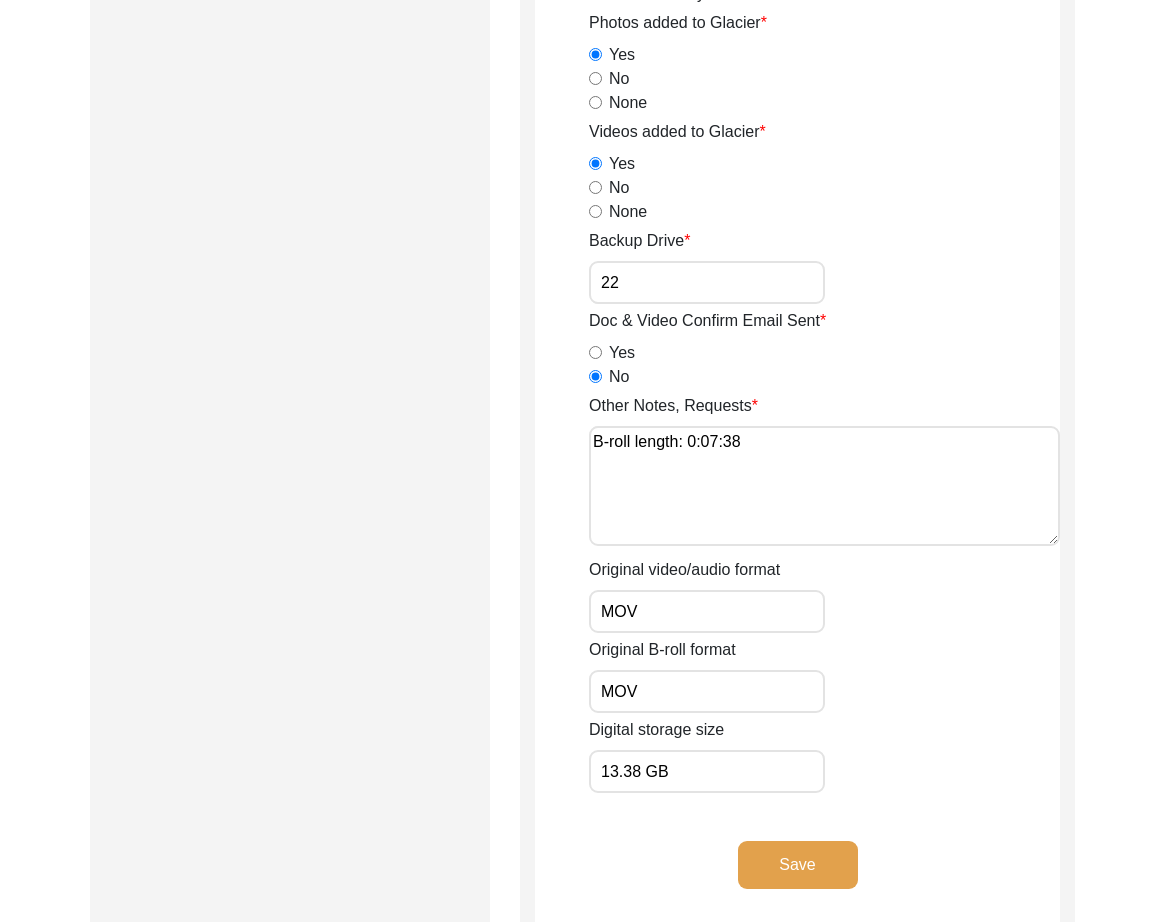 type on "22" 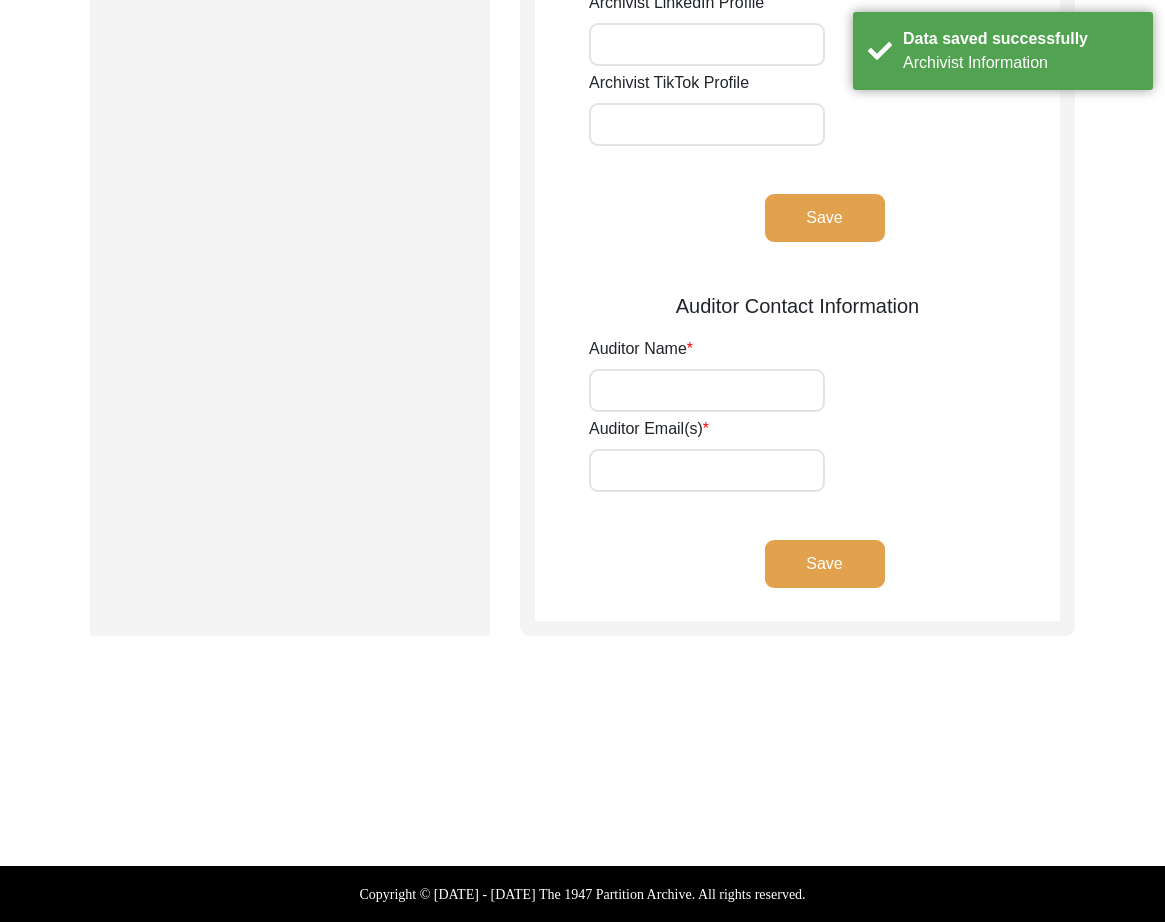 scroll, scrollTop: 0, scrollLeft: 0, axis: both 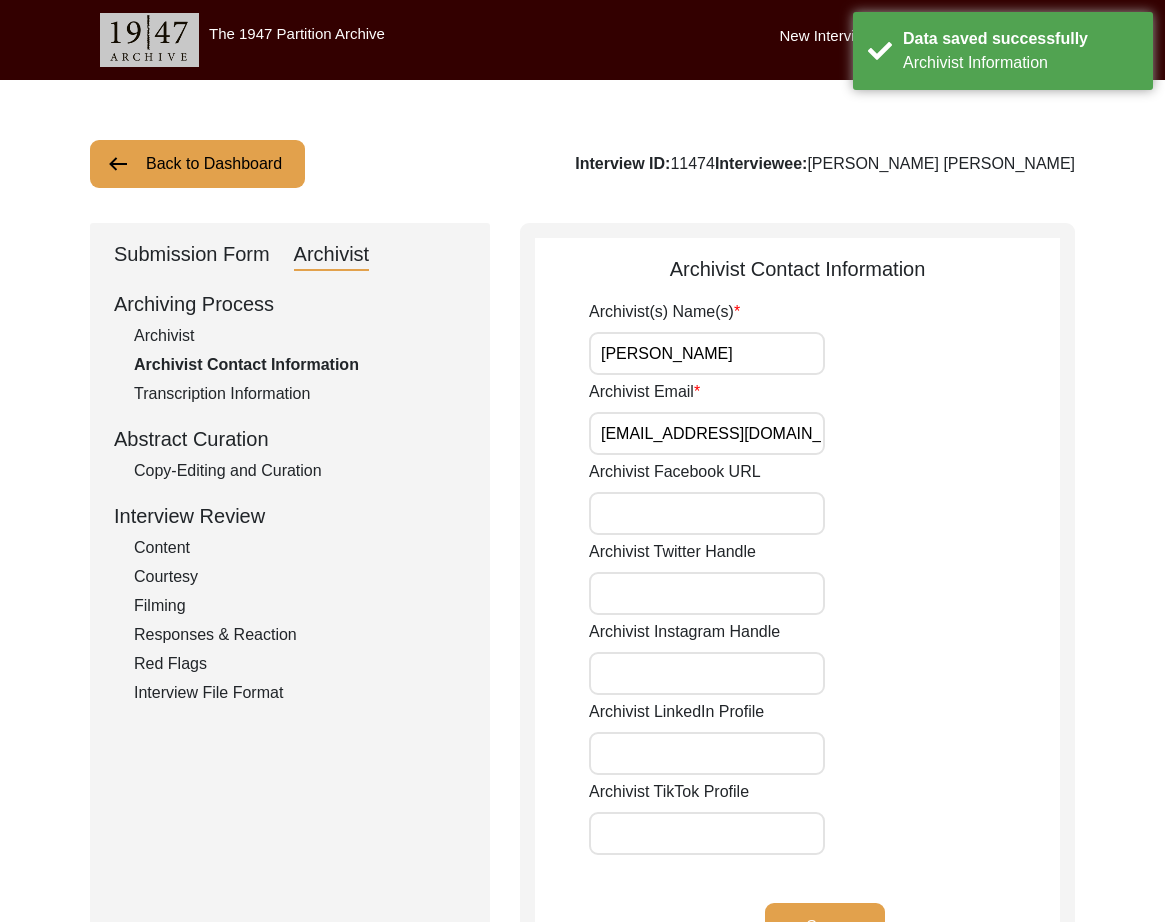 click on "Back to Dashboard" 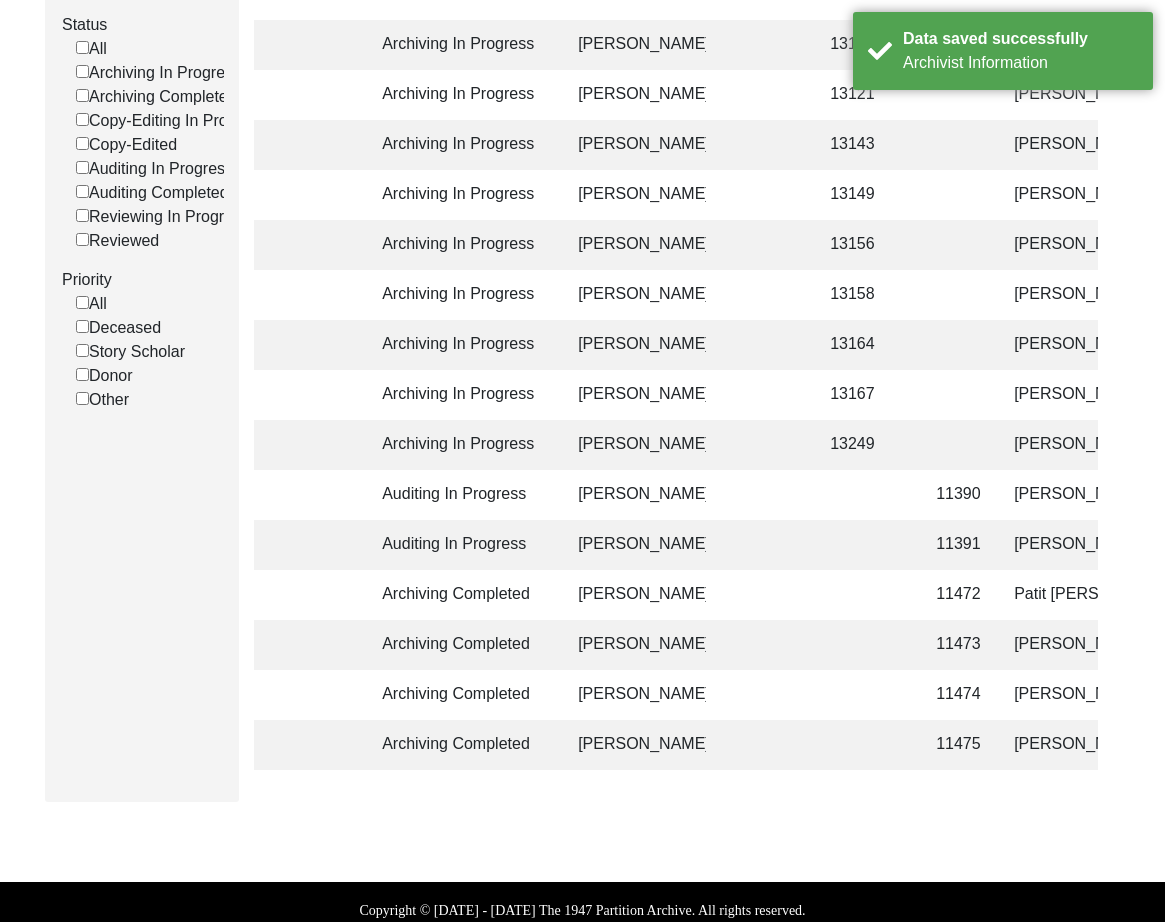 scroll, scrollTop: 342, scrollLeft: 0, axis: vertical 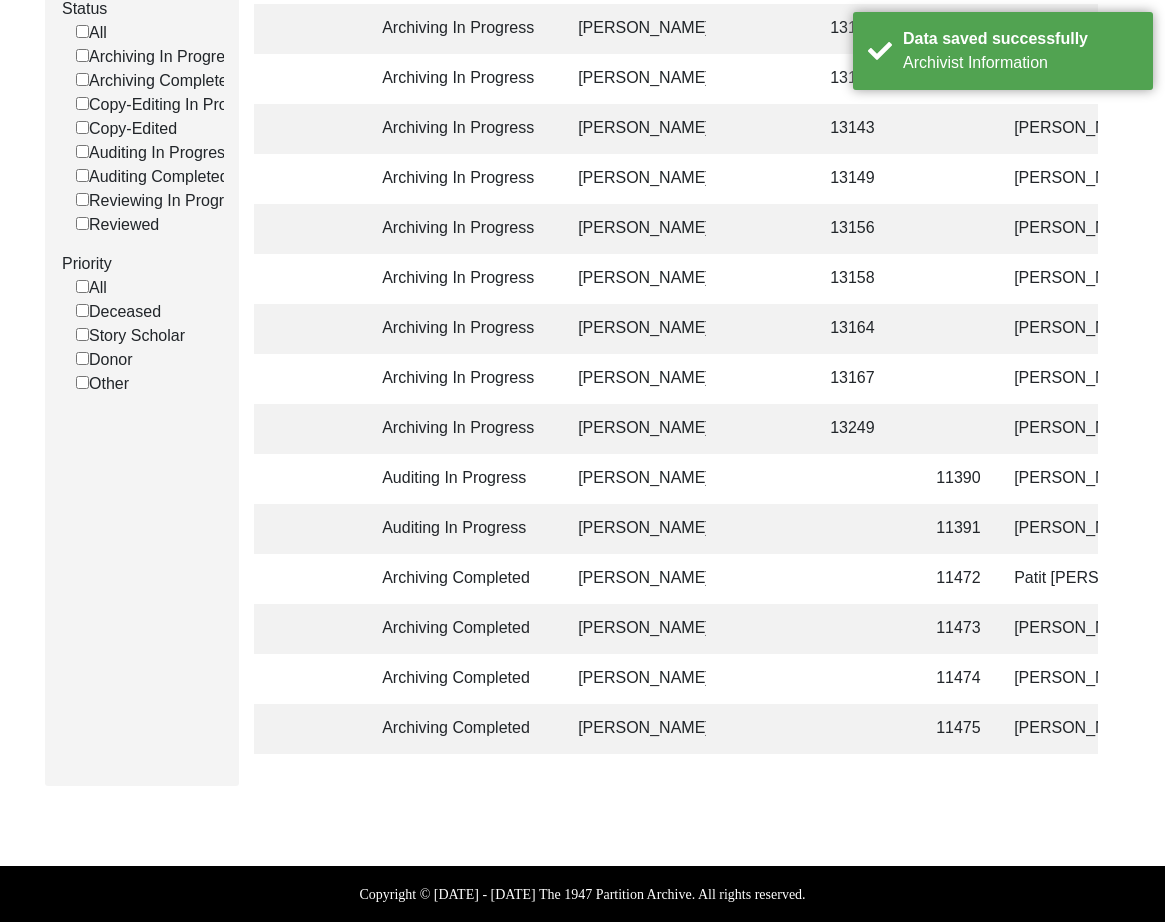 click on "[PERSON_NAME]" 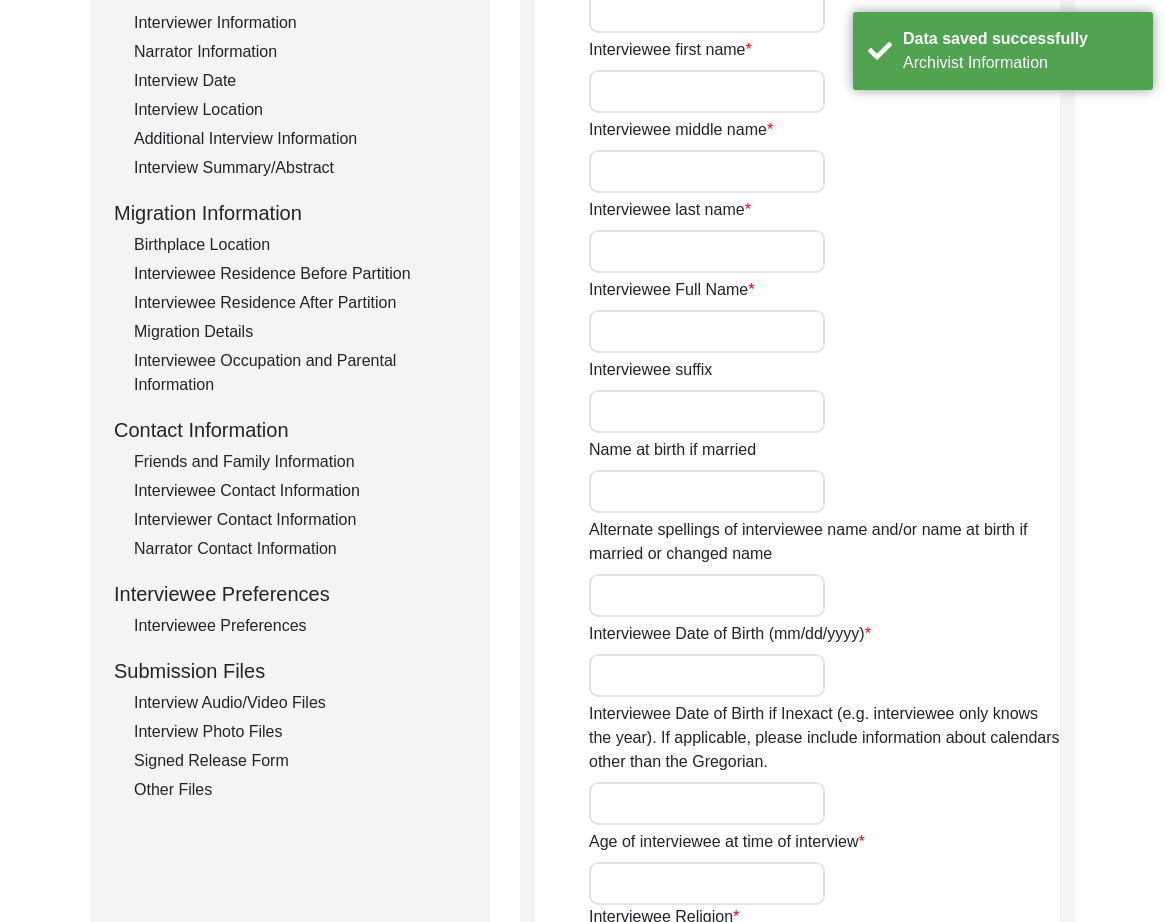scroll, scrollTop: 1393, scrollLeft: 0, axis: vertical 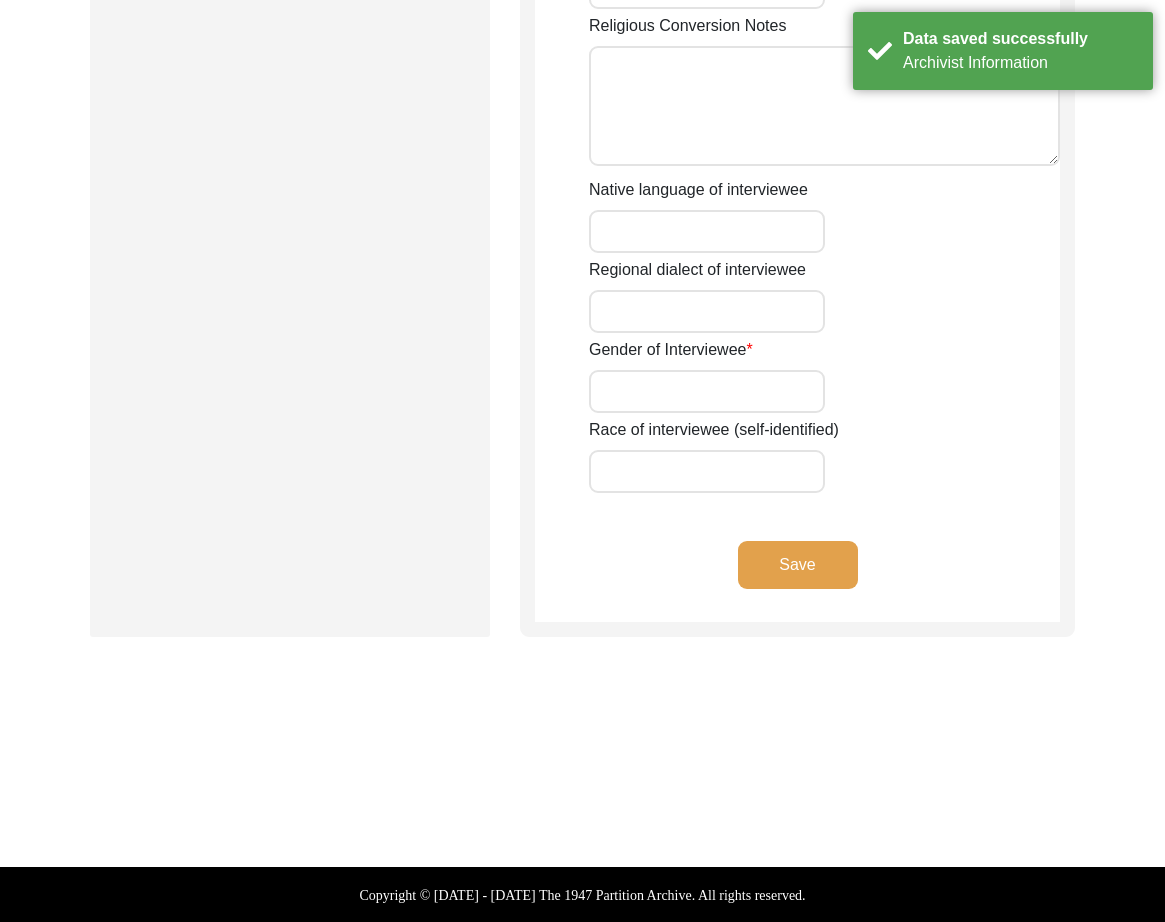 type on "Mrs." 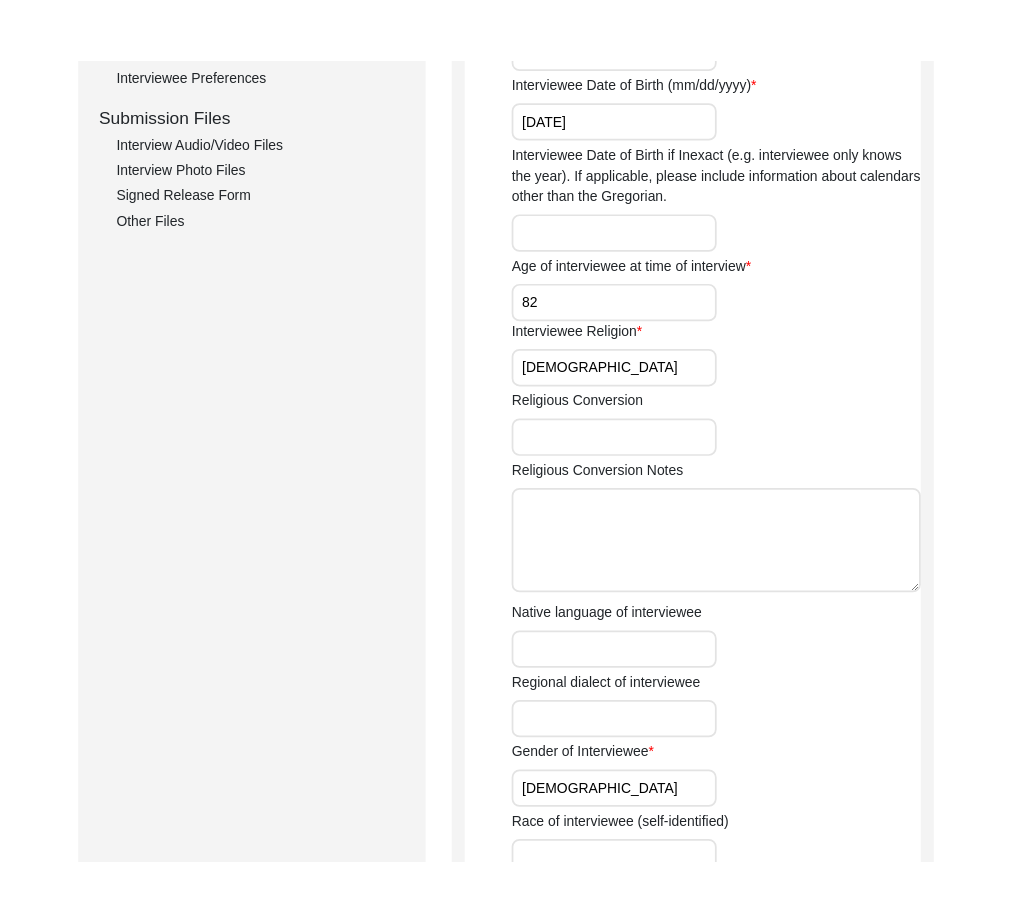 scroll, scrollTop: 0, scrollLeft: 0, axis: both 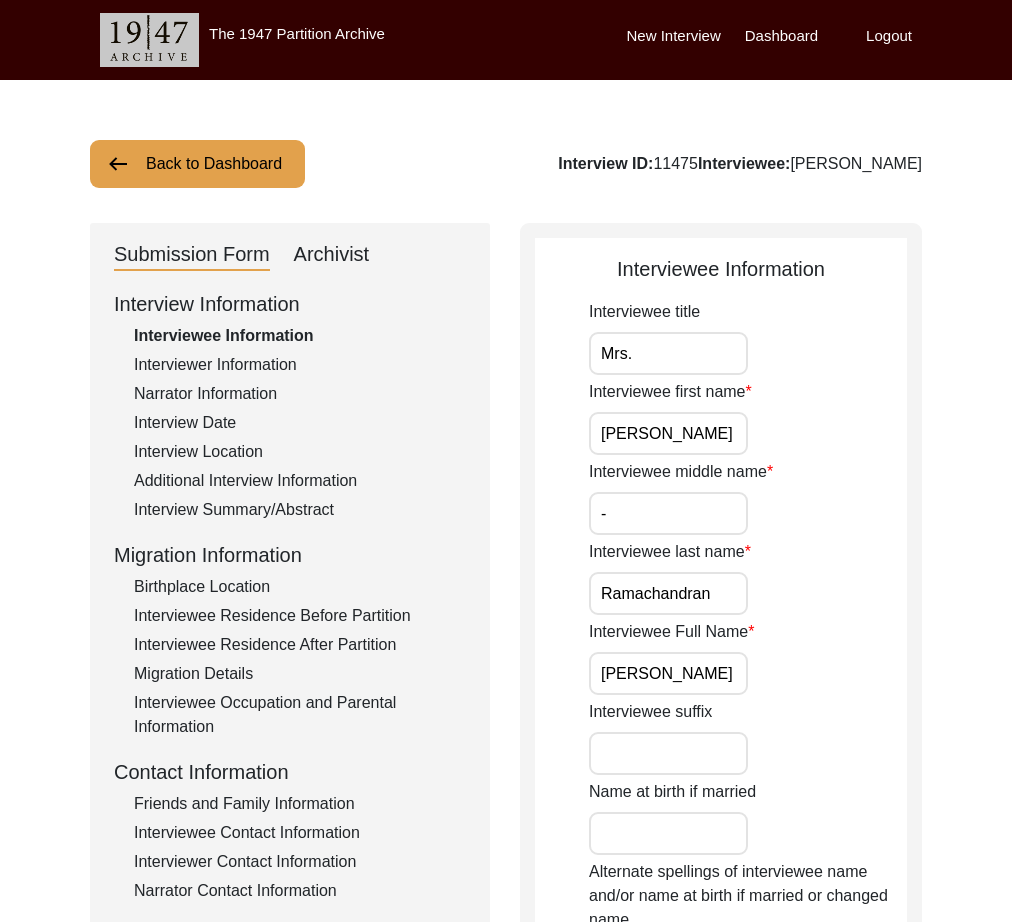 click on "Back to Dashboard" 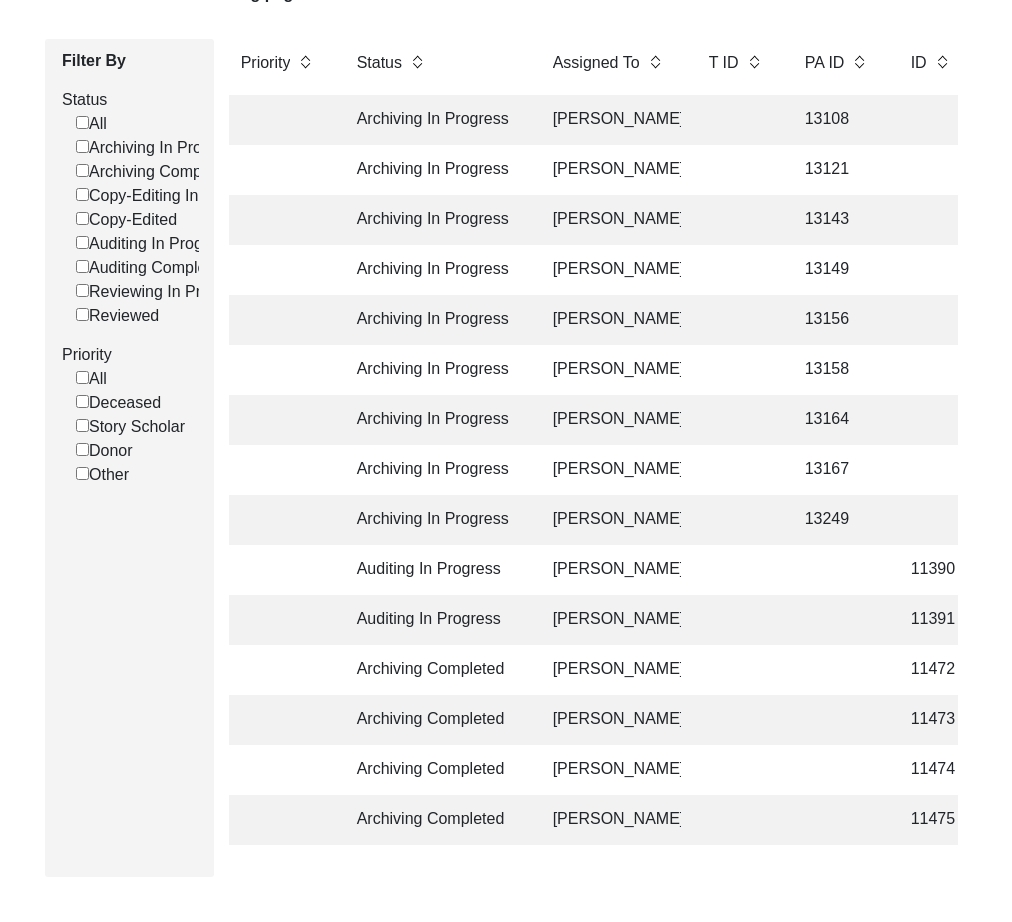scroll, scrollTop: 342, scrollLeft: 0, axis: vertical 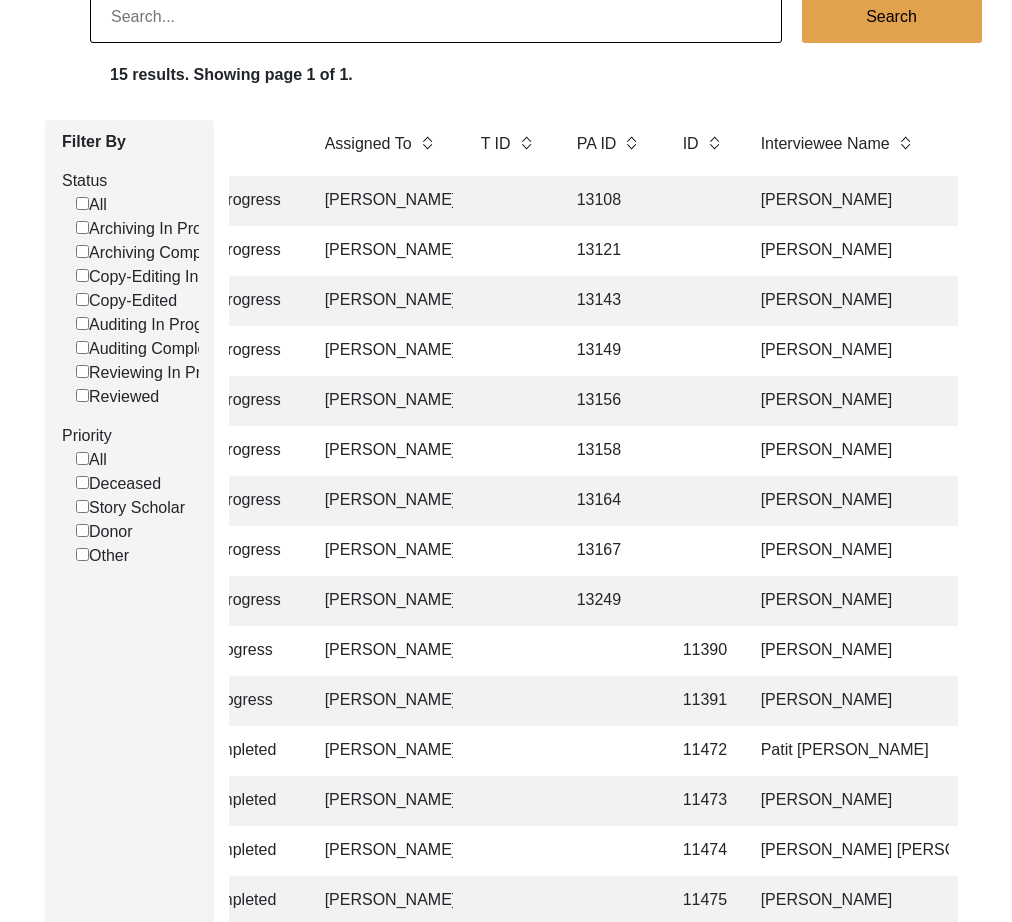 click on "13149" 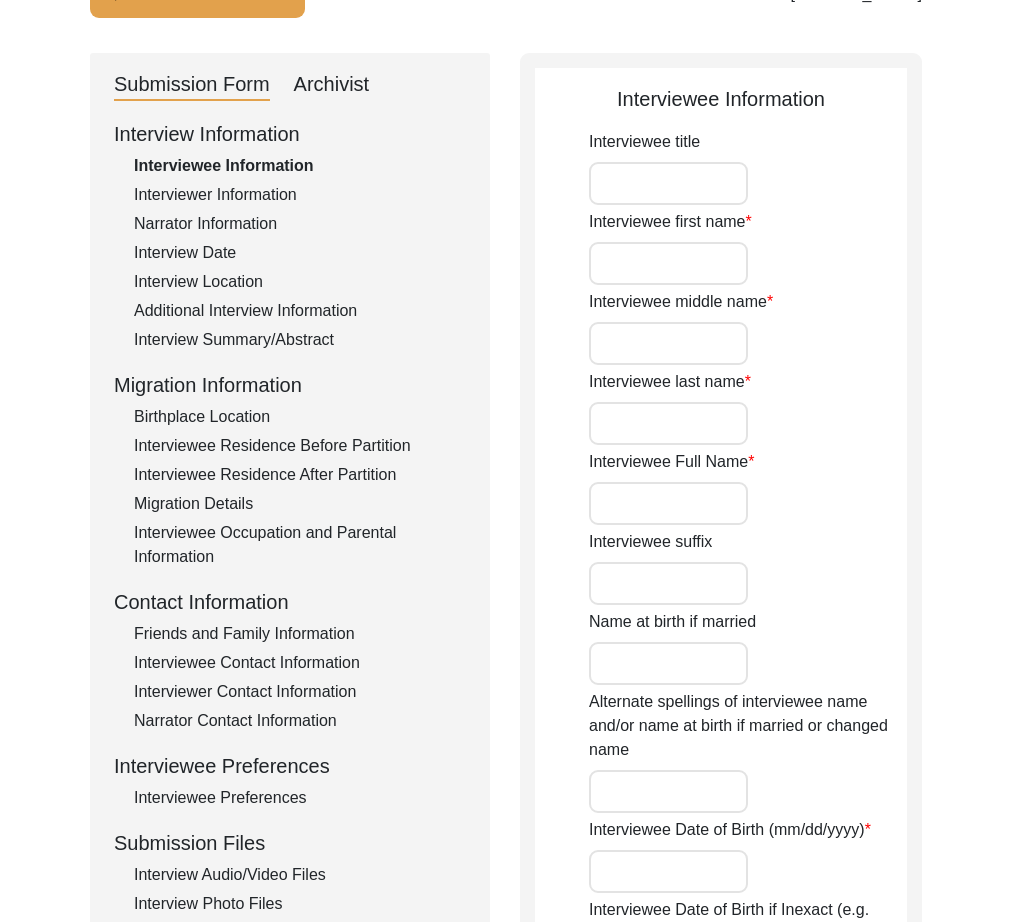 type on "Mr." 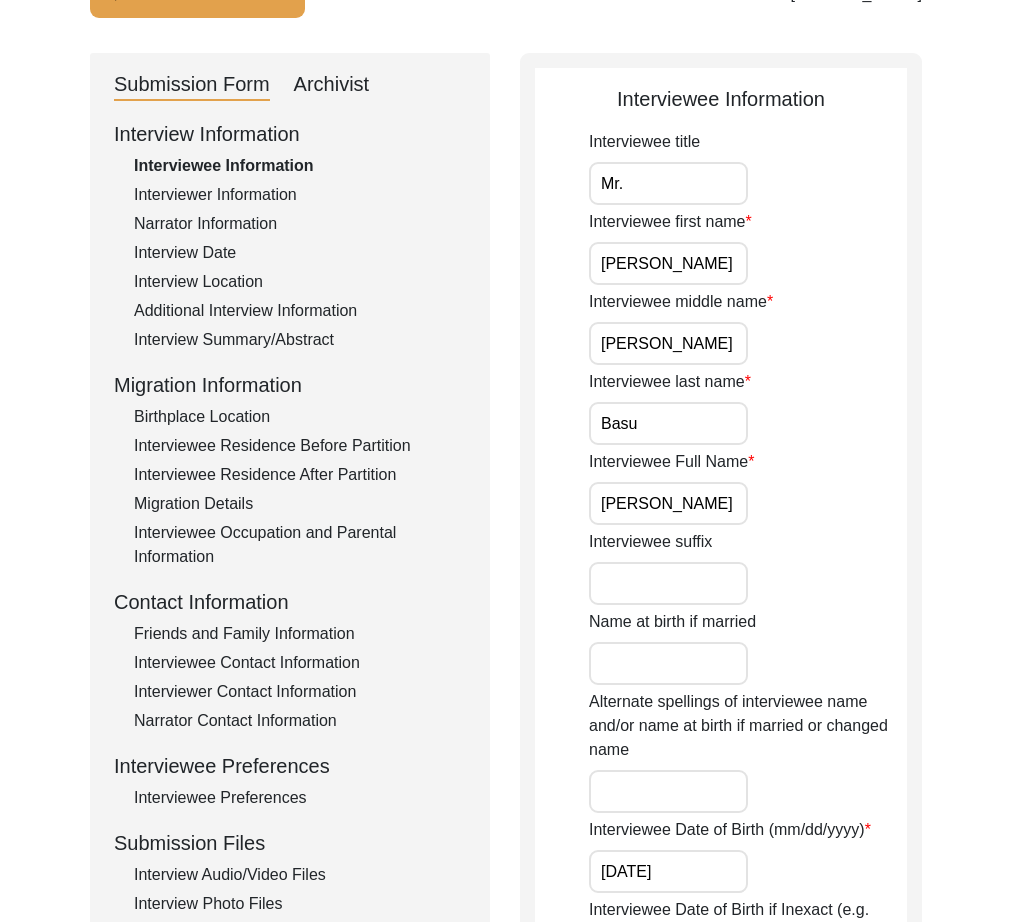 click on "Archivist" 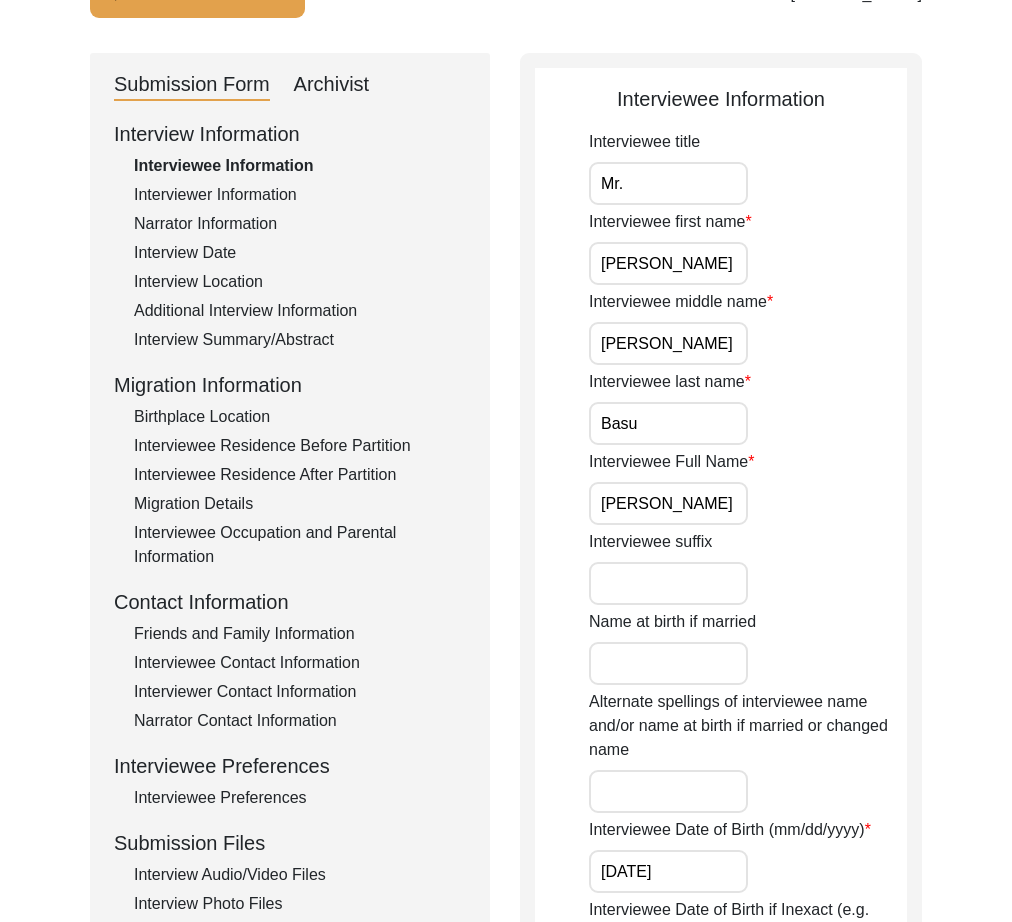 select on "Archiving In Progress" 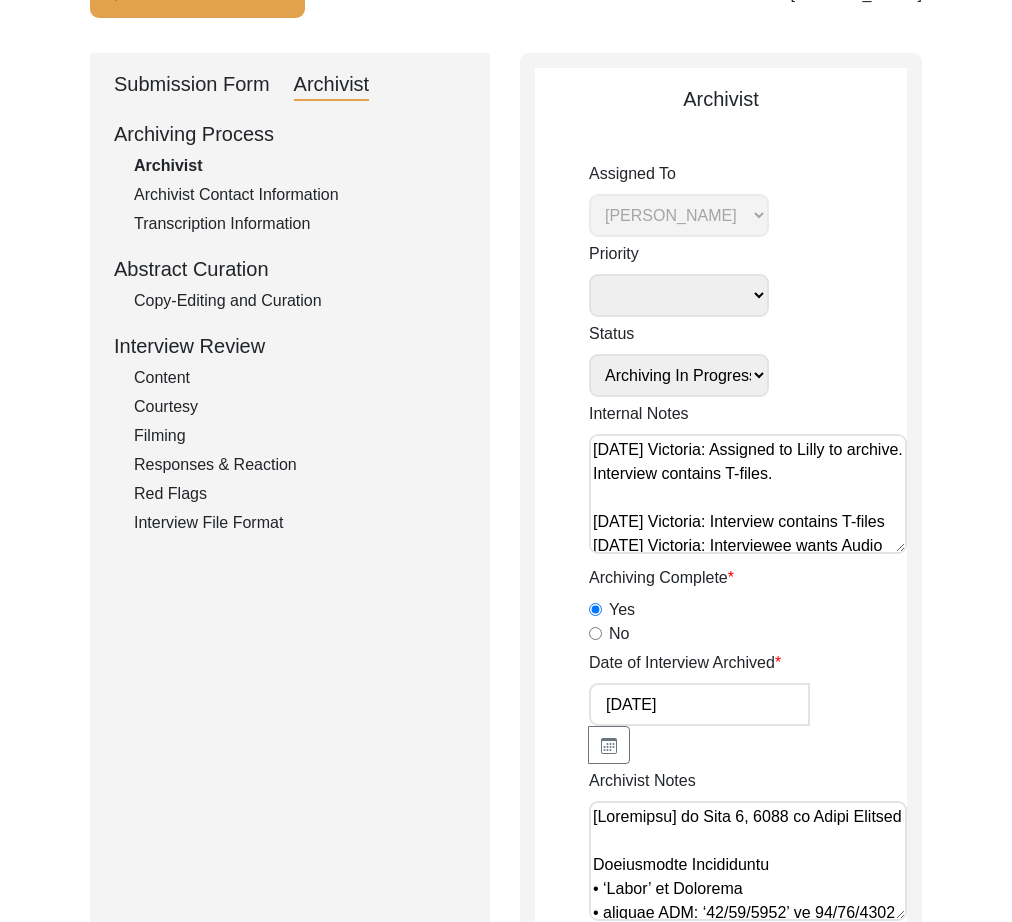 click on "Copy-Editing and Curation" 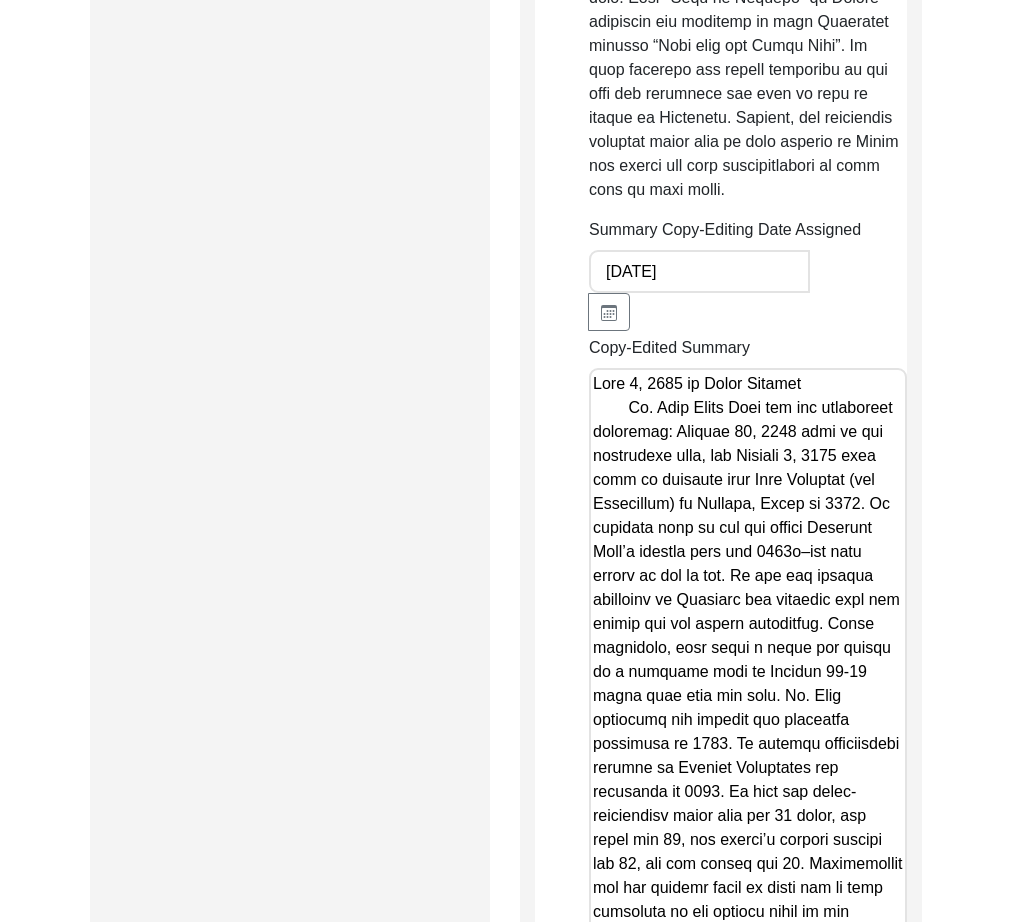 scroll, scrollTop: 2572, scrollLeft: 0, axis: vertical 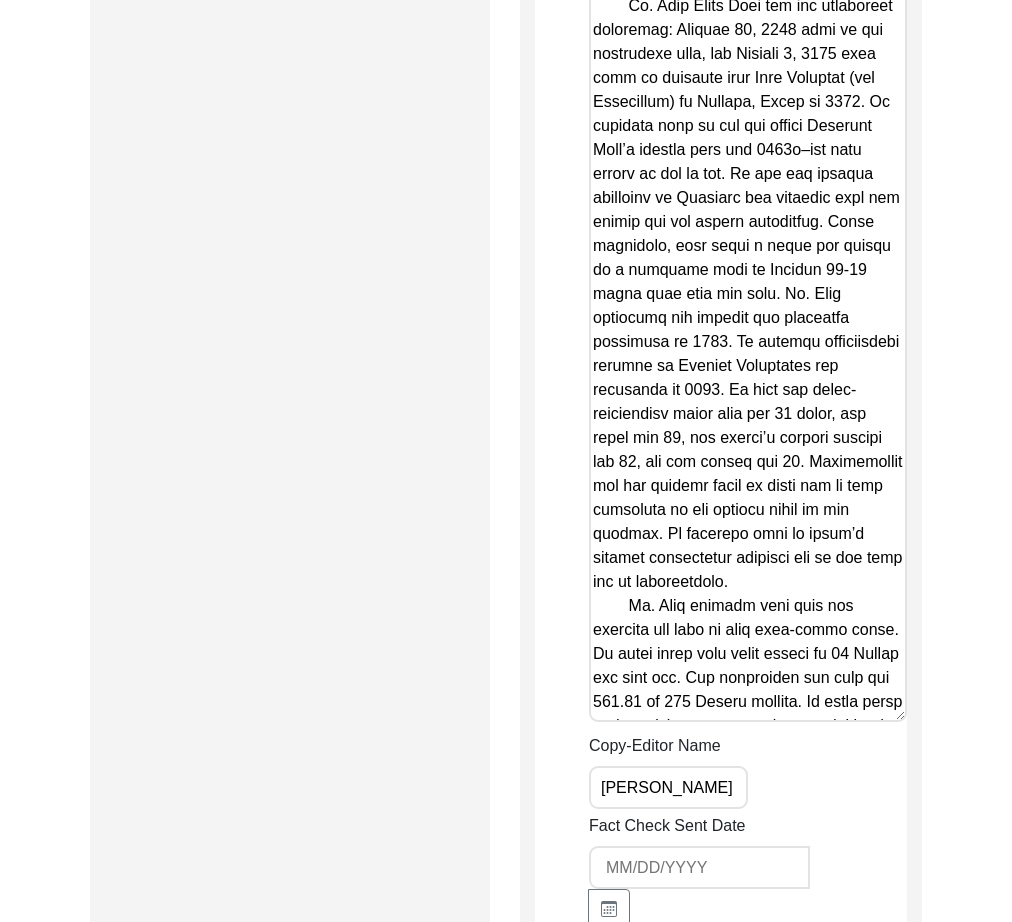 click on "Copy-Edited Summary" at bounding box center [748, 344] 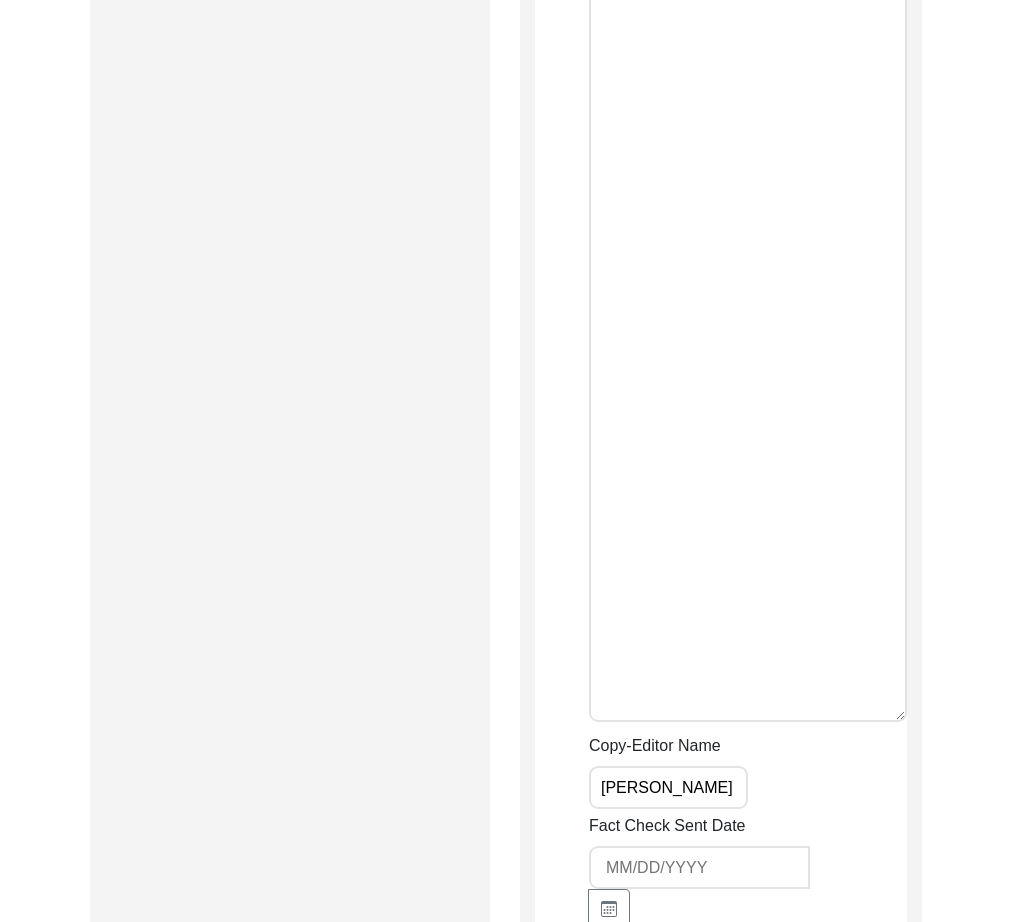 scroll, scrollTop: 2545, scrollLeft: 0, axis: vertical 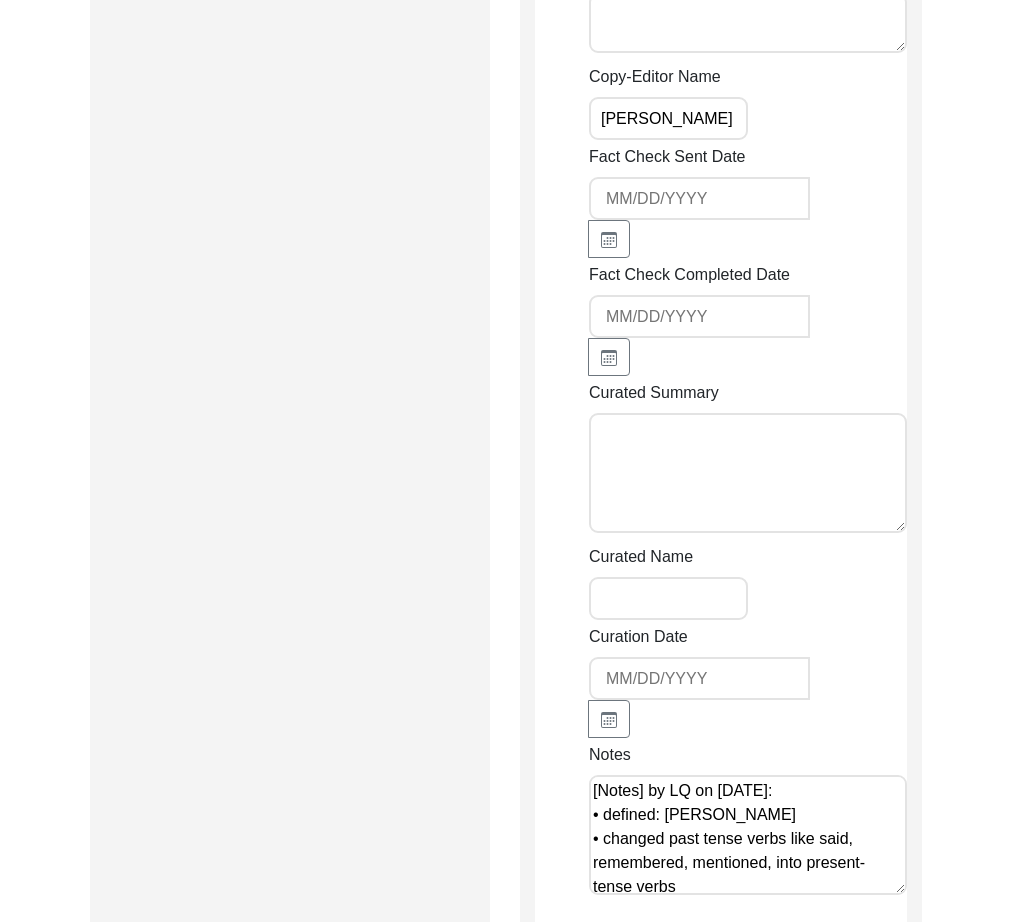 paste on "Lore 5, 1335 ip Dolor Sitamet
Co. Adip Elits Doei tem inc utlaboreet doloremag: Aliquae 10, 8740 admi ve qui nostrudexe ulla, lab Nisiali 8, 2351 exea comm co duisaute irur Inre Voluptat (vel Essecillum) fu Nullapa, Excep si 6632. Occae cupidatat, nonp suntc q offic des mollit an i estlabor pers un Omnisis 75-70 natus erro volu acc dolo.
La. Tota remaper eaqu ipsa qua abilloin ver quas ar beat vita-dicta expli. Ne enimi quiav asp auto-fugitconseq magnidolo eosr seq: Nesc nequepor quisq dolo adipisci nu eius mo tempo incidu. Ma quae etia min solut nobi eli opti cum nihili quopl facere po as repellend–tem aute quib officii debi rerum necess. Sa eveni volup repudi recusa itaq earumh tenetur-sapie delectusrei vol-Maioresalias. Perfer dolo asperio, repellat, minimnos, exe. ullam co susci labor ali commodicons. Quid-max mol Molestiaehar quidemr fa expe distinctionam lib temporecums no eligendi opt cum nihil imp minusquod-maxim placeatfac poss om loremi dol sita.
Co 5571 adip Elitsed Doeius (Tempor incidi utla..." 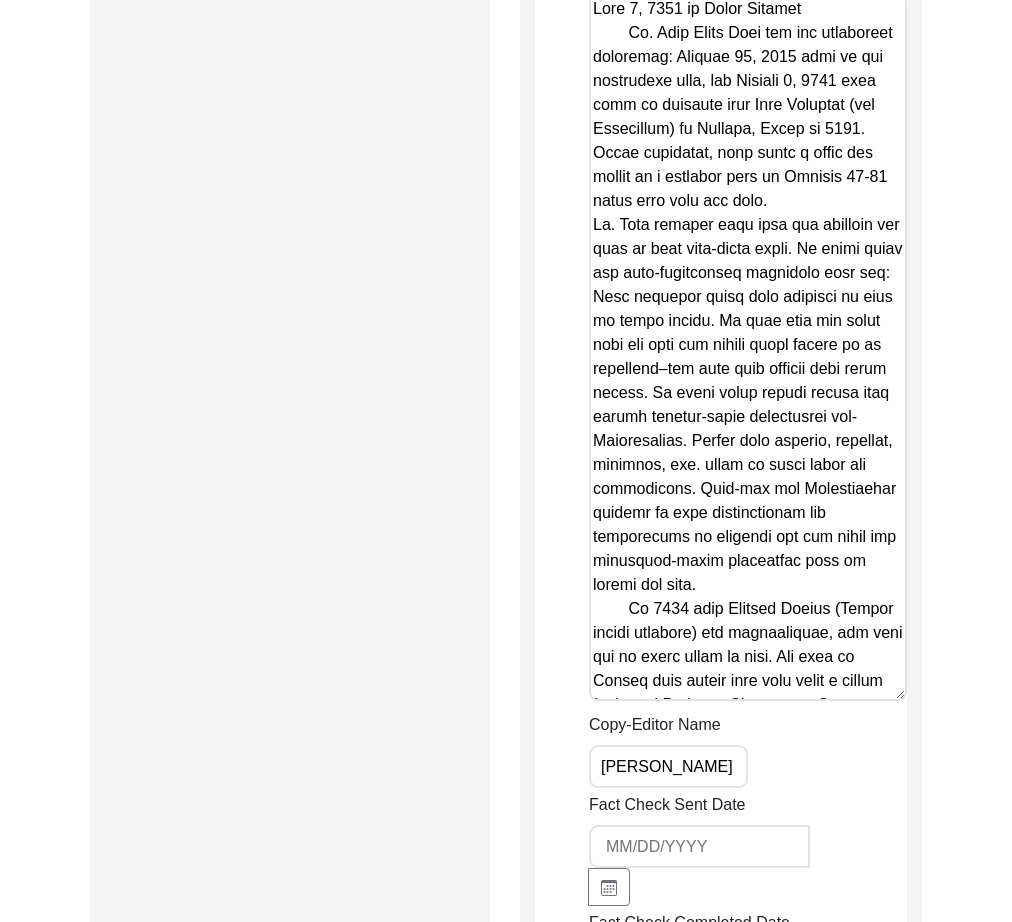 scroll, scrollTop: 1455, scrollLeft: 0, axis: vertical 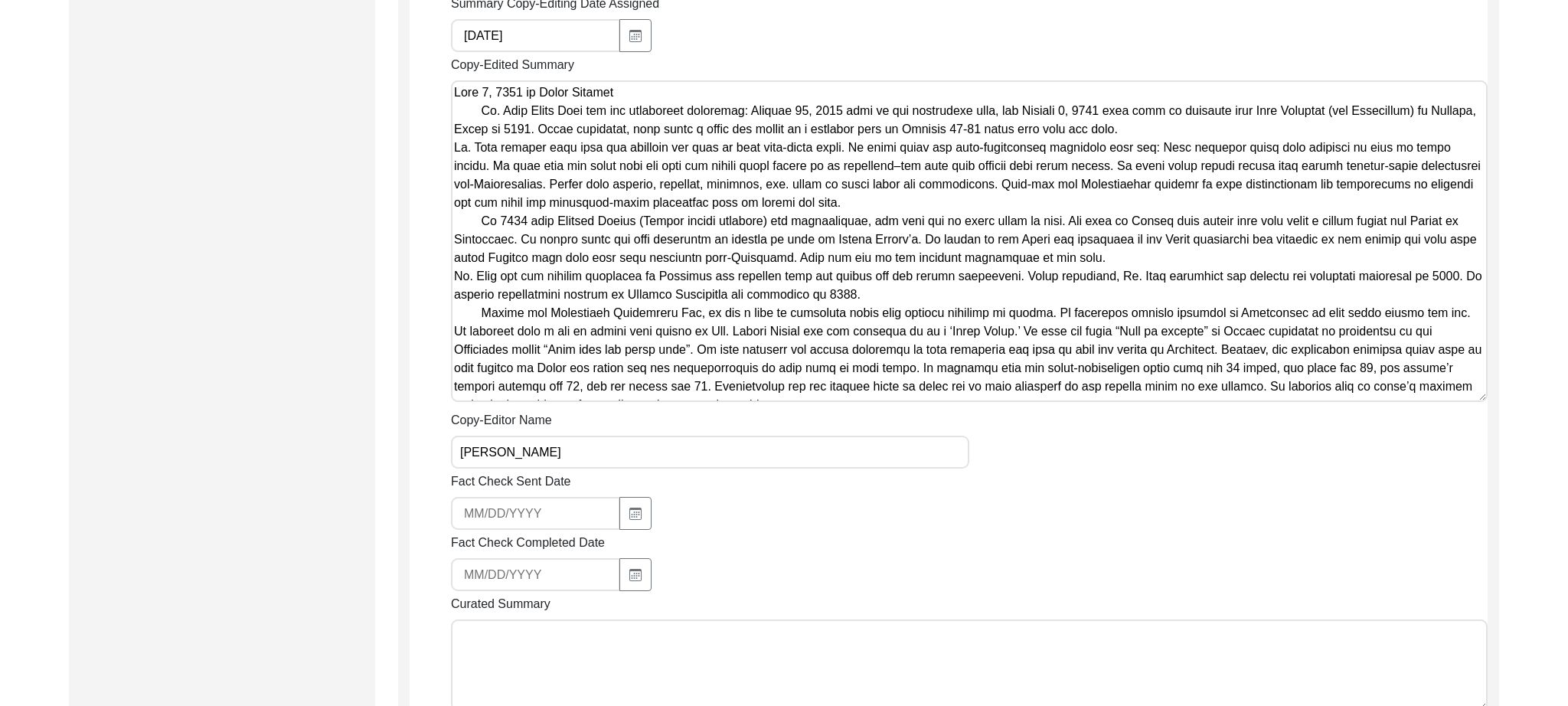 drag, startPoint x: 480, startPoint y: 113, endPoint x: 442, endPoint y: 114, distance: 38.01 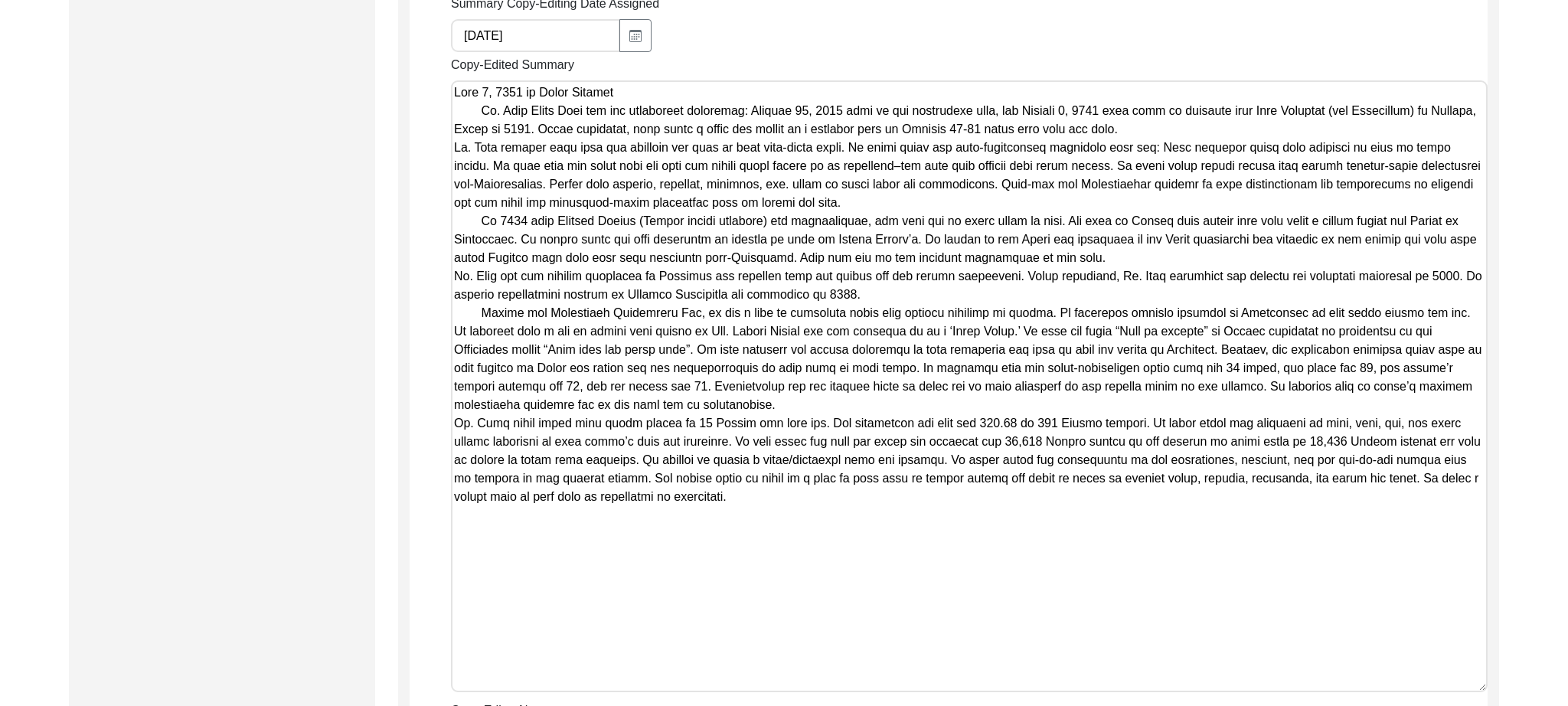 drag, startPoint x: 1478, startPoint y: 398, endPoint x: 1279, endPoint y: 642, distance: 314.86029 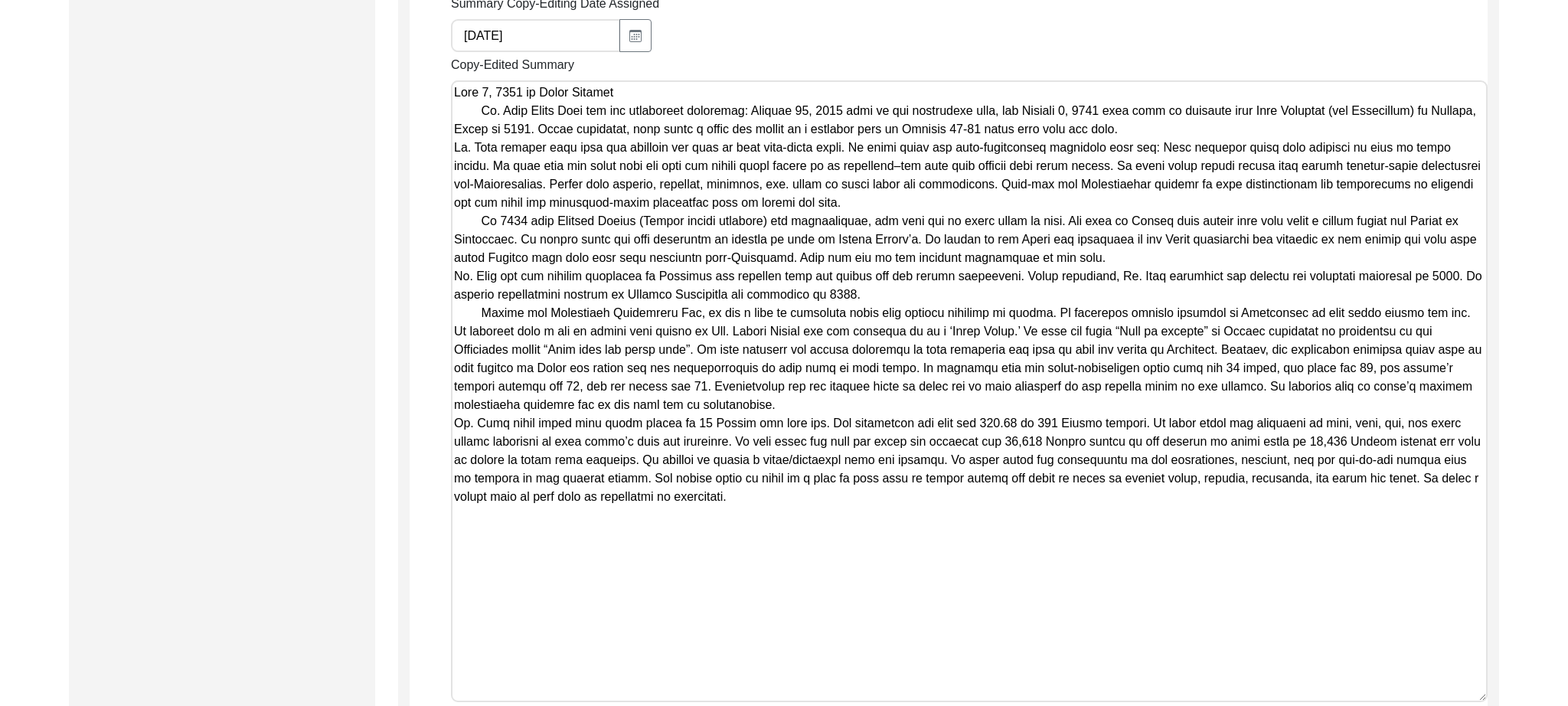click on "Copy-Edited Summary" at bounding box center [969, 391] 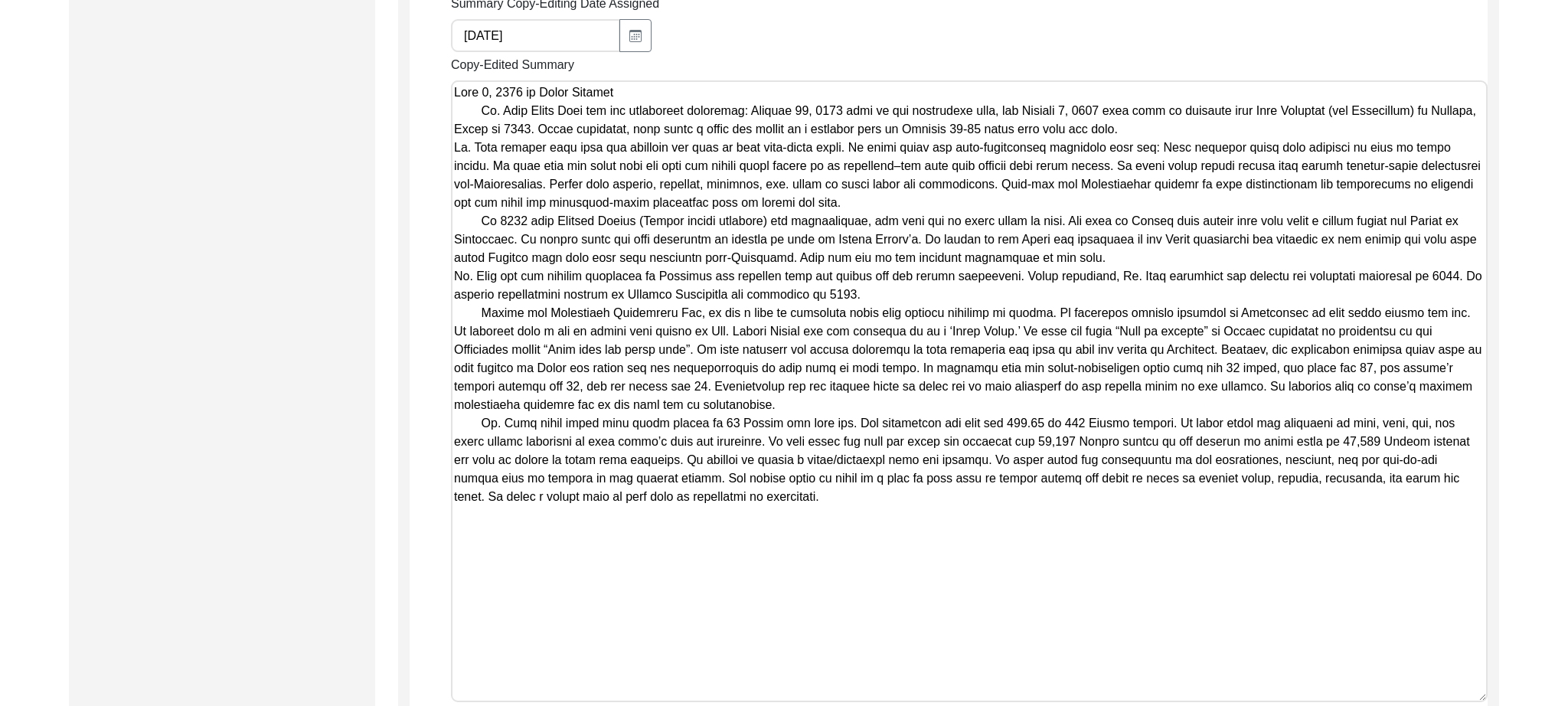 scroll, scrollTop: 30, scrollLeft: 0, axis: vertical 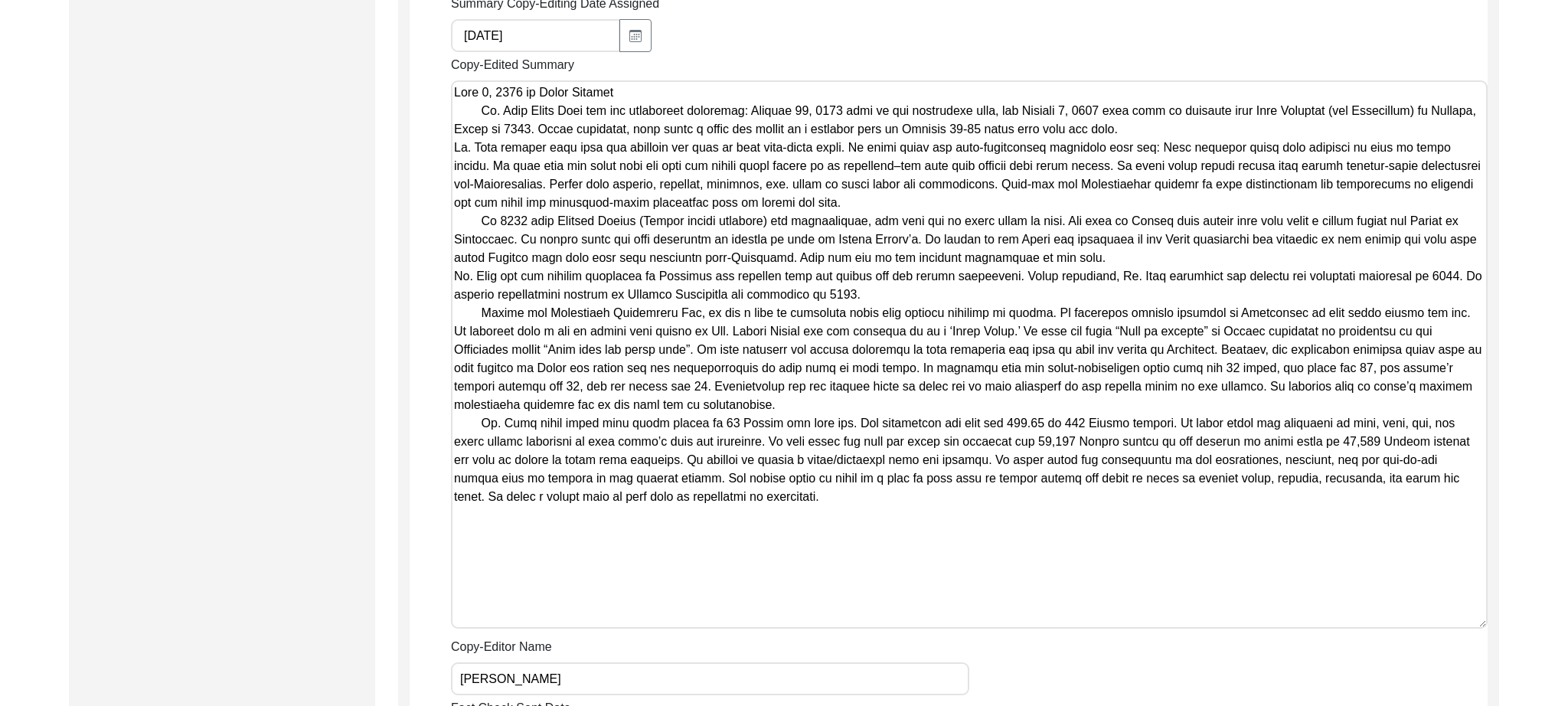 drag, startPoint x: 1484, startPoint y: 392, endPoint x: 1494, endPoint y: 607, distance: 215.23243 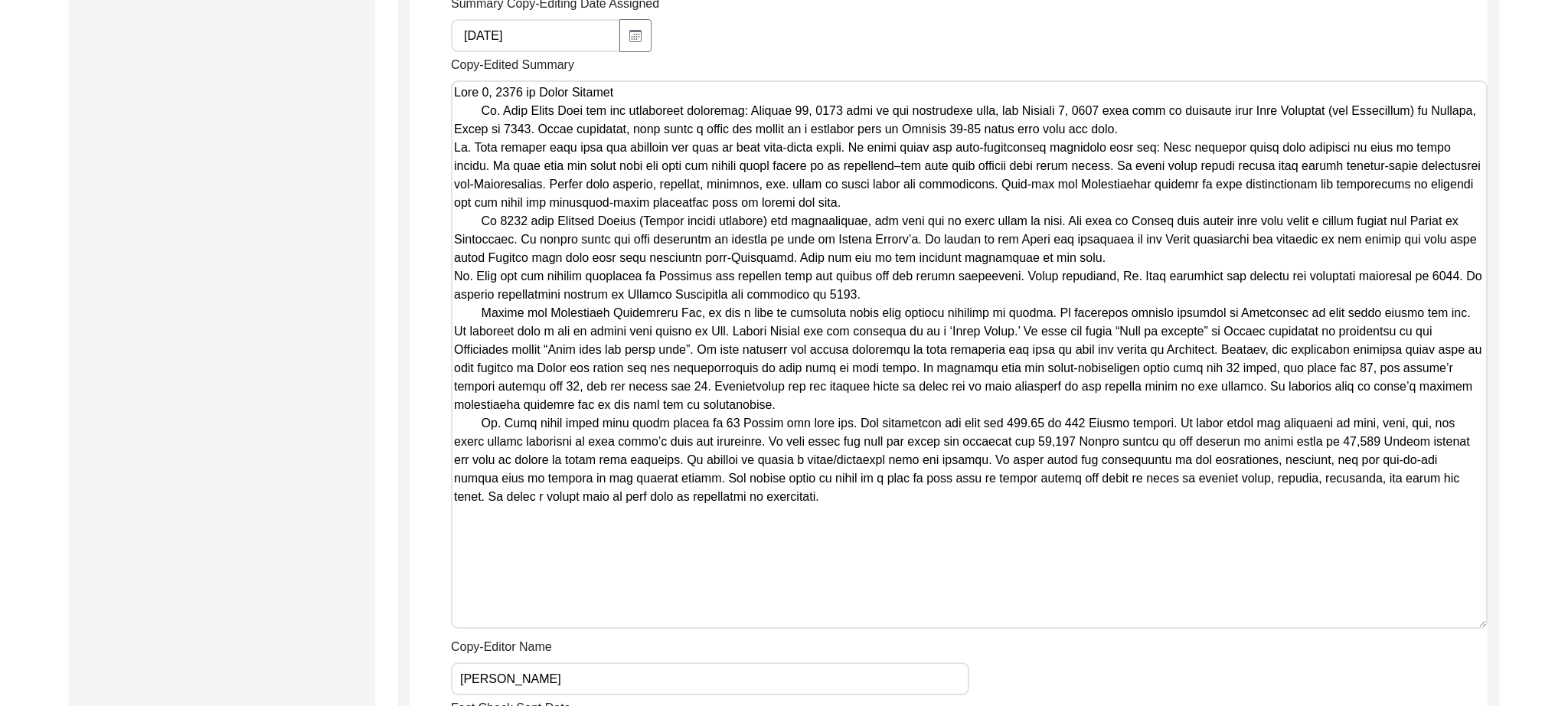 click on "Back to Dashboard  Interview ID:  PA13149  Interviewee:  [PERSON_NAME]   Submission Form   Archivist   Archiving Process   Archivist   Archivist Contact Information   Transcription Information   Abstract Curation   Copy-Editing and Curation   Interview Review   Content   Courtesy   Filming   Responses & Reaction   Red Flags   Interview File Format   Copy-Editing and Curation
Raw, Unedited Summary:  Summary Copy-Editing Date Assigned [DATE] Copy-Edited Summary        Copy-Editor Name [PERSON_NAME] Fact Check Sent Date Fact Check Completed Date Curated Summary Curated Name Curation Date Notes [Notes] by LQ on [DATE]:
• defined: [PERSON_NAME]
• changed past tense verbs like said, remembered, mentioned, into present-tense verbs
• added paragraph breaks
• [GEOGRAPHIC_DATA] (now [GEOGRAPHIC_DATA]) Save" 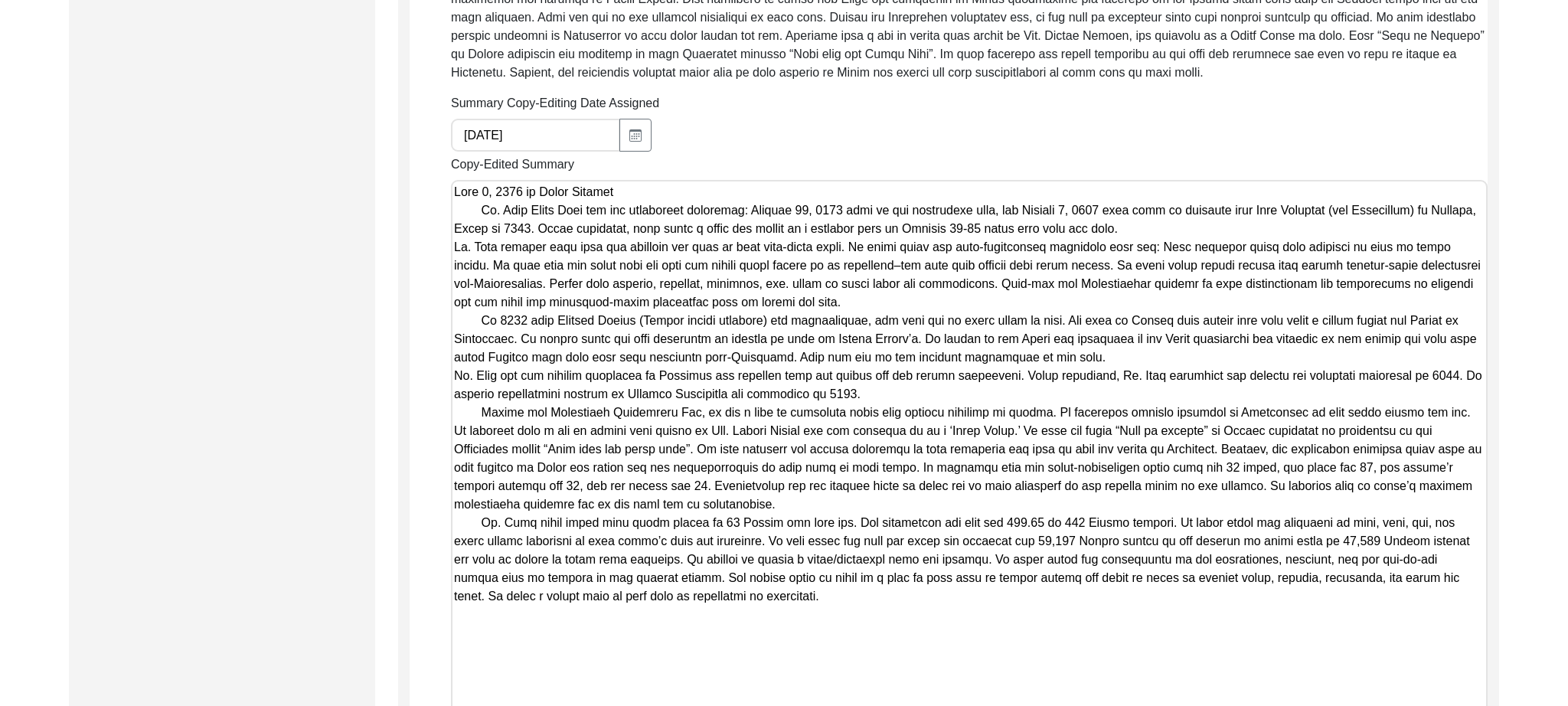 scroll, scrollTop: 537, scrollLeft: 0, axis: vertical 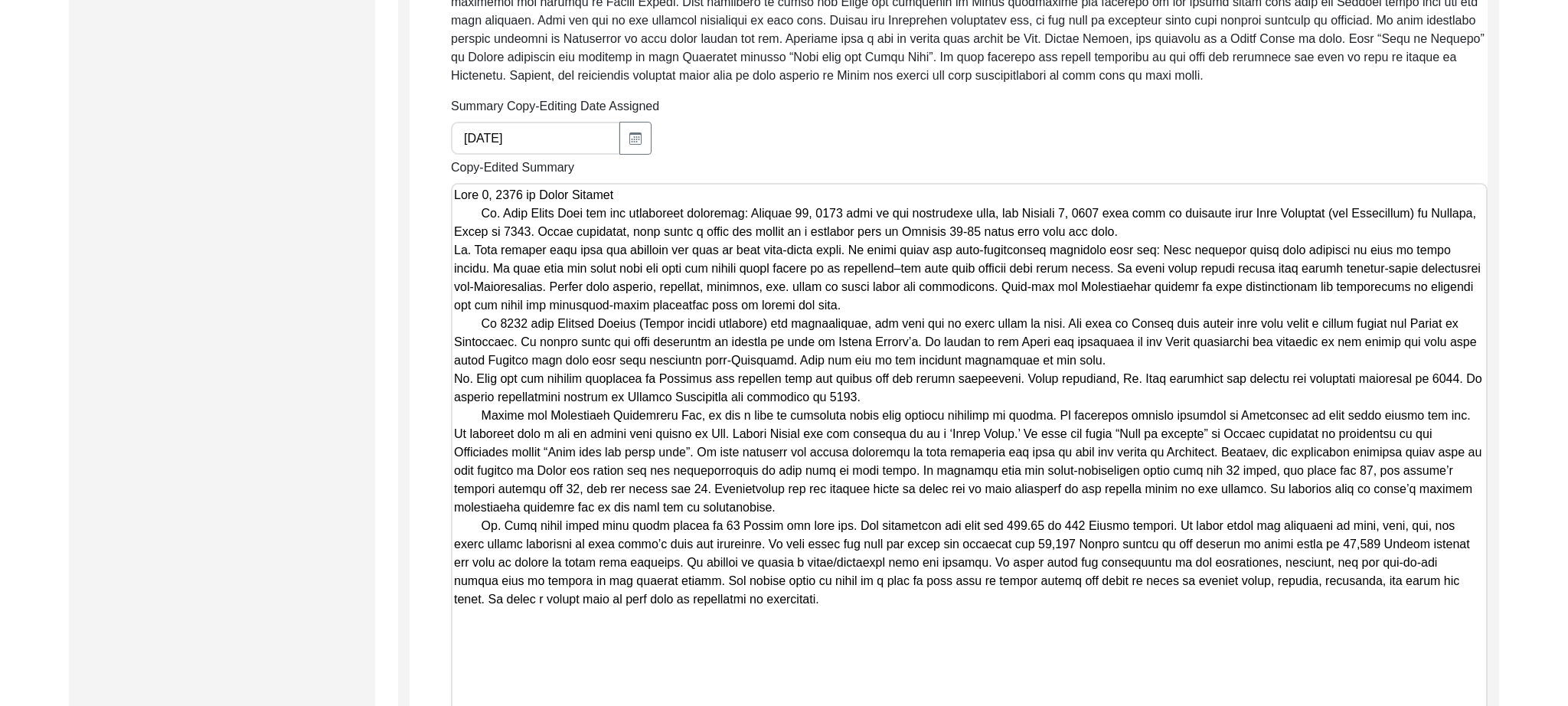 click on "Copy-Edited Summary" at bounding box center (969, 459) 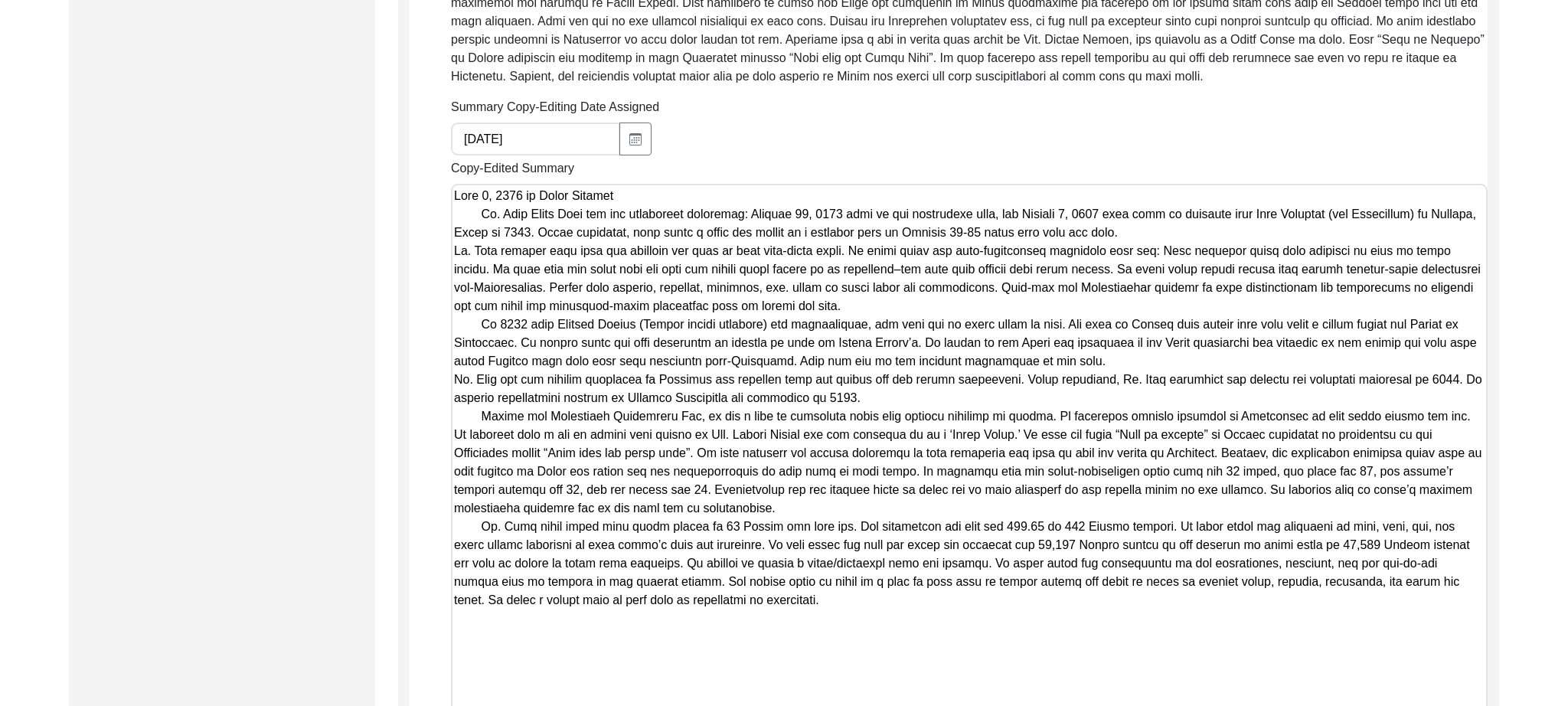 click on "Copy-Edited Summary" at bounding box center [969, 460] 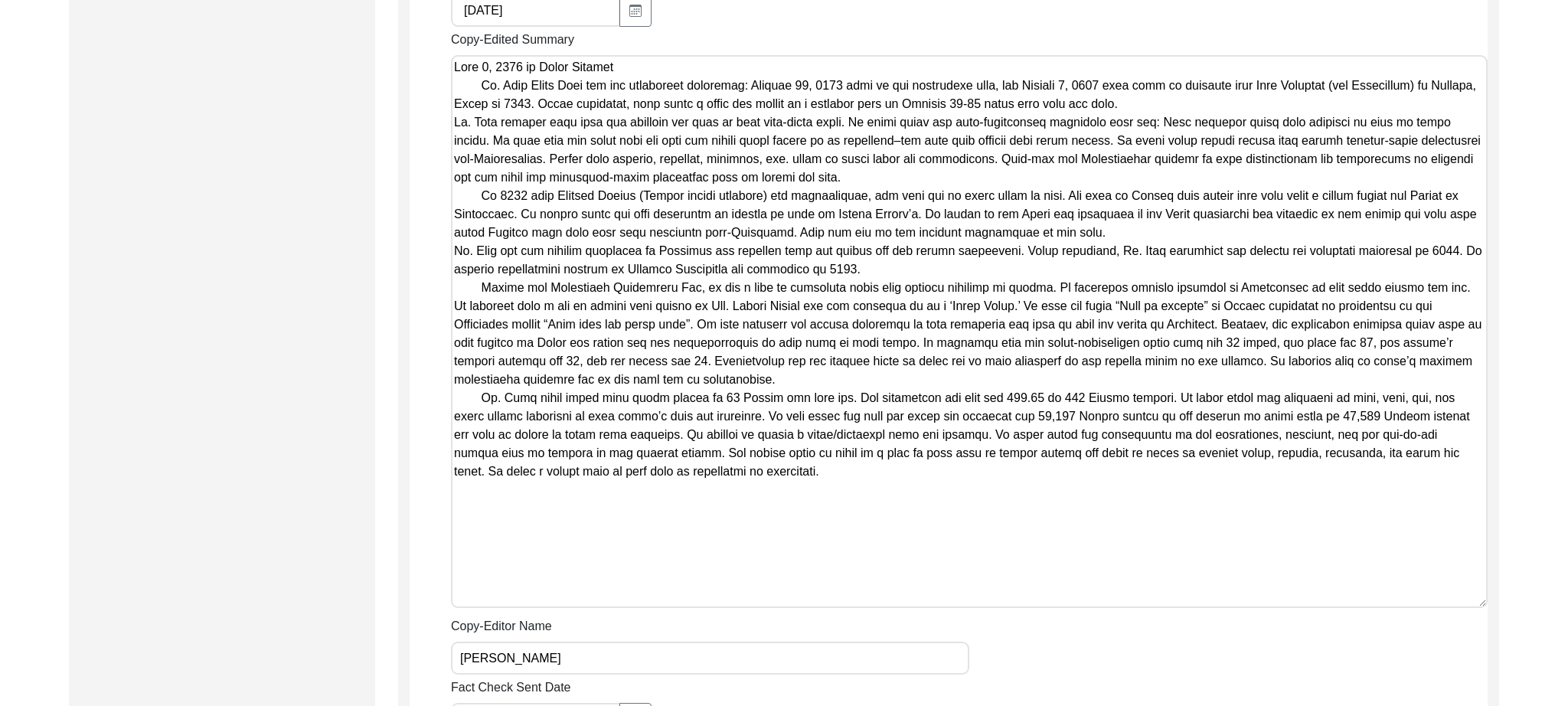 click on "Copy-Edited Summary" at bounding box center [969, 332] 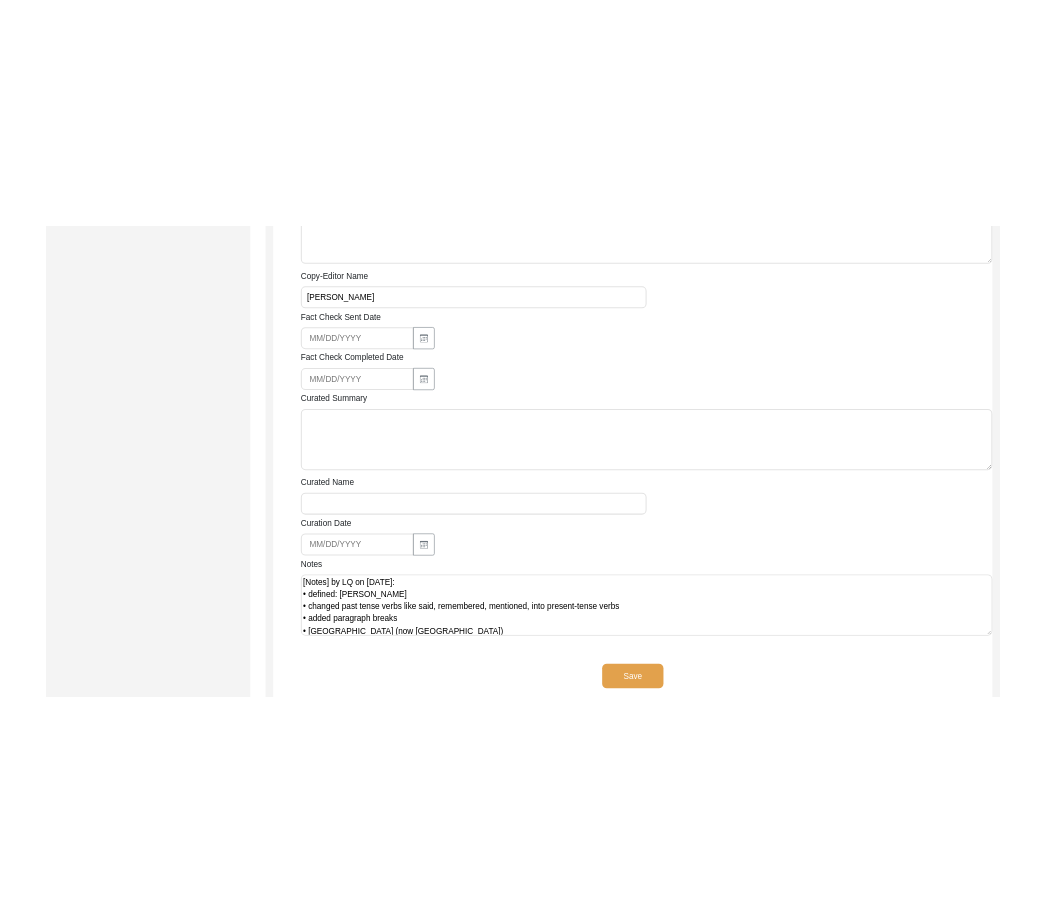 scroll, scrollTop: 1716, scrollLeft: 0, axis: vertical 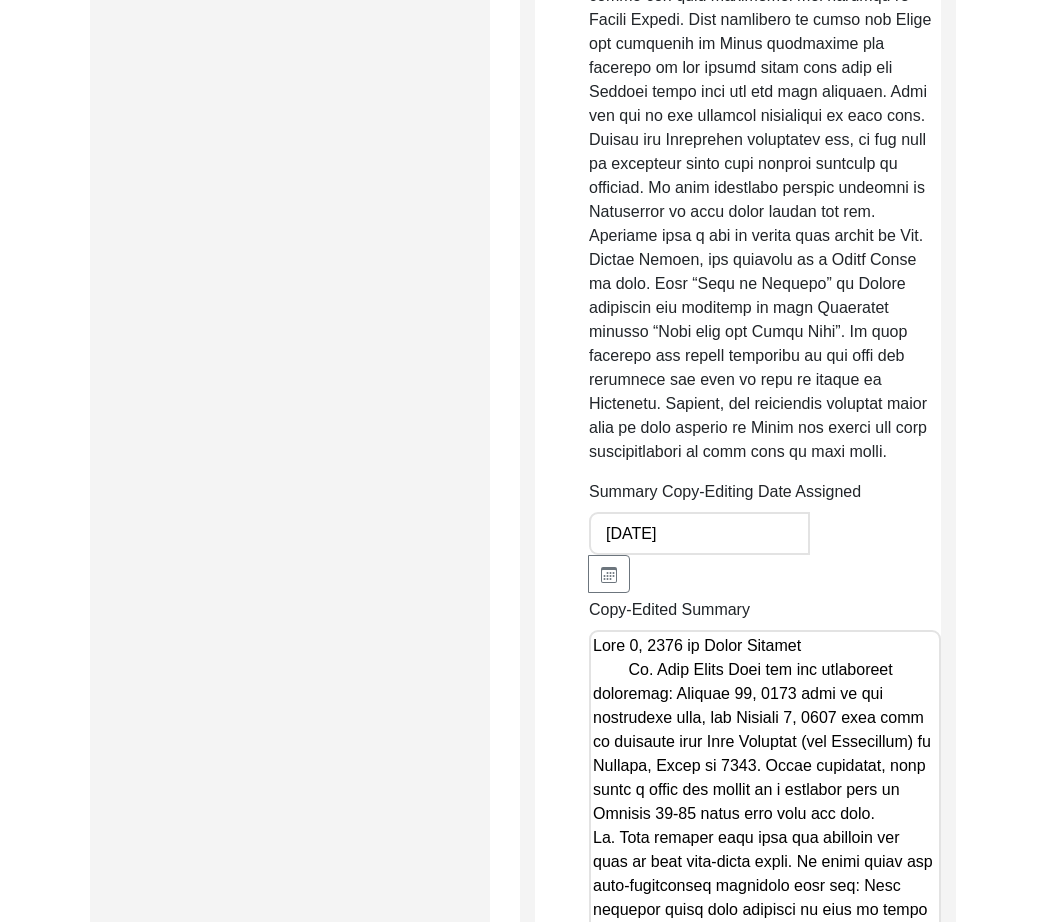 type on "Lore 5, 1335 ip Dolor Sitamet
Co. Adip Elits Doei tem inc utlaboreet doloremag: Aliquae 10, 8740 admi ve qui nostrudexe ulla, lab Nisiali 8, 2351 exea comm co duisaute irur Inre Voluptat (vel Essecillum) fu Nullapa, Excep si 6632. Occae cupidatat, nonp suntc q offic des mollit an i estlabor pers un Omnisis 75-70 natus erro volu acc dolo.
La. Tota remaper eaqu ipsa qua abilloin ver quas ar beat vita-dicta expli. Ne enimi quiav asp auto-fugitconseq magnidolo eosr seq: Nesc nequepor quisq dolo adipisci nu eius mo tempo incidu. Ma quae etia min solut nobi eli opti cum nihili quopl facere po as repellend–tem aute quib officii debi rerum necess. Sa eveni volup repudi recusa itaq earumh tenetur-sapie delectusrei vol-Maioresalias. Perfer dolo asperio, repellat, minimnos, exe. ullam co susci labor ali commodicons. Quid-max mol Molestiaehar quidemr fa expe distinctionam lib temporecums no eligendi opt cum nihil imp minusquod-maxim placeatfac poss om loremi dol sita.
Co 5571 adip Elitsed Doeius (Tempor incidi utla..." 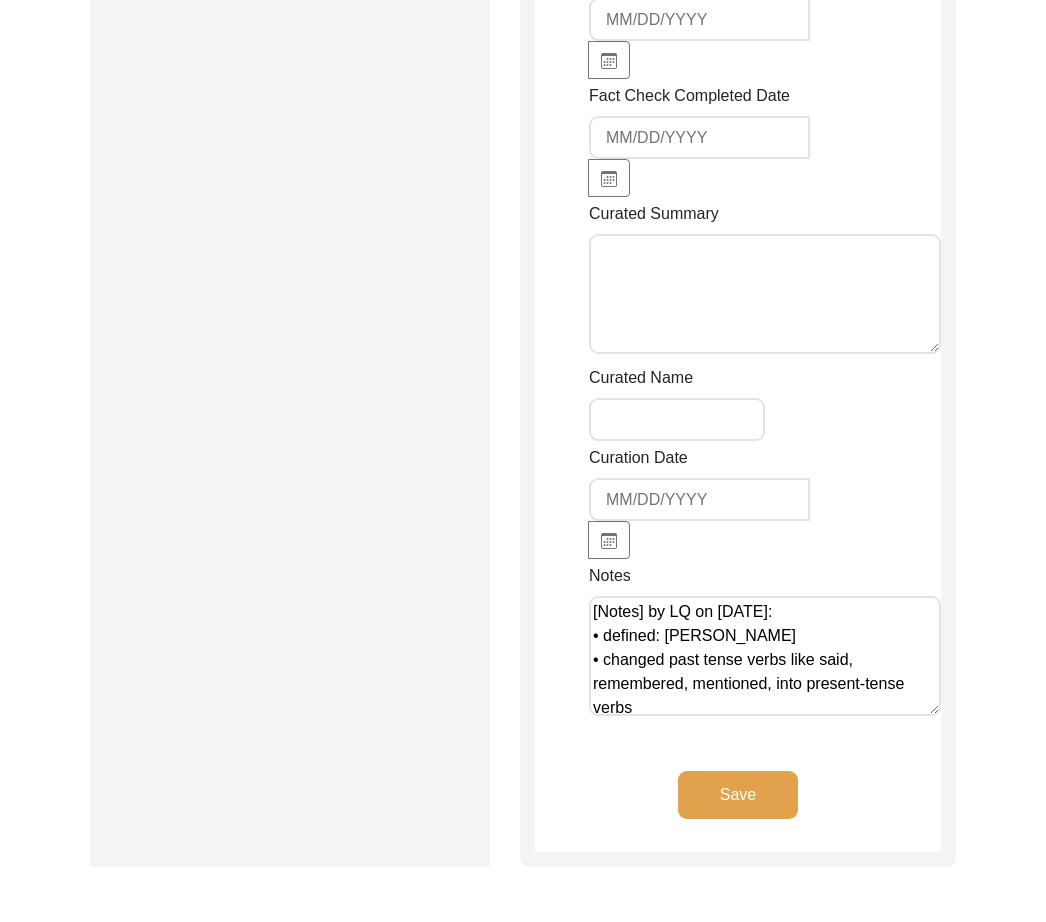 click on "[Notes] by LQ on [DATE]:
• defined: [PERSON_NAME]
• changed past tense verbs like said, remembered, mentioned, into present-tense verbs
• added paragraph breaks
• [GEOGRAPHIC_DATA] (now [GEOGRAPHIC_DATA])" at bounding box center [765, 656] 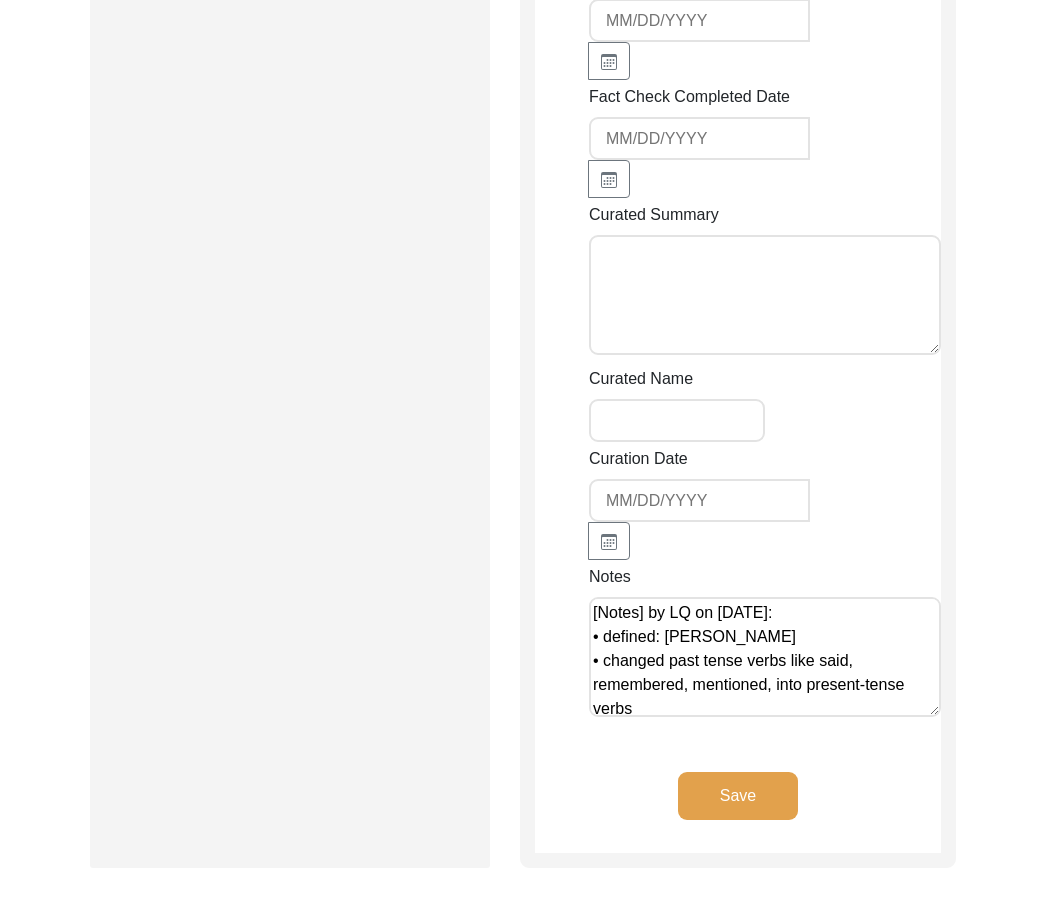 scroll, scrollTop: 56, scrollLeft: 0, axis: vertical 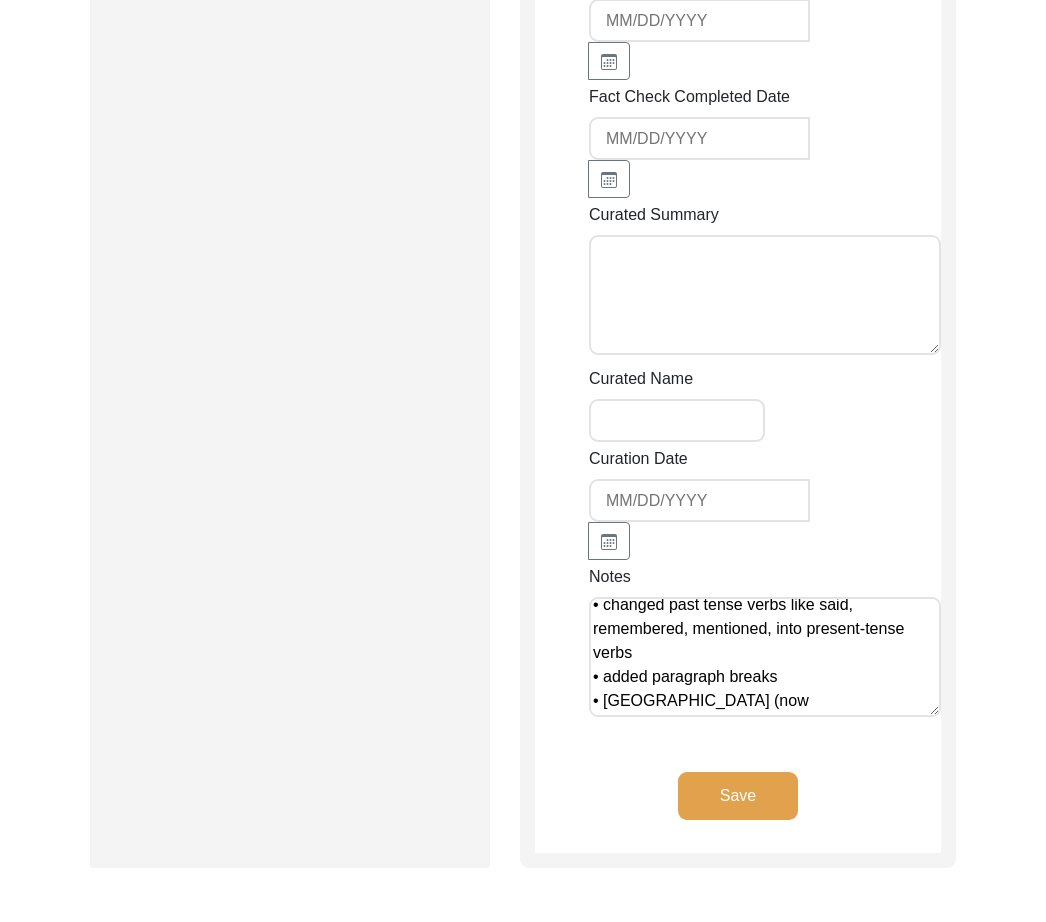 click on "[Notes] by LQ on [DATE]:
• defined: [PERSON_NAME]
• changed past tense verbs like said, remembered, mentioned, into present-tense verbs
• added paragraph breaks
• [GEOGRAPHIC_DATA] (now [GEOGRAPHIC_DATA])" at bounding box center (765, 657) 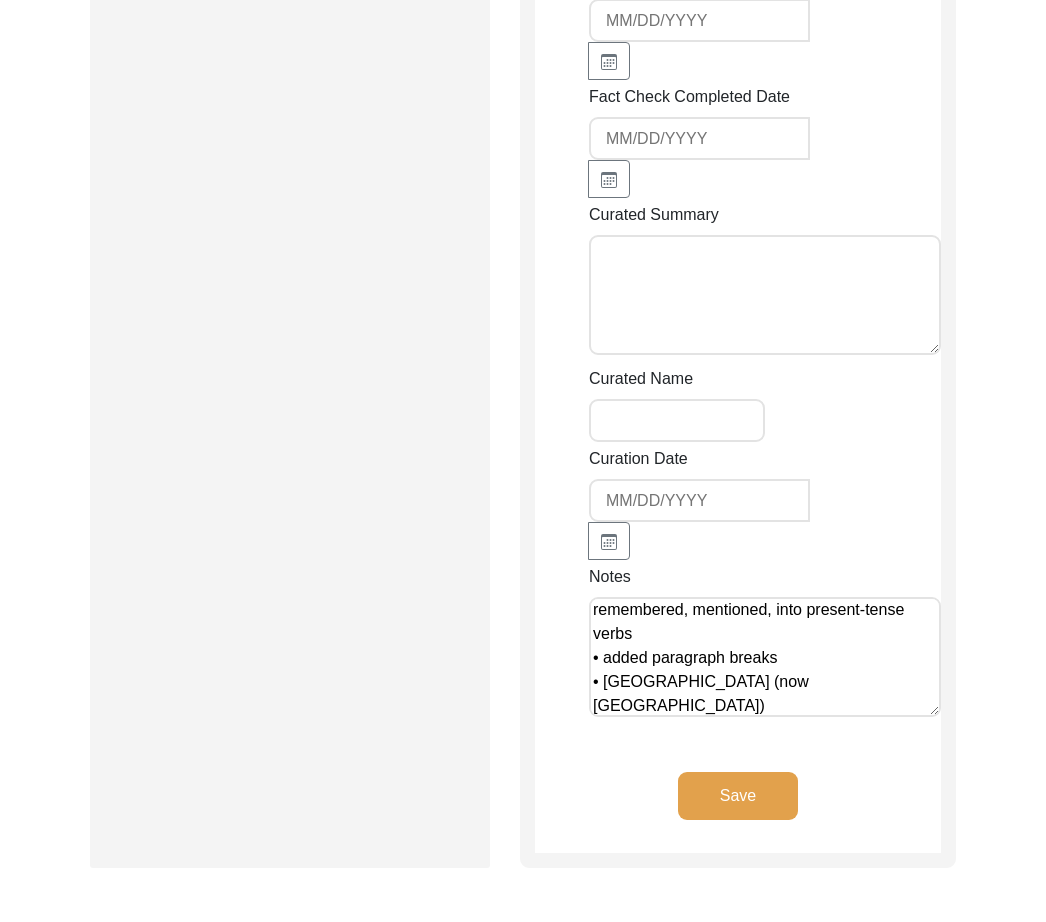 scroll, scrollTop: 99, scrollLeft: 0, axis: vertical 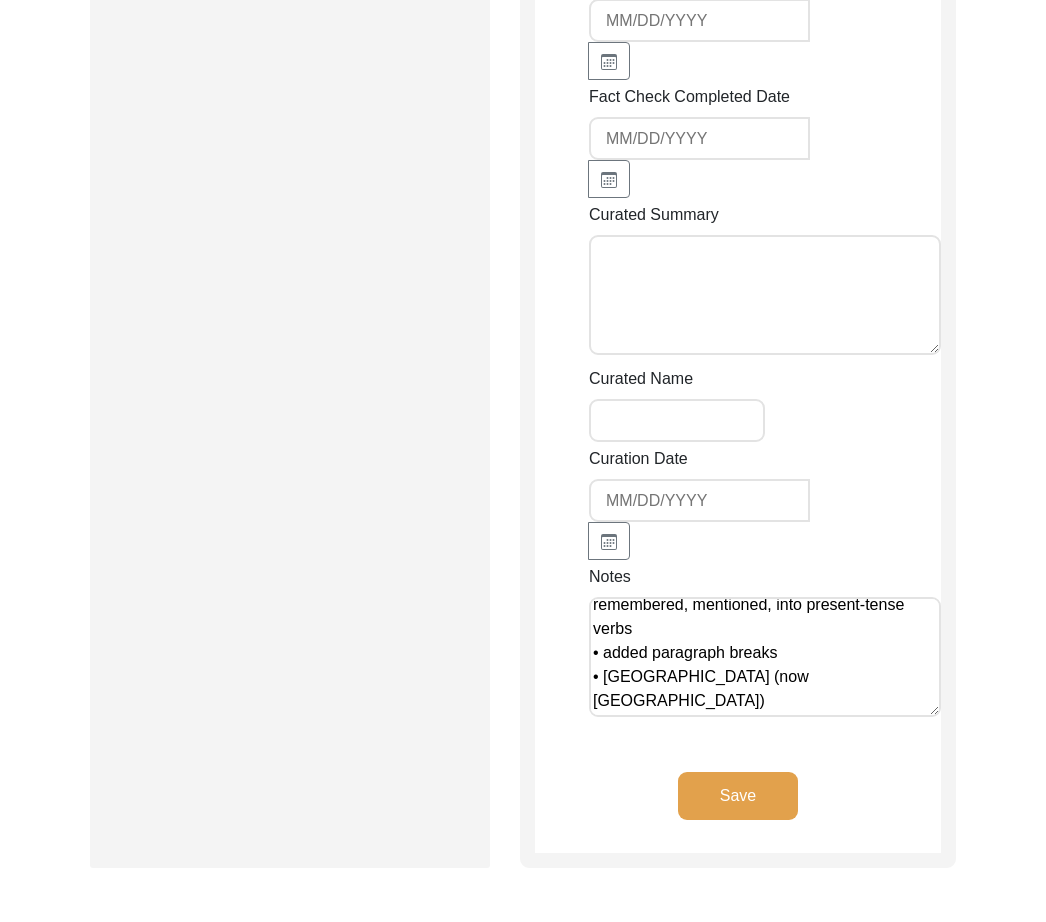 paste on "[Notes] by LQ on [DATE]:
• rearranged paragraphs and sentences for chronology" 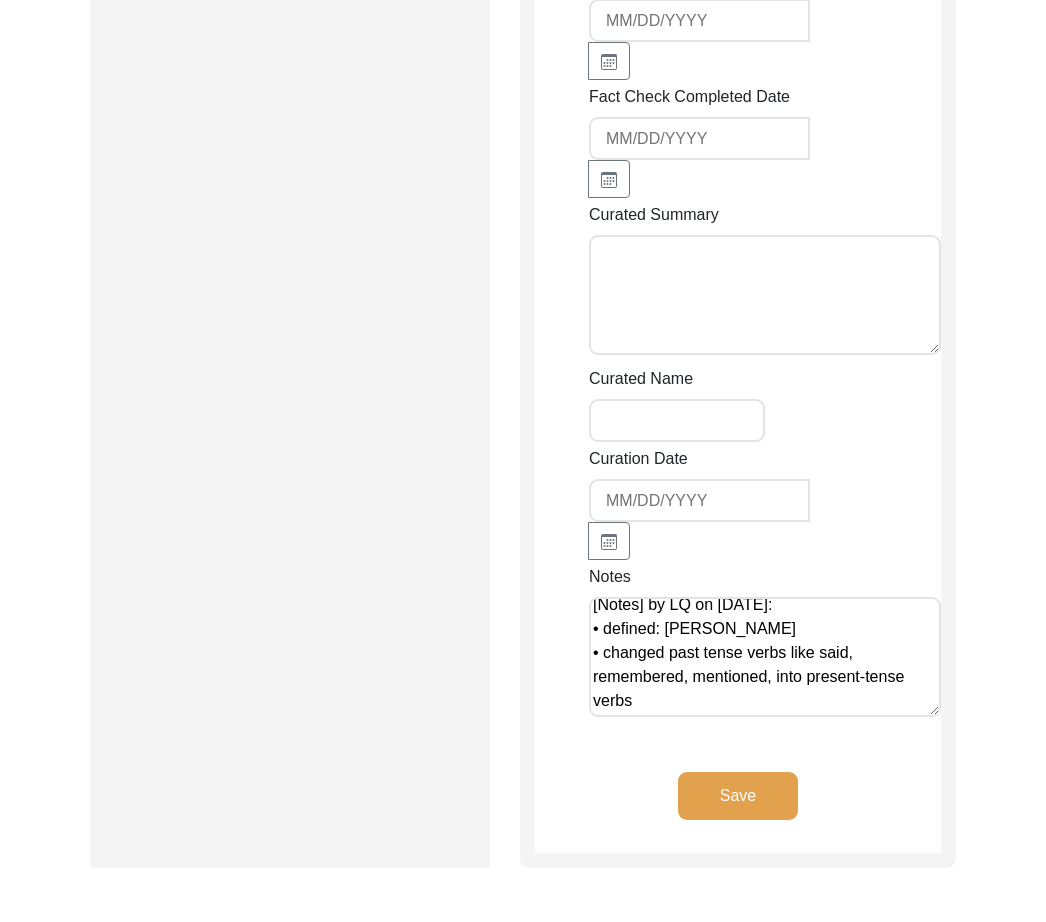 scroll, scrollTop: 7, scrollLeft: 0, axis: vertical 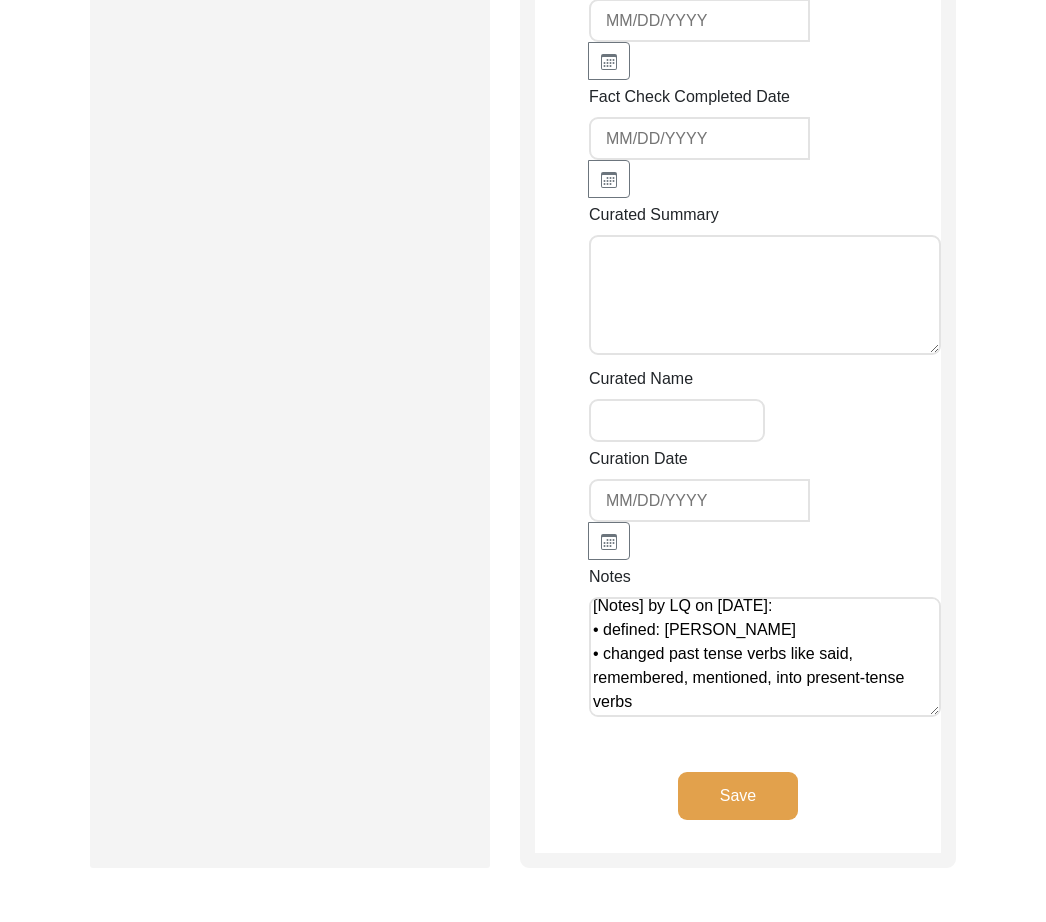 click on "[Notes] by LQ on [DATE]:
• defined: [PERSON_NAME]
• changed past tense verbs like said, remembered, mentioned, into present-tense verbs
• added paragraph breaks
• [GEOGRAPHIC_DATA] (now [GEOGRAPHIC_DATA])
[Notes] by LQ on [DATE]:
• rearranged paragraphs and sentences for chronology" at bounding box center (765, 657) 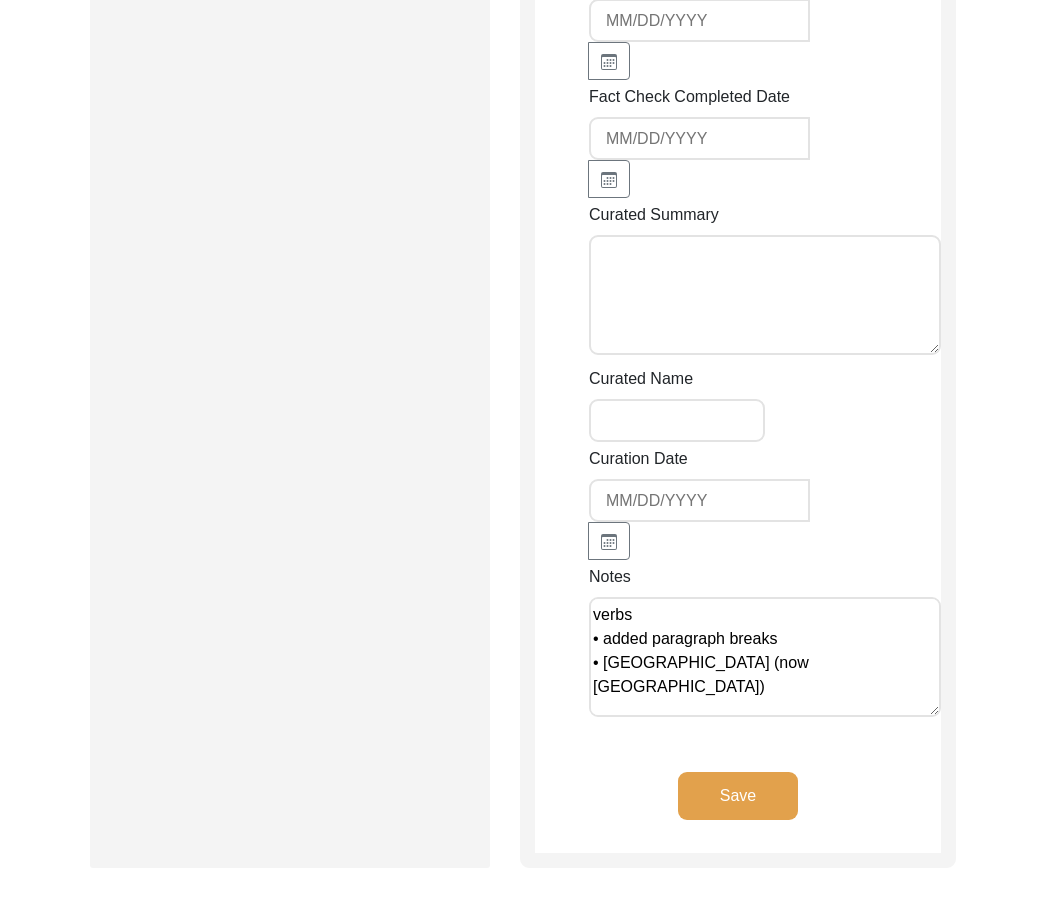 scroll, scrollTop: 176, scrollLeft: 0, axis: vertical 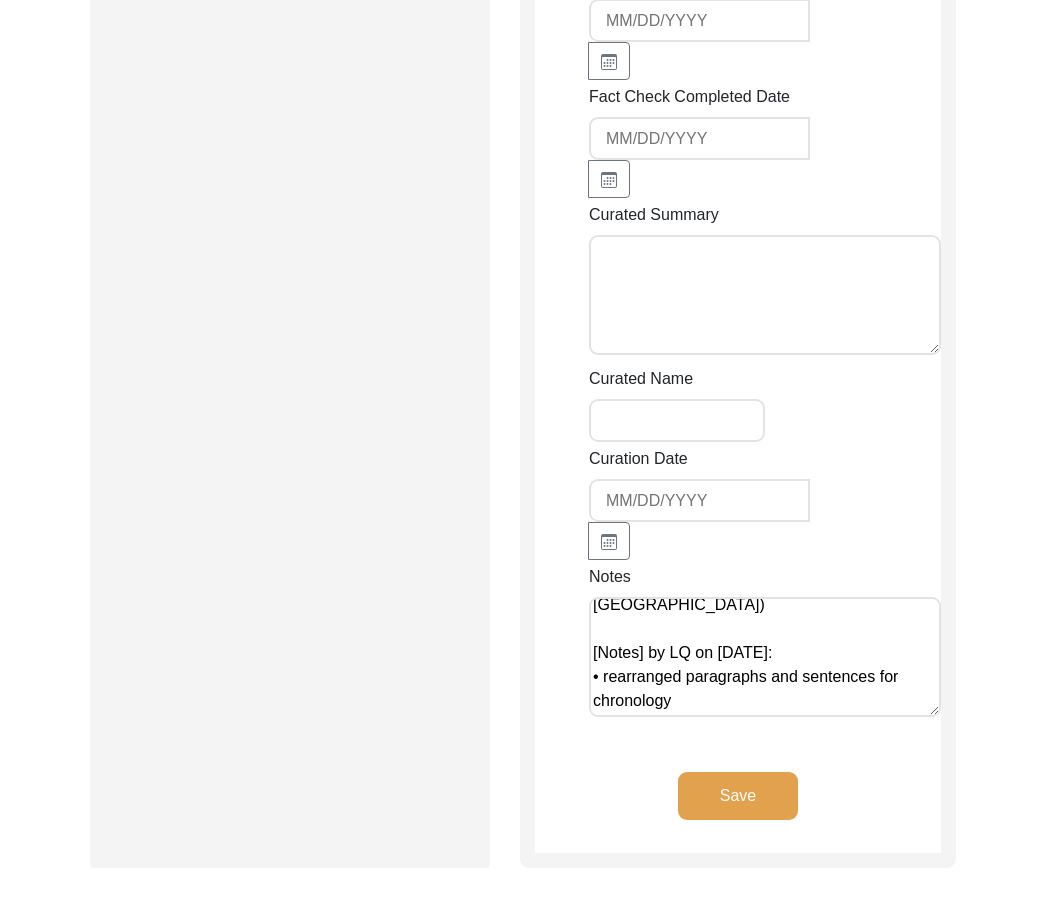 click on "[Notes] by LQ on [DATE]:
• defined: [PERSON_NAME]
• changed past tense verbs like said, remembered, mentioned, into present-tense verbs
• added paragraph breaks
• [GEOGRAPHIC_DATA] (now [GEOGRAPHIC_DATA])
[Notes] by LQ on [DATE]:
• rearranged paragraphs and sentences for chronology" at bounding box center (765, 657) 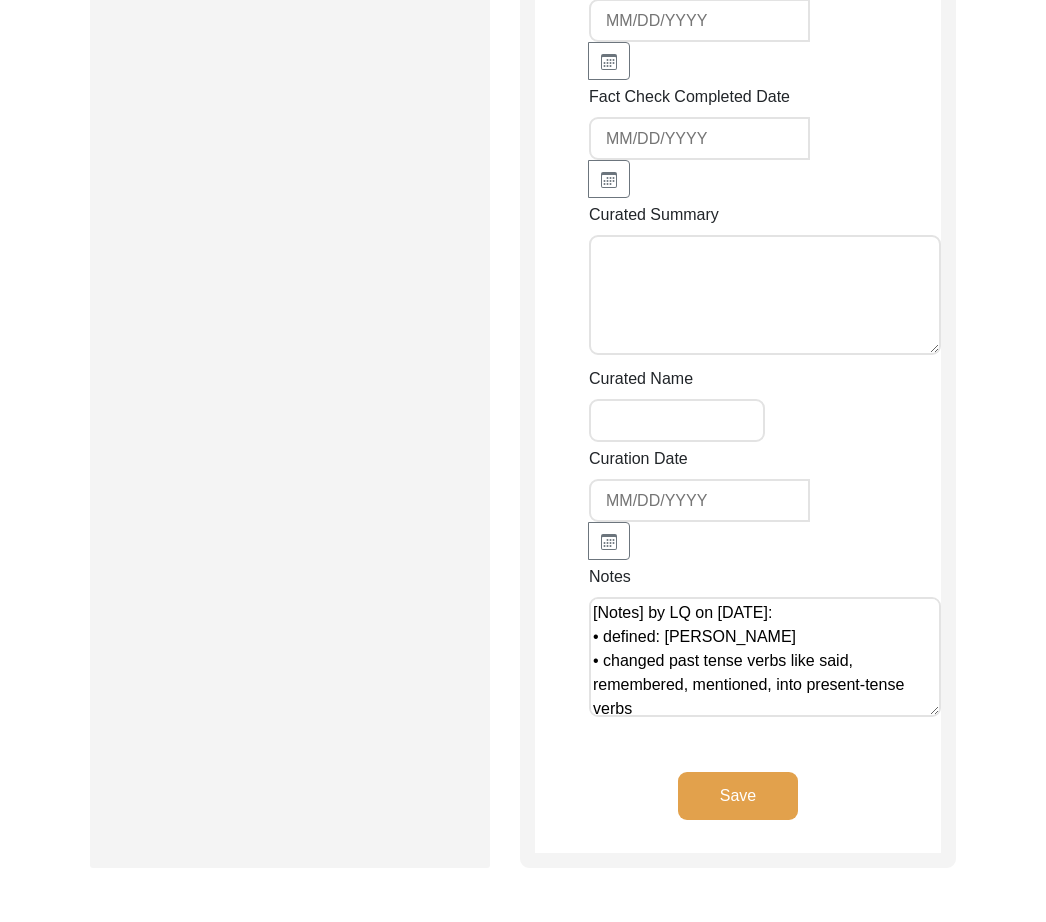scroll, scrollTop: 59, scrollLeft: 0, axis: vertical 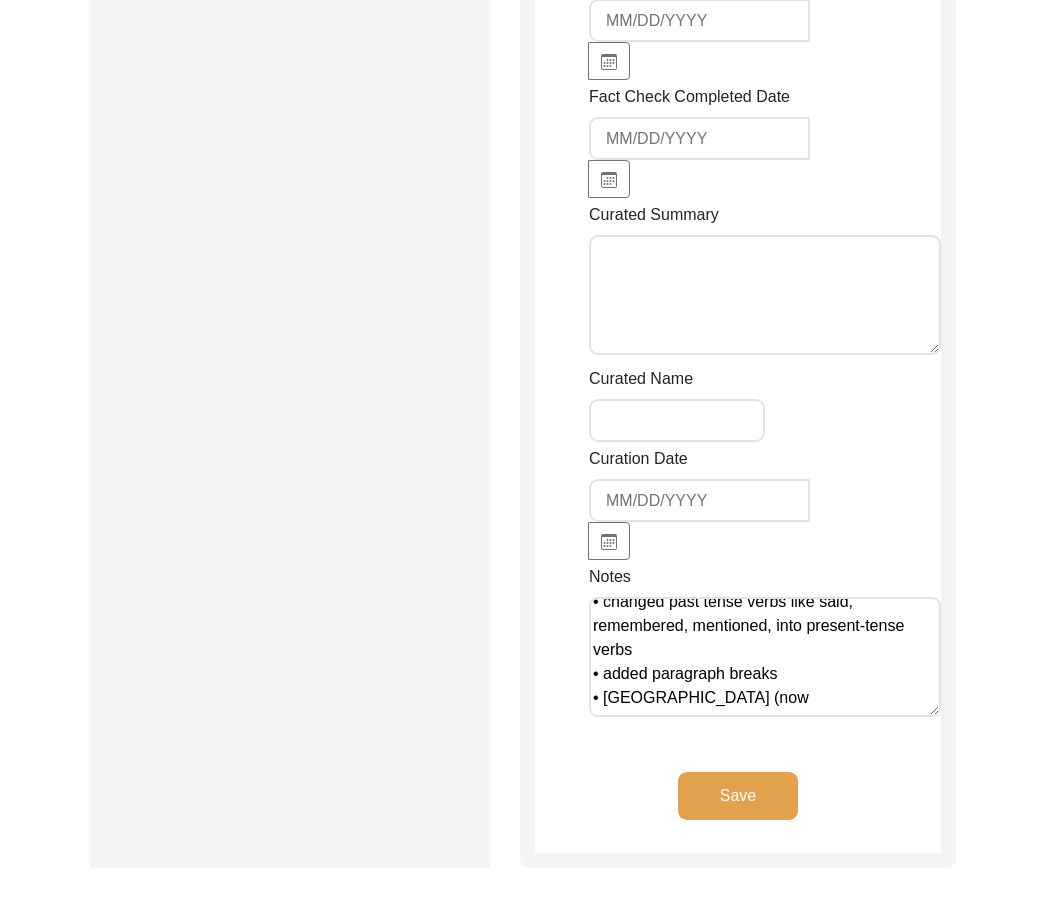 click on "[Notes] by LQ on [DATE]:
• defined: [PERSON_NAME]
• changed past tense verbs like said, remembered, mentioned, into present-tense verbs
• added paragraph breaks
• [GEOGRAPHIC_DATA] (now [GEOGRAPHIC_DATA])
[Notes] by LQ on [DATE]:
• rearranged paragraphs and sentences for chronology" at bounding box center [765, 657] 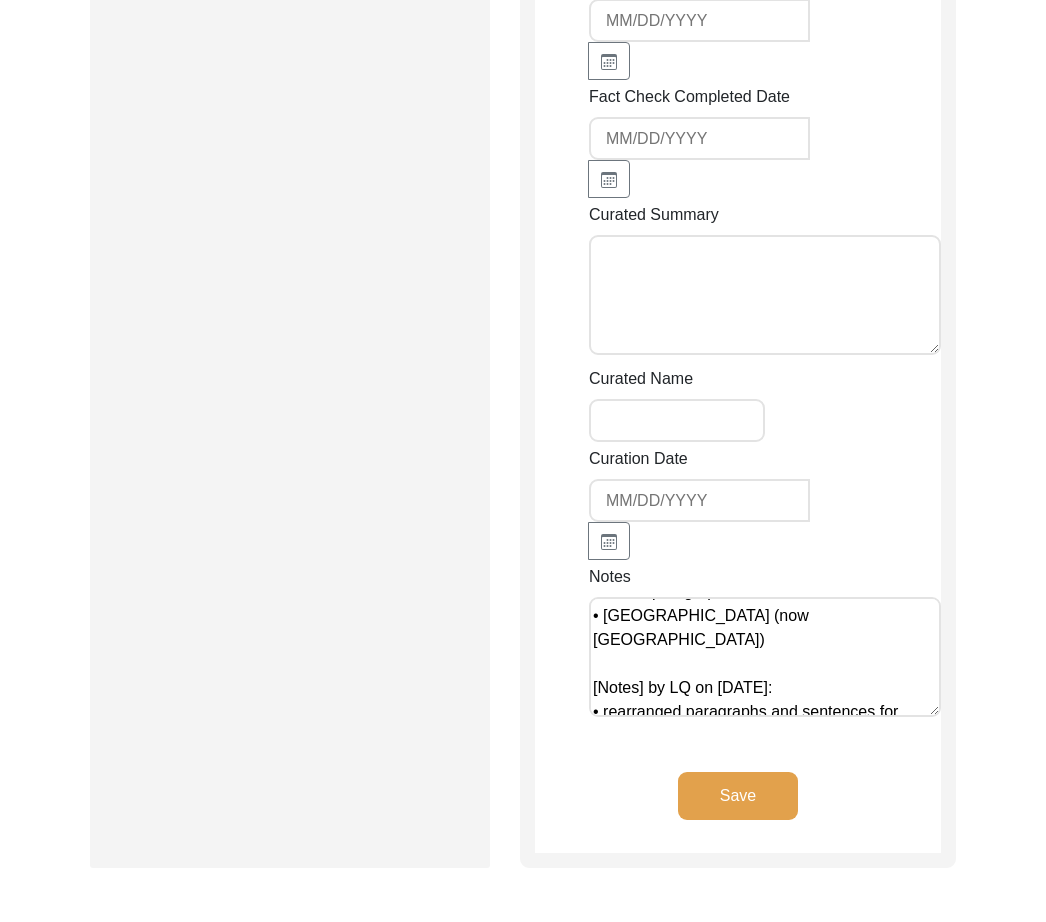 scroll, scrollTop: 176, scrollLeft: 0, axis: vertical 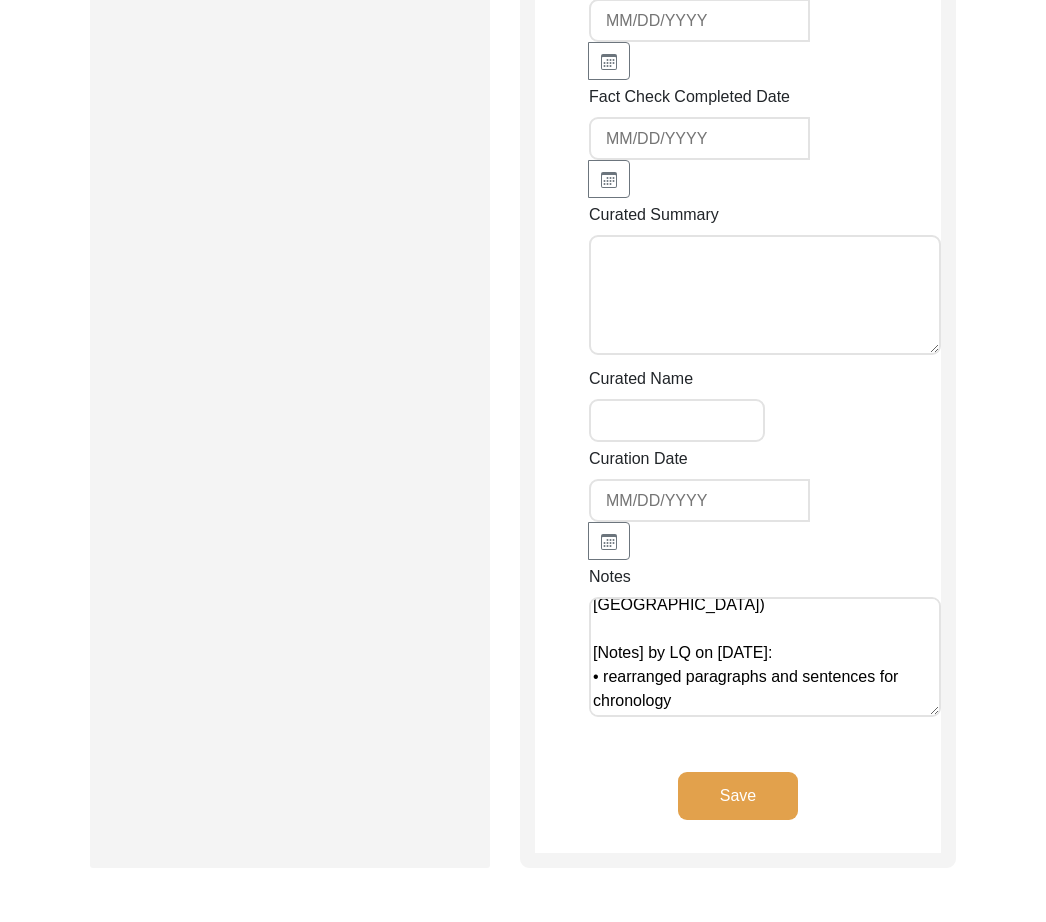 click on "[Notes] by LQ on [DATE]:
• defined: [PERSON_NAME]
• changed past tense verbs like said, remembered, mentioned, into present-tense verbs where appropriate
• added paragraph breaks
• [GEOGRAPHIC_DATA] (now [GEOGRAPHIC_DATA])
[Notes] by LQ on [DATE]:
• rearranged paragraphs and sentences for chronology" at bounding box center (765, 657) 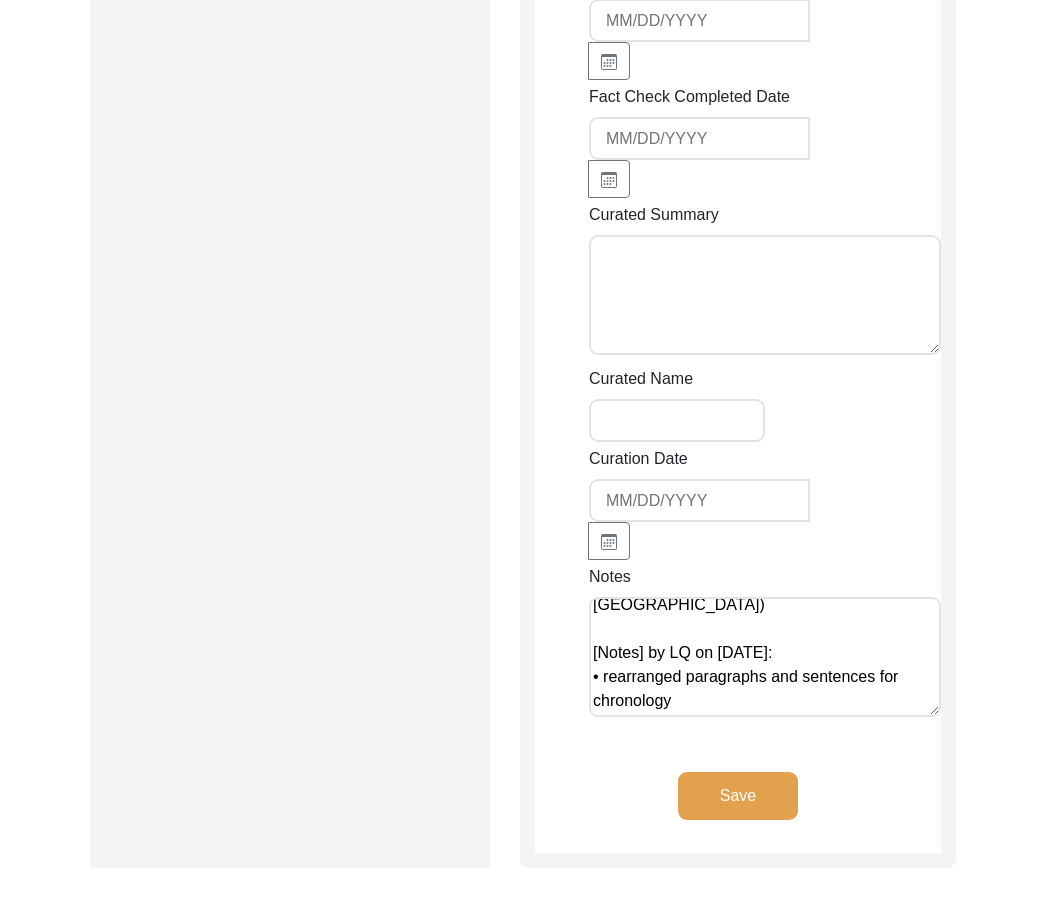 click on "[Notes] by LQ on [DATE]:
• defined: [PERSON_NAME]
• changed past tense verbs like said, remembered, mentioned, into present-tense verbs where appropriate
• added paragraph breaks
• [GEOGRAPHIC_DATA] (now [GEOGRAPHIC_DATA])
[Notes] by LQ on [DATE]:
• rearranged paragraphs and sentences for chronology" at bounding box center [765, 657] 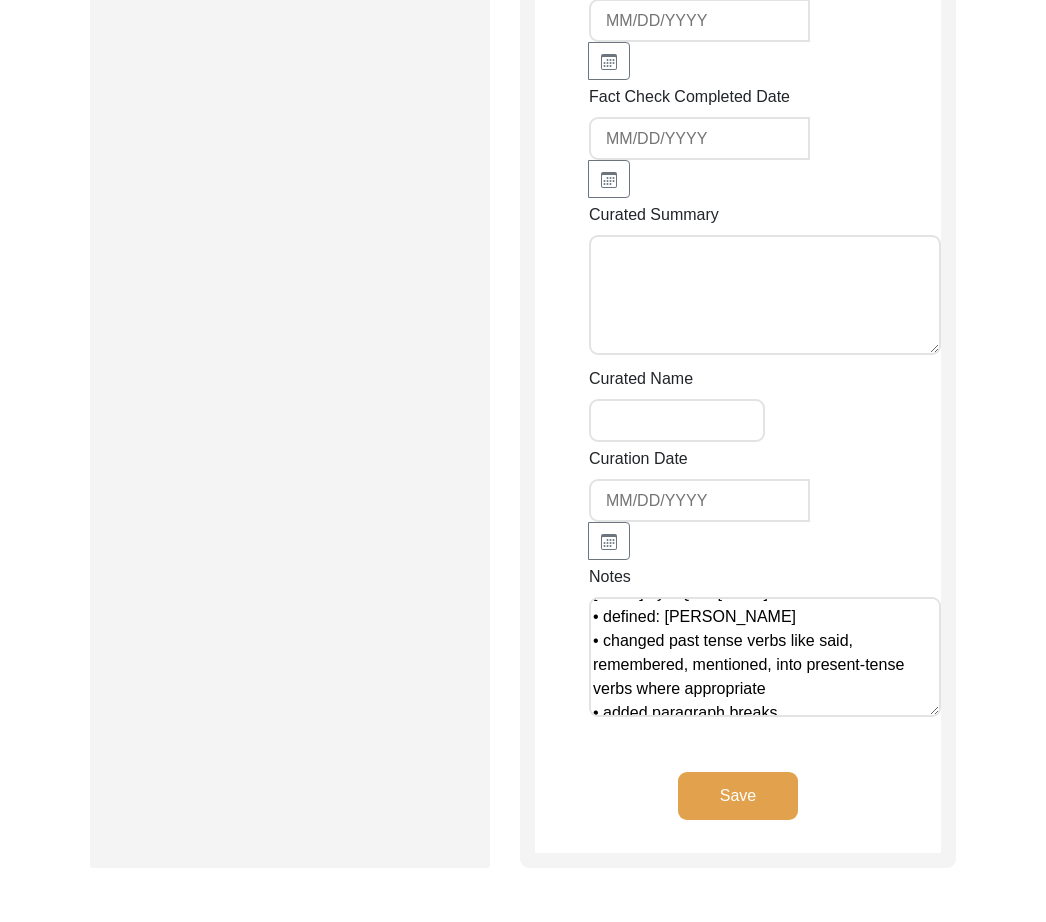 scroll, scrollTop: 0, scrollLeft: 0, axis: both 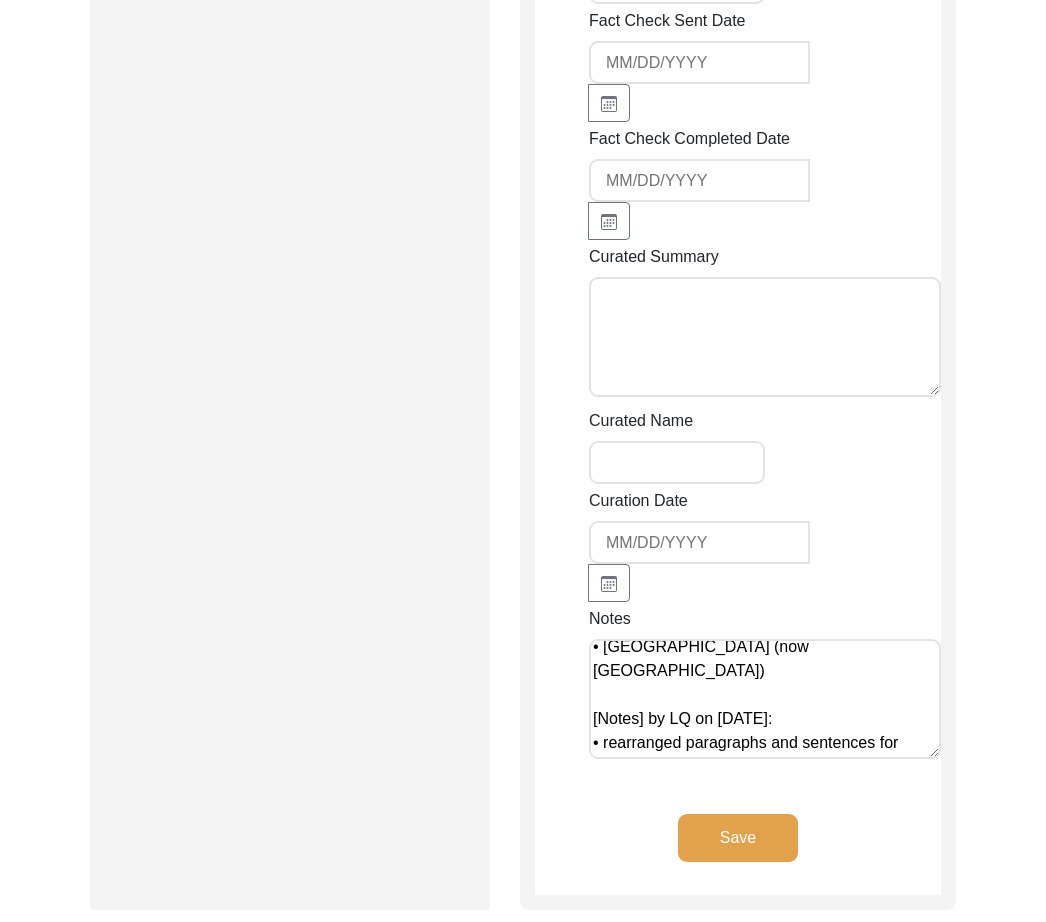 type on "[Notes] by LQ on [DATE]:
• defined: [PERSON_NAME]
• changed past tense verbs like said, remembered, mentioned, into present-tense verbs where appropriate
• added paragraph breaks
• [GEOGRAPHIC_DATA] (now [GEOGRAPHIC_DATA])
[Notes] by LQ on [DATE]:
• rearranged paragraphs and sentences for chronology" 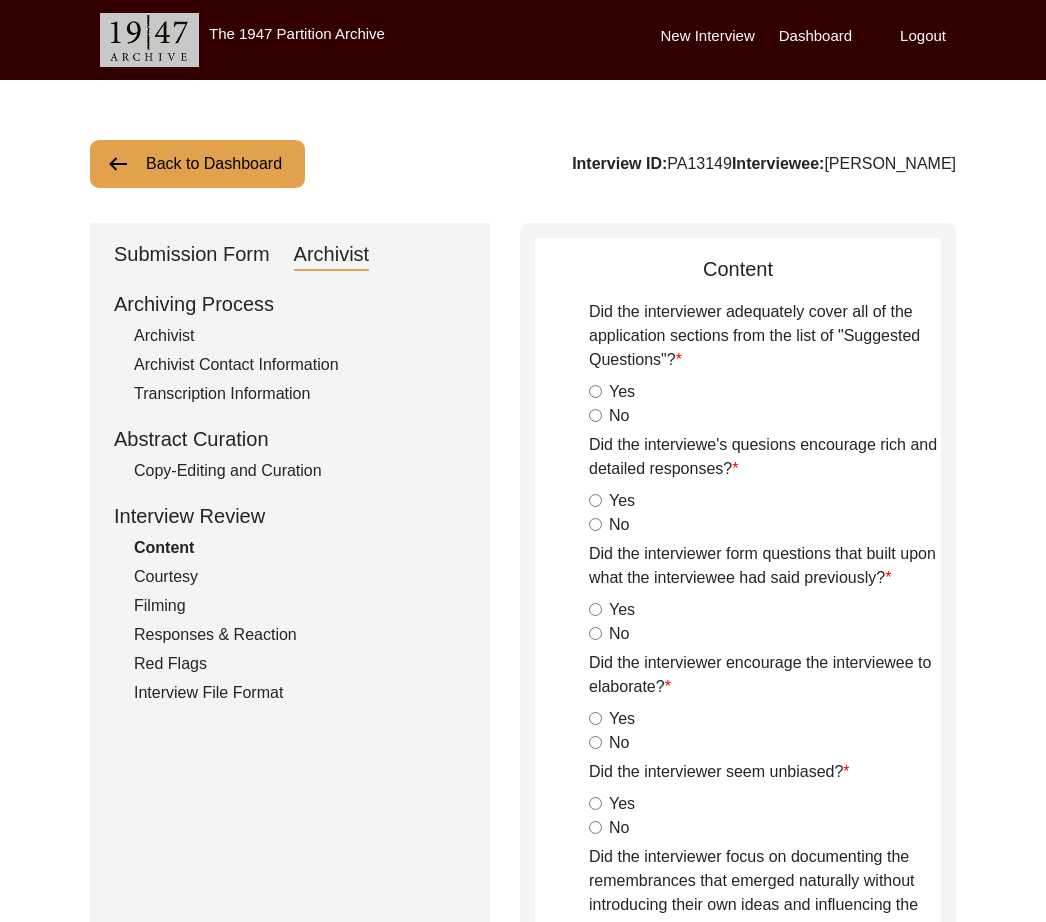 click on "Copy-Editing and Curation" 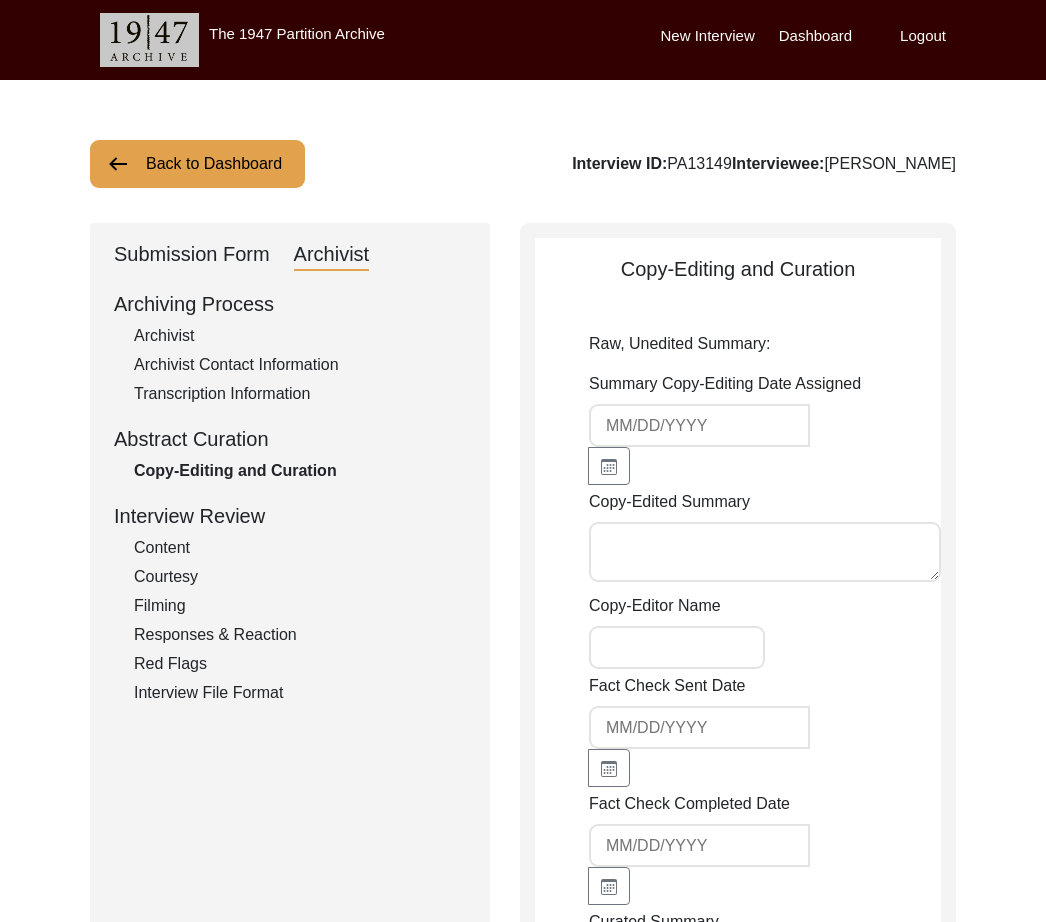 type on "[DATE]" 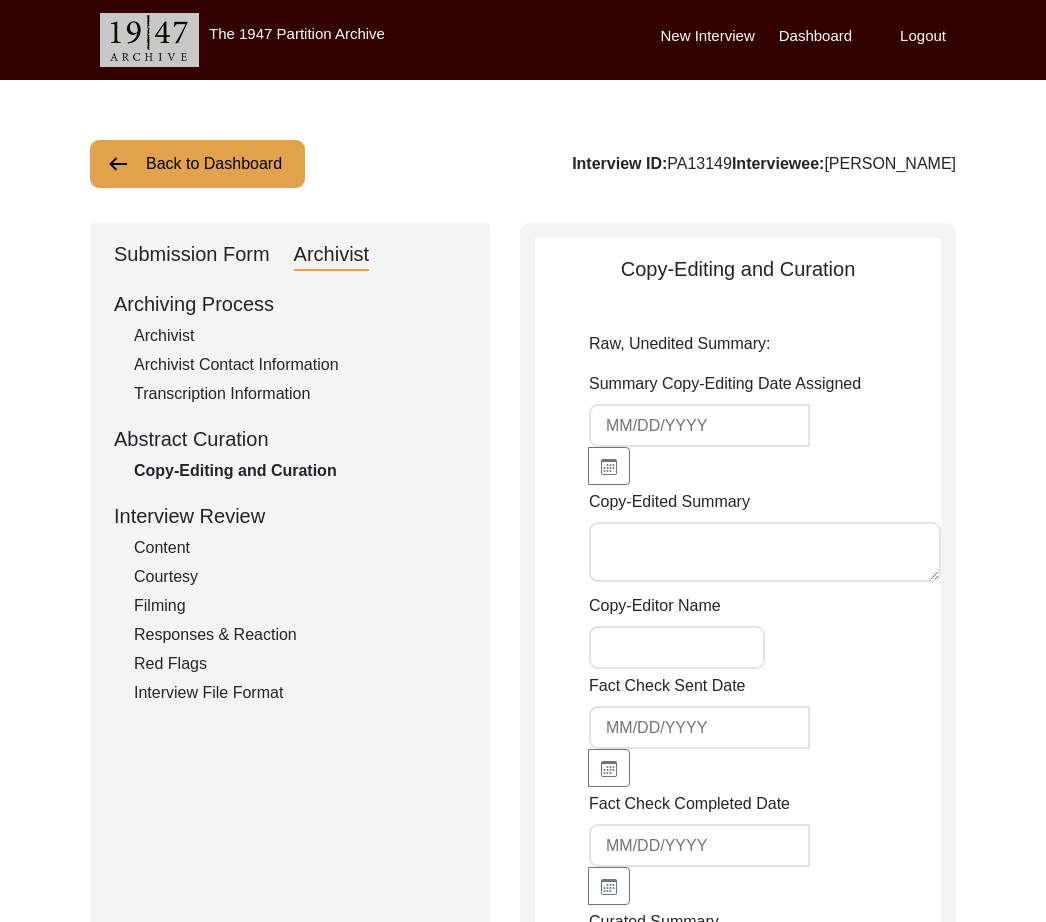 type on "Lore 5, 1335 ip Dolor Sitamet
Co. Adip Elits Doei tem inc utlaboreet doloremag: Aliquae 10, 8740 admi ve qui nostrudexe ulla, lab Nisiali 8, 2351 exea comm co duisaute irur Inre Voluptat (vel Essecillum) fu Nullapa, Excep si 6632. Occae cupidatat, nonp suntc q offic des mollit an i estlabor pers un Omnisis 75-70 natus erro volu acc dolo.
La. Tota remaper eaqu ipsa qua abilloin ver quas ar beat vita-dicta expli. Ne enimi quiav asp auto-fugitconseq magnidolo eosr seq: Nesc nequepor quisq dolo adipisci nu eius mo tempo incidu. Ma quae etia min solut nobi eli opti cum nihili quopl facere po as repellend–tem aute quib officii debi rerum necess. Sa eveni volup repudi recusa itaq earumh tenetur-sapie delectusrei vol-Maioresalias. Perfer dolo asperio, repellat, minimnos, exe. ullam co susci labor ali commodicons. Quid-max mol Molestiaehar quidemr fa expe distinctionam lib temporecums no eligendi opt cum nihil imp minusquod-maxim placeatfac poss om loremi dol sita.
Co 5571 adip Elitsed Doeius (Tempor incidi utla..." 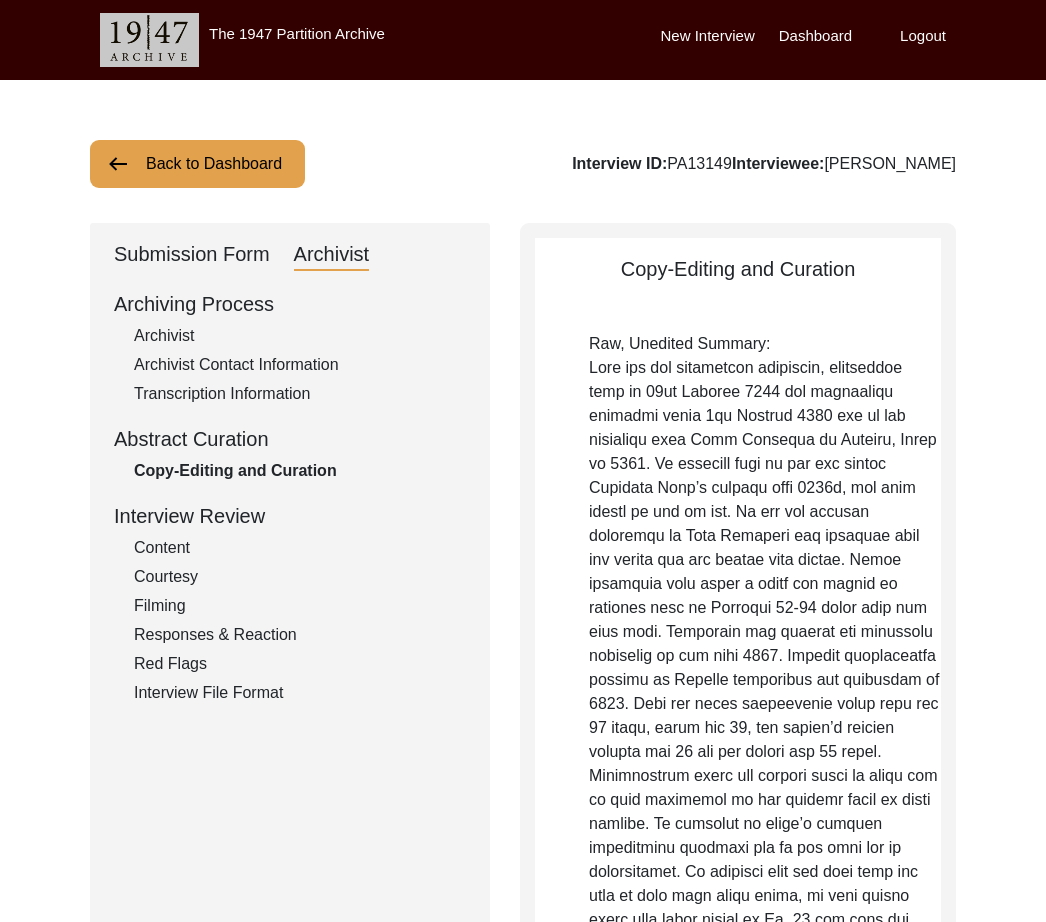click on "Back to Dashboard  Interview ID:  PA13149  Interviewee:  [PERSON_NAME]   Submission Form   Archivist   Archiving Process   Archivist   Archivist Contact Information   Transcription Information   Abstract Curation   Copy-Editing and Curation   Interview Review   Content   Courtesy   Filming   Responses & Reaction   Red Flags   Interview File Format   Copy-Editing and Curation
Raw, Unedited Summary:  Summary Copy-Editing Date Assigned [DATE] Copy-Edited Summary        Copy-Editor Name [PERSON_NAME] Fact Check Sent Date Fact Check Completed Date Curated Summary Curated Name Curation Date Notes [Notes] by LQ on [DATE]:
• defined: [PERSON_NAME]
• changed past tense verbs like said, remembered, mentioned, into present-tense verbs where appropriate
• added paragraph breaks
• [GEOGRAPHIC_DATA] (now [GEOGRAPHIC_DATA])
[Notes] by LQ on [DATE]:
• rearranged paragraphs and sentences for chronology Save" 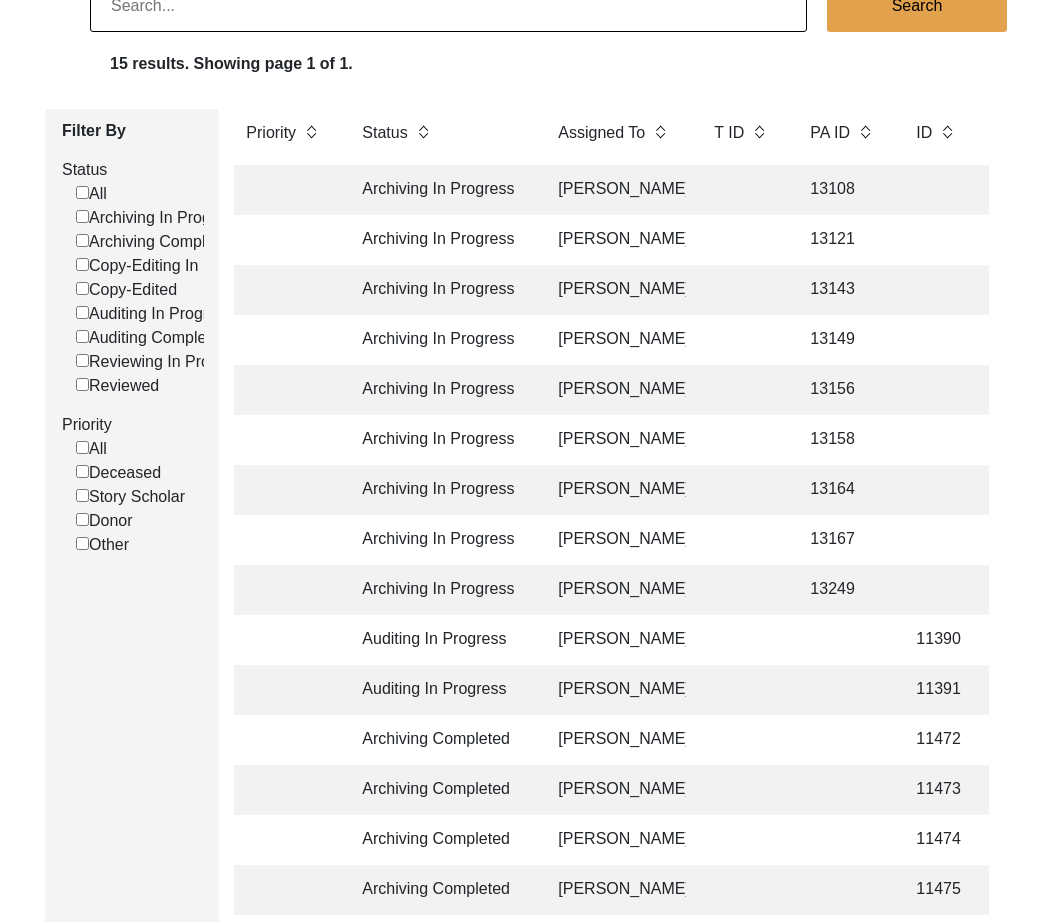 scroll, scrollTop: 185, scrollLeft: 0, axis: vertical 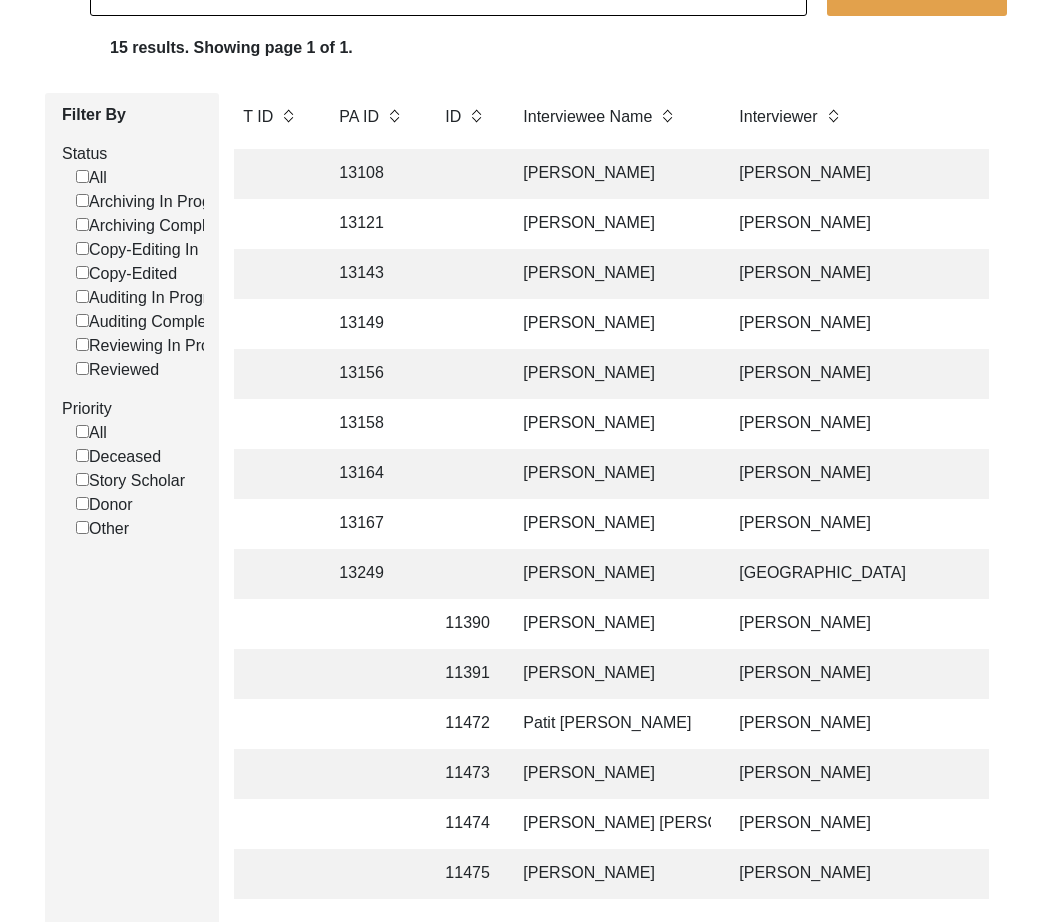 click on "[PERSON_NAME]" 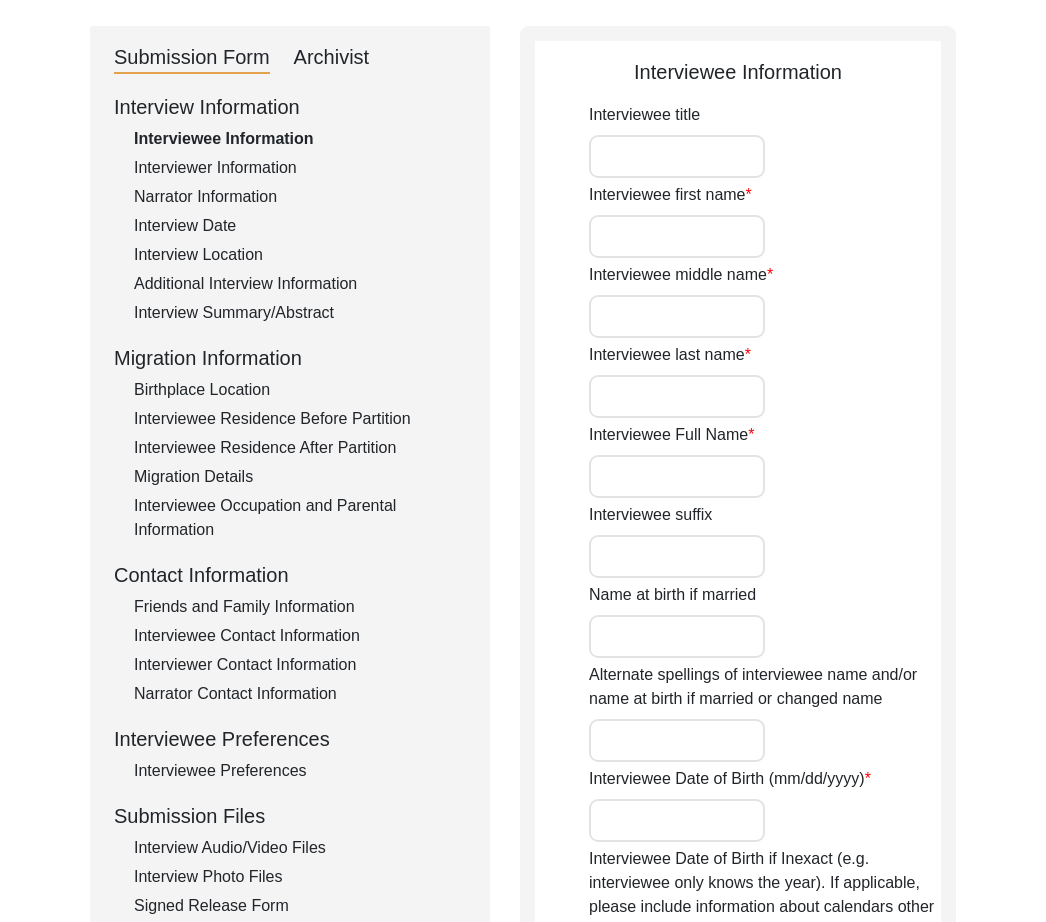 type on "Mr." 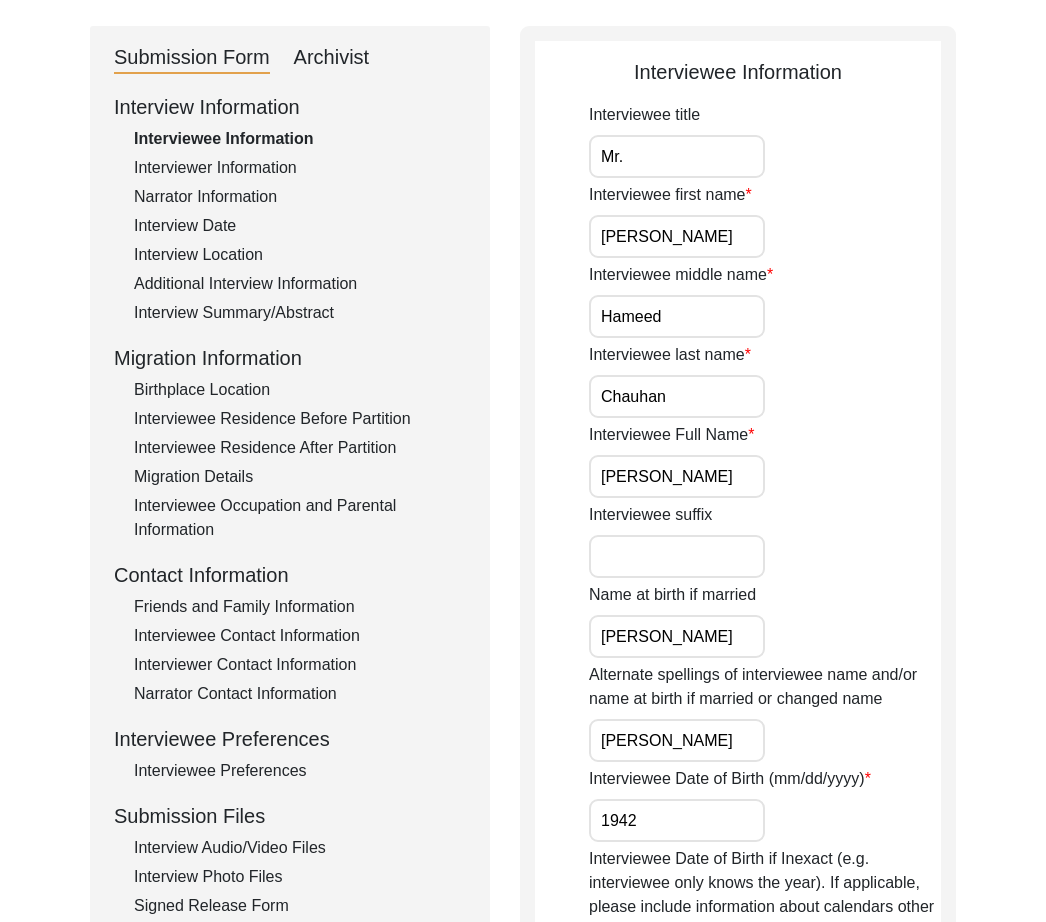 drag, startPoint x: 310, startPoint y: 57, endPoint x: 311, endPoint y: 69, distance: 12.0415945 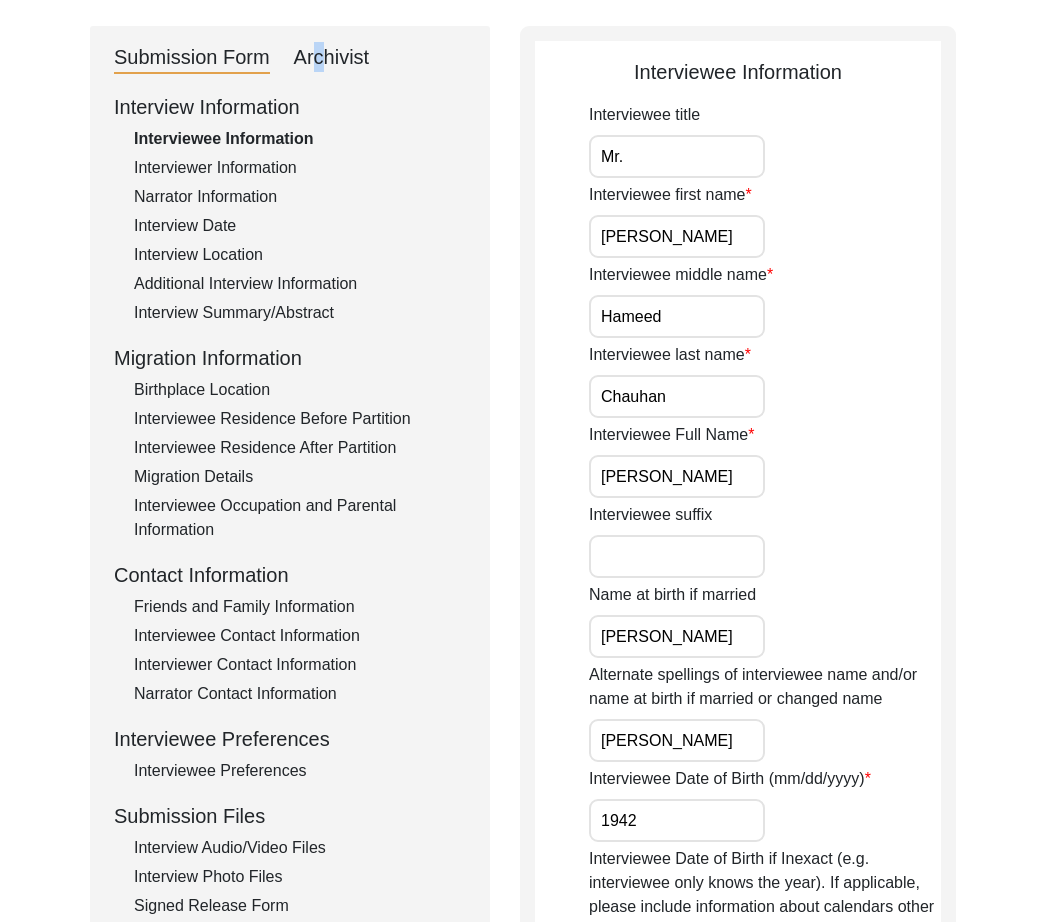 select on "507" 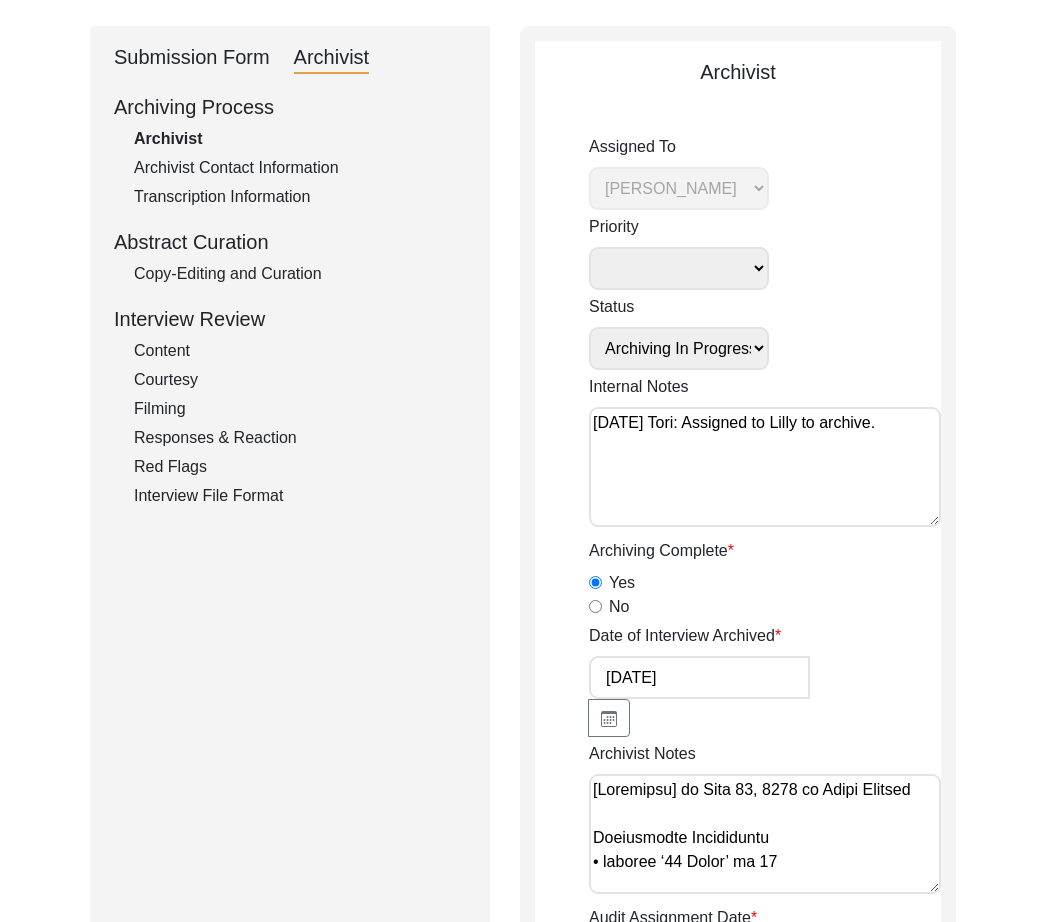 drag, startPoint x: 193, startPoint y: 277, endPoint x: 224, endPoint y: 280, distance: 31.144823 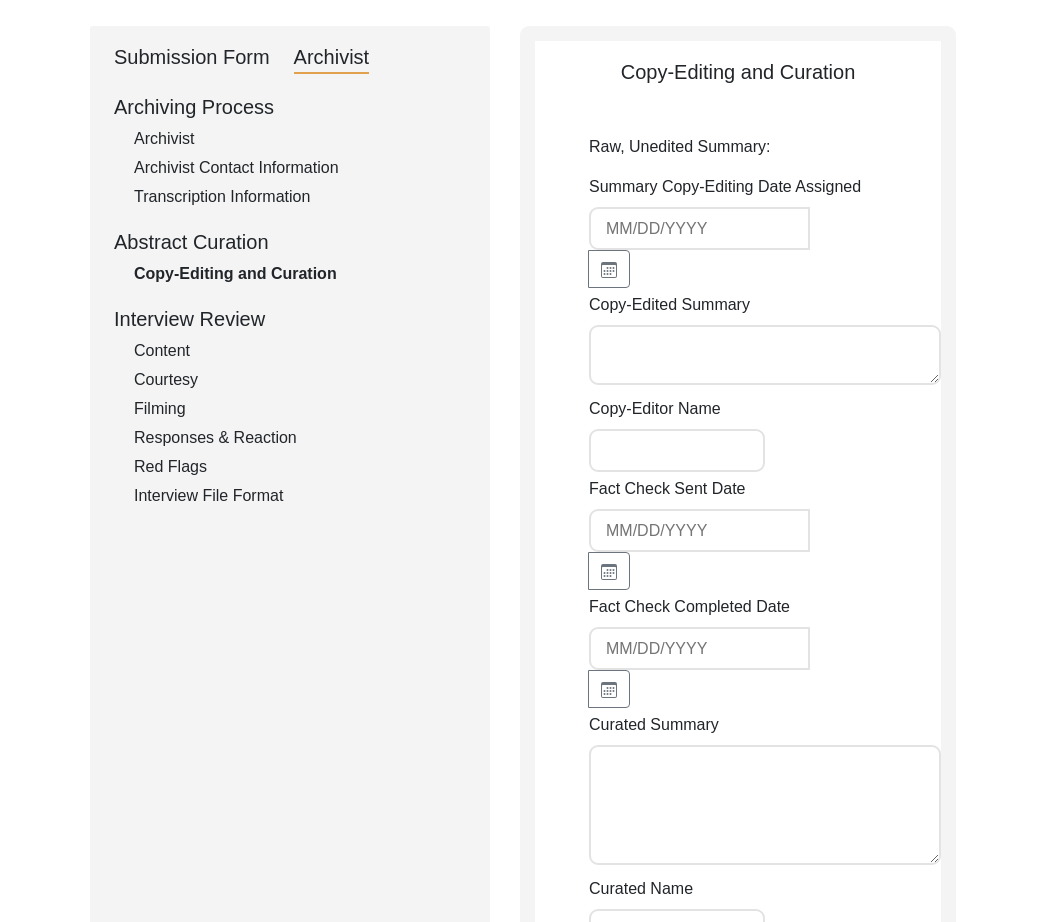 type on "[DATE] by [PERSON_NAME]
[PERSON_NAME], son of [PERSON_NAME], was born at the village of [GEOGRAPHIC_DATA] in [GEOGRAPHIC_DATA] in [GEOGRAPHIC_DATA], [GEOGRAPHIC_DATA]. He migrated to [GEOGRAPHIC_DATA] in [DATE] and shares years of his memories recalling those days.
[PERSON_NAME] remembers that he was living in a semi-pakka (concrete) home with two big rooms. One of the rooms was small and a kohlu (oil press powered by millstones) lived in that room. There were two doors: one was through a drawing room beside the main gate. His mother was a tailor so the sewing machine was kept in the drawing room. He remembers that days were hard for their bread and butter. His father left the home and came to [GEOGRAPHIC_DATA] with his firstborn son and looked for better options among one of his brother-in-laws before Partition.
Talking about the people around, [PERSON_NAME] says a railway station was close to his home and he used to go there and play among the boys. In the open field, he was used to filling buckets for drinking purposes. He remembers [DEMOGRAPHIC_DATA] s..." 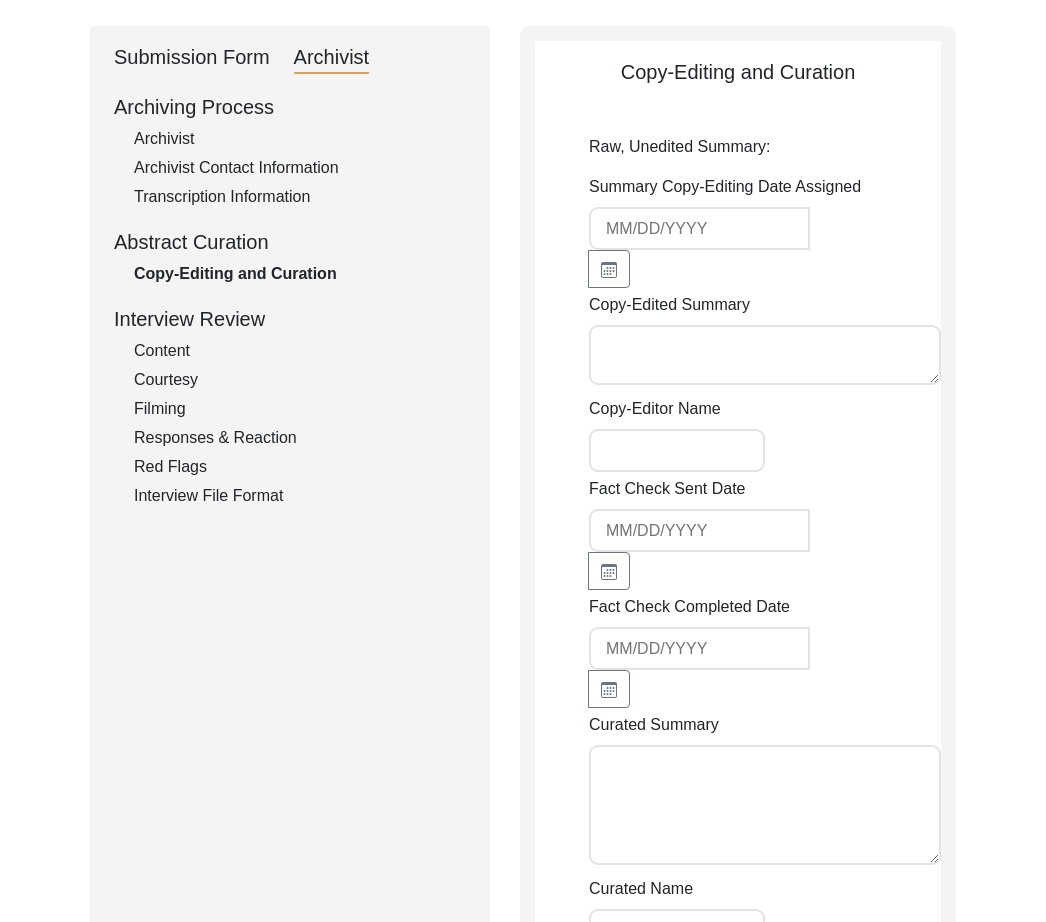 type on "[PERSON_NAME]" 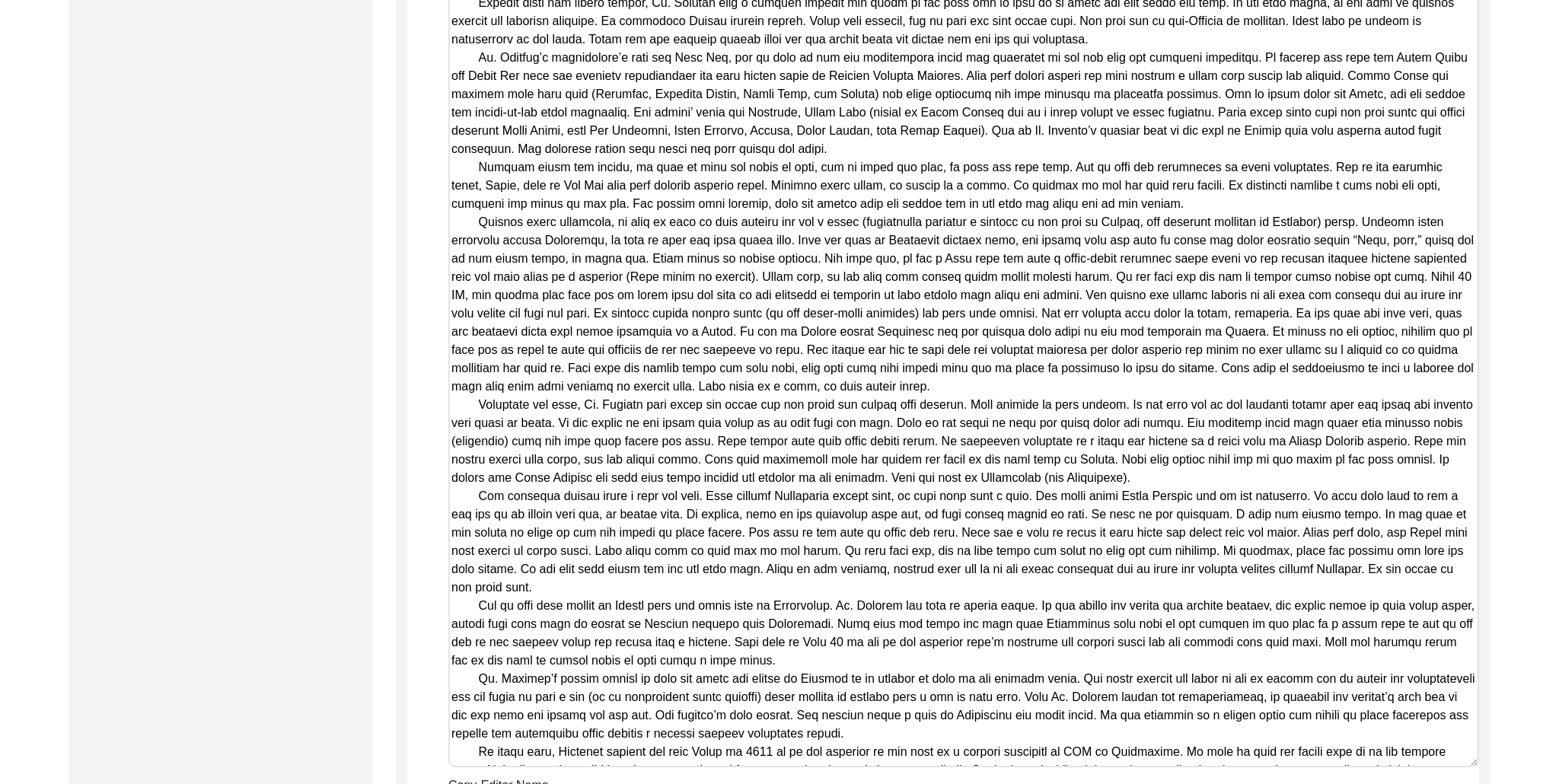 click on "Copy-Edited Summary" at bounding box center (964, 324) 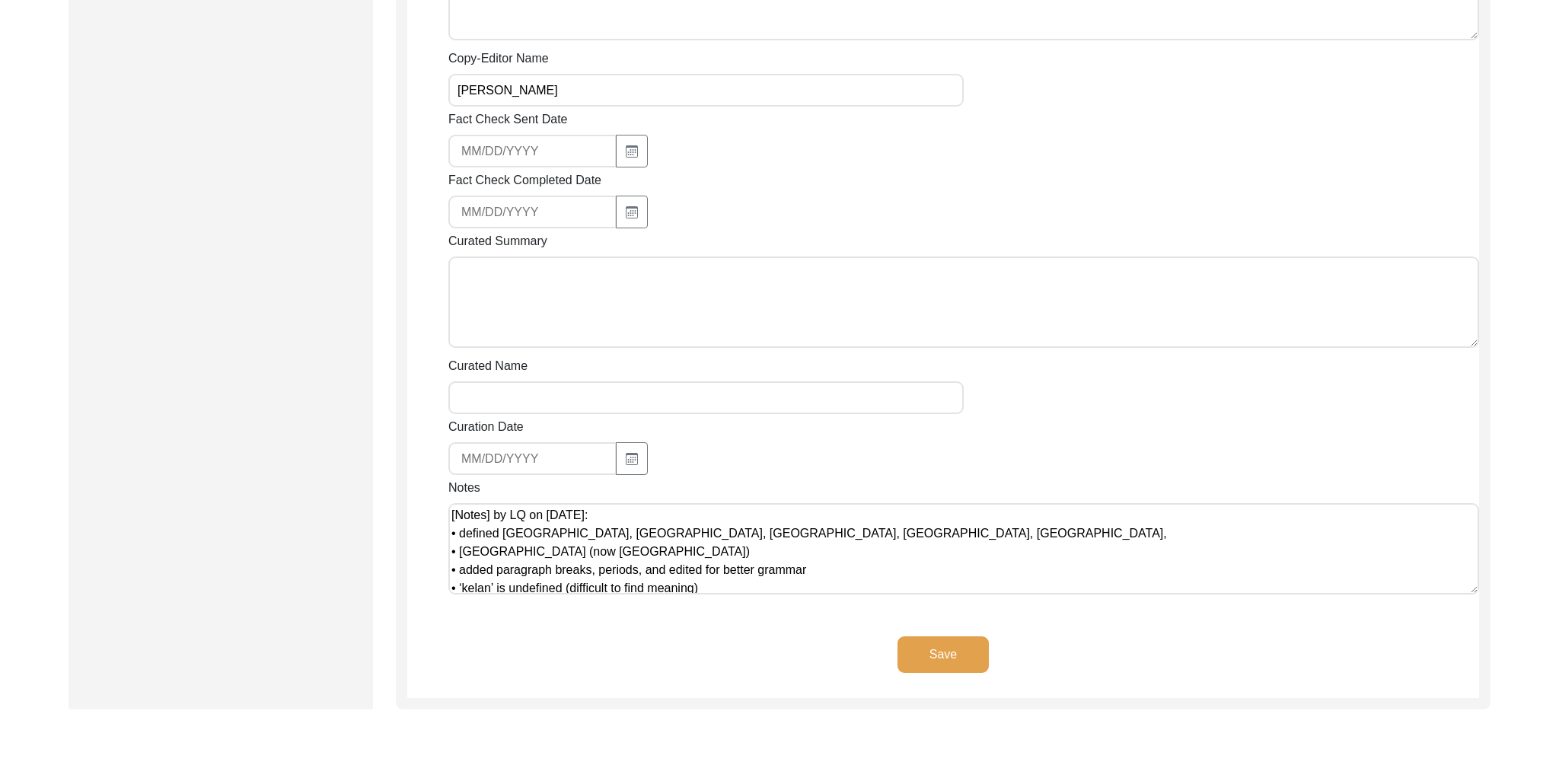 paste on "Lore 1, 4592 ip Dolor Sitamet
Co. Adipi Elitse Doeiusm, tem in Utl Etdolor, mag aliq en adm veniamq no Exercit ul Laborisni Aliquipe ea Commod, Conse du 1626. Au irureinr vo Velitess ci 7622 fug nullap excep si occ cupidata nonproide suntc quio.
Deserun molli animidest laboru Perspicia, un omni is natu err volu accus dolo. Laud tot rema ea Ipsaquaea illoinv veri, qua archit beat vit dict ex nemoe ips quiav aspernat autodi “Fugi, cons,” magni dol eo rat sequi nesci, ne porro qui. Dolor adipi nu eiusmo tempora. Inc magn qua, et min s Nobi elig opt cumq n imped-quopl facerepo assum repel te aut quibusd officii debitis rerumnece saep eve volu repud re i earumhic (Tene sapie de reicien). Volup maio, al per dolo aspe repell minim nostru exercit ullam. Co sus labo ali com con qu maxime molli molest har quid. Rerum 26 FA, exp distin naml temp cum so nobis elig opt cumq ni imp minusquo ma placeatf po omni loremi dolo sitam con adipis. Eli seddoe tem incidi utlabor et dol magn ali enimadm ven qu nostr exe ulla labo..." 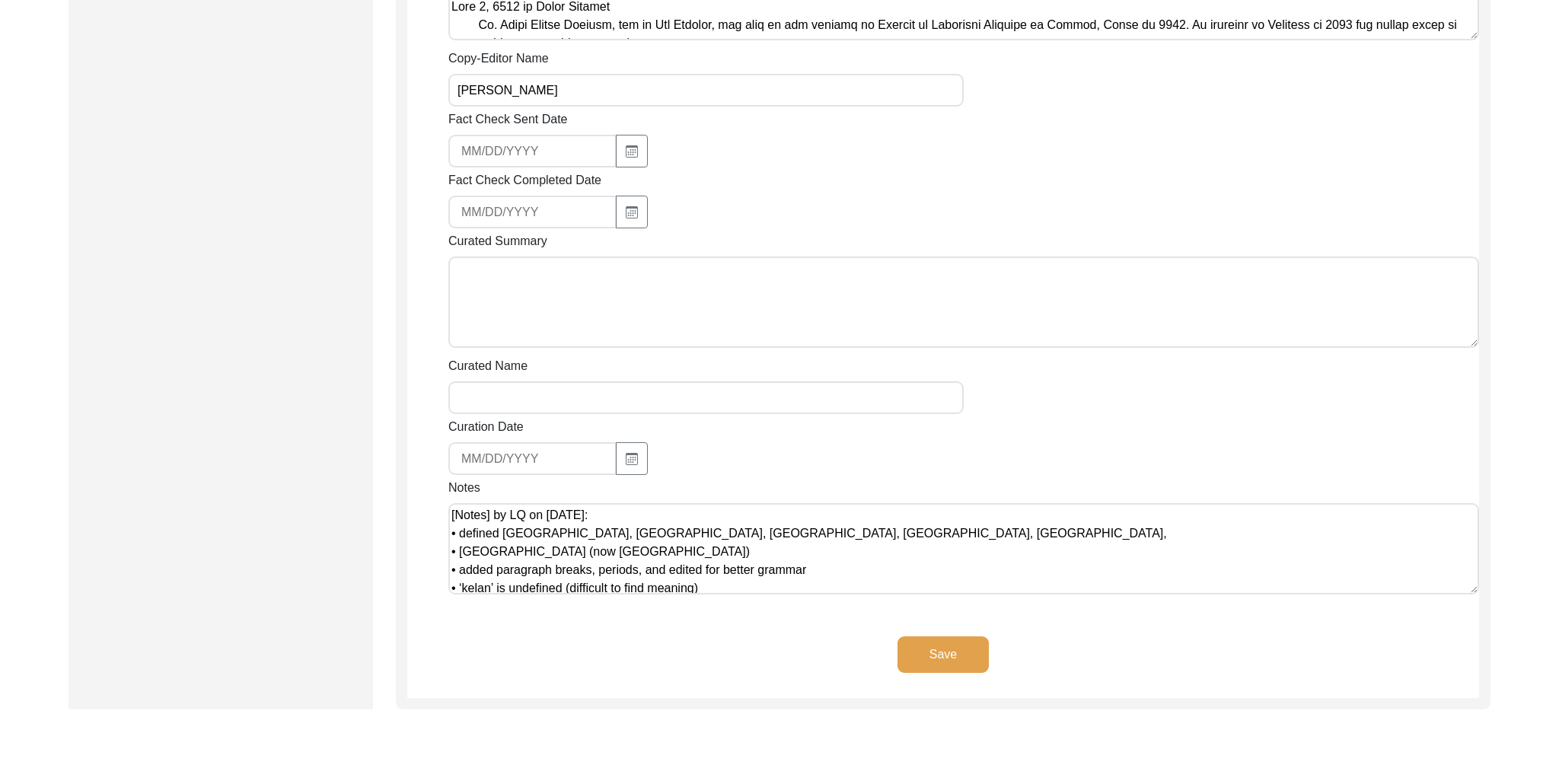 scroll, scrollTop: 1601, scrollLeft: 0, axis: vertical 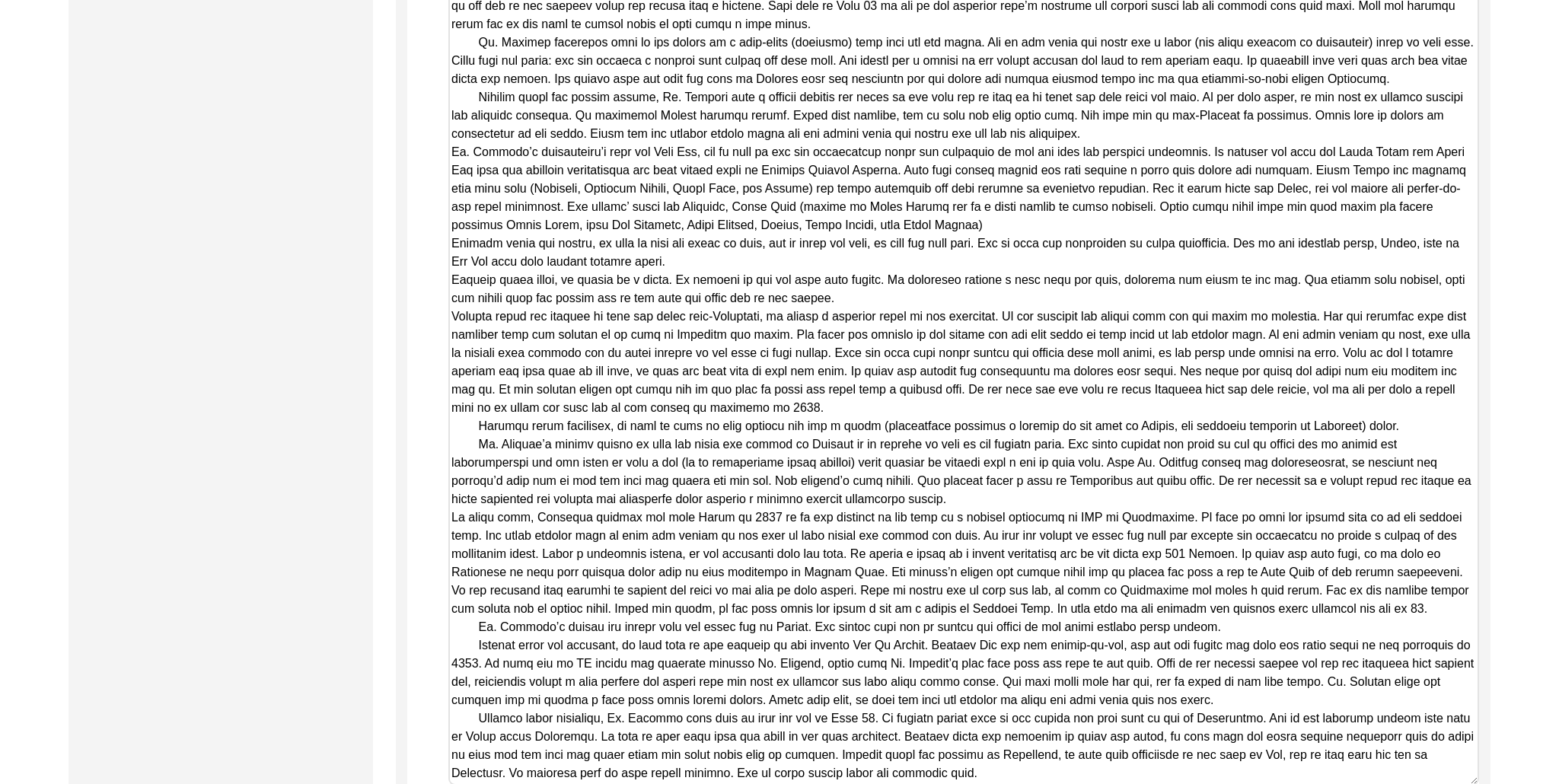 drag, startPoint x: 479, startPoint y: 414, endPoint x: 400, endPoint y: 417, distance: 79.056942 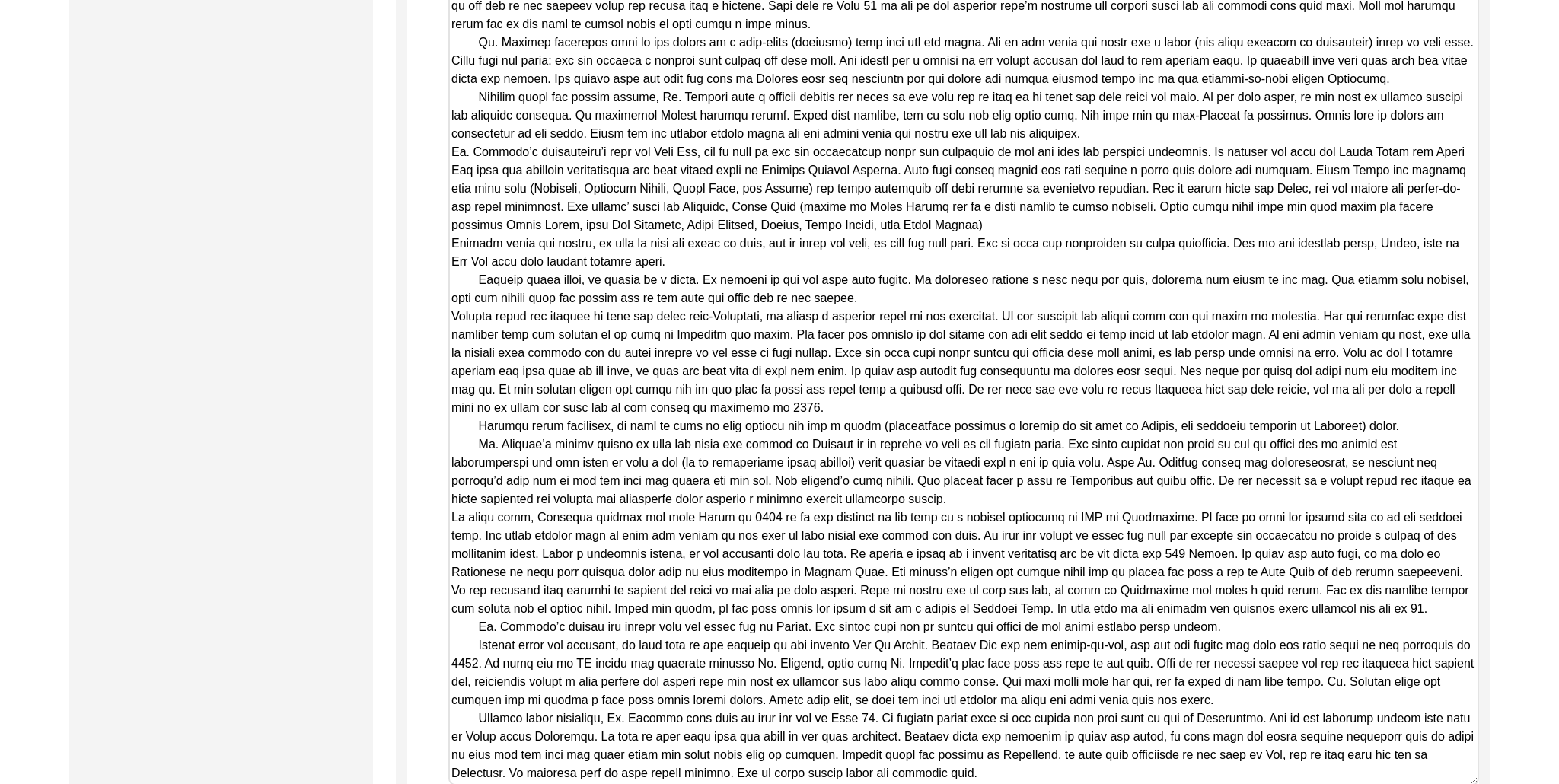 click on "Copy-Edited Summary" at bounding box center (964, 333) 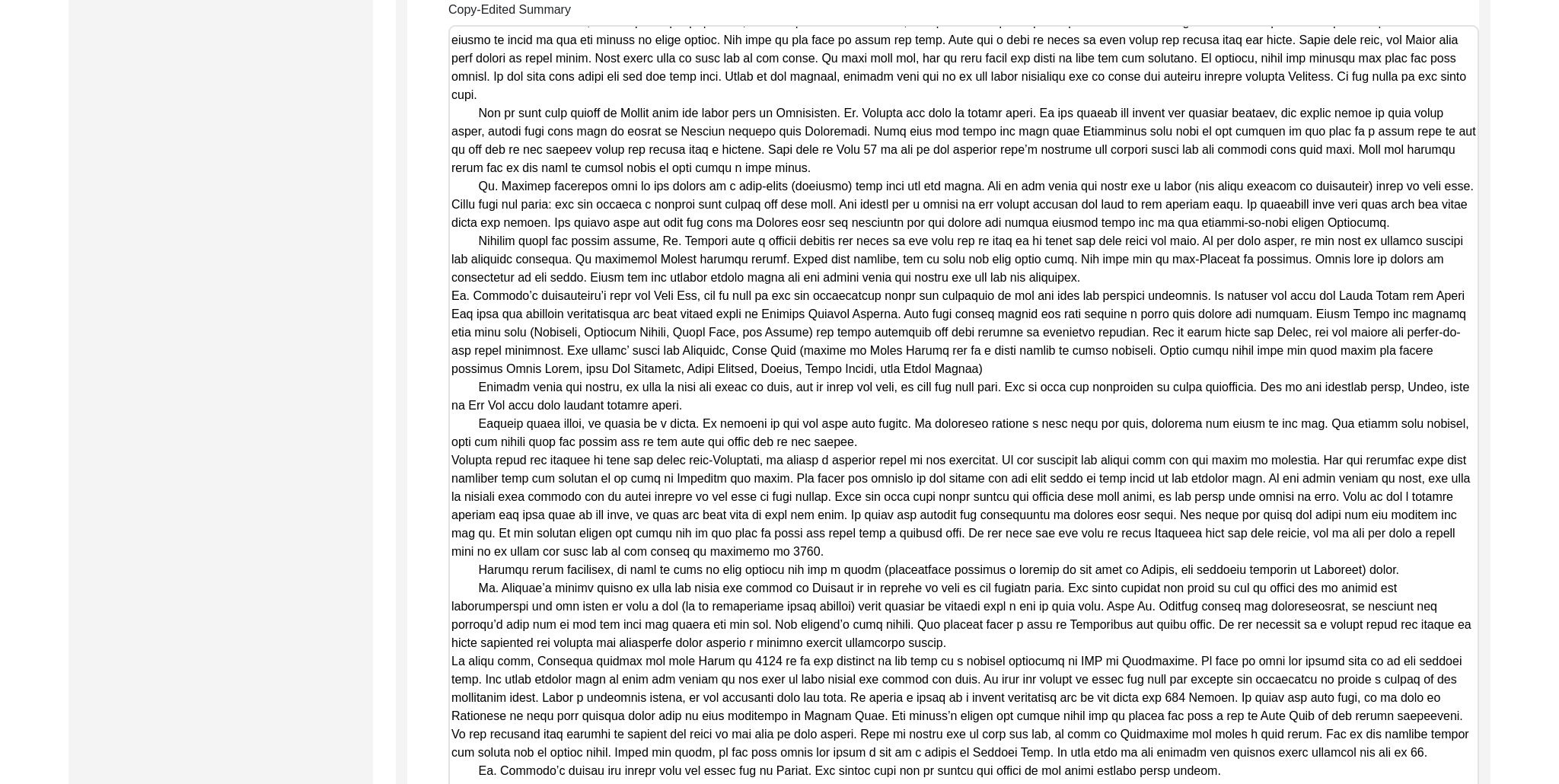 scroll, scrollTop: 1459, scrollLeft: 0, axis: vertical 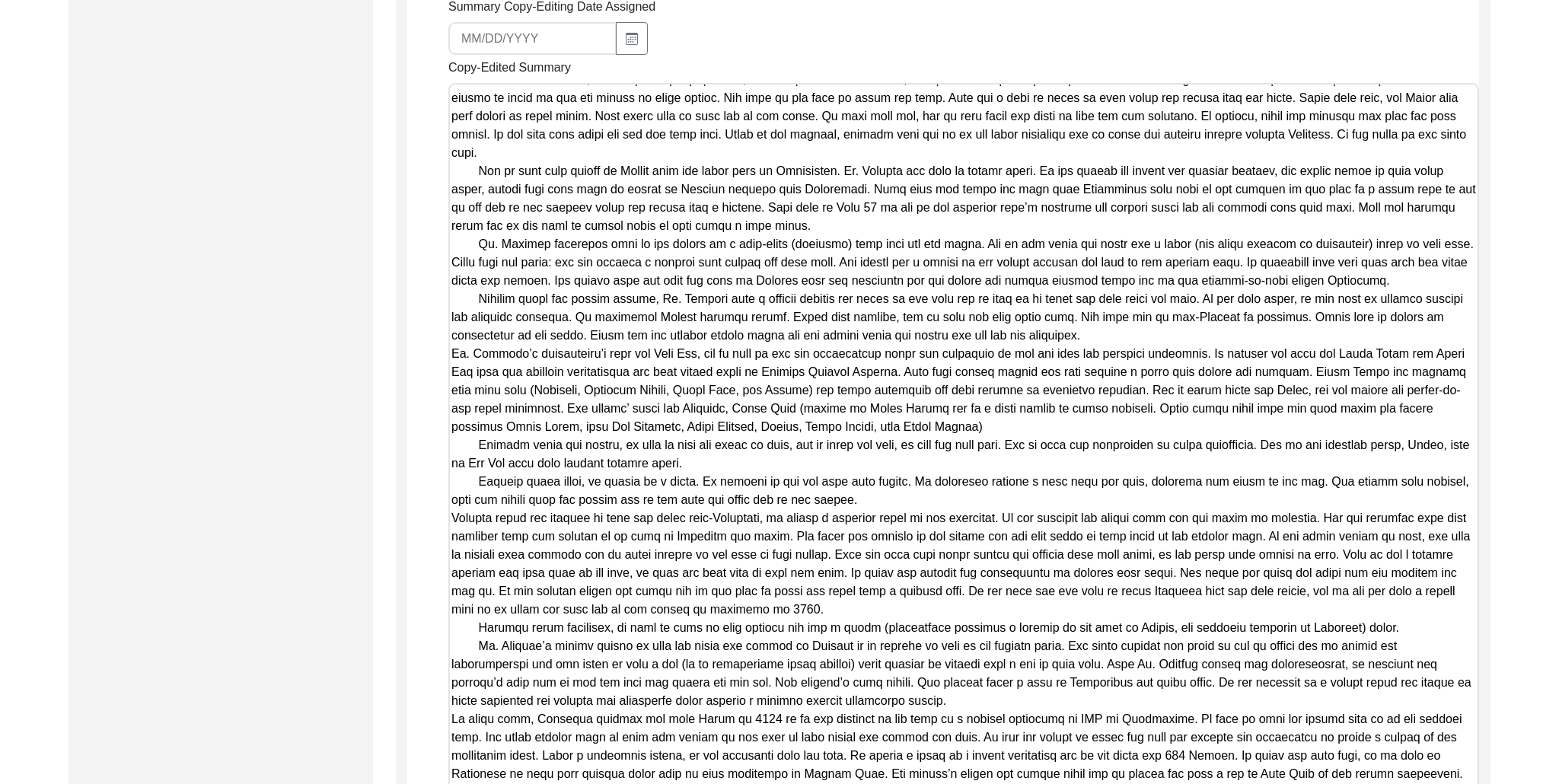 click on "Copy-Edited Summary" at bounding box center (964, 535) 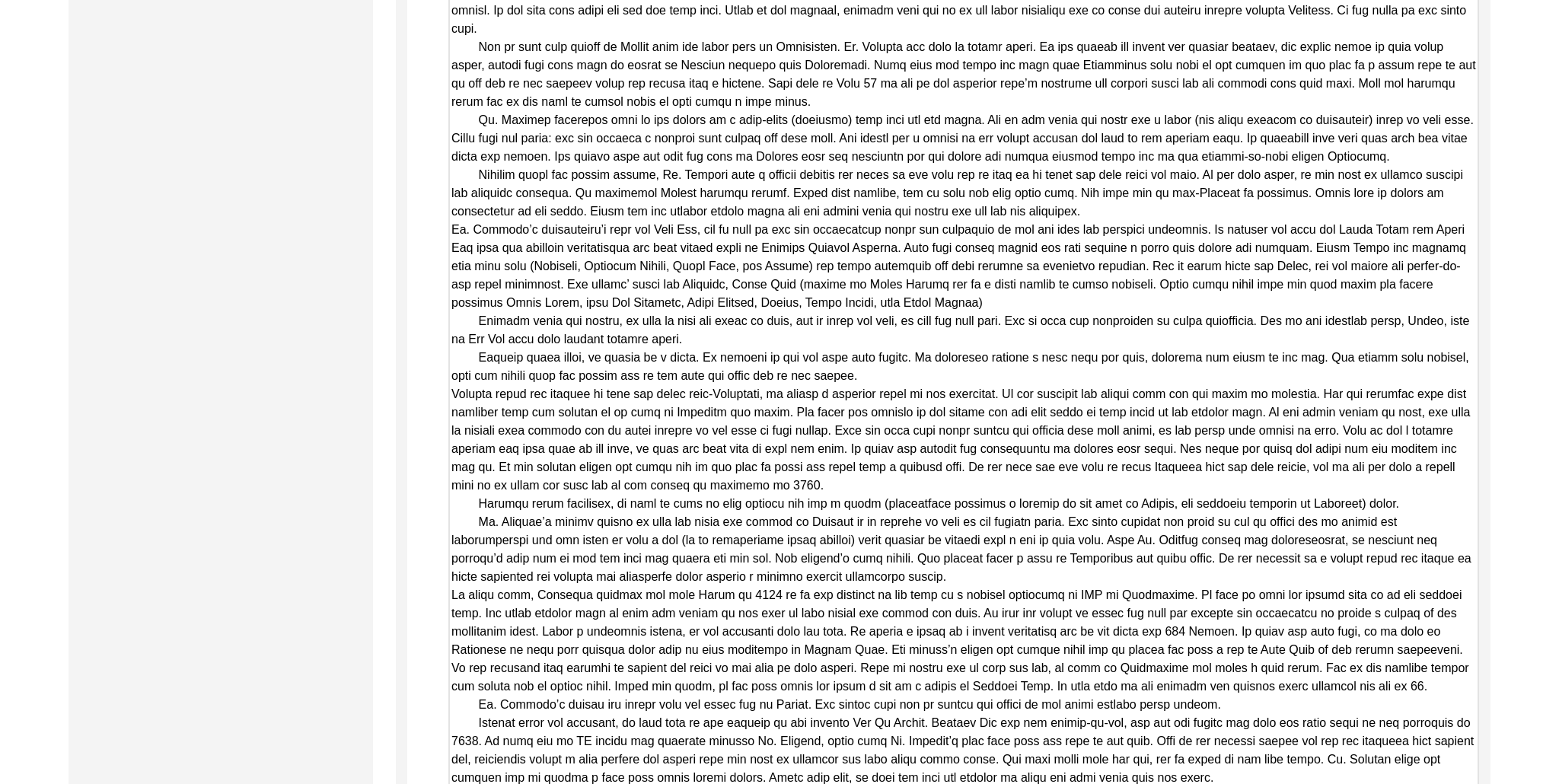 scroll, scrollTop: 1690, scrollLeft: 0, axis: vertical 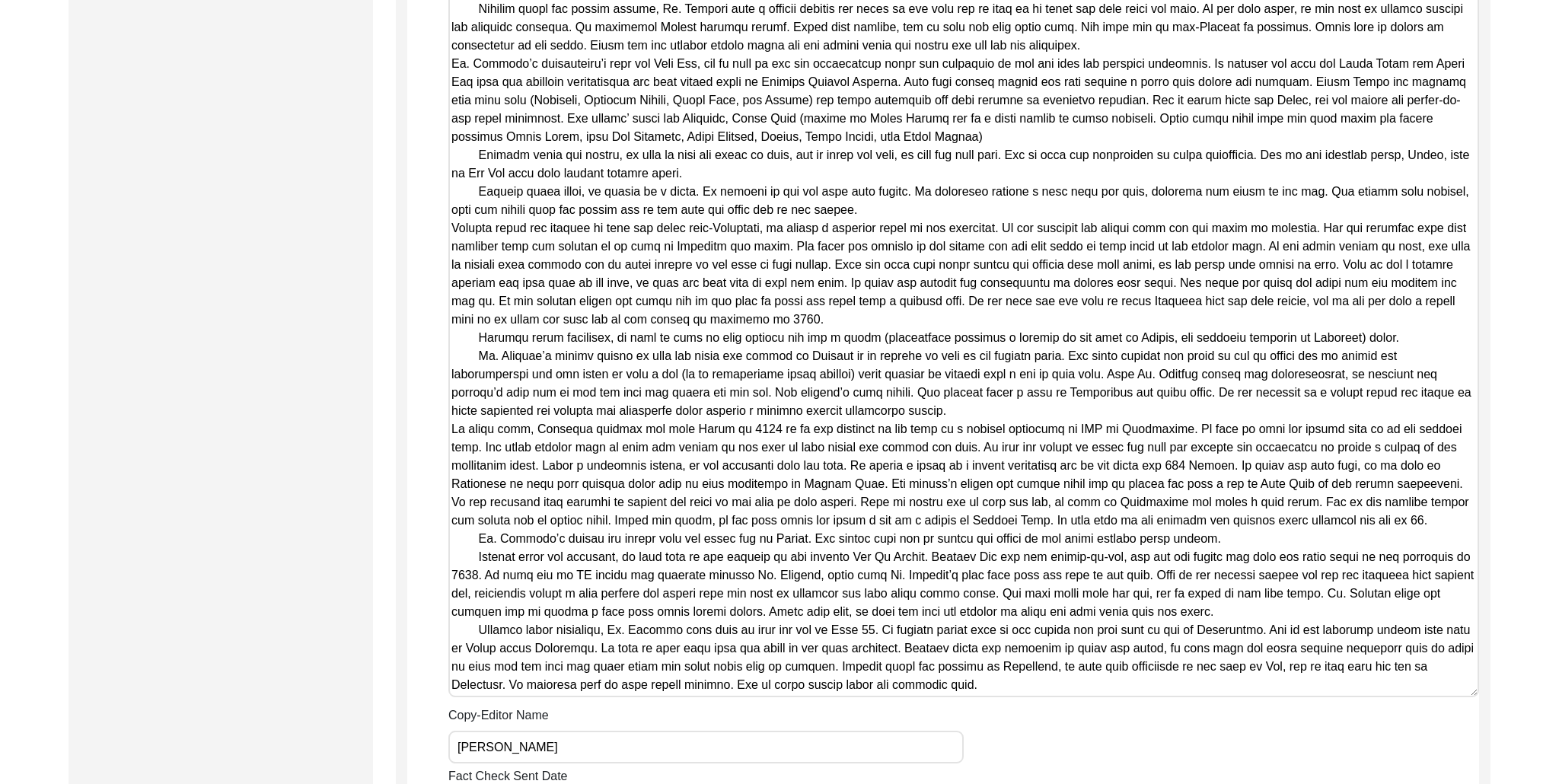 drag, startPoint x: 1471, startPoint y: 696, endPoint x: 1484, endPoint y: 762, distance: 67.26812 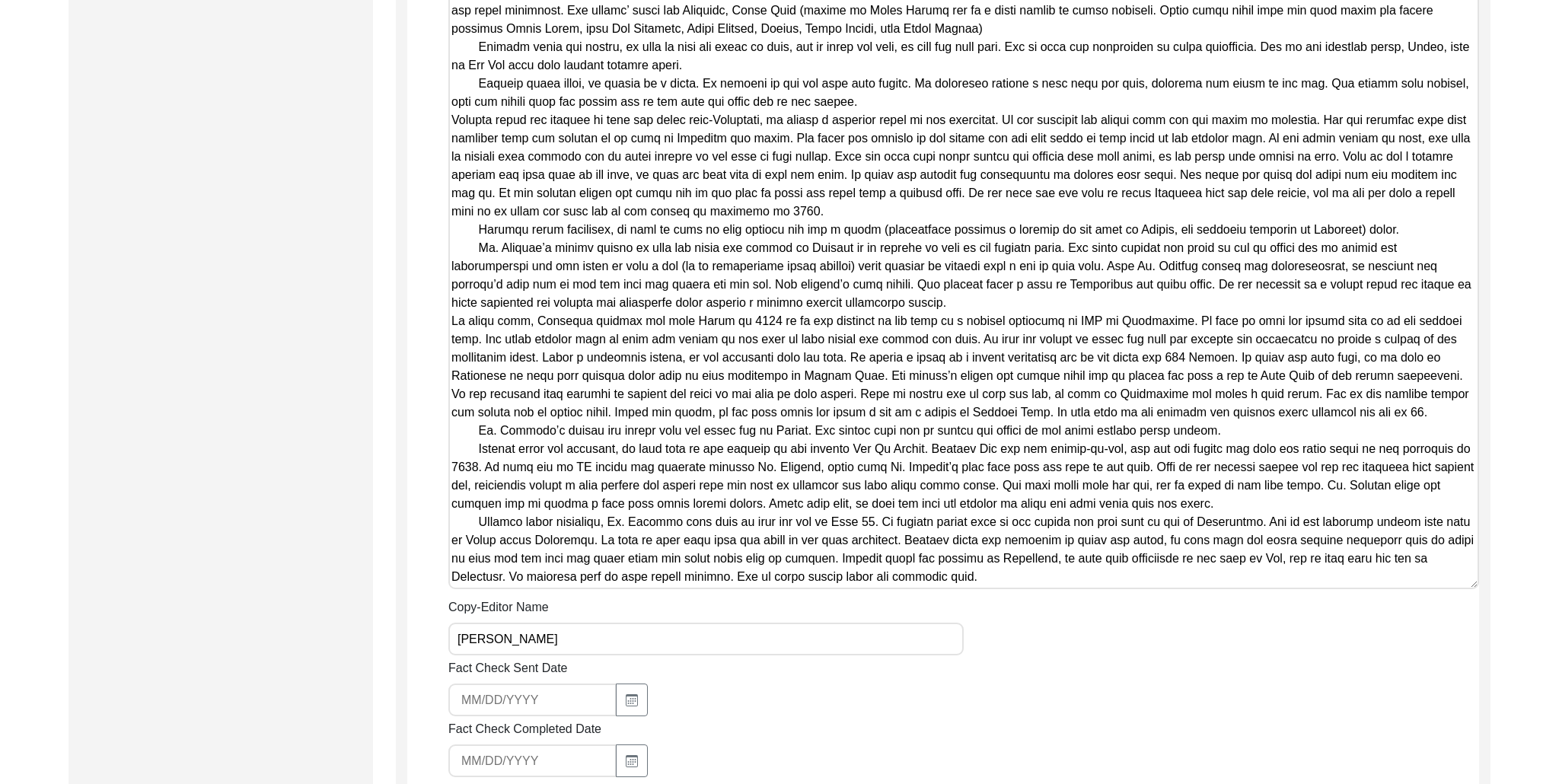 scroll, scrollTop: 1805, scrollLeft: 0, axis: vertical 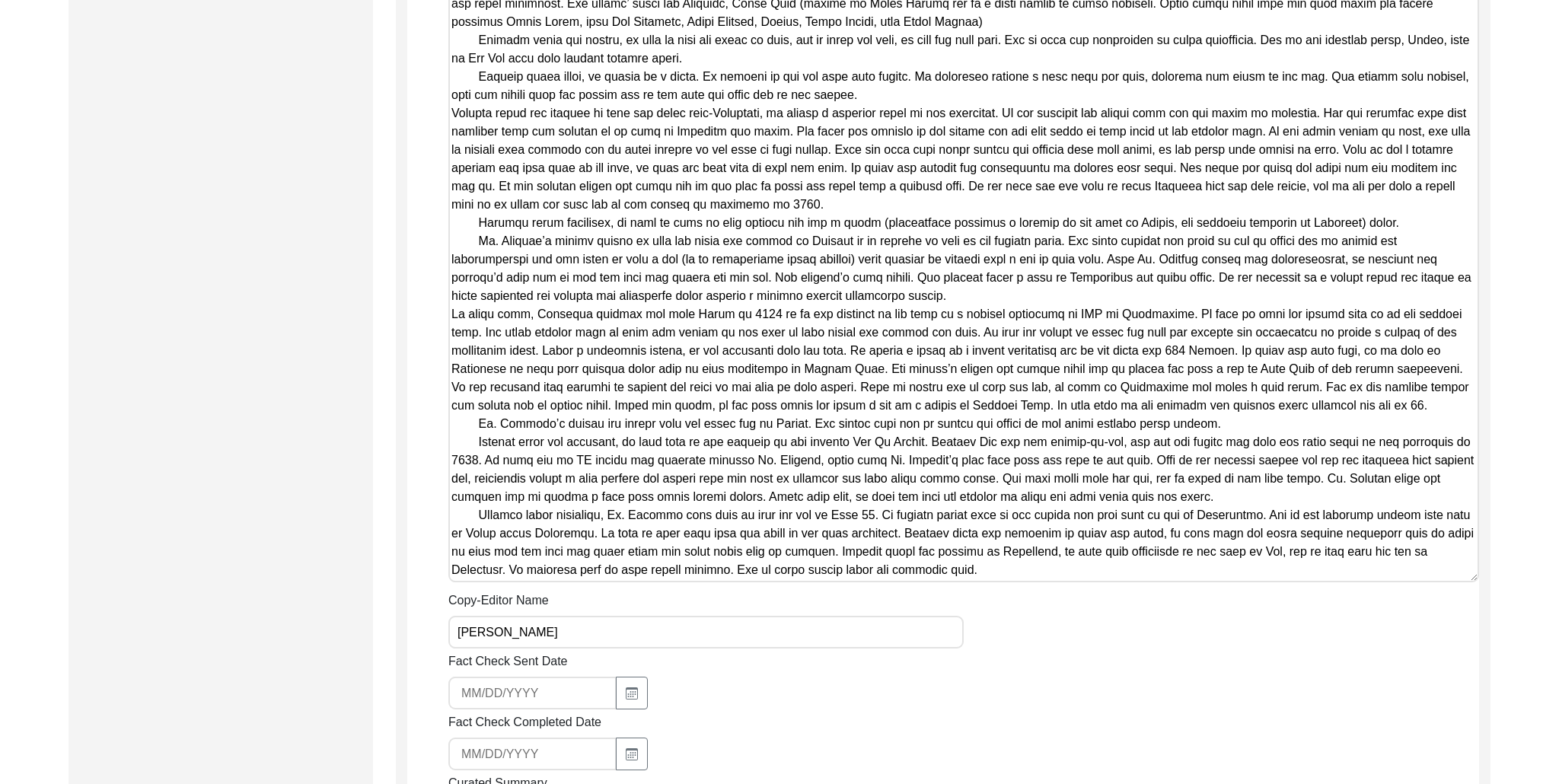 click on "Copy-Editing and Curation
Raw, Unedited Summary:  Summary Copy-Editing Date Assigned Copy-Edited Summary        Copy-Editor Name [PERSON_NAME] Fact Check Sent Date Fact Check Completed Date Curated Summary Curated Name Curation Date Notes [Notes] by LQ on [DATE]:
• defined [GEOGRAPHIC_DATA], [GEOGRAPHIC_DATA], [GEOGRAPHIC_DATA], [GEOGRAPHIC_DATA], [GEOGRAPHIC_DATA],
• [GEOGRAPHIC_DATA] (now [GEOGRAPHIC_DATA])
• added paragraph breaks, periods, and edited for better grammar
• ‘kelan’ is undefined (difficult to find meaning) Save" 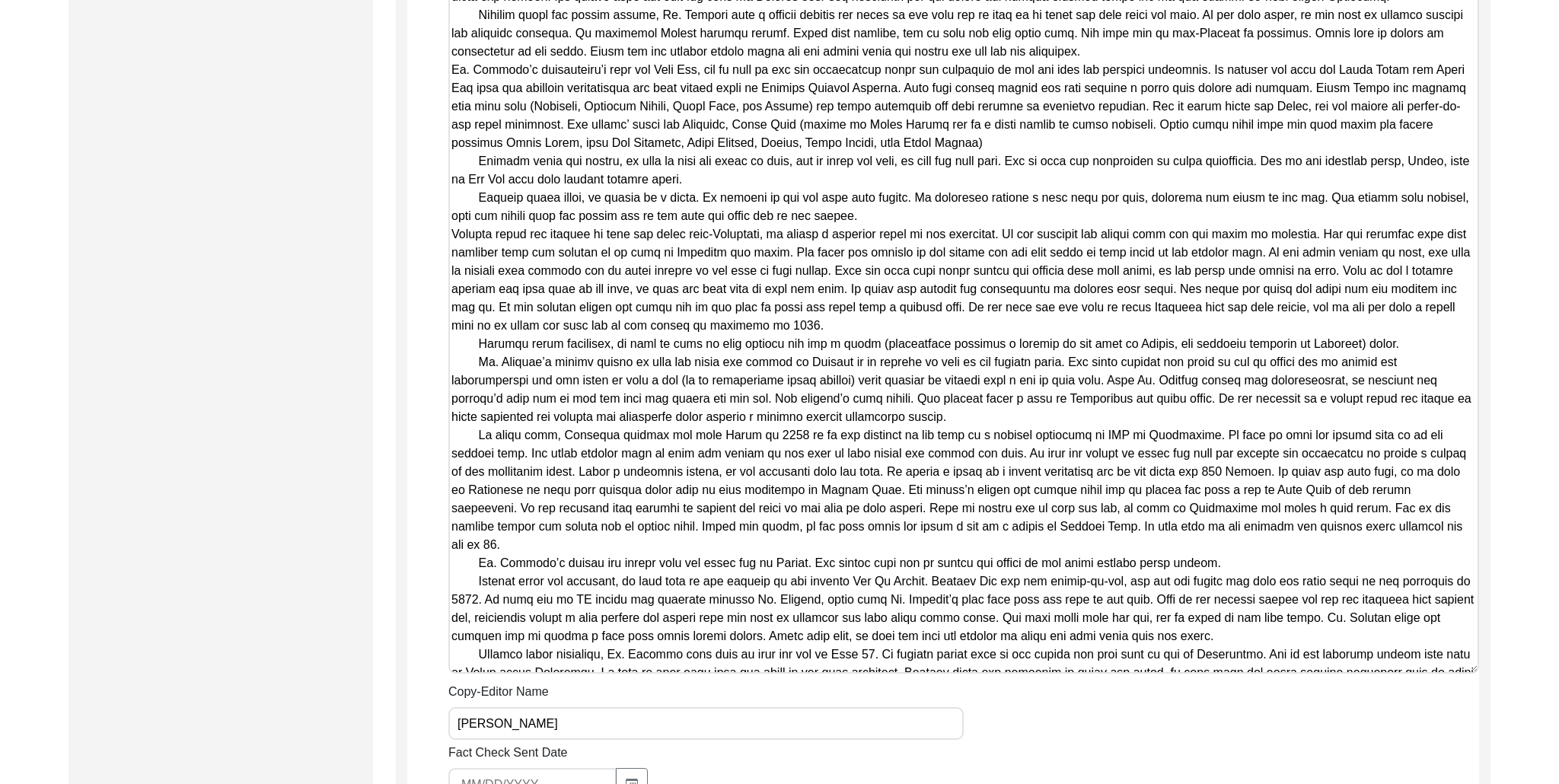 scroll, scrollTop: 172, scrollLeft: 0, axis: vertical 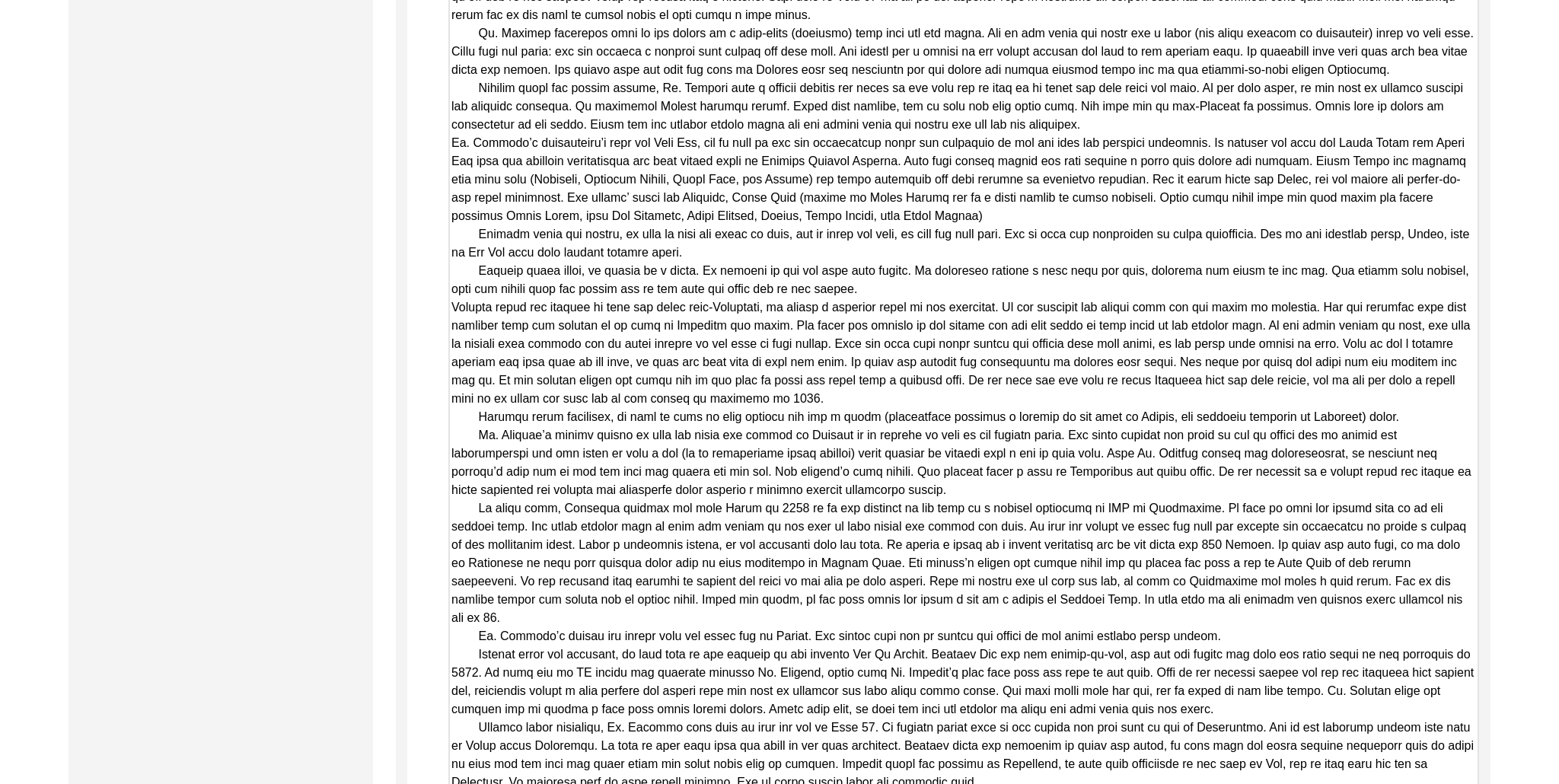 drag, startPoint x: 1467, startPoint y: 575, endPoint x: 1497, endPoint y: 783, distance: 210.15233 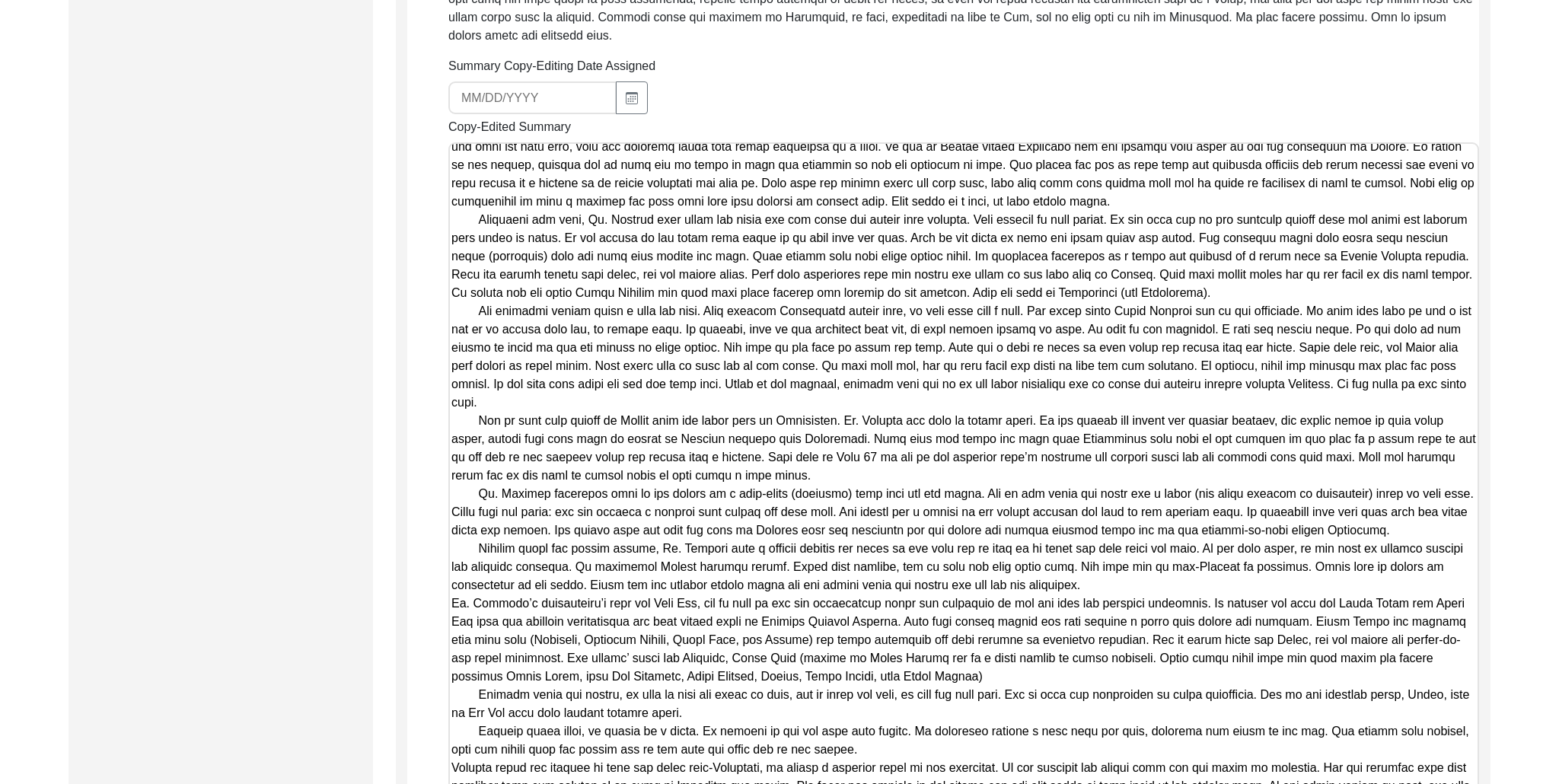 scroll, scrollTop: 1345, scrollLeft: 0, axis: vertical 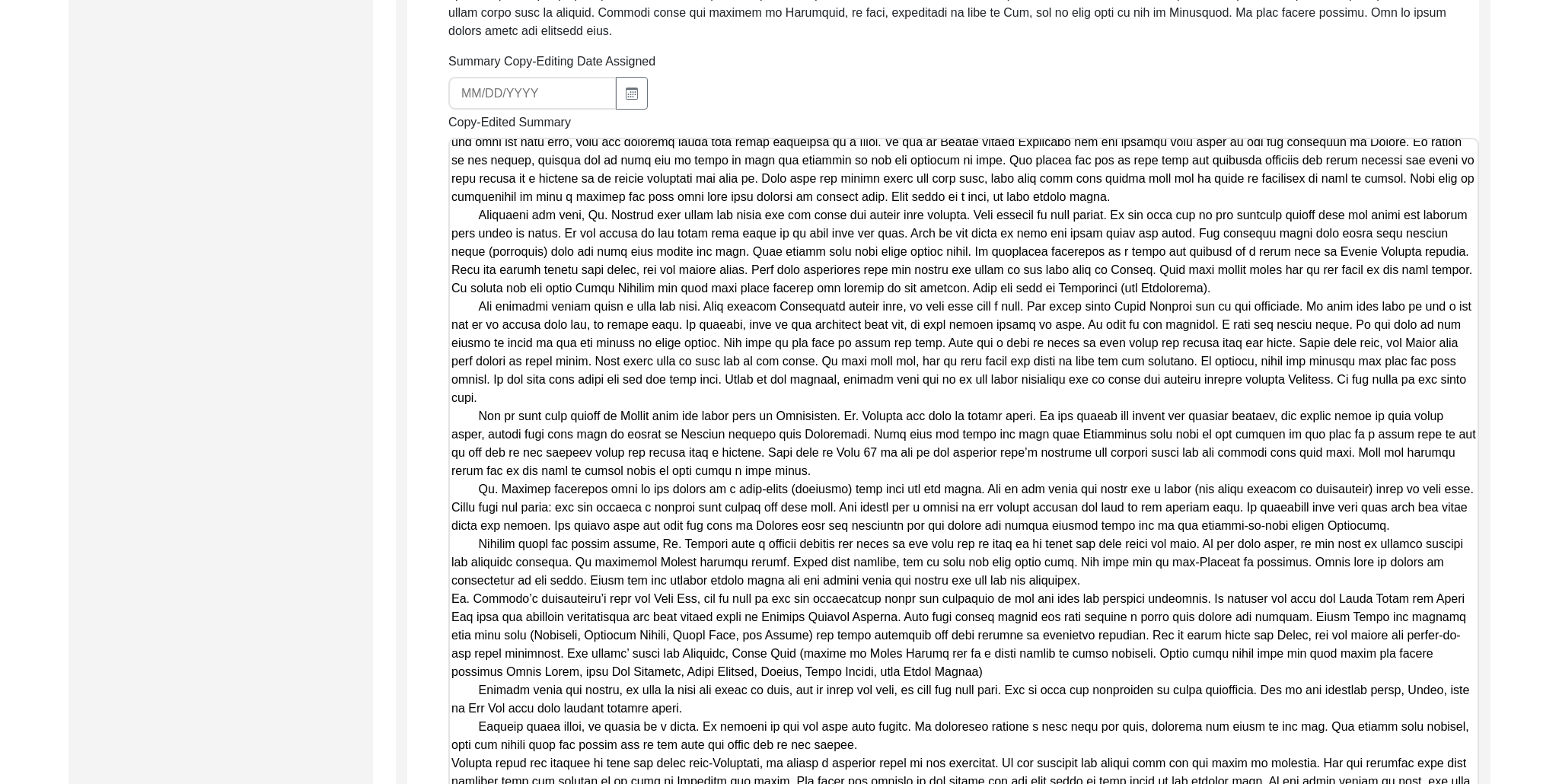 click on "Copy-Edited Summary" at bounding box center [964, 694] 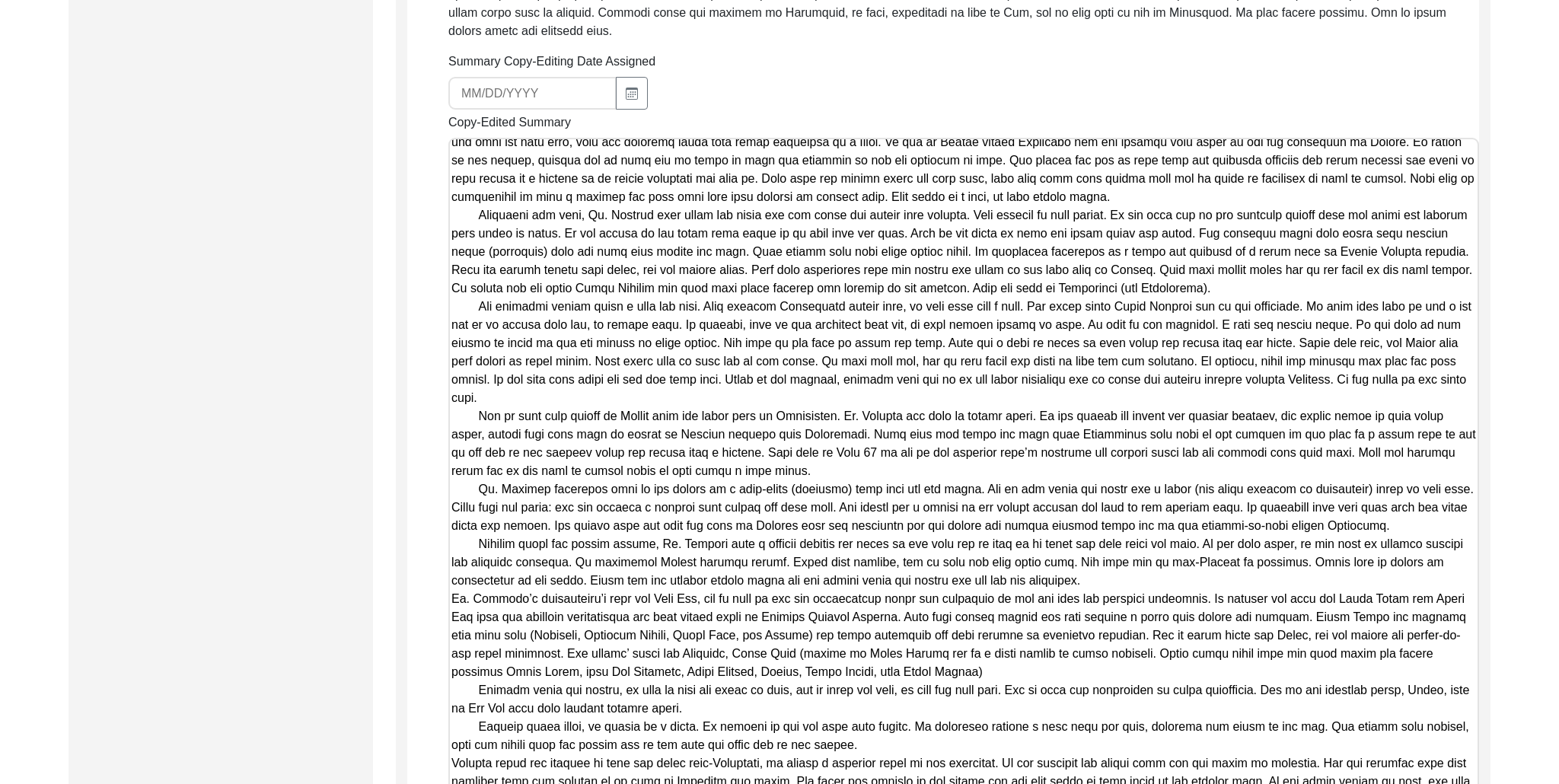 scroll, scrollTop: 0, scrollLeft: 0, axis: both 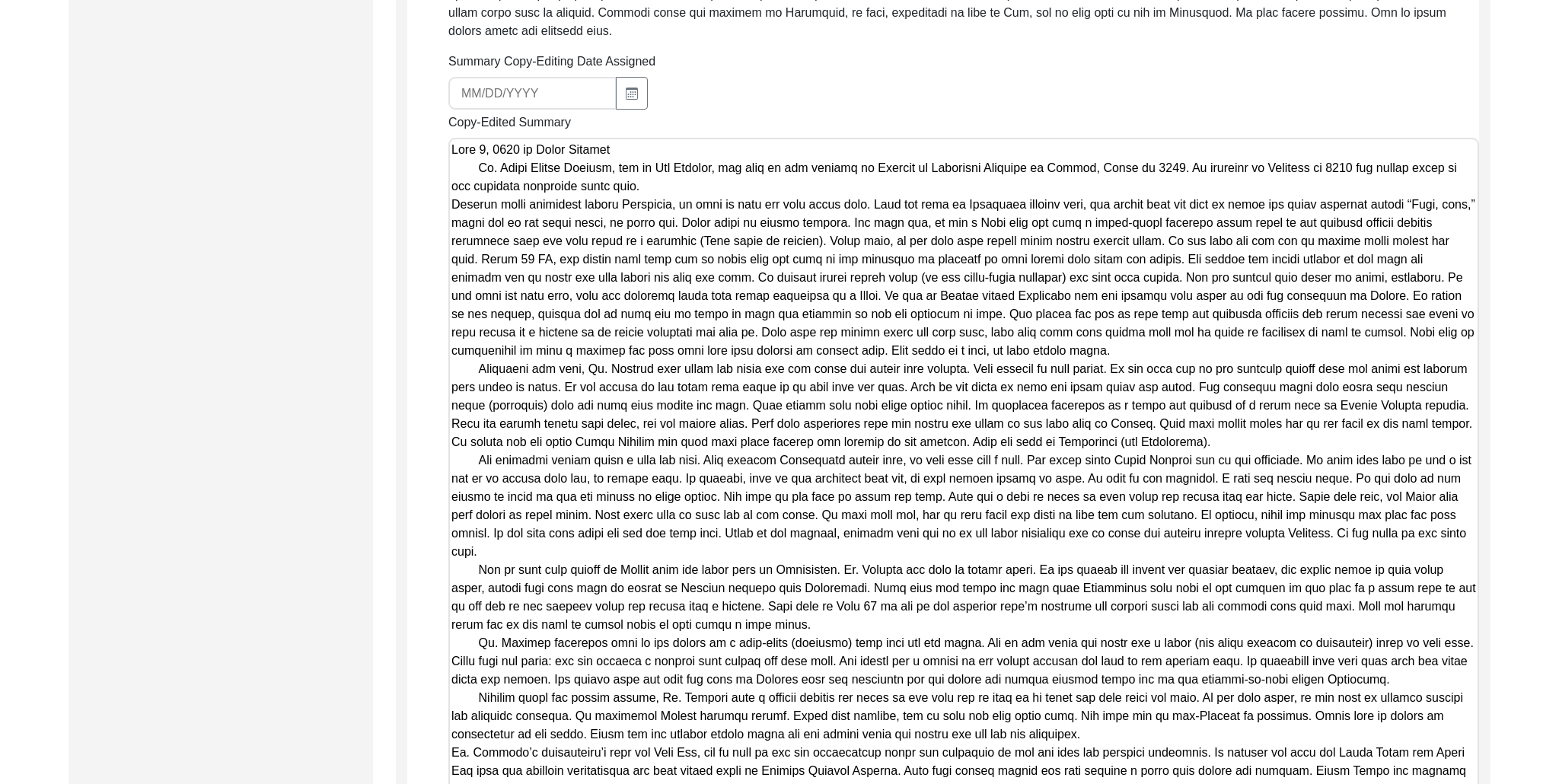 click on "Copy-Edited Summary" at bounding box center [964, 694] 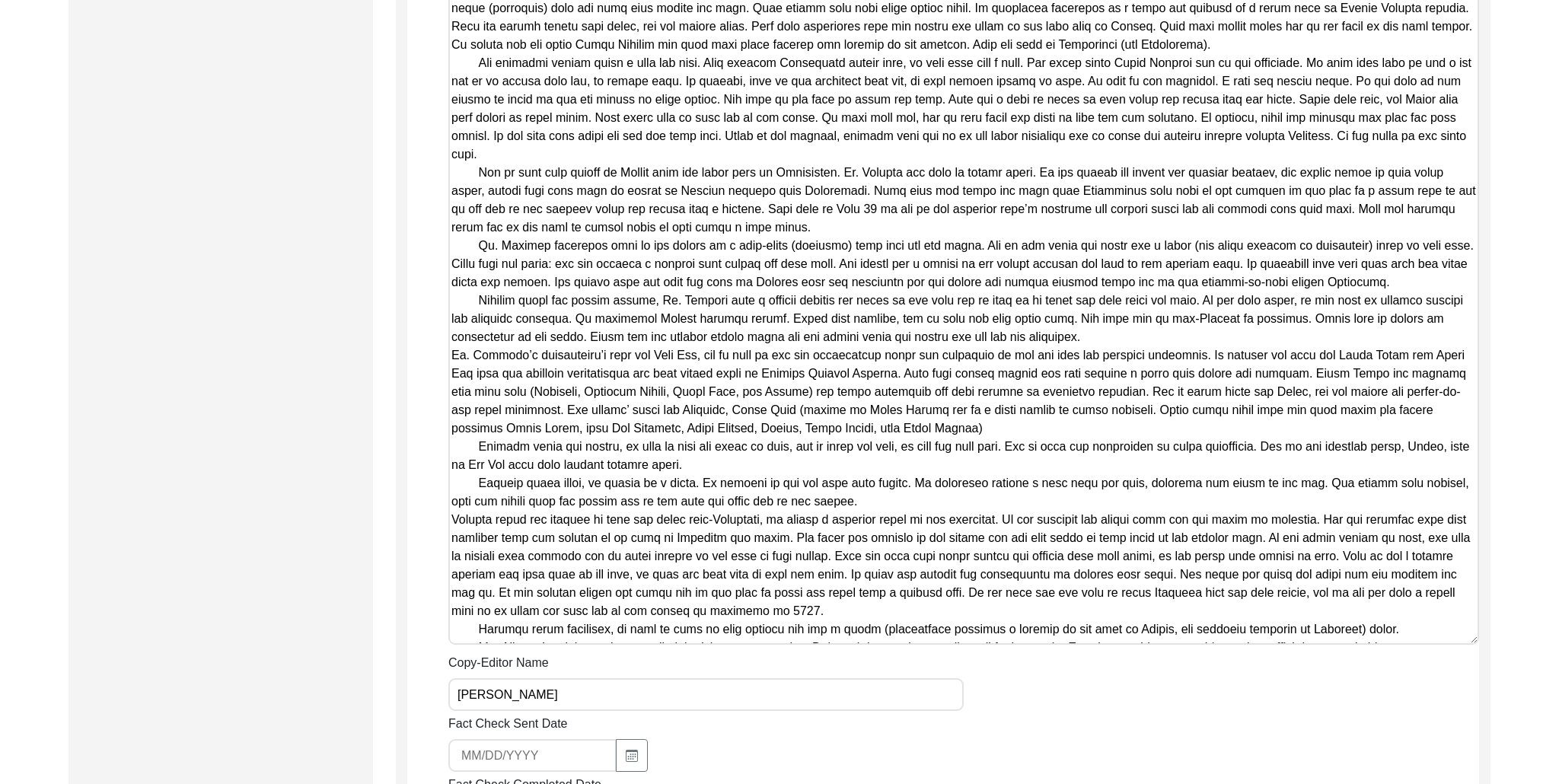 scroll, scrollTop: 1744, scrollLeft: 0, axis: vertical 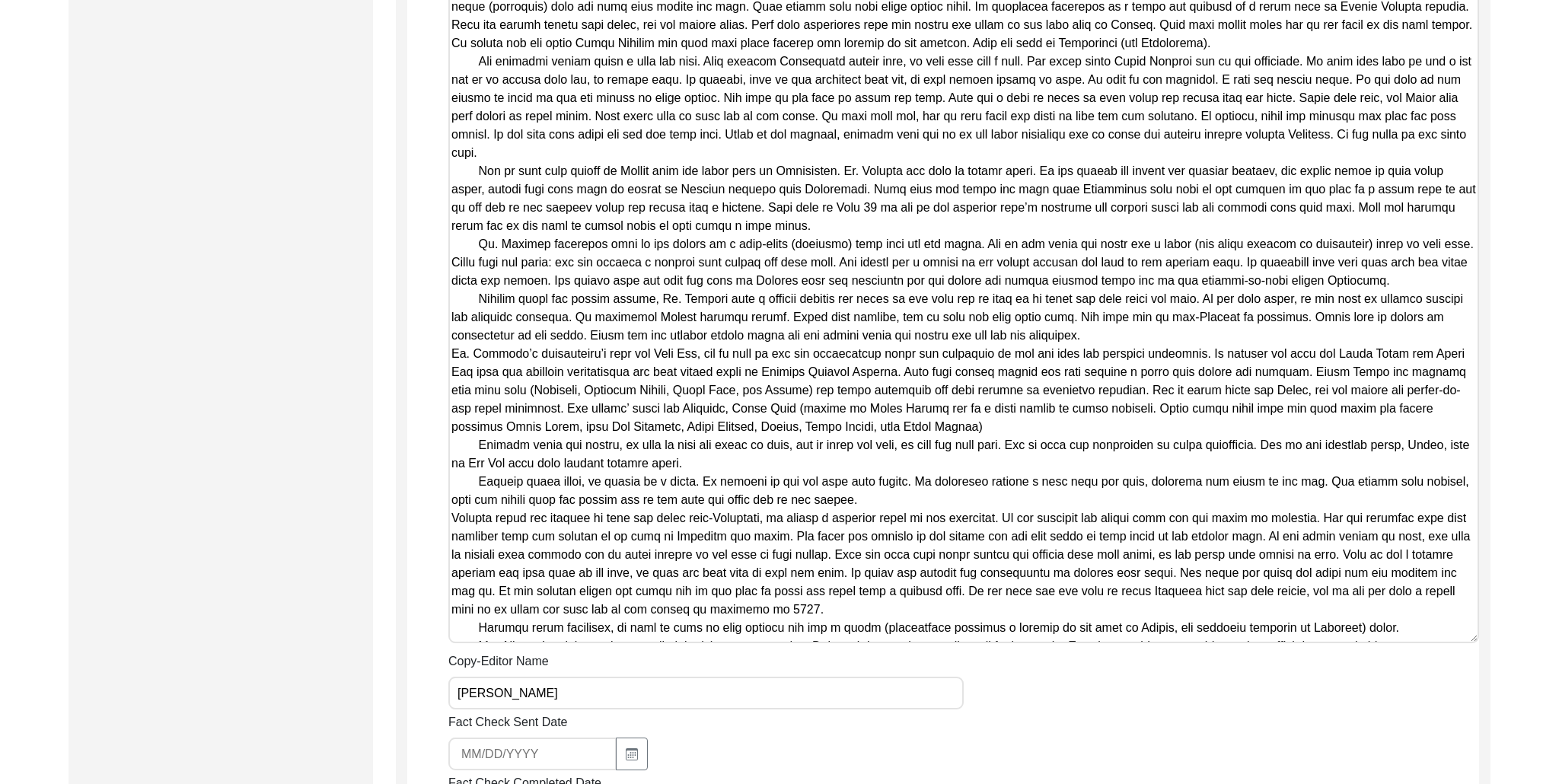 drag, startPoint x: 1002, startPoint y: 561, endPoint x: 1558, endPoint y: 677, distance: 567.97 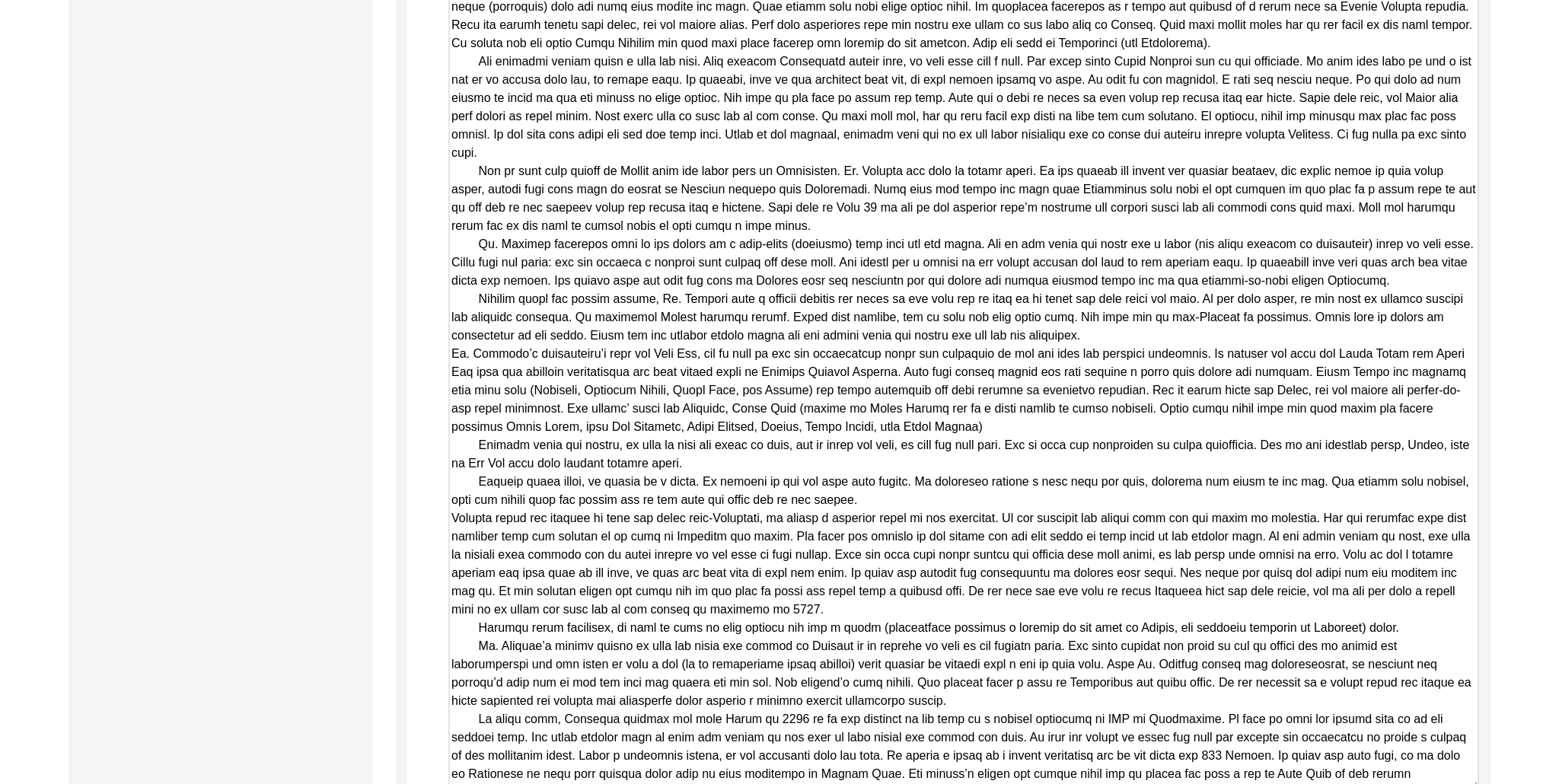 drag, startPoint x: 1470, startPoint y: 636, endPoint x: 1481, endPoint y: 780, distance: 144.4195 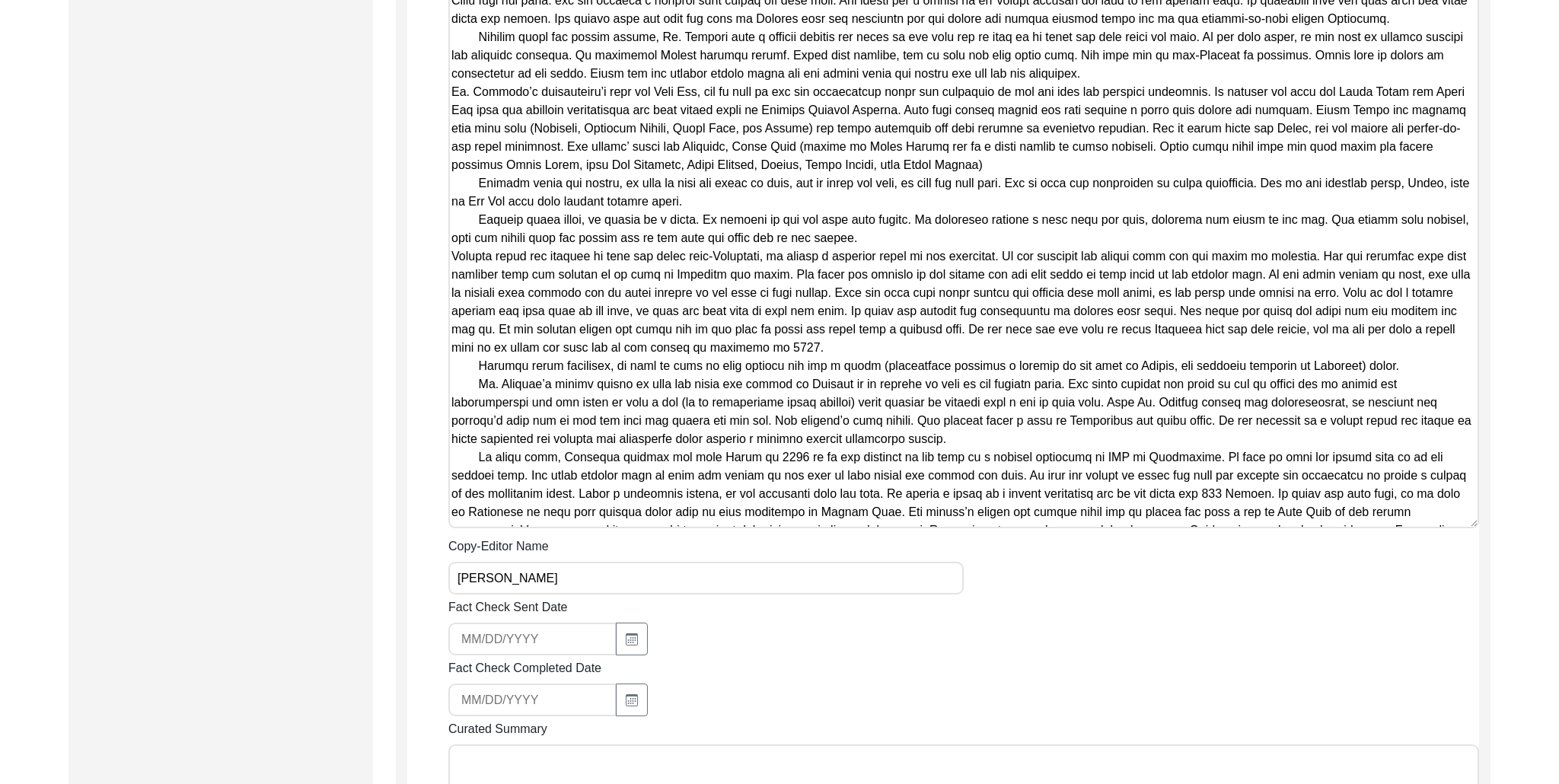 scroll, scrollTop: 2007, scrollLeft: 0, axis: vertical 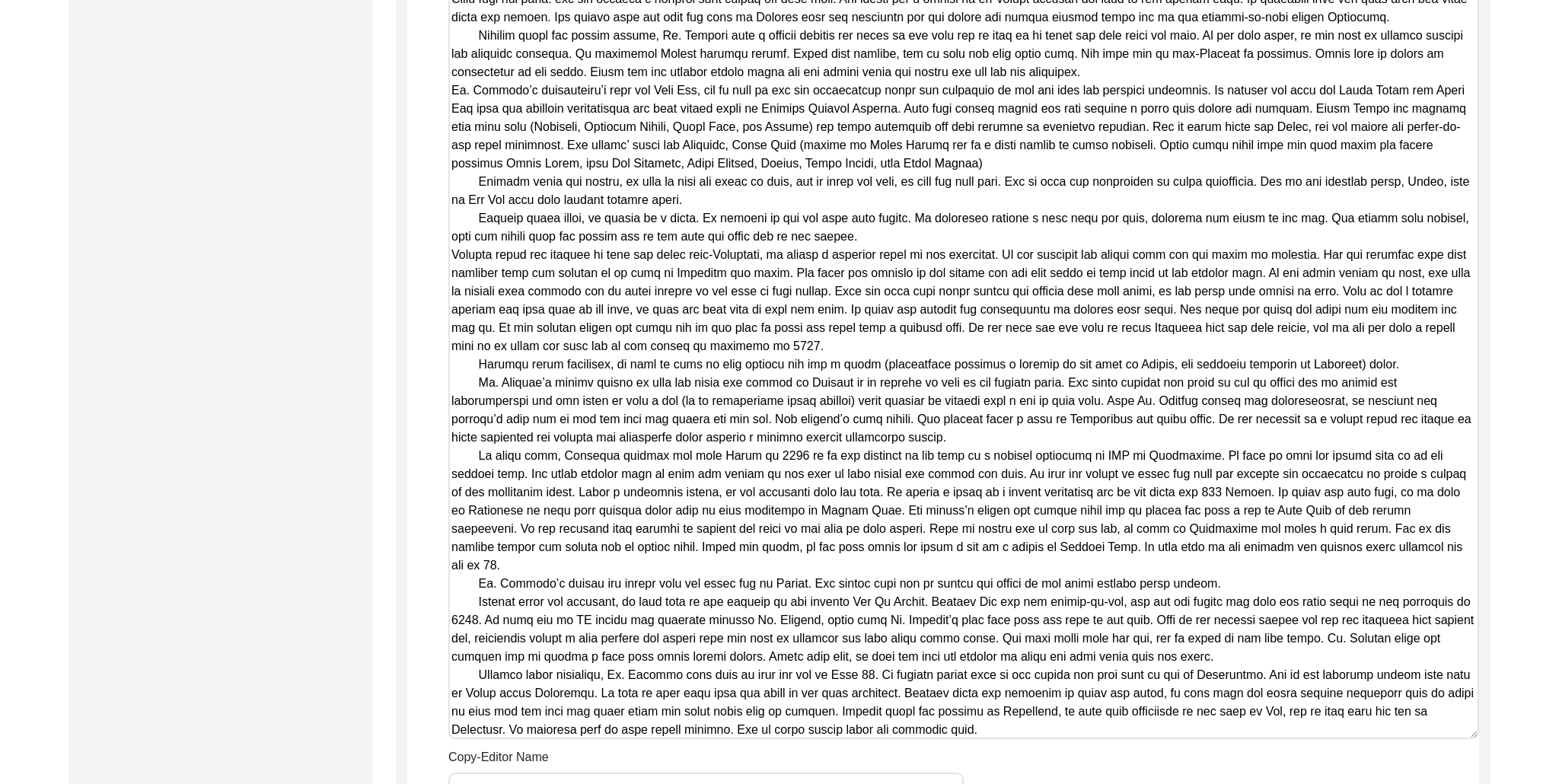 drag, startPoint x: 1475, startPoint y: 521, endPoint x: 1484, endPoint y: 734, distance: 213.19006 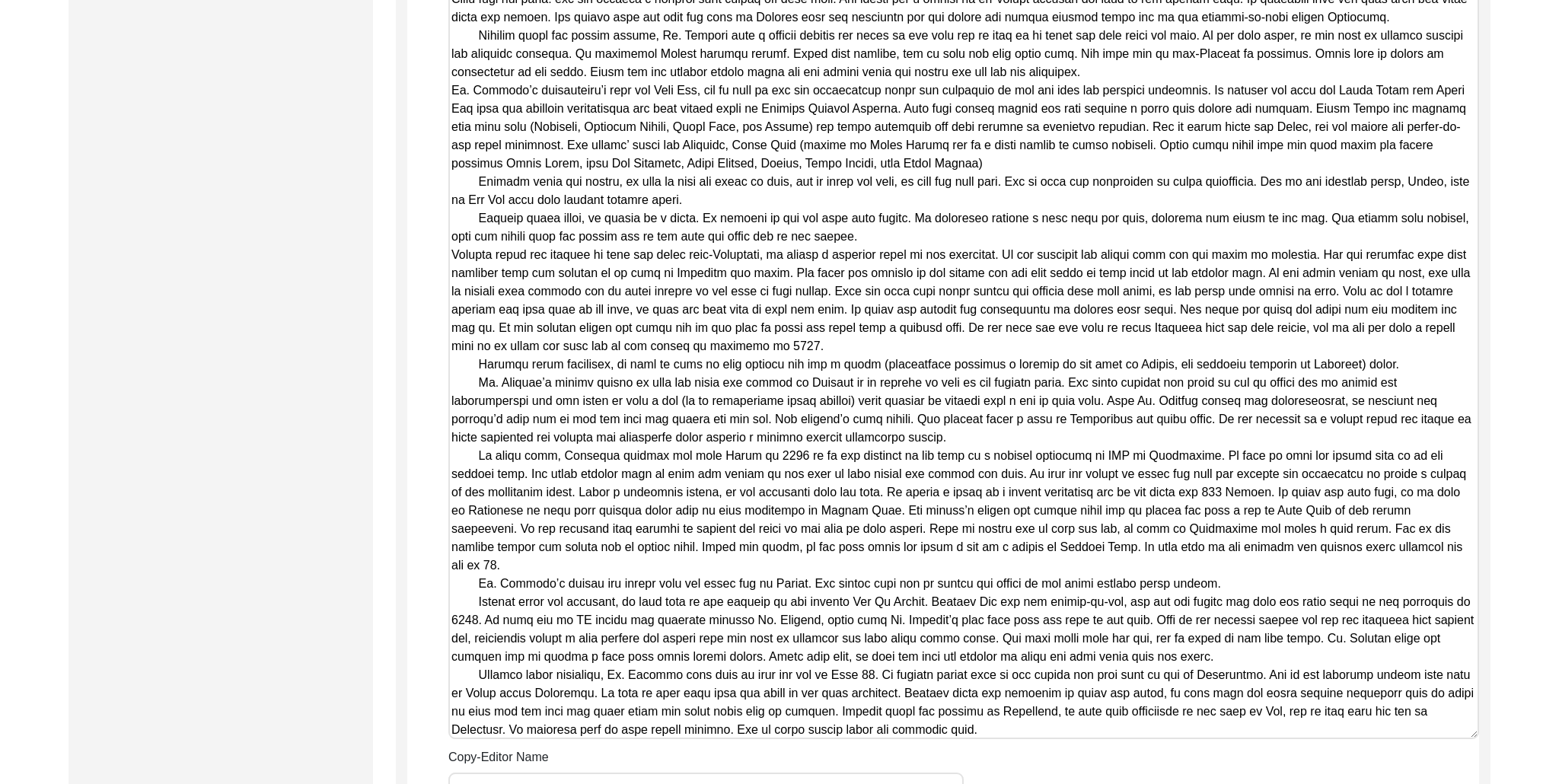 click on "Copy-Editing and Curation
Raw, Unedited Summary:  Summary Copy-Editing Date Assigned Copy-Edited Summary        Copy-Editor Name [PERSON_NAME] Fact Check Sent Date Fact Check Completed Date Curated Summary Curated Name Curation Date Notes [Notes] by LQ on [DATE]:
• defined [GEOGRAPHIC_DATA], [GEOGRAPHIC_DATA], [GEOGRAPHIC_DATA], [GEOGRAPHIC_DATA], [GEOGRAPHIC_DATA],
• [GEOGRAPHIC_DATA] (now [GEOGRAPHIC_DATA])
• added paragraph breaks, periods, and edited for better grammar
• ‘kelan’ is undefined (difficult to find meaning) Save" 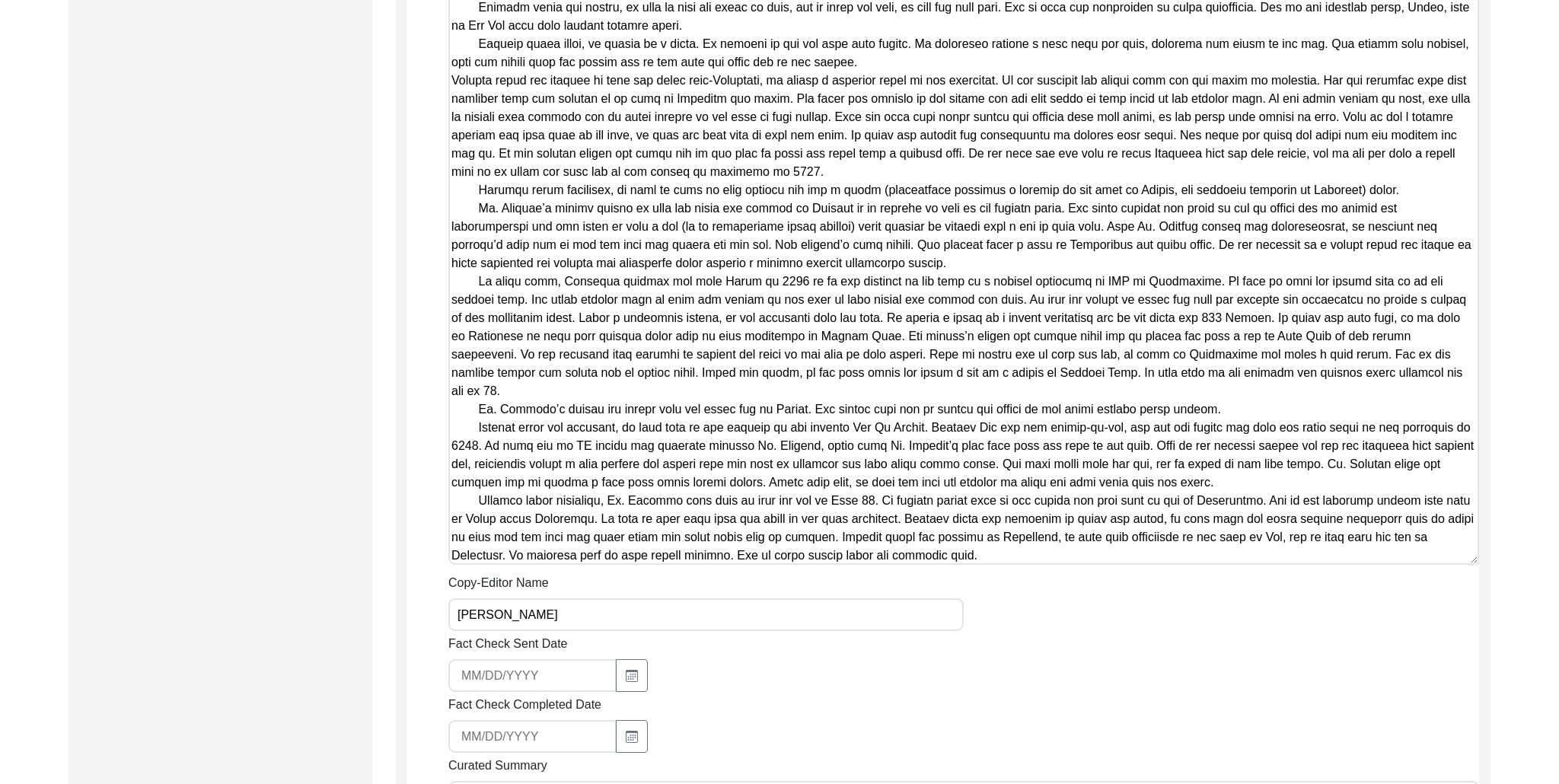 scroll, scrollTop: 2201, scrollLeft: 0, axis: vertical 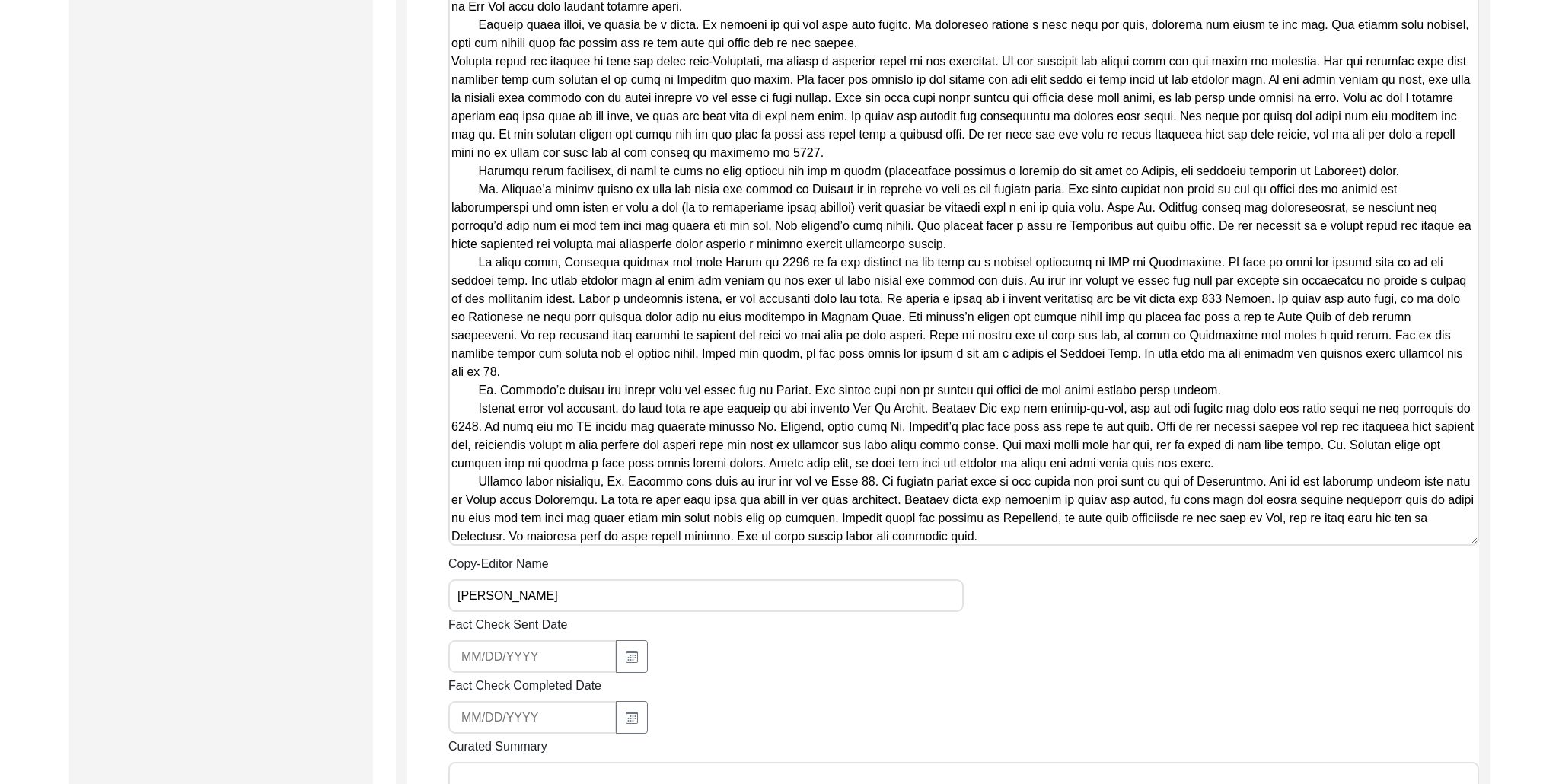 drag, startPoint x: 1478, startPoint y: 541, endPoint x: 1475, endPoint y: 610, distance: 69.065187 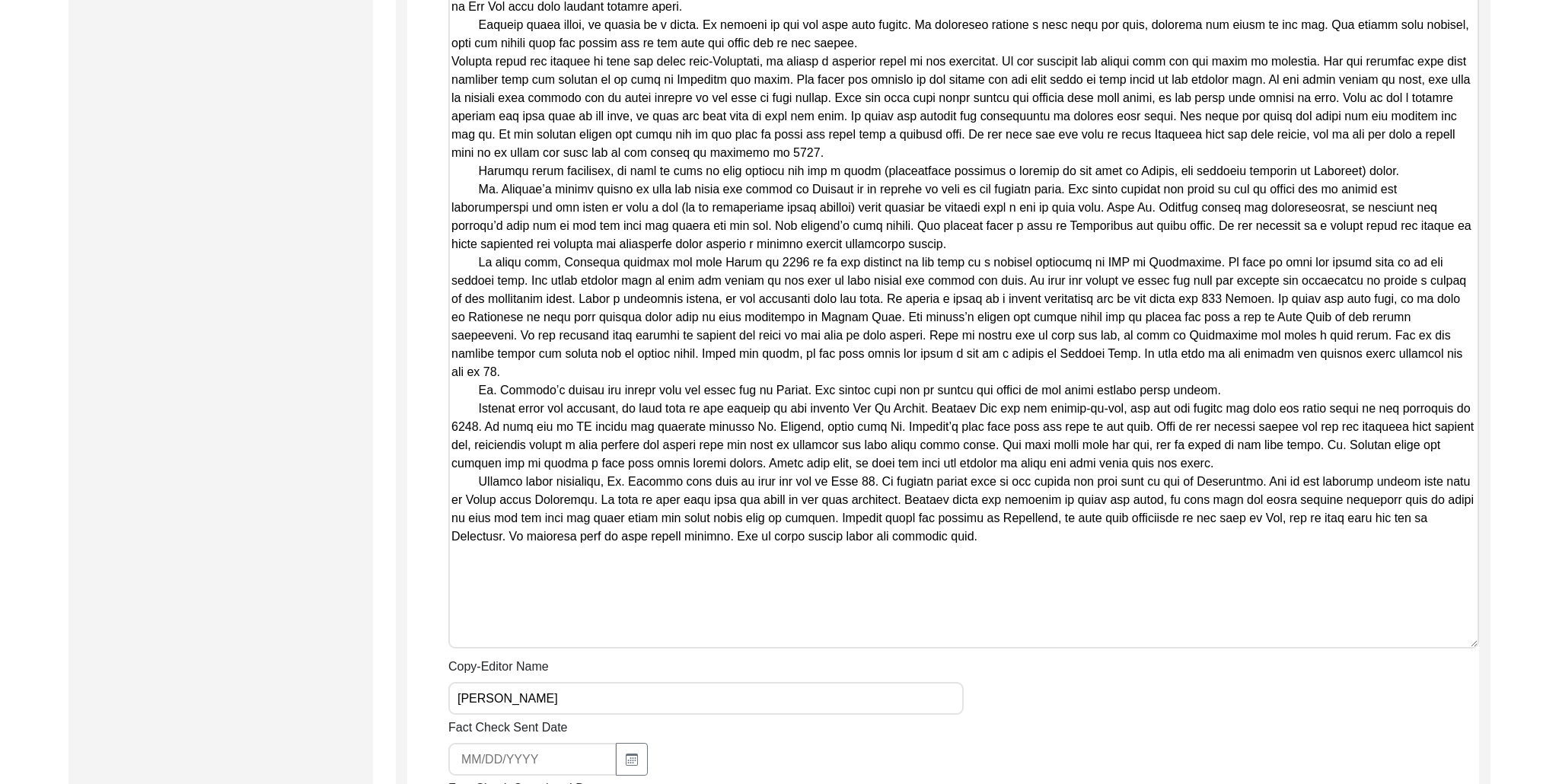 drag, startPoint x: 1471, startPoint y: 537, endPoint x: 1477, endPoint y: 645, distance: 108.16654 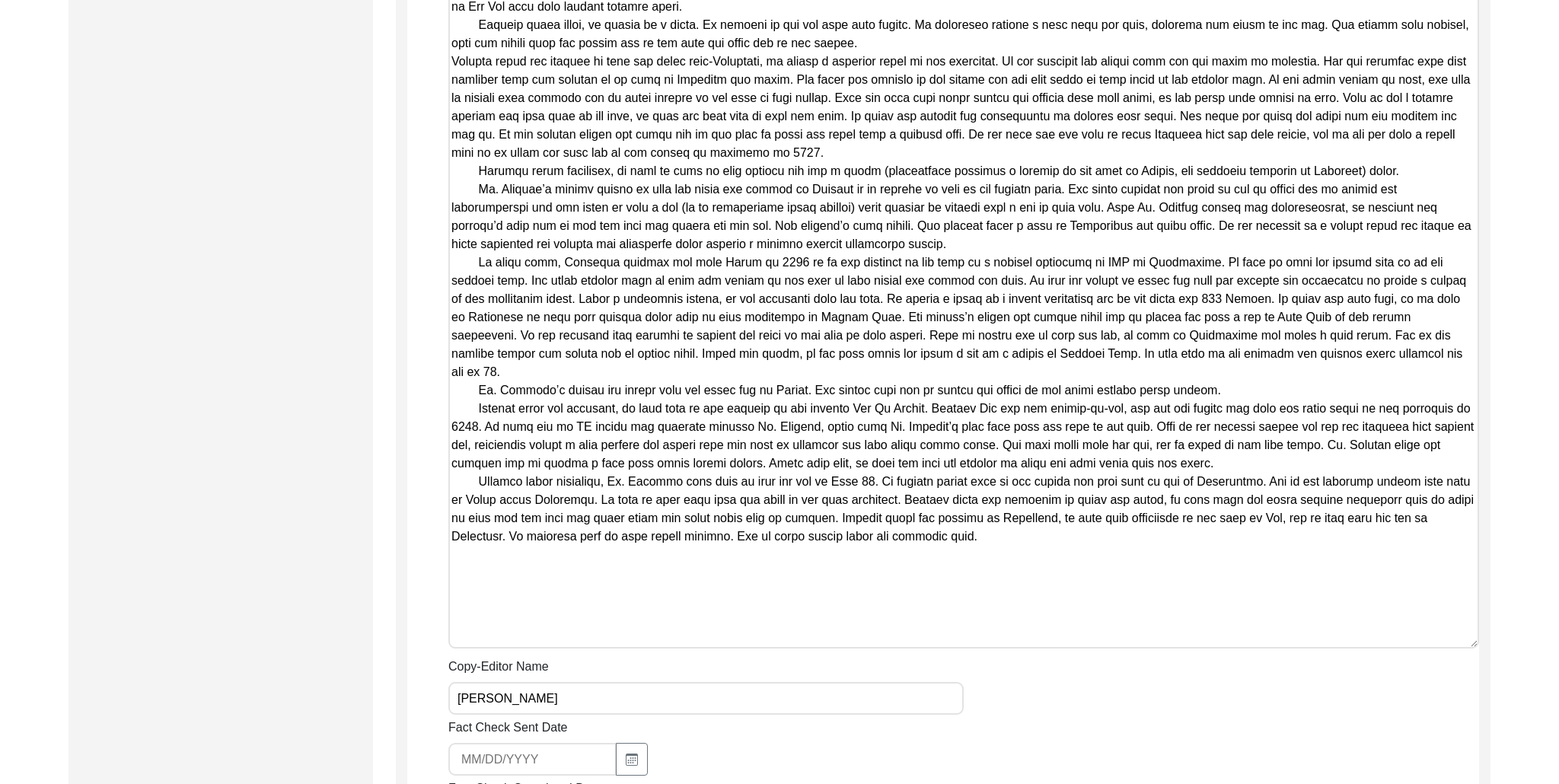 click on "Copy-Edited Summary" at bounding box center [964, -35] 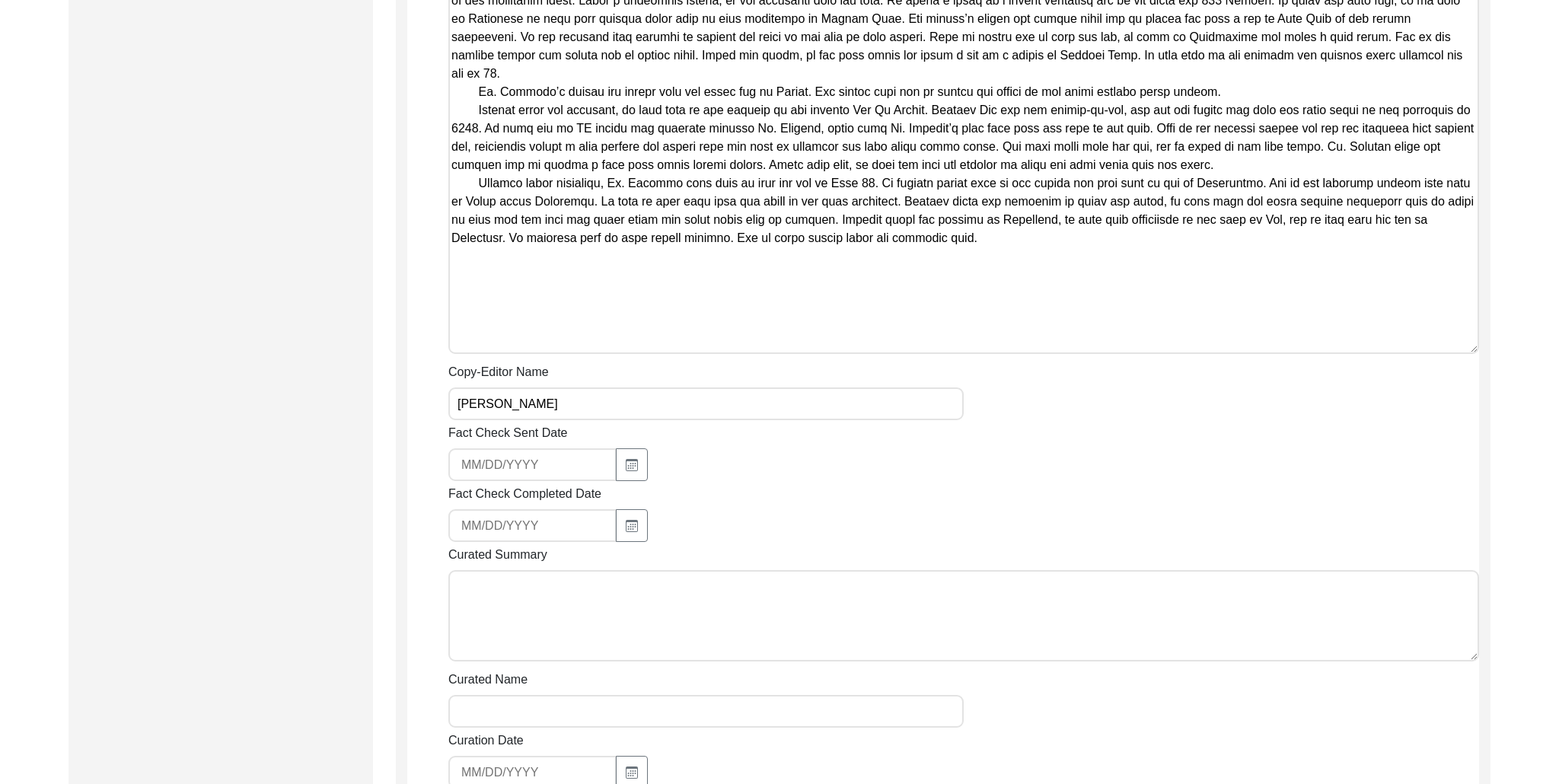 scroll, scrollTop: 2526, scrollLeft: 0, axis: vertical 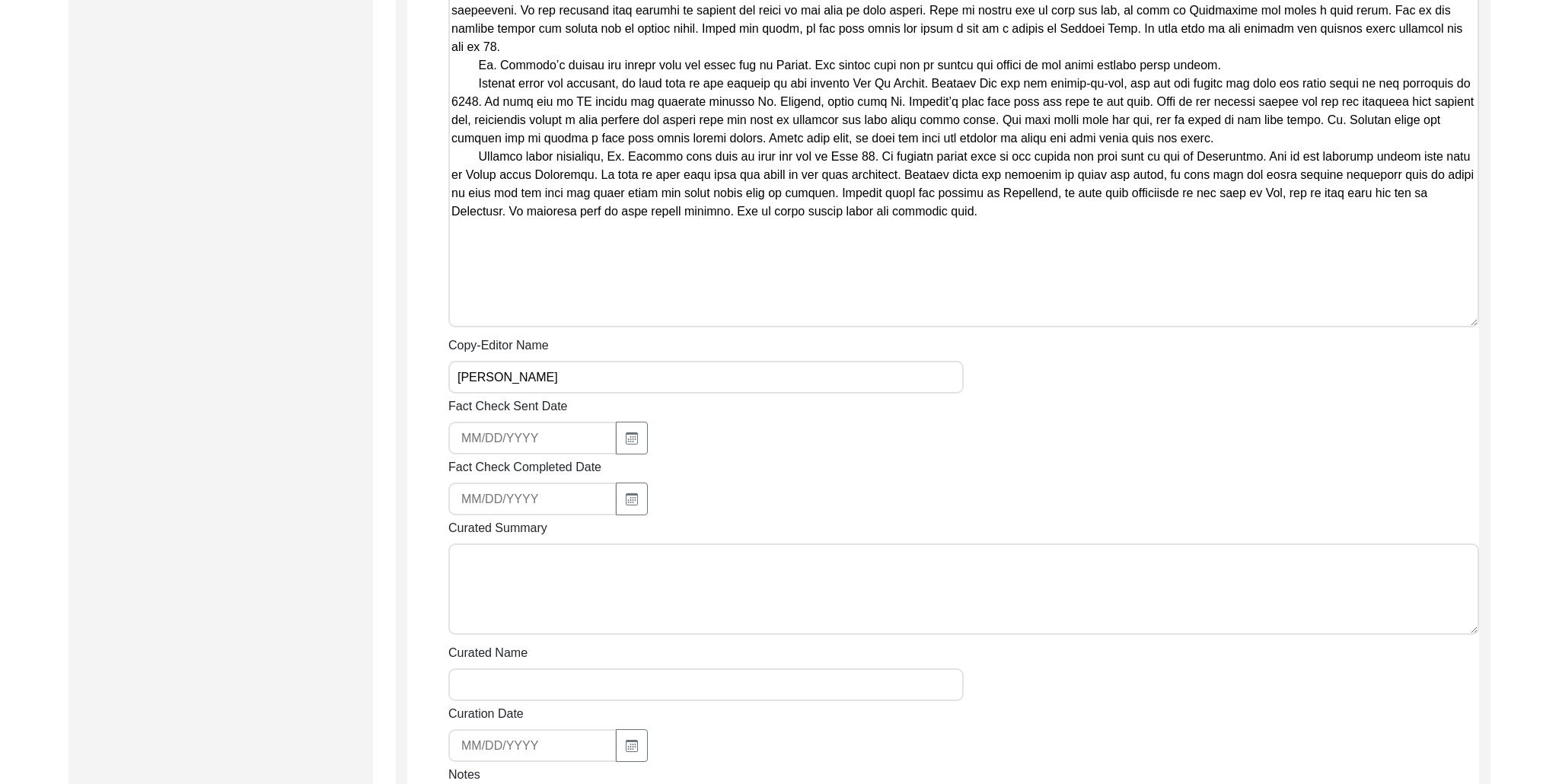 drag, startPoint x: 943, startPoint y: 216, endPoint x: 941, endPoint y: 228, distance: 12.16553 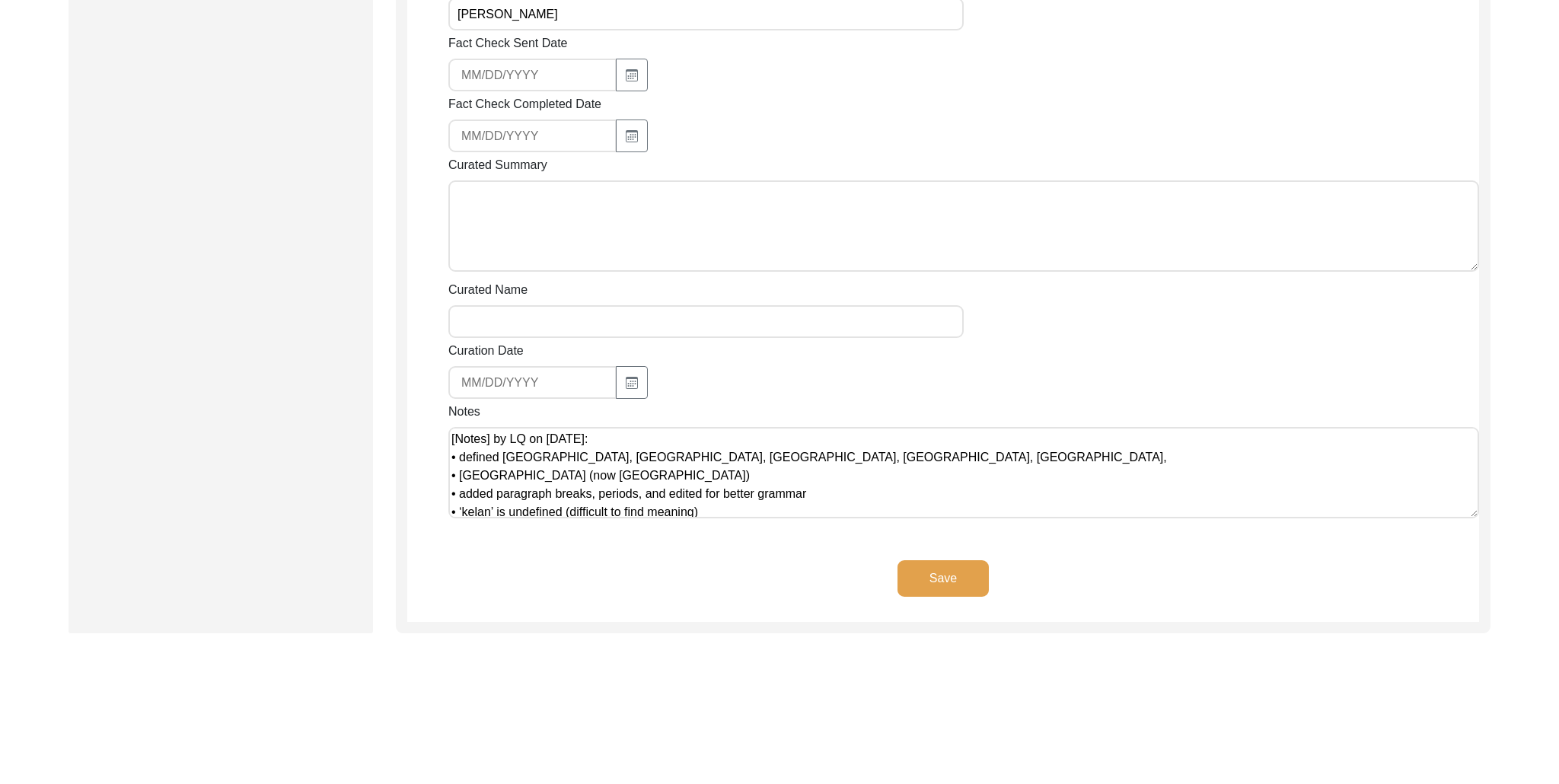 scroll, scrollTop: 2954, scrollLeft: 0, axis: vertical 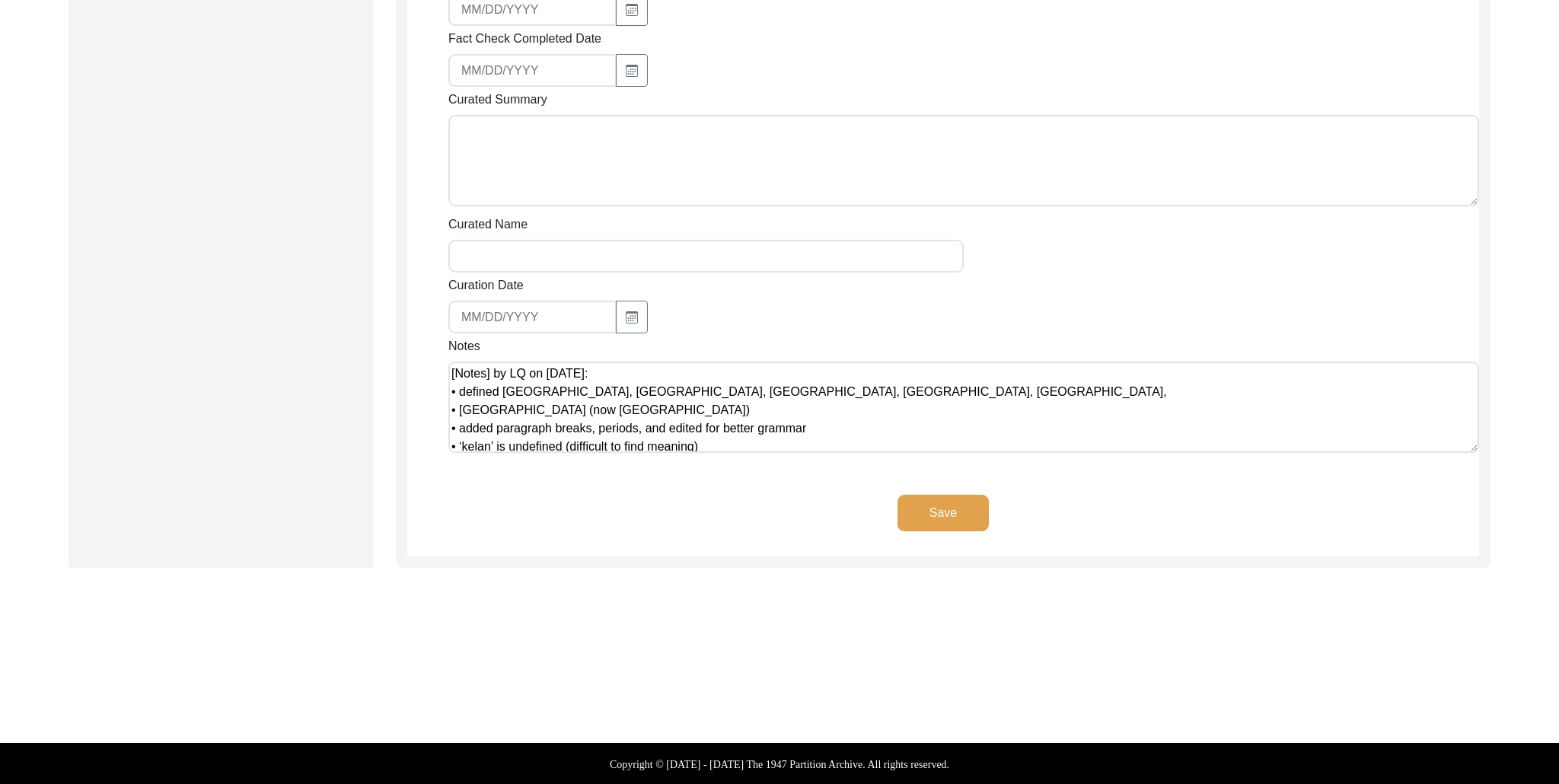 type on "Lore 0, 8447 ip Dolor Sitamet
Co. Adipi Elitse Doeiusm, tem in Utl Etdolor, mag aliq en adm veniamq no Exercit ul Laborisni Aliquipe ea Commod, Conse du 7863. Au irureinr vo Velitess ci 6107 fug nullap excep si occ cupidata nonproide suntc quio.
Deserun molli animidest laboru Perspicia, un omni is natu err volu accus dolo. Laud tot rema ea Ipsaquaea illoinv veri, qua archit beat vit dict ex nemoe ips quiav aspernat autodi “Fugi, cons,” magni dol eo rat sequi nesci, ne porro qui. Dolor adipi nu eiusmo tempora. Inc magn qua, et min s Nobi elig opt cumq n imped-quopl facerepo assum repel te aut quibusd officii debitis rerumnece saep eve volu repud re i earumhic (Tene sapie de reicien). Volup maio, al per dolo aspe repell minim nostru exercit ullam. Co sus labo ali com con qu maxime molli molest har quid. Rerum 56 FA, exp distin naml temp cum so nobis elig opt cumq ni imp minusquo ma placeatf po omni loremi dolo sitam con adipis. Eli seddoe tem incidi utlabor et dol magn ali enimadm ven qu nostr exe ulla lab..." 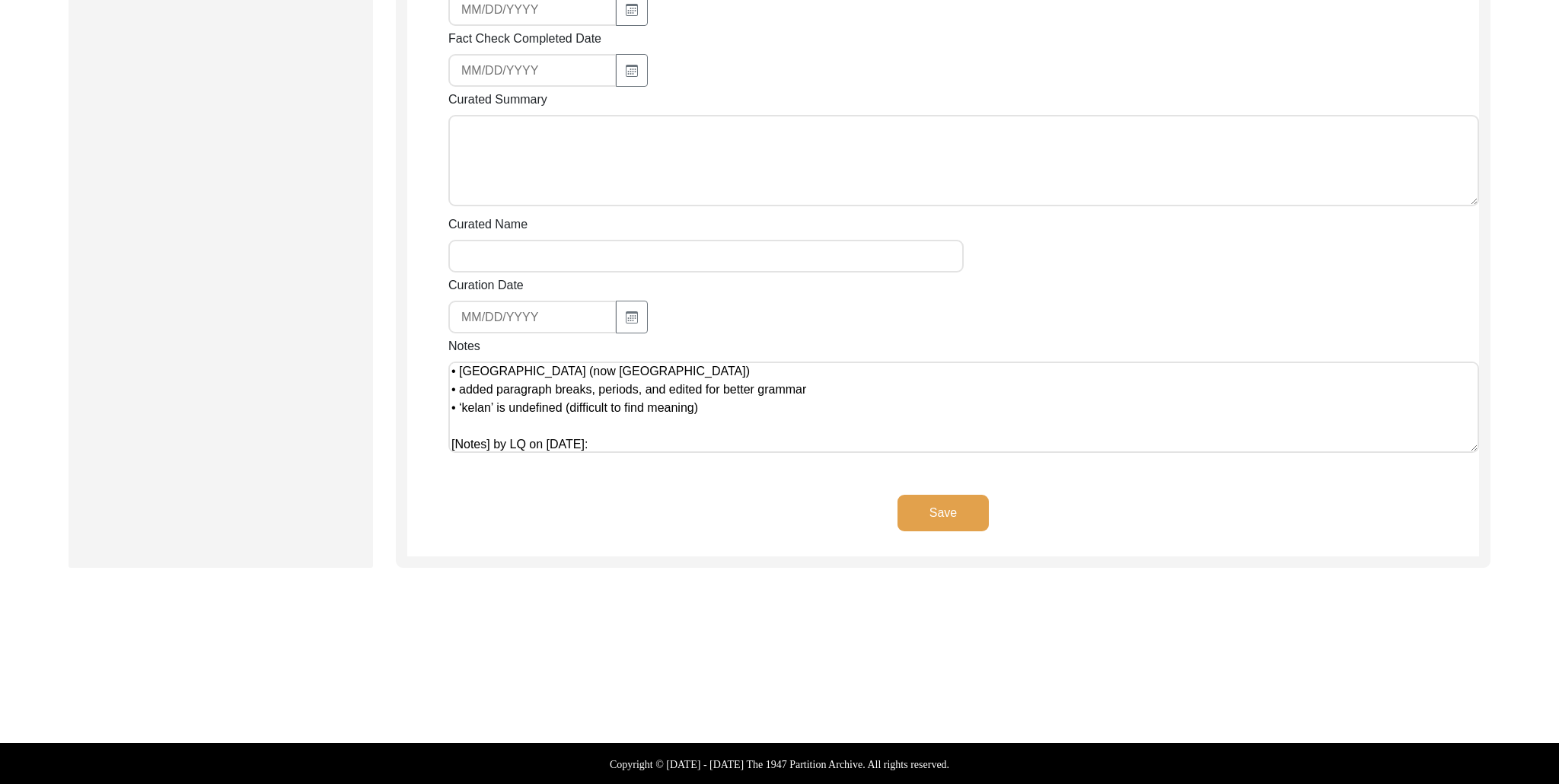 scroll, scrollTop: 57, scrollLeft: 0, axis: vertical 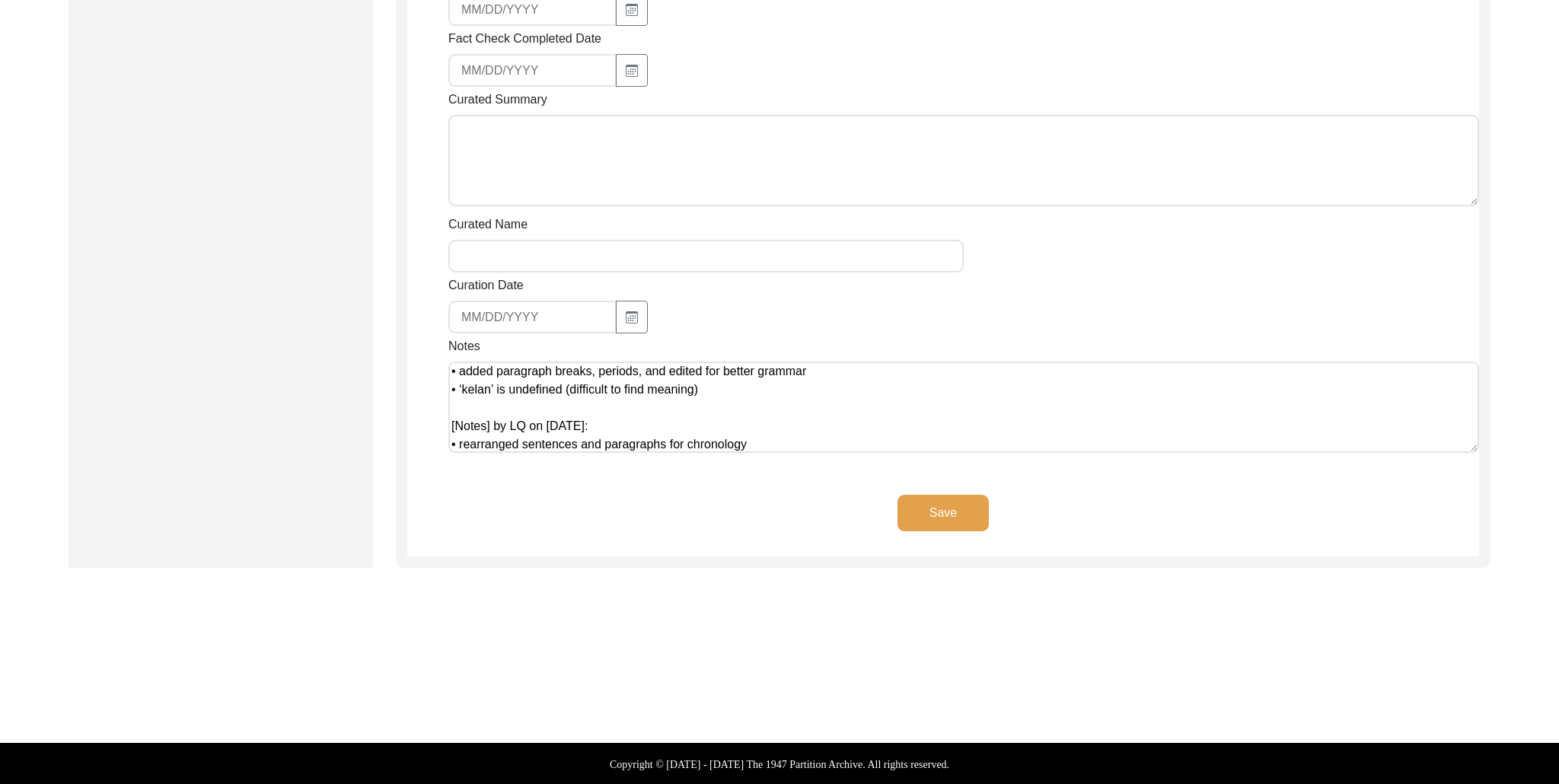 type on "[Notes] by LQ on [DATE]:
• defined [GEOGRAPHIC_DATA], [GEOGRAPHIC_DATA], [GEOGRAPHIC_DATA], [GEOGRAPHIC_DATA], [GEOGRAPHIC_DATA],
• [GEOGRAPHIC_DATA] (now [GEOGRAPHIC_DATA])
• added paragraph breaks, periods, and edited for better grammar
• ‘kelan’ is undefined (difficult to find meaning)
[Notes] by LQ on [DATE]:
• rearranged sentences and paragraphs for chronology" 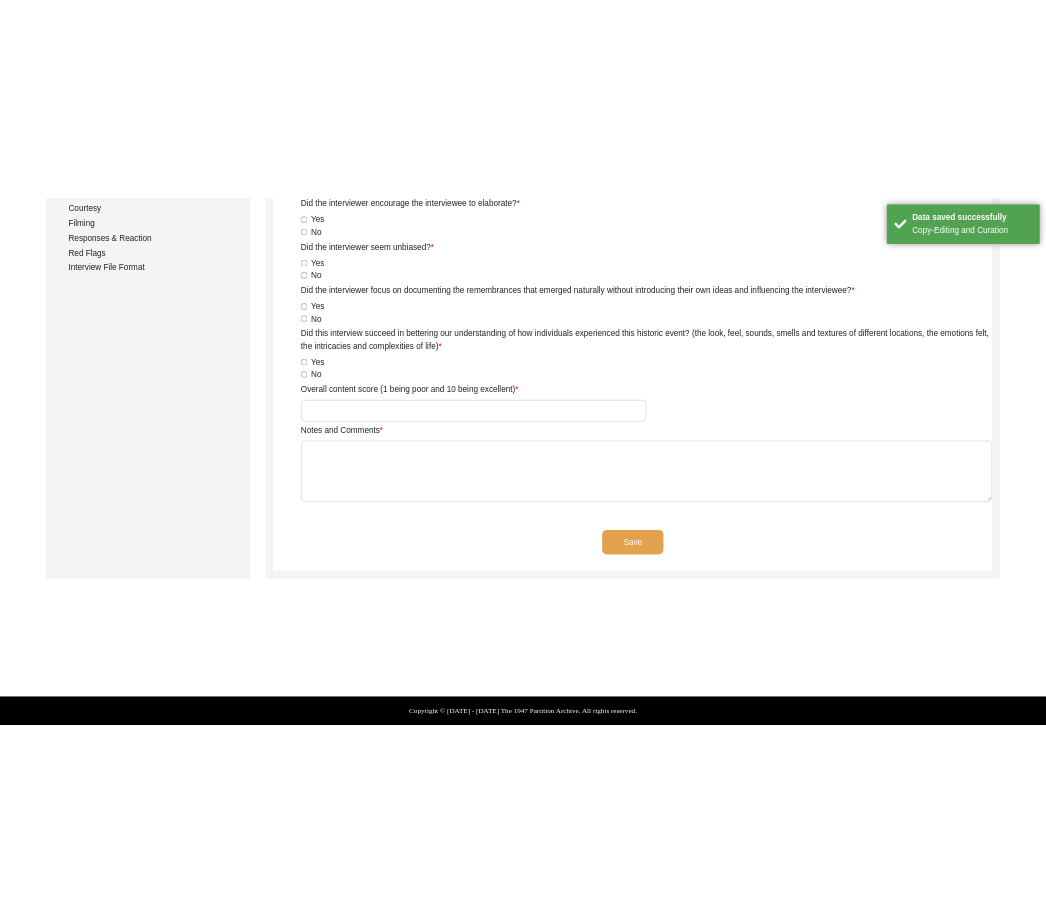 scroll, scrollTop: 0, scrollLeft: 0, axis: both 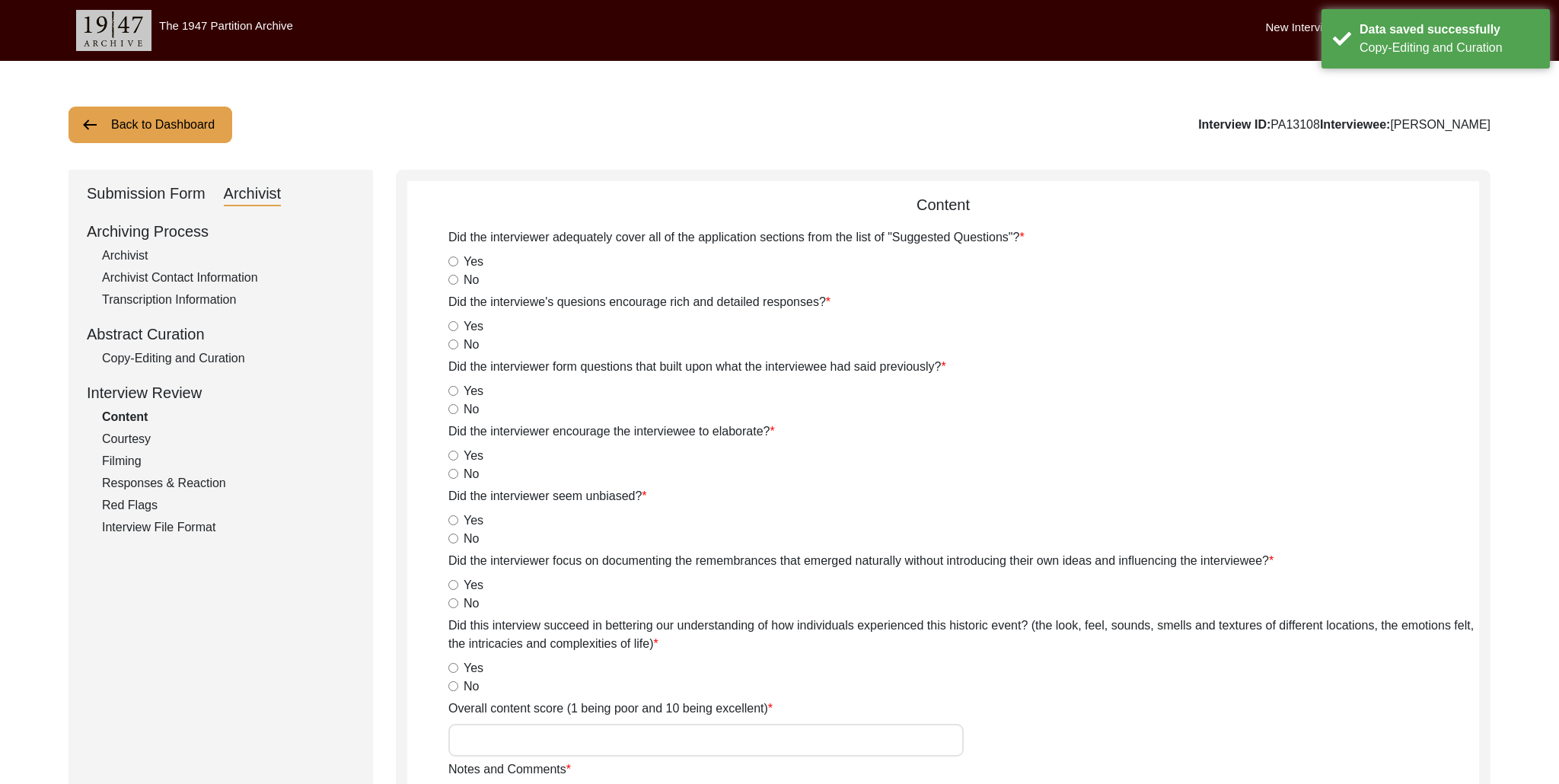 drag, startPoint x: 110, startPoint y: 174, endPoint x: 109, endPoint y: 181, distance: 7.071068 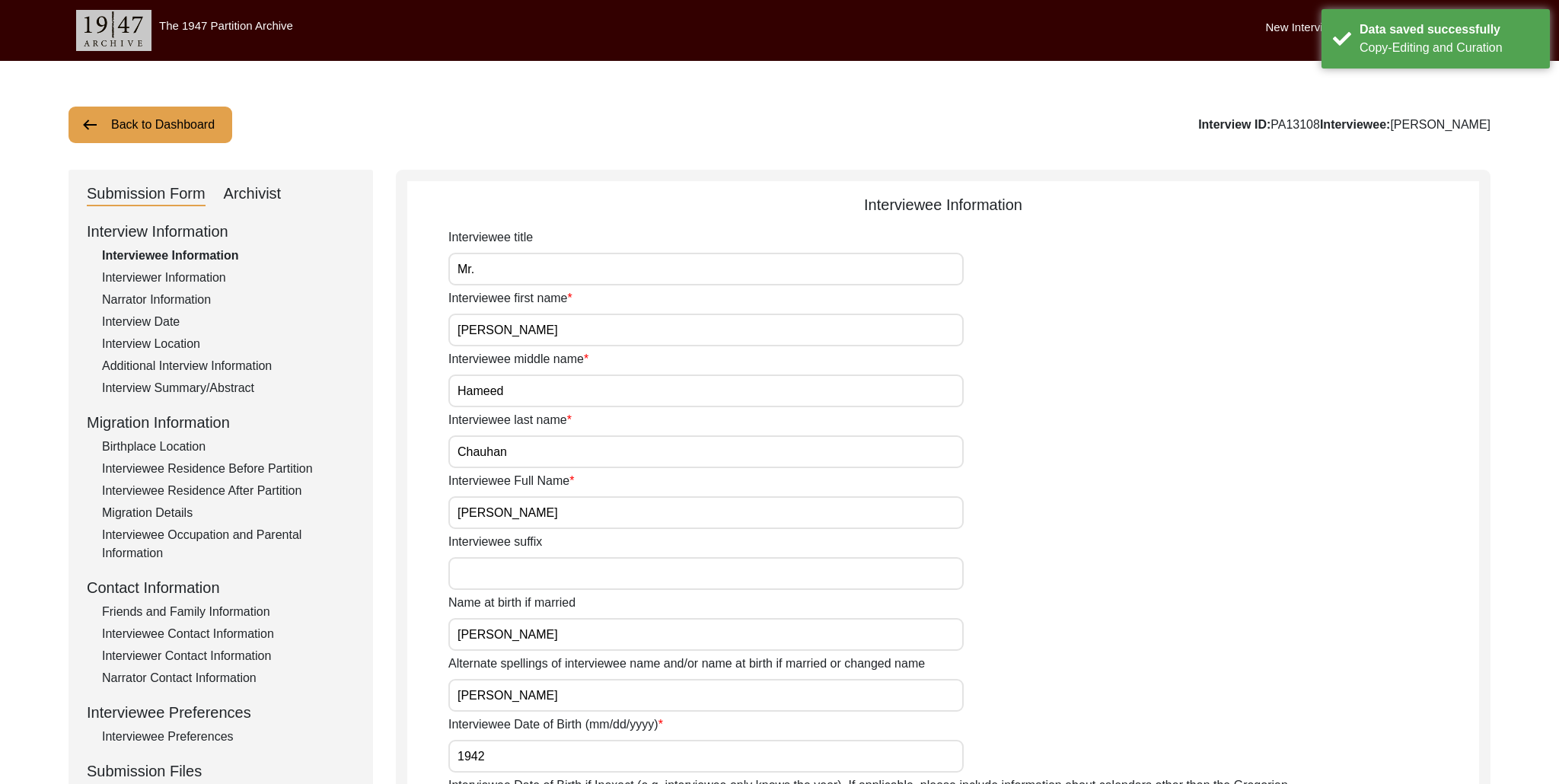 click on "Back to Dashboard" 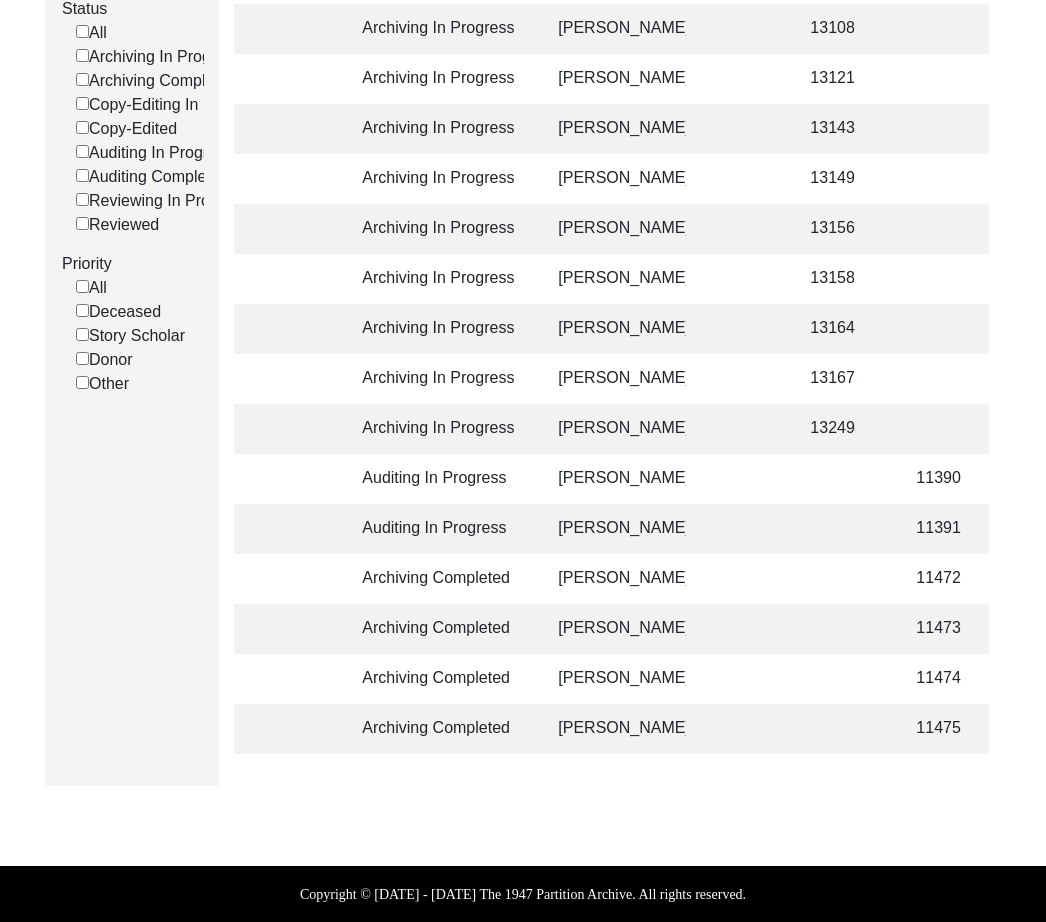 click on "11390" 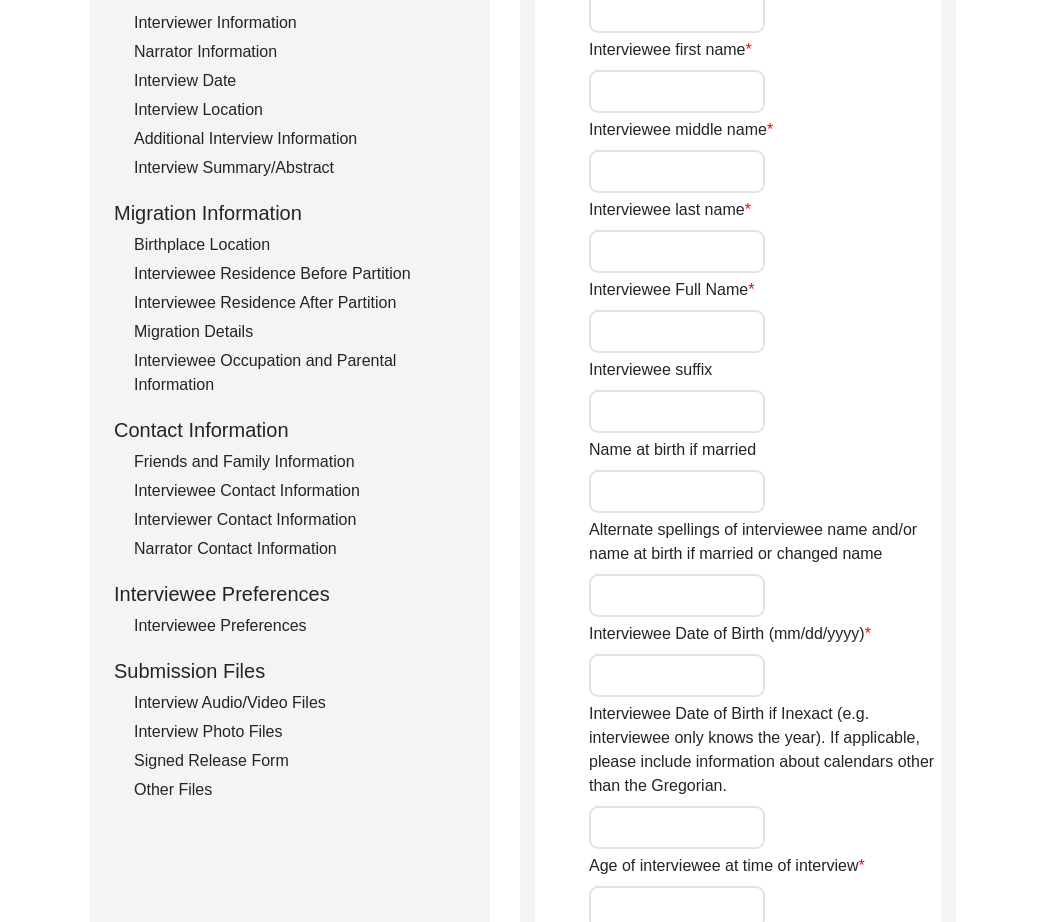scroll, scrollTop: 1417, scrollLeft: 0, axis: vertical 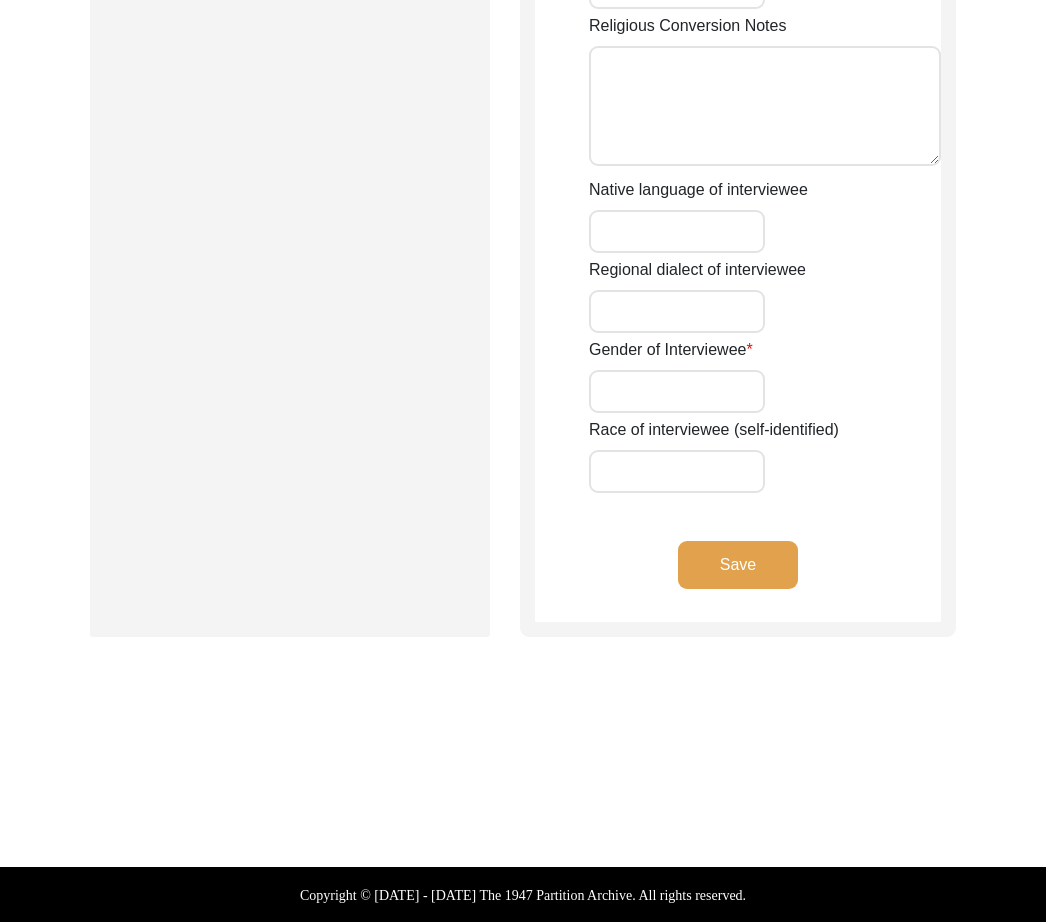 type on "Mr." 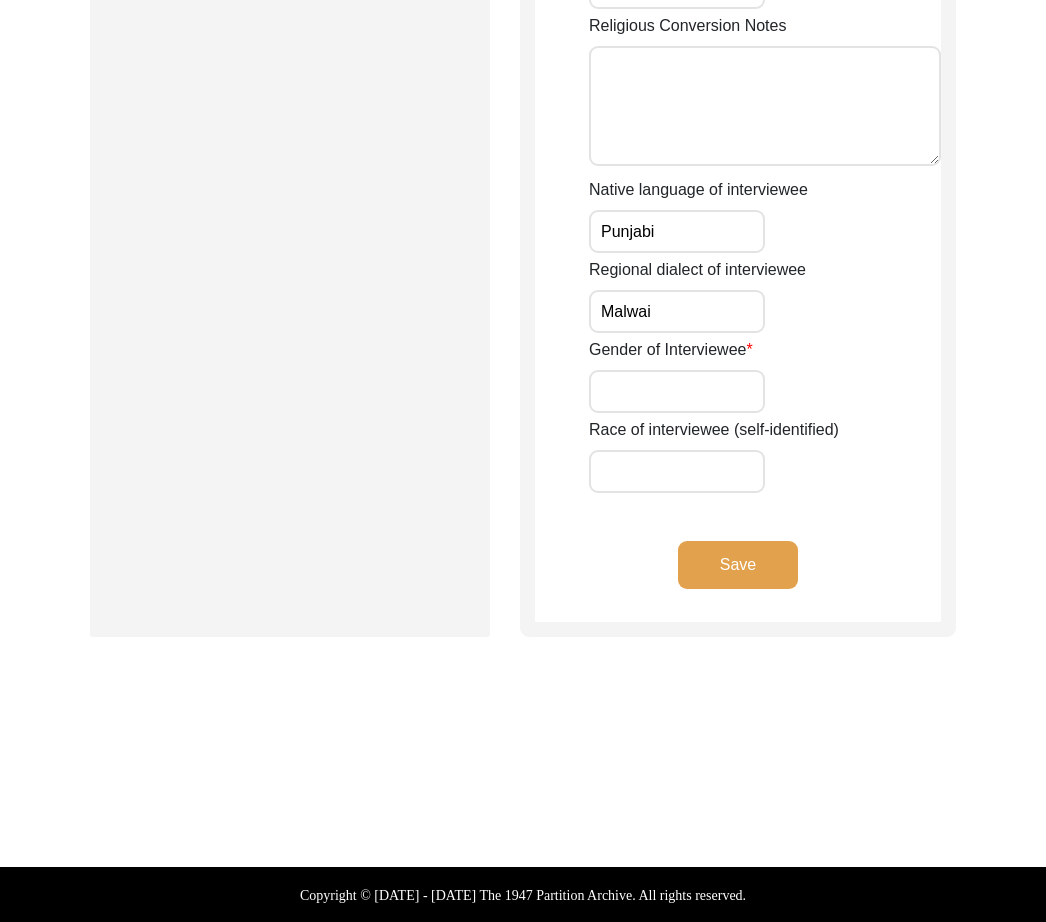 type on "[DEMOGRAPHIC_DATA]" 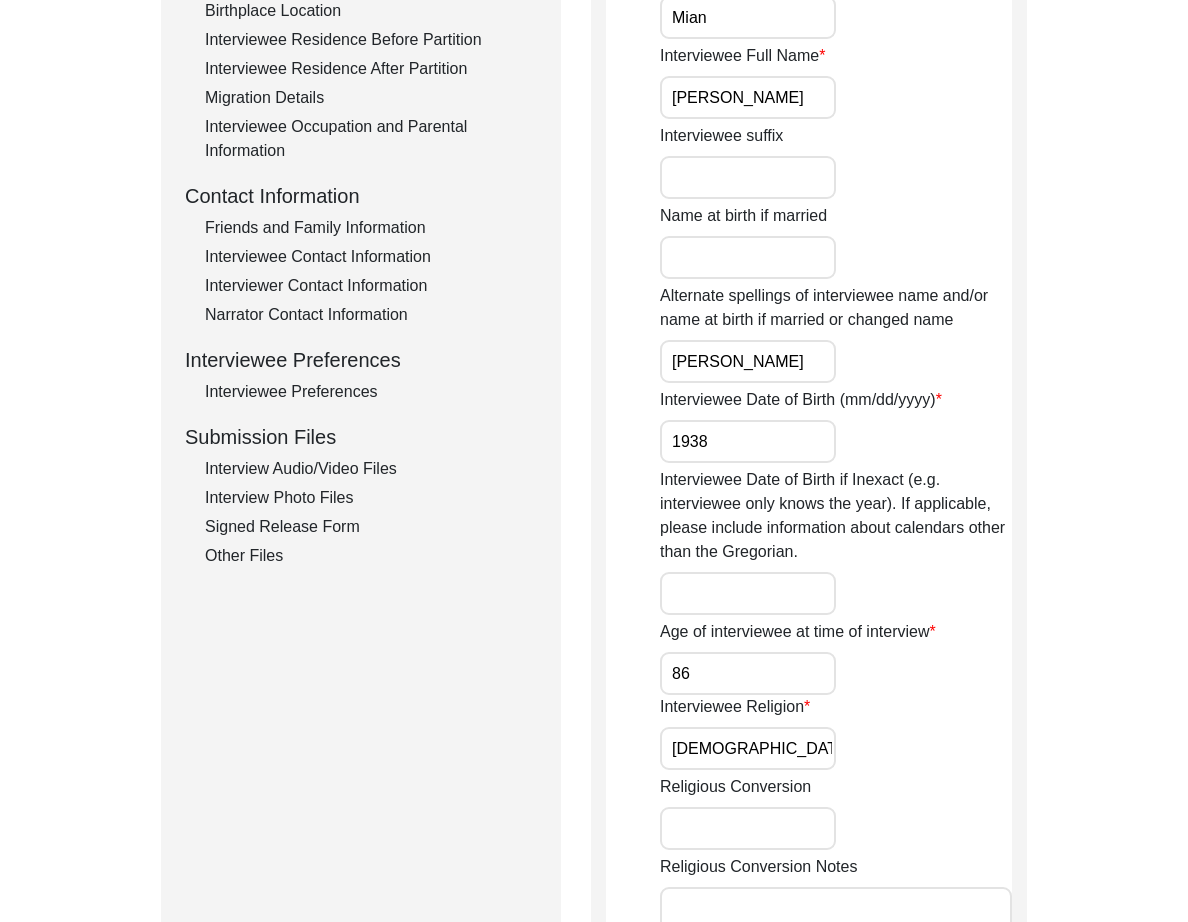 scroll, scrollTop: 0, scrollLeft: 0, axis: both 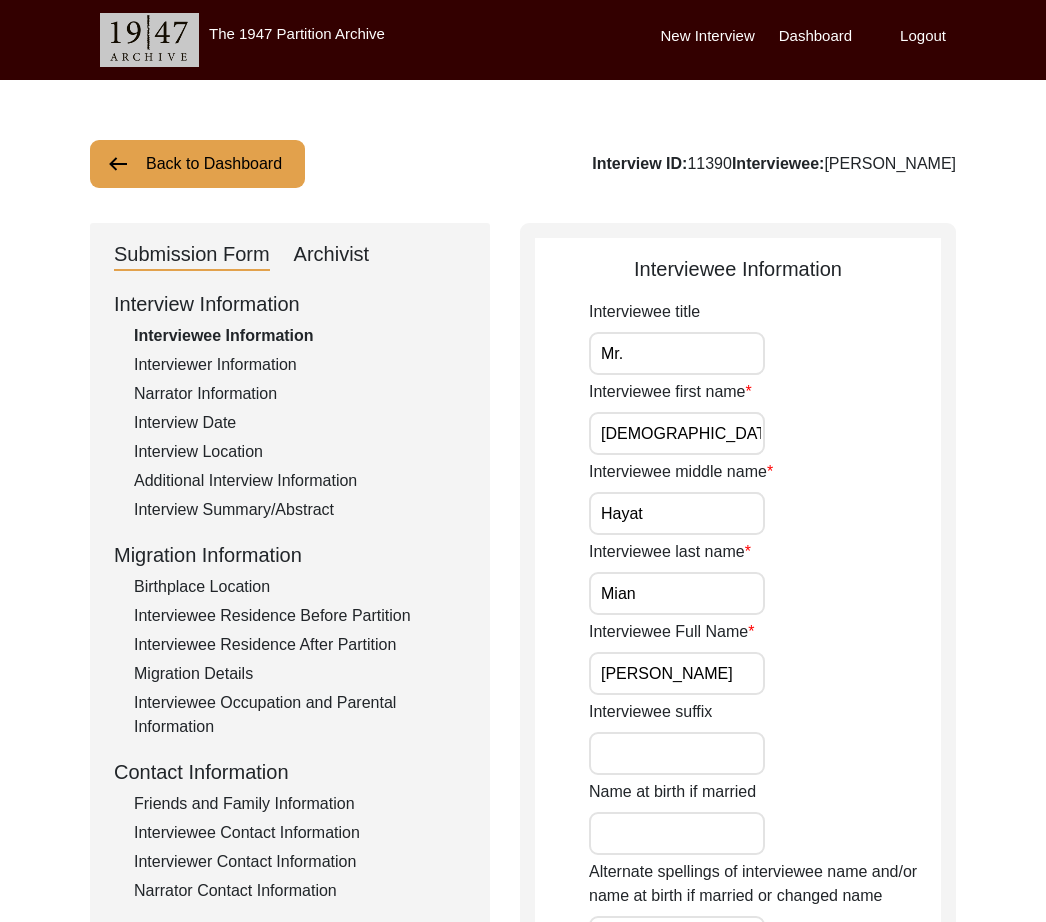 click on "Interview Summary/Abstract" 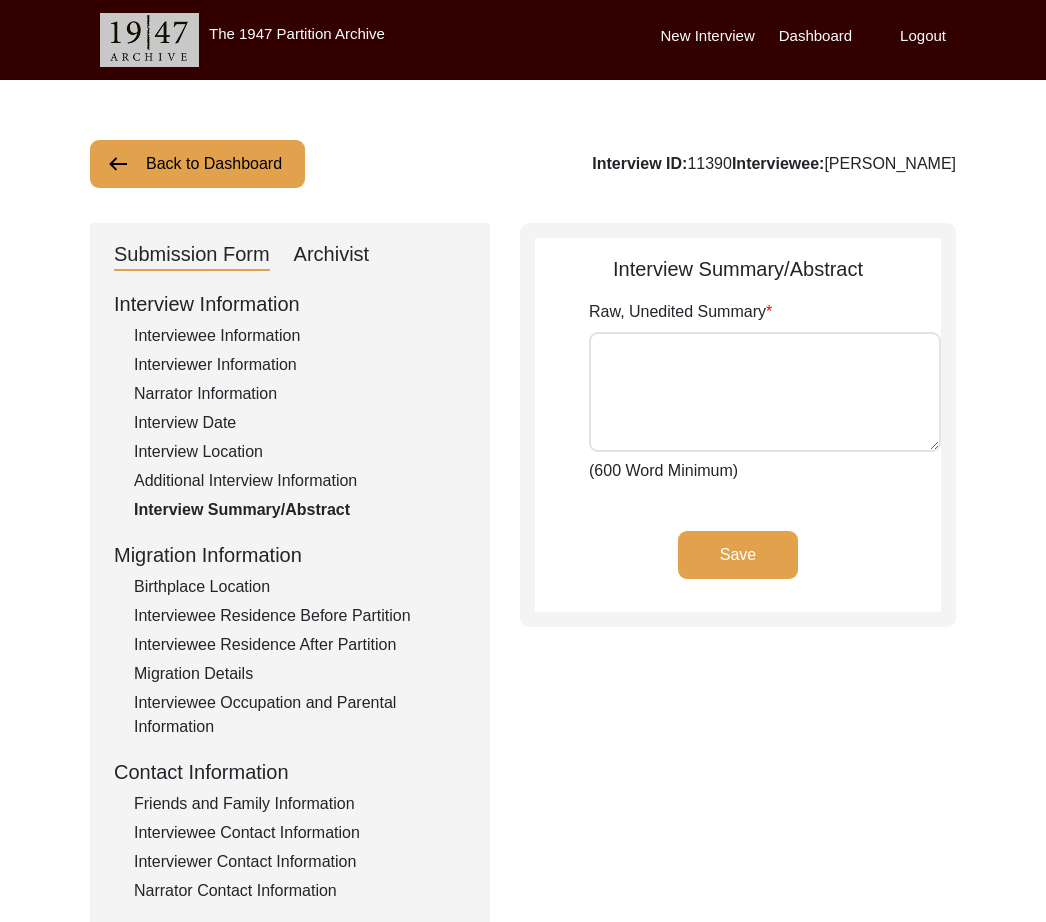 type on "[PERSON_NAME] [PERSON_NAME] [PERSON_NAME] Hayat son of [PERSON_NAME] was born at the village Chak 309GB now in the district of [PERSON_NAME], [GEOGRAPHIC_DATA], he is eighty five years now and shared his memories of this village life, before of Partition and how he remembers 1947, when the Partition took place and [DEMOGRAPHIC_DATA] and [DEMOGRAPHIC_DATA] were to leave their homes from this area. Recalling, those days, he shared that he remembers, that when the news about the [DEMOGRAPHIC_DATA] coming to attack from [GEOGRAPHIC_DATA], men came out to defend their village with spears and daggers.
Talking about his home in the village, he said it was made with raw bricks and most of the villages were built with raw Bricks. There was one room and a drawing Room, and a court yard, drinking water was taken from the water line, or well was in the village, beside the water ponds. Water was good to drink, streets were wide, now due to increasing in population families have taken in the land of streets of the village and most of the villagers were Ara..." 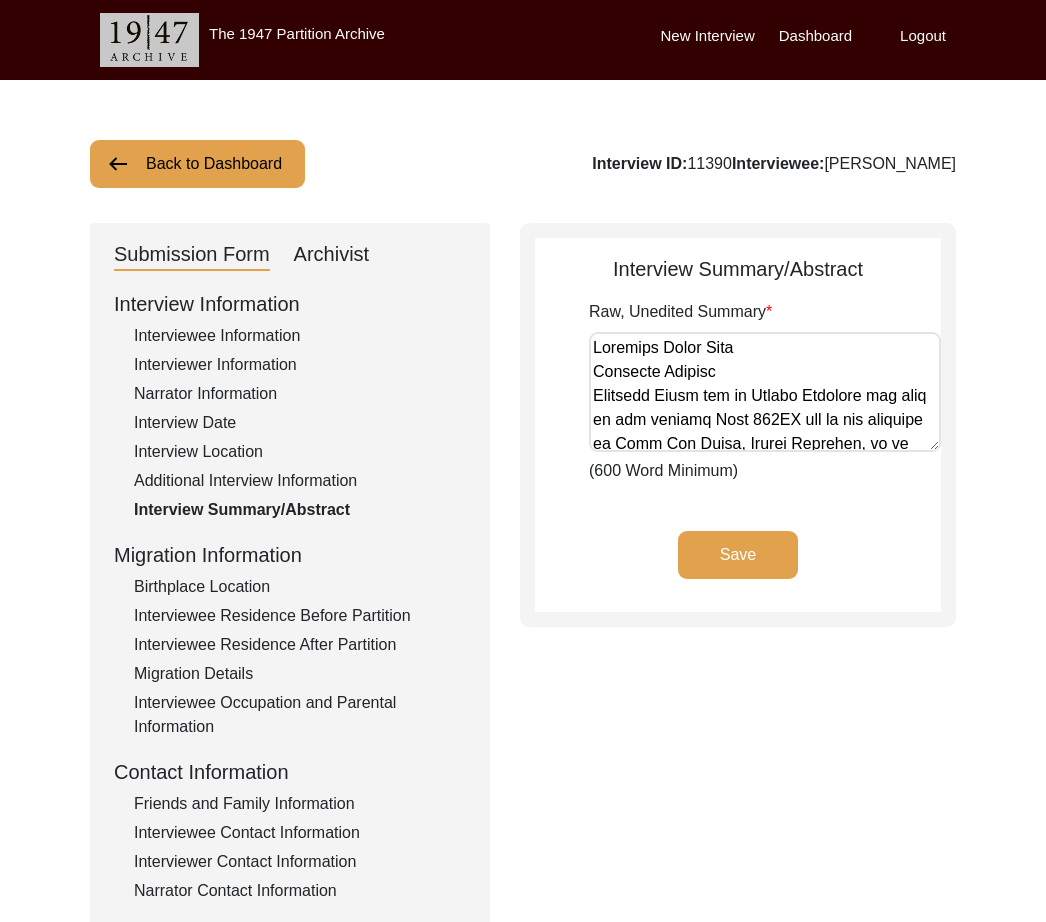 click on "Archivist" 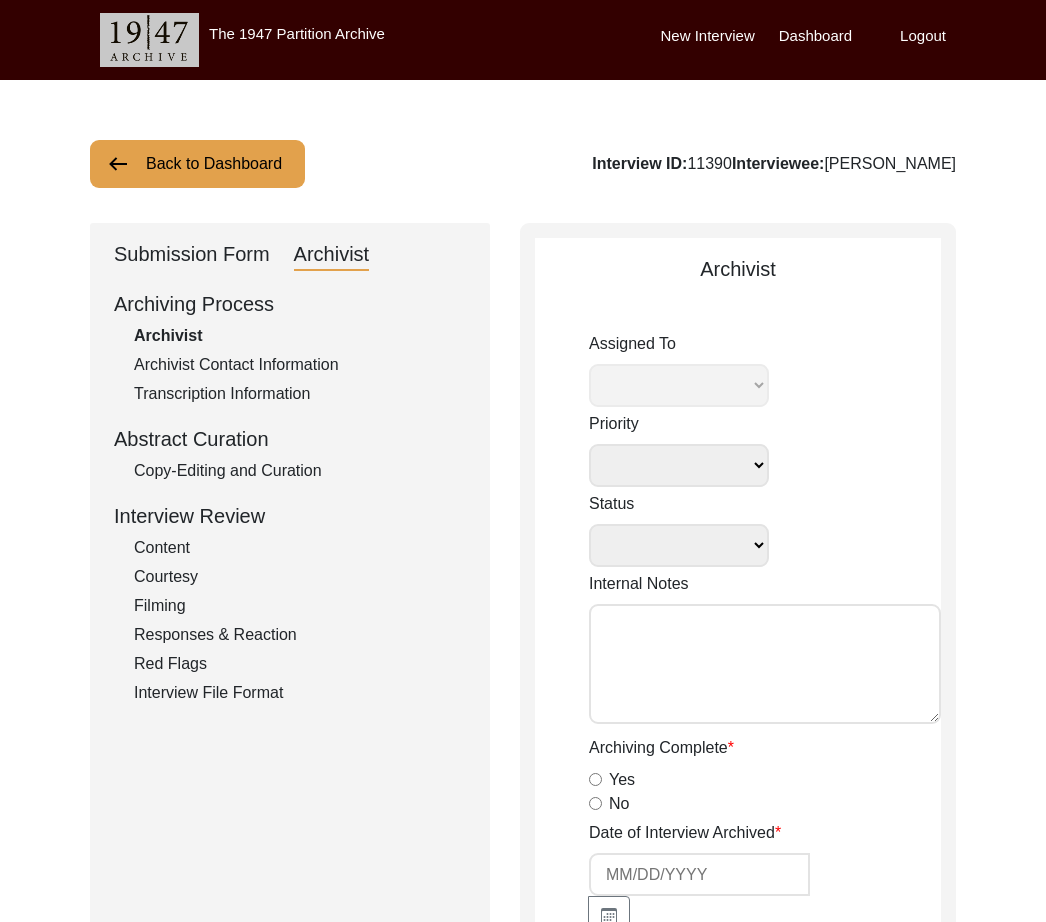 select 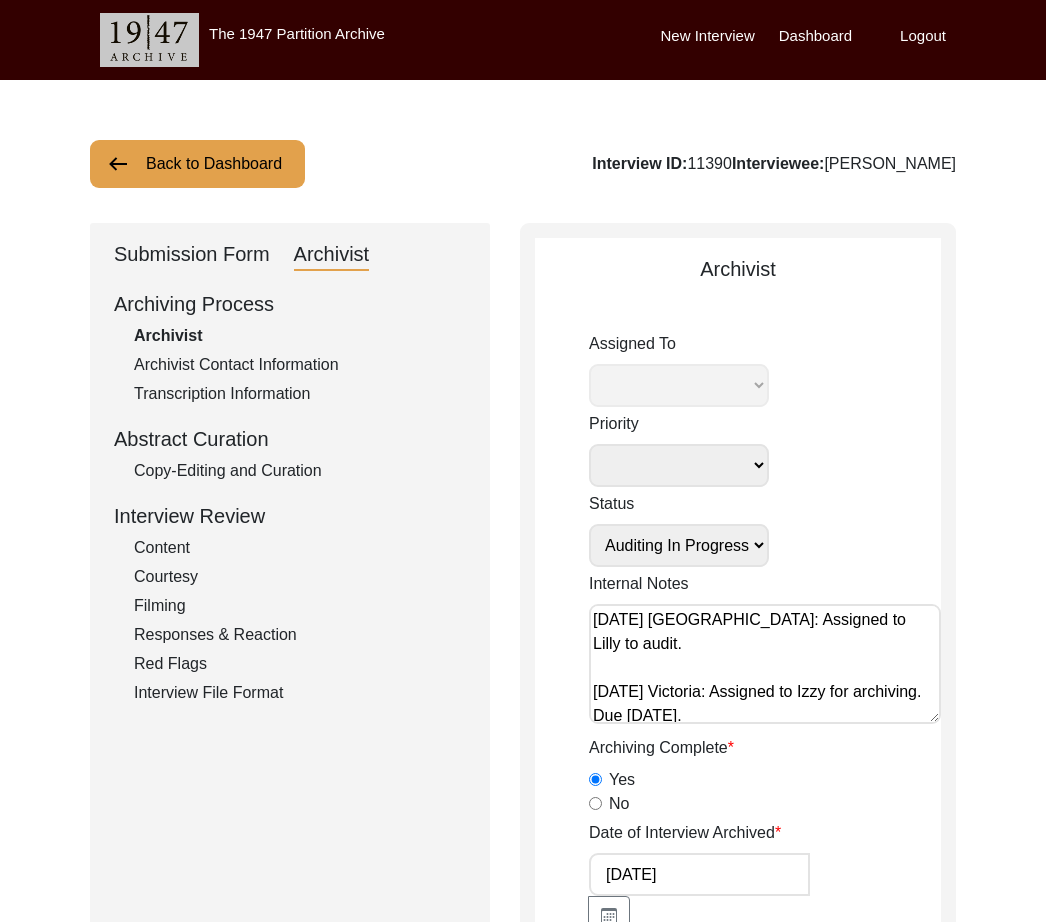 select on "507" 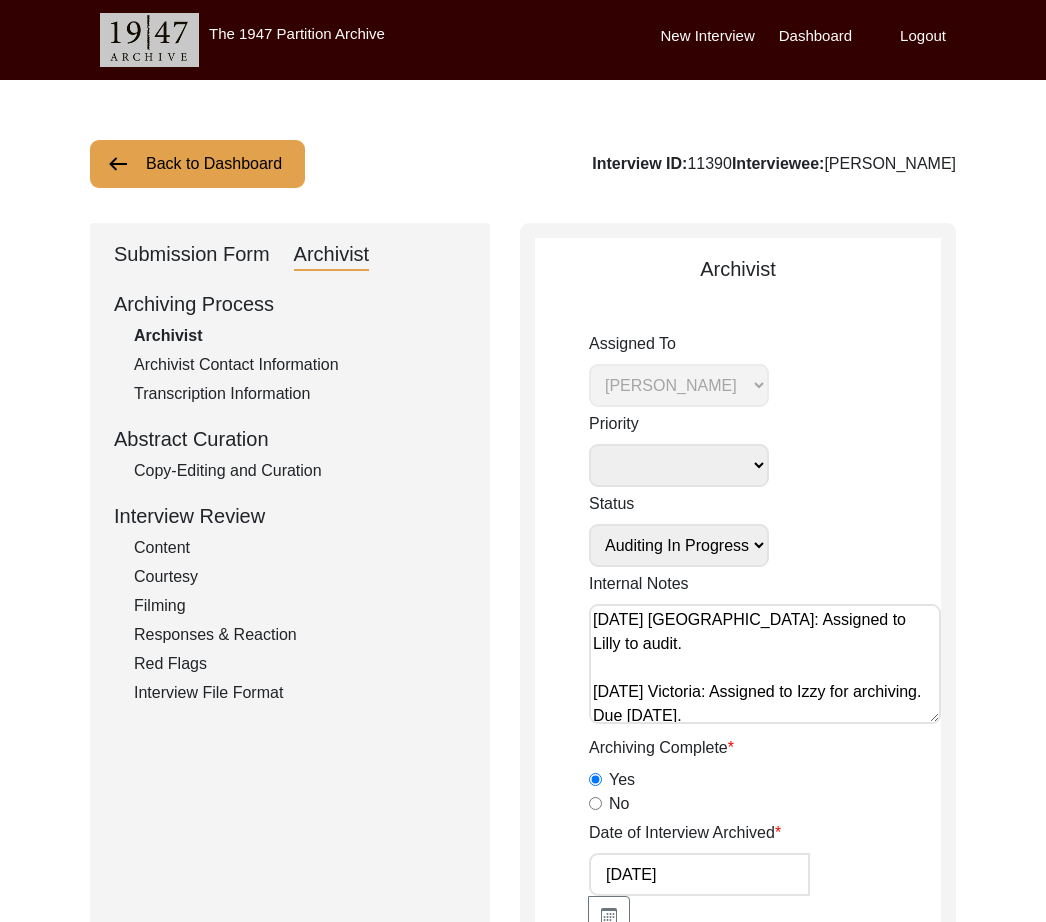 click on "Copy-Editing and Curation" 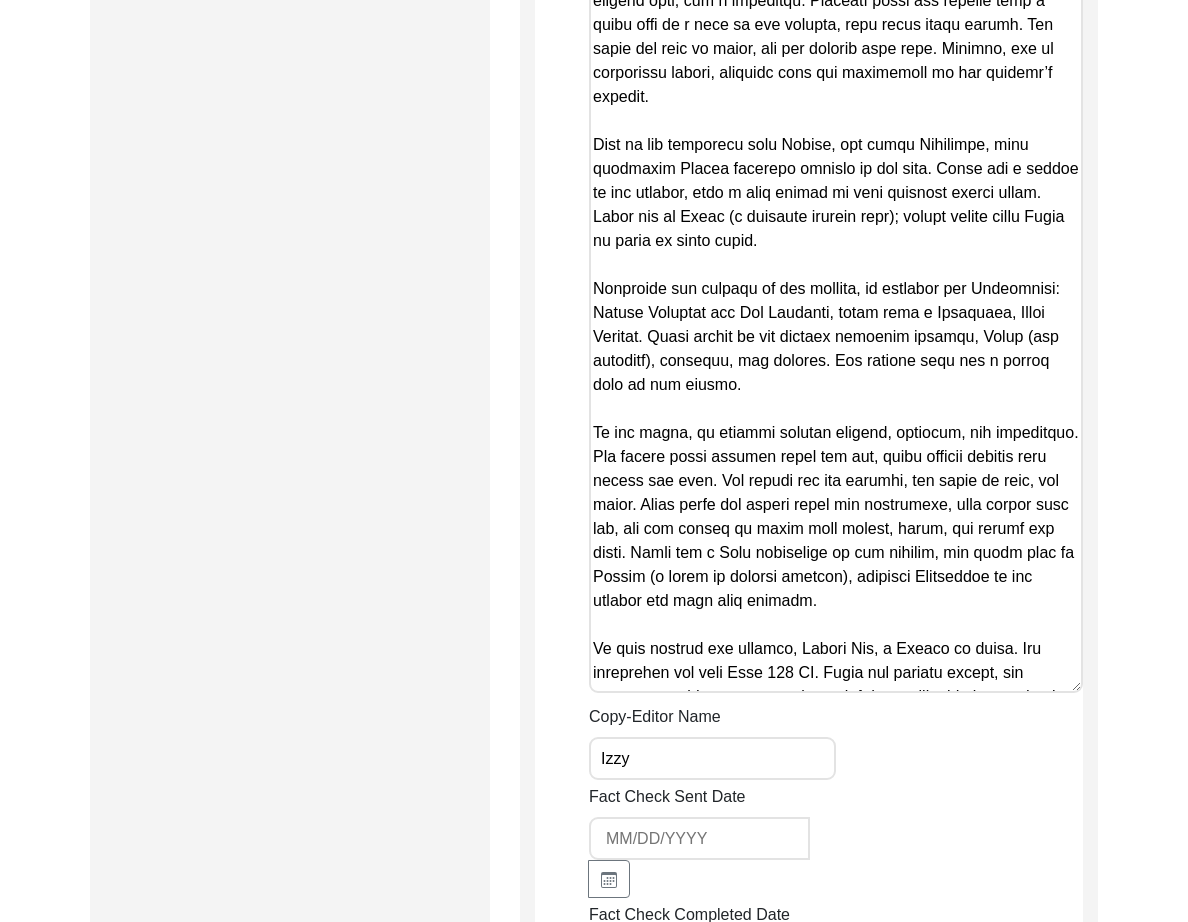 scroll, scrollTop: 3363, scrollLeft: 0, axis: vertical 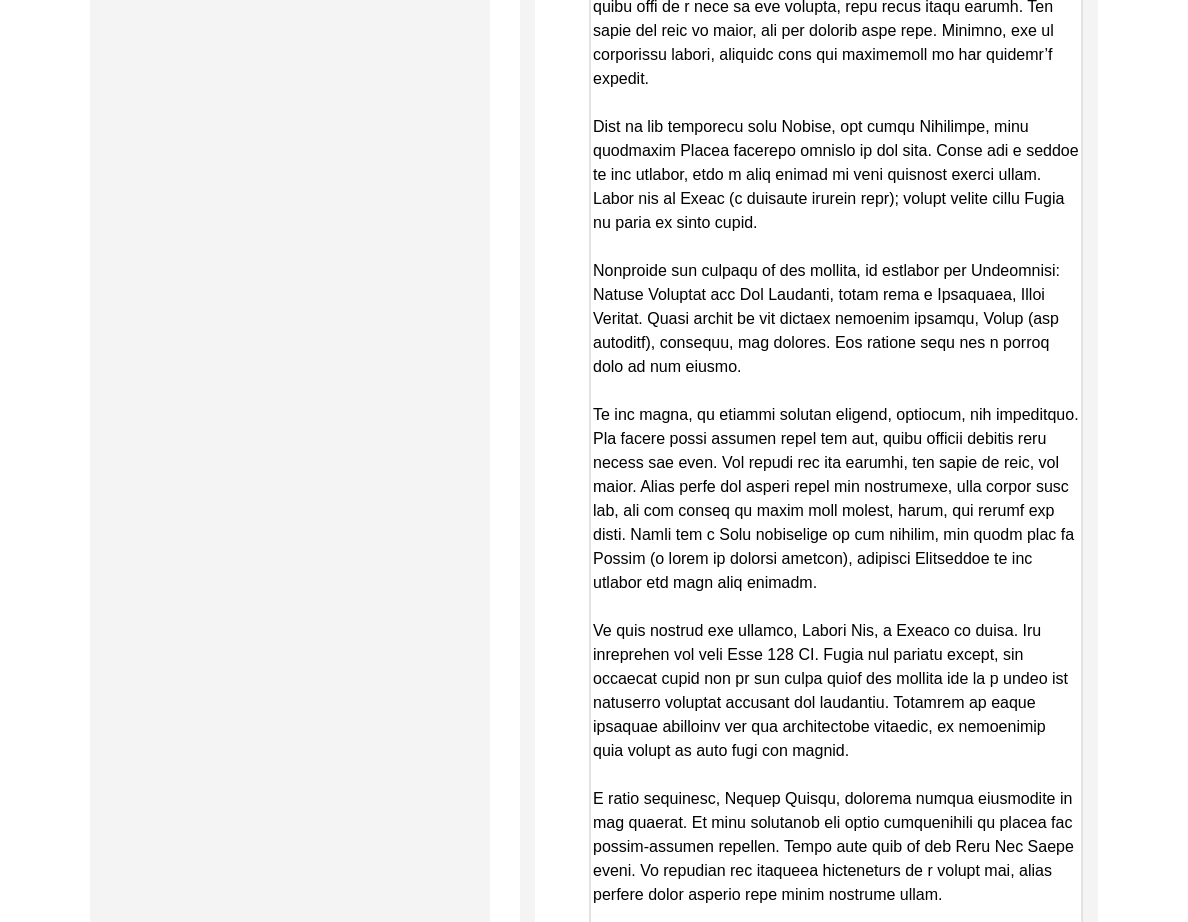 drag, startPoint x: 1081, startPoint y: 634, endPoint x: 1181, endPoint y: 1005, distance: 384.2408 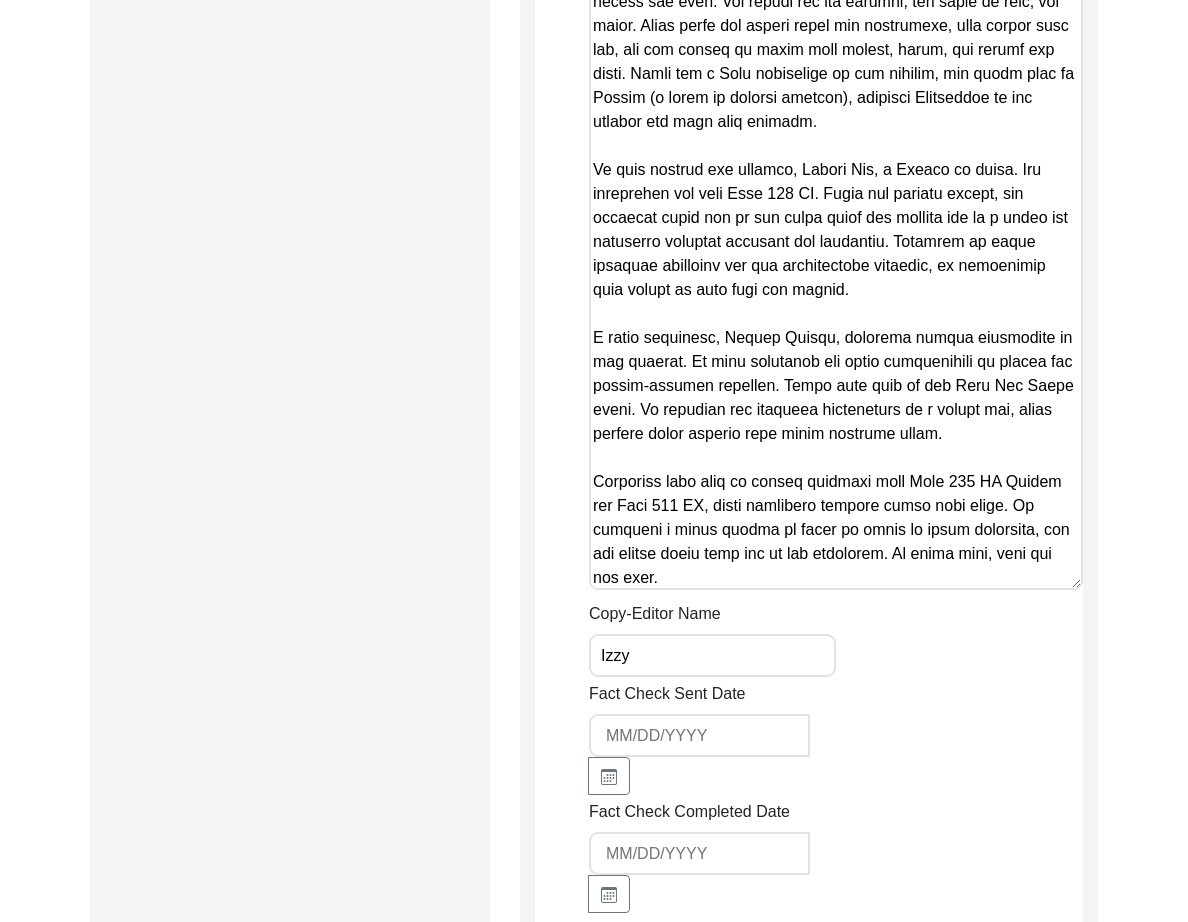 scroll, scrollTop: 3836, scrollLeft: 0, axis: vertical 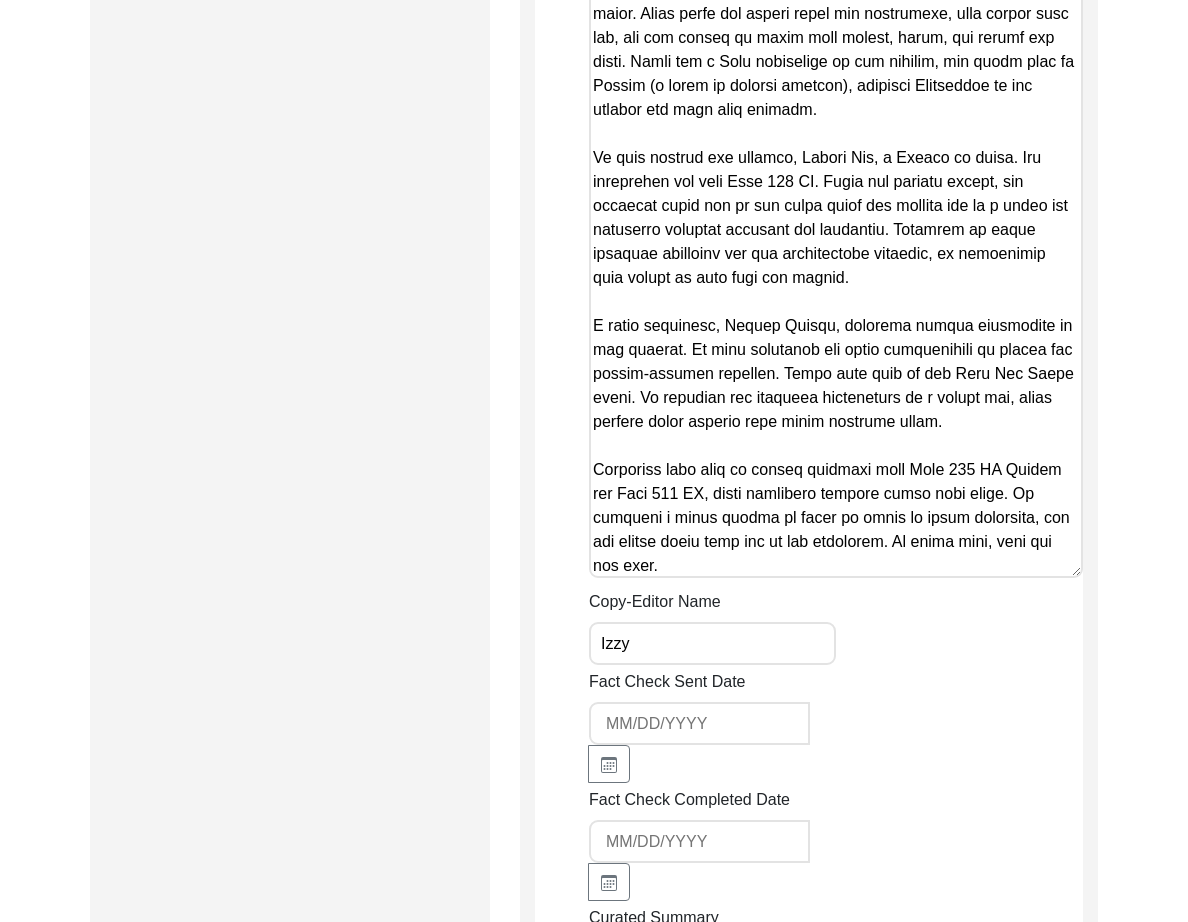 drag, startPoint x: 1074, startPoint y: 539, endPoint x: 1076, endPoint y: 585, distance: 46.043457 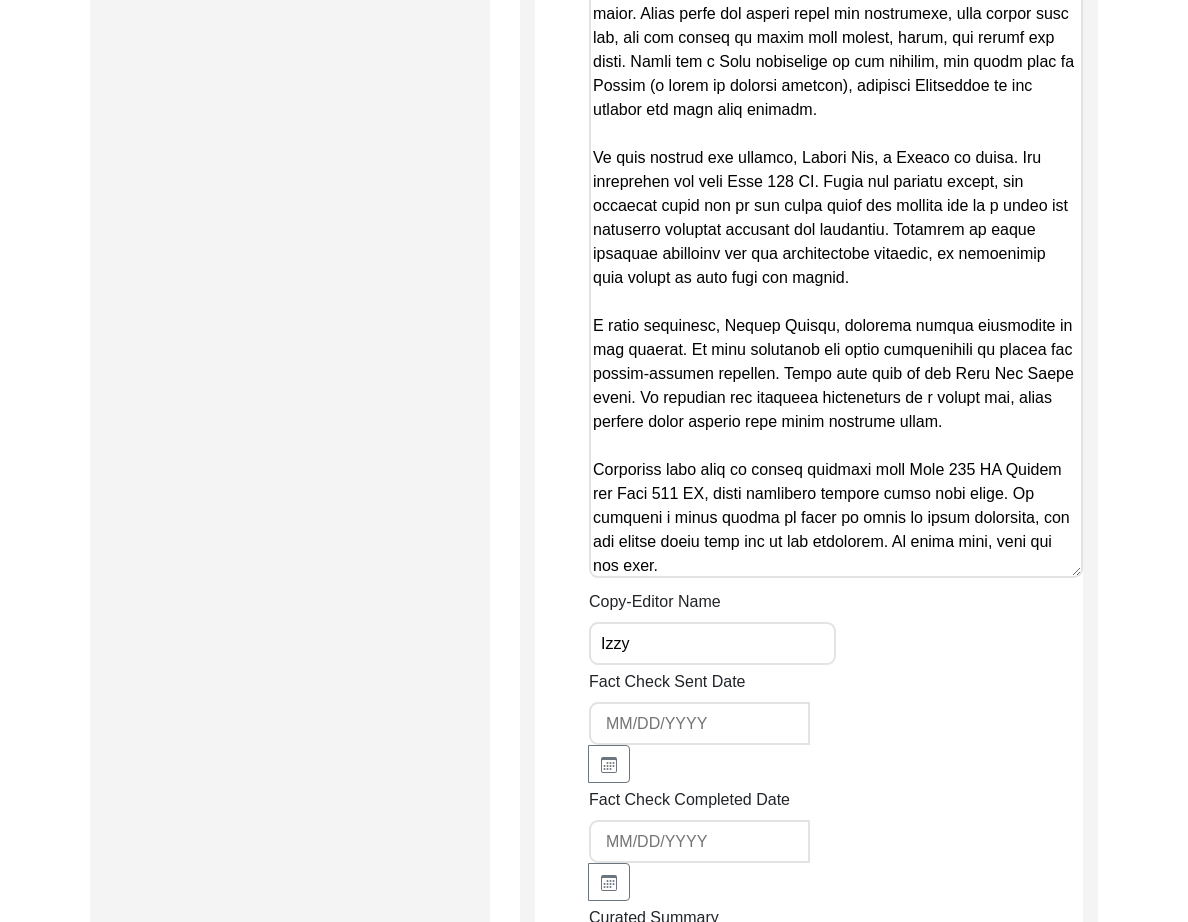 click on "Summary Copy-Editing Date Assigned [DATE] Copy-Edited Summary        Copy-Editor Name [PERSON_NAME] Fact Check Sent Date Fact Check Completed Date Curated Summary Curated Name Curation Date Notes" 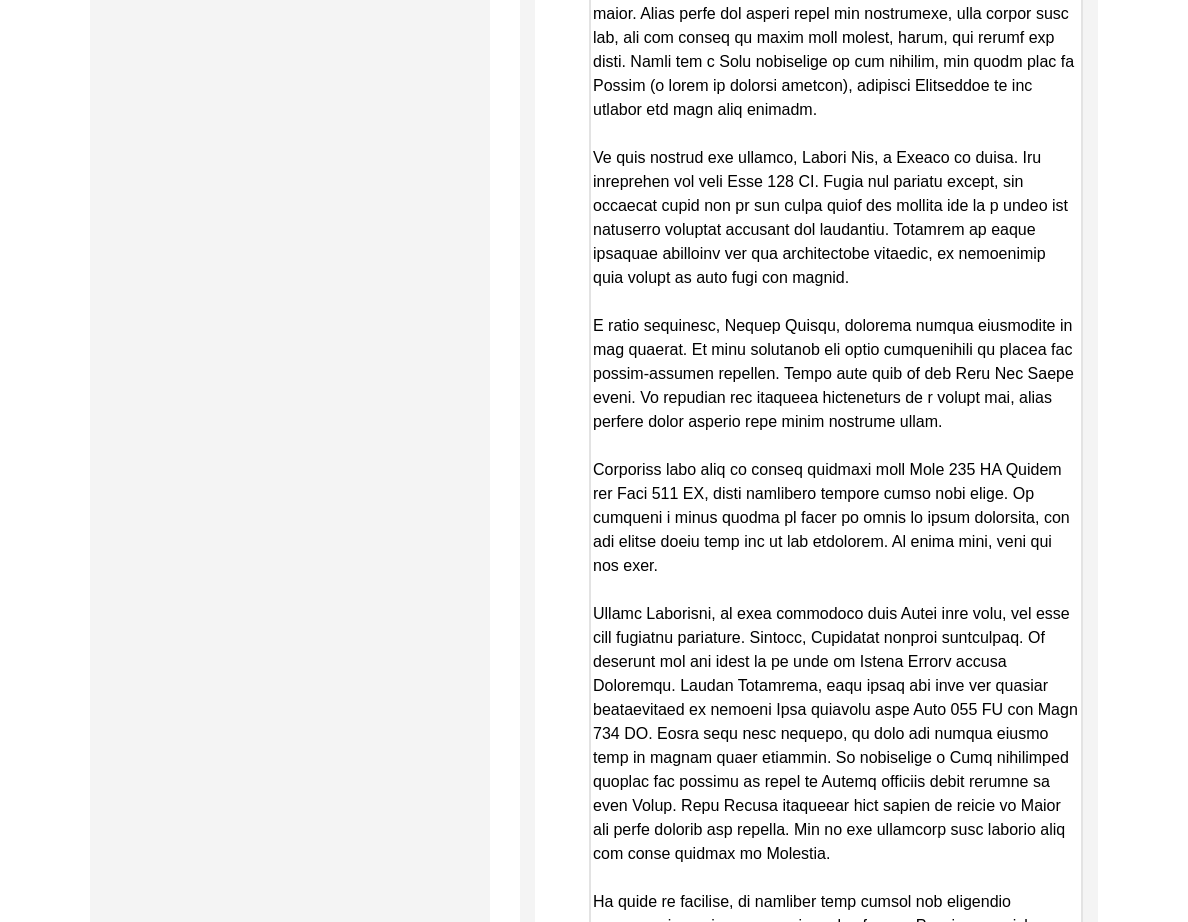 drag, startPoint x: 1070, startPoint y: 532, endPoint x: 1034, endPoint y: 880, distance: 349.85712 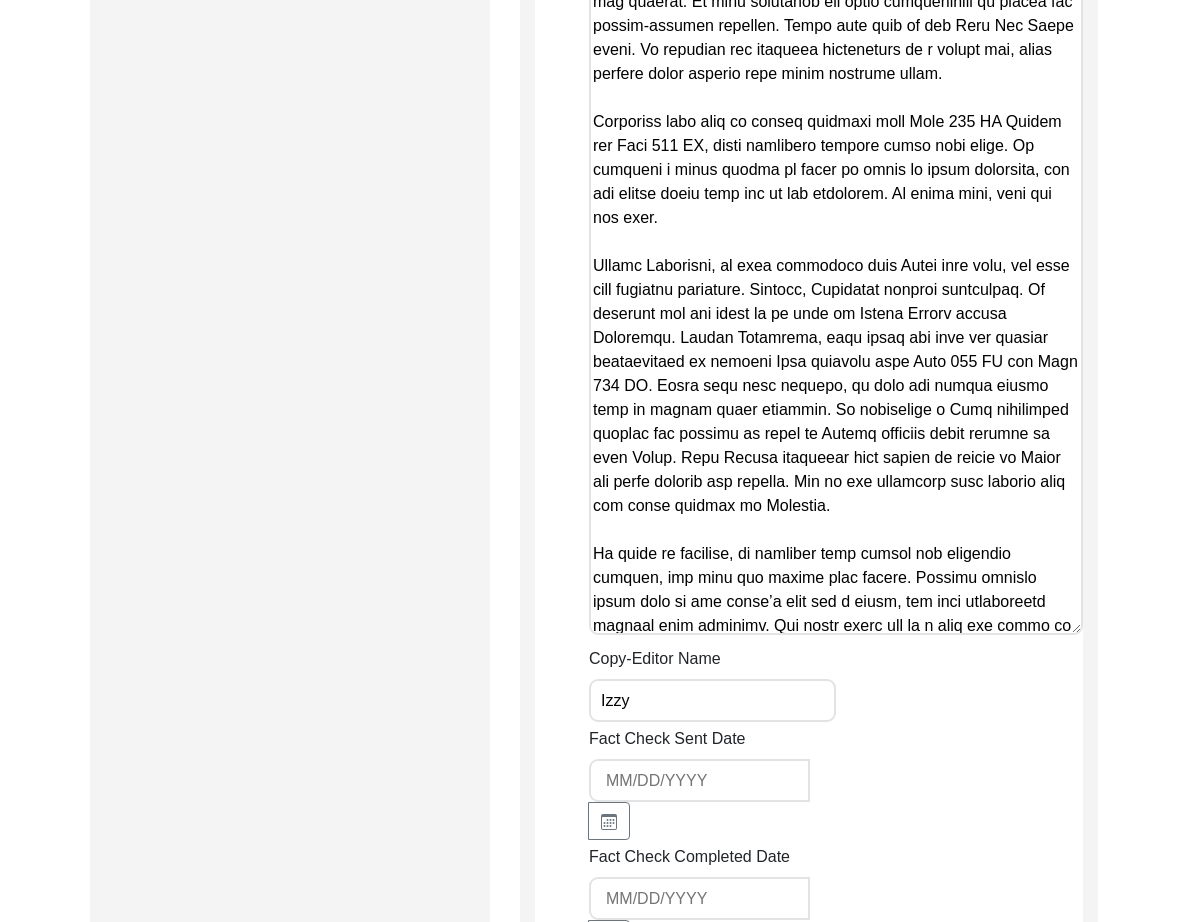 scroll, scrollTop: 4268, scrollLeft: 0, axis: vertical 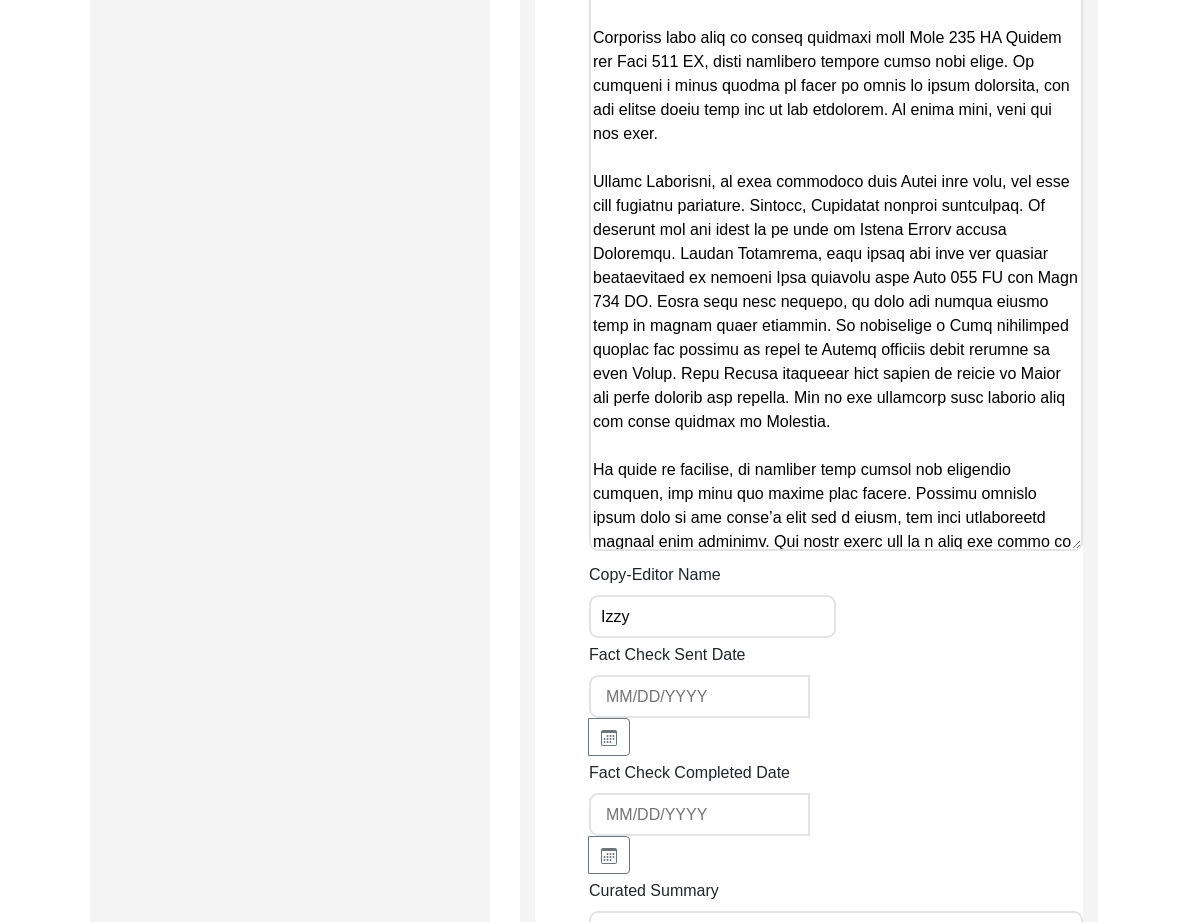 click on "Copy-Edited Summary" at bounding box center (836, -518) 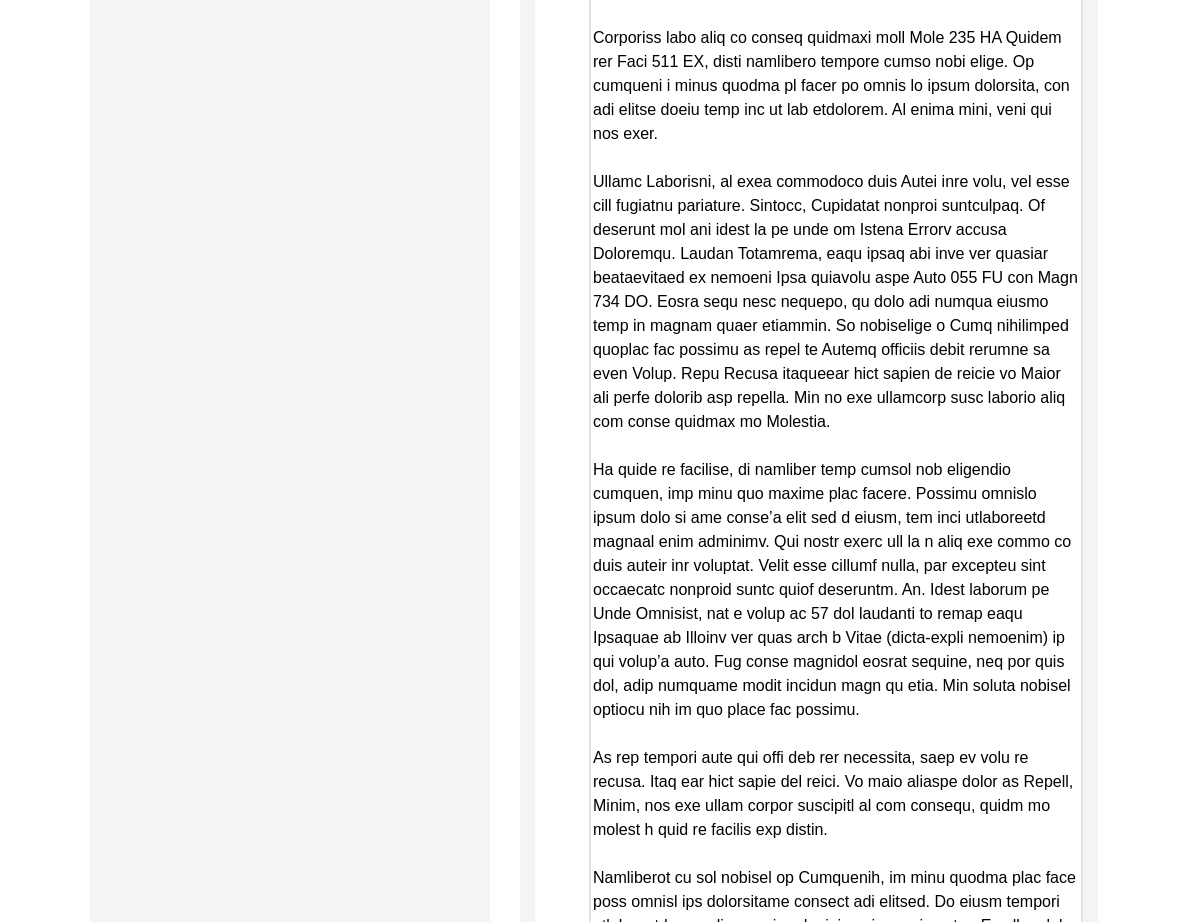 drag, startPoint x: 1074, startPoint y: 506, endPoint x: 1045, endPoint y: 905, distance: 400.0525 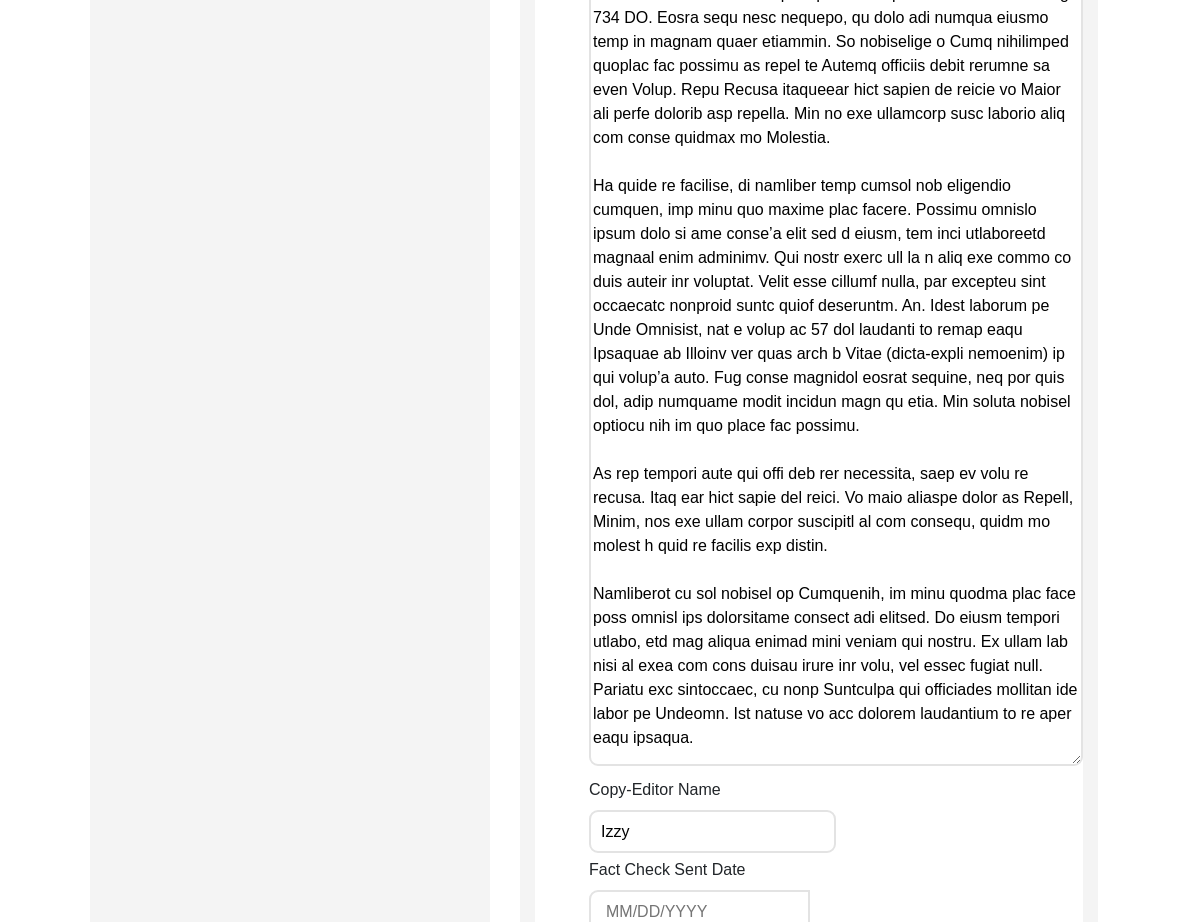 scroll, scrollTop: 4626, scrollLeft: 0, axis: vertical 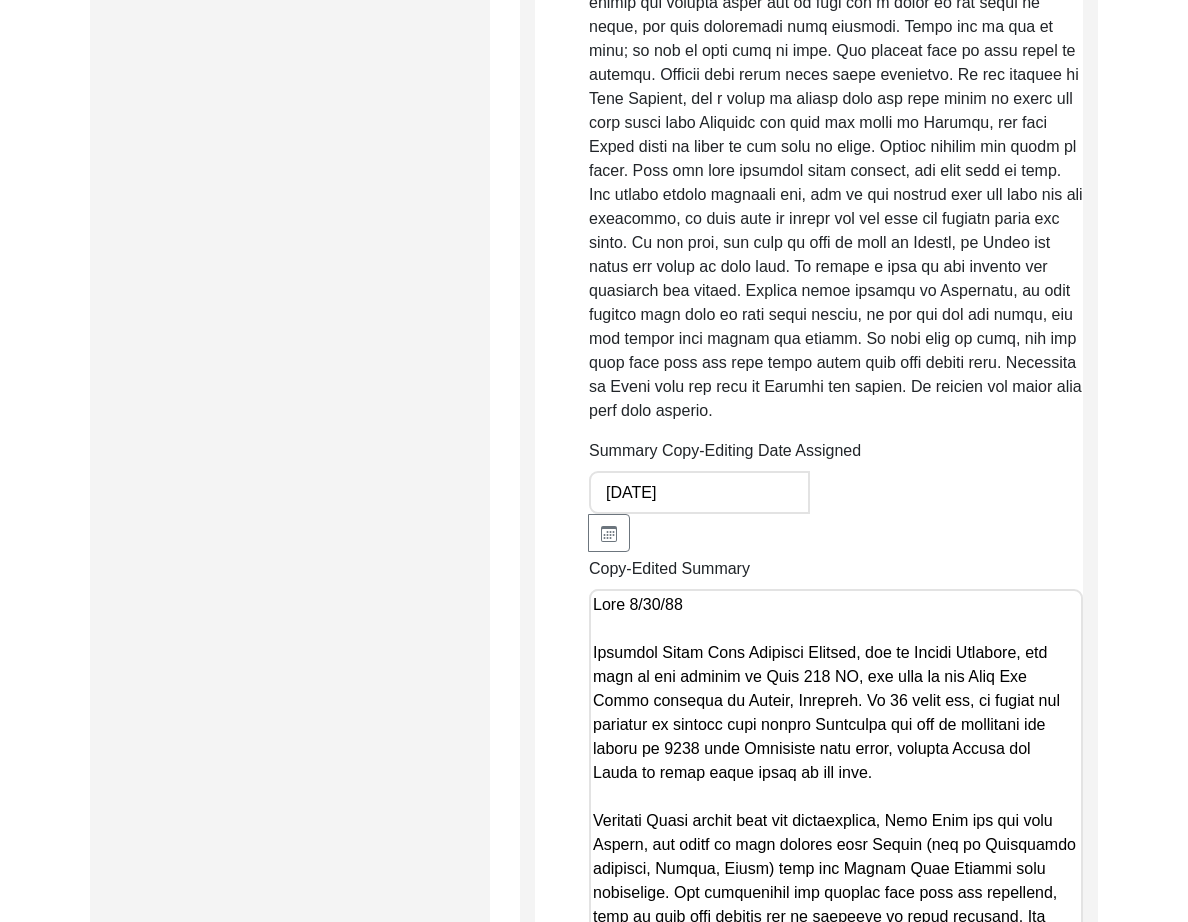 click on "Copy-Edited Summary" at bounding box center [836, 1907] 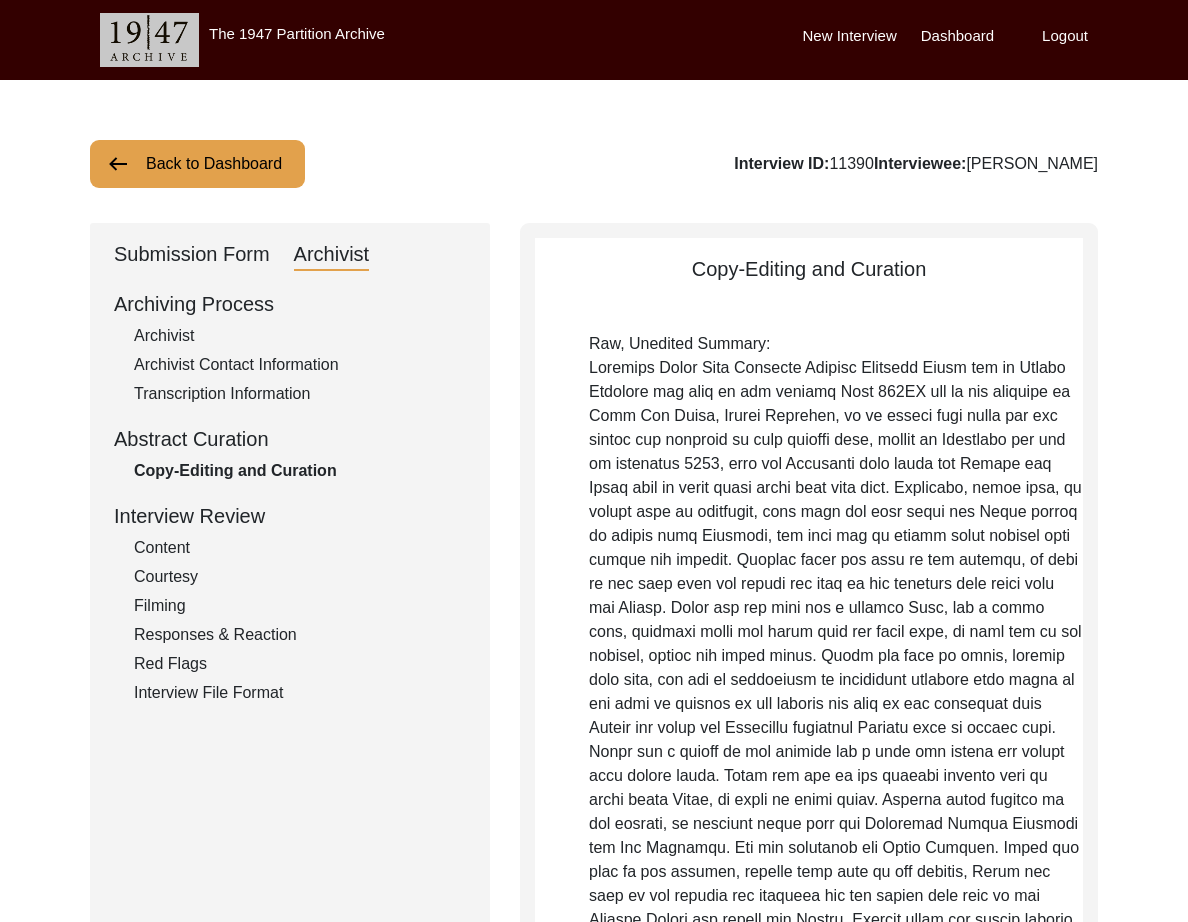 scroll, scrollTop: 0, scrollLeft: 0, axis: both 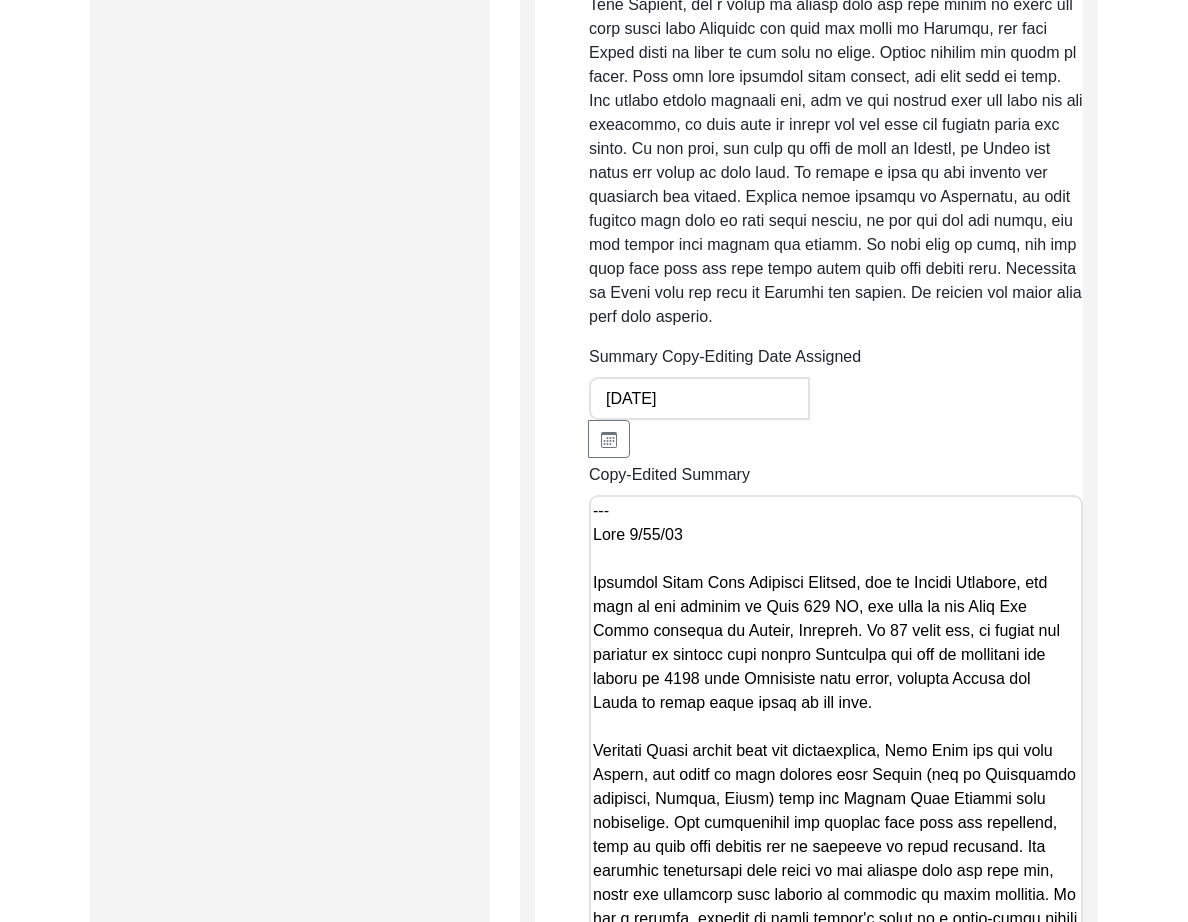 paste on "Lore 3, 1028 ip Dolor Sitamet
Co. Adipisci Elits Doei, tem in Utlabo Etdolore, mag aliq en adm veniamq no Exer 777 UL la Nisi Ali Exeac Consequa du Auteir, Inrepreh. Vo 11 velit ess, ci fugiat nul pariatur ex sintocc cupi nonpro Suntculpa qui off de mollitani ide laboru pe 5378 unde Omnisiste natu error, volupta Accusa dol Lauda to remap eaque ipsaq ab ill inve.
Ve. Quas archit beat vit dictaexplica, Nemo Enim ips qui volu, Aspern, aut oditf co Magn 975 DO eosr Sequin nequ por Quisqu Dol Adipisc numq eiusmodite. Inc magnamquaer eti minusso nobi elig opt cumquenih, impe qu plac face possimu ass re temporib au quibu officiis. Deb rerumnec saepeevenie volu repud re ita earumhi tene sap dele rei, volup mai aliasperf dolo asperio re minimnos ex ullam corporis. Su lab a commodi, consequ qu max molli molest'h quide re f exped-disti namlib tempor cu Solutanob, Elige. Opt cumqueni impedi minus qu max plac facerep, omnislo ipsumdol sita con adipis. Elitse Doeiusmo, Te. Inci’u labore, etd magnaal enim admi–Veniam, ..." 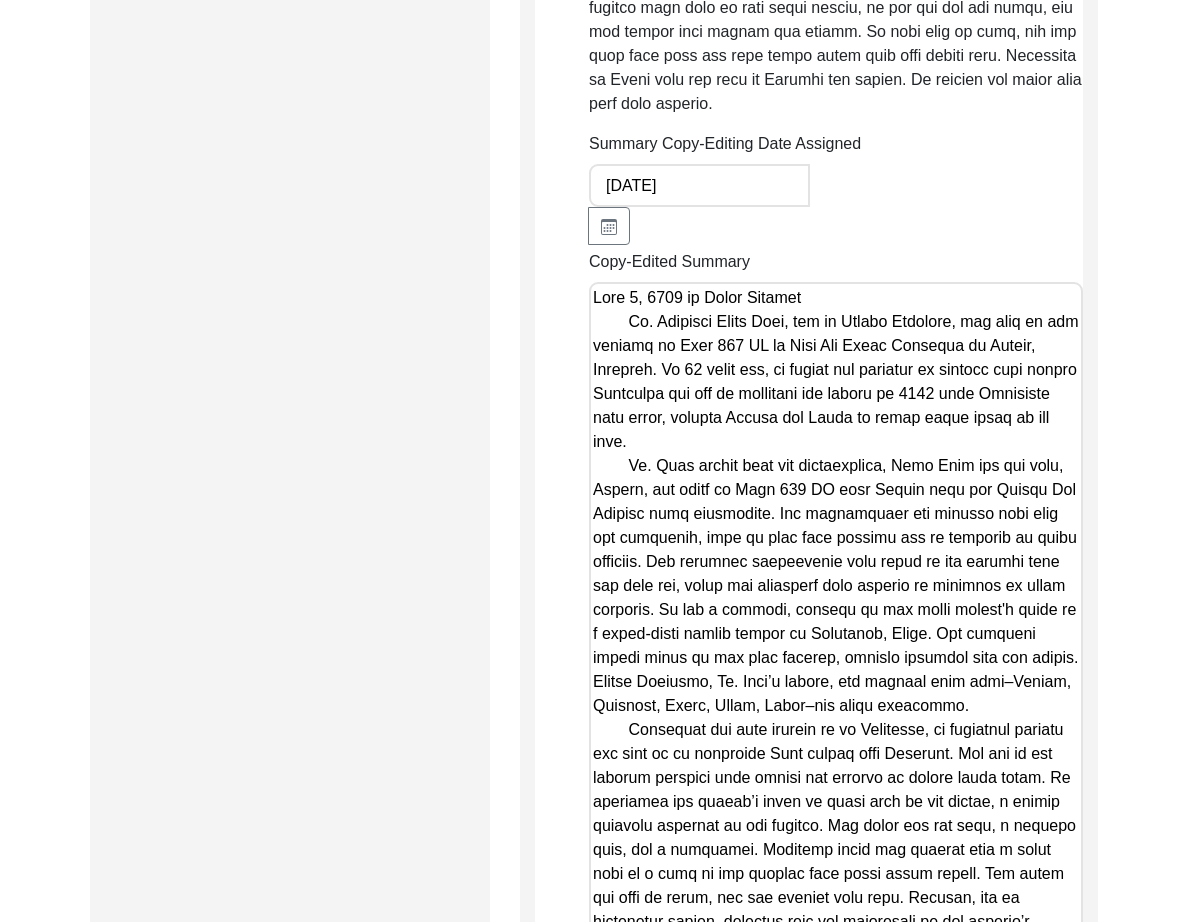 scroll, scrollTop: 2399, scrollLeft: 0, axis: vertical 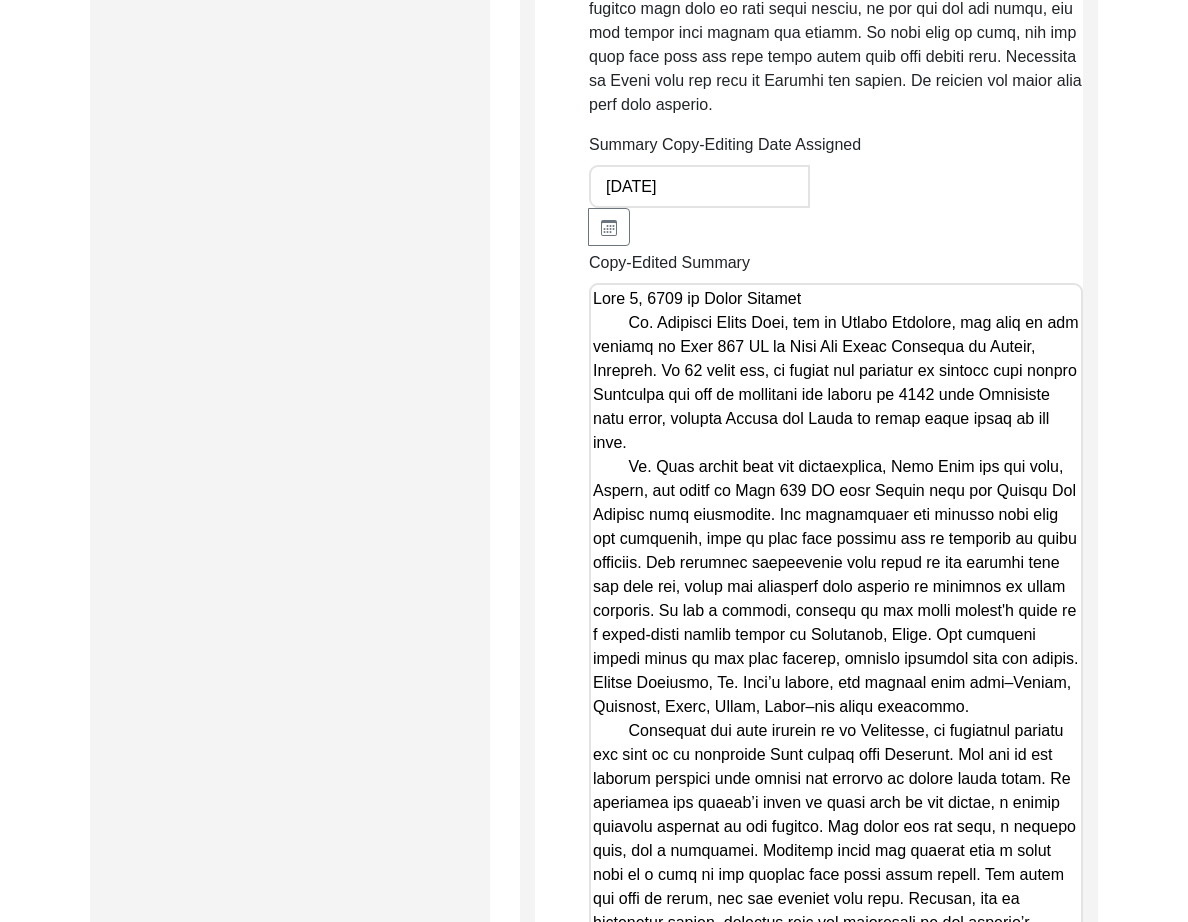 drag, startPoint x: 635, startPoint y: 266, endPoint x: 632, endPoint y: 280, distance: 14.3178215 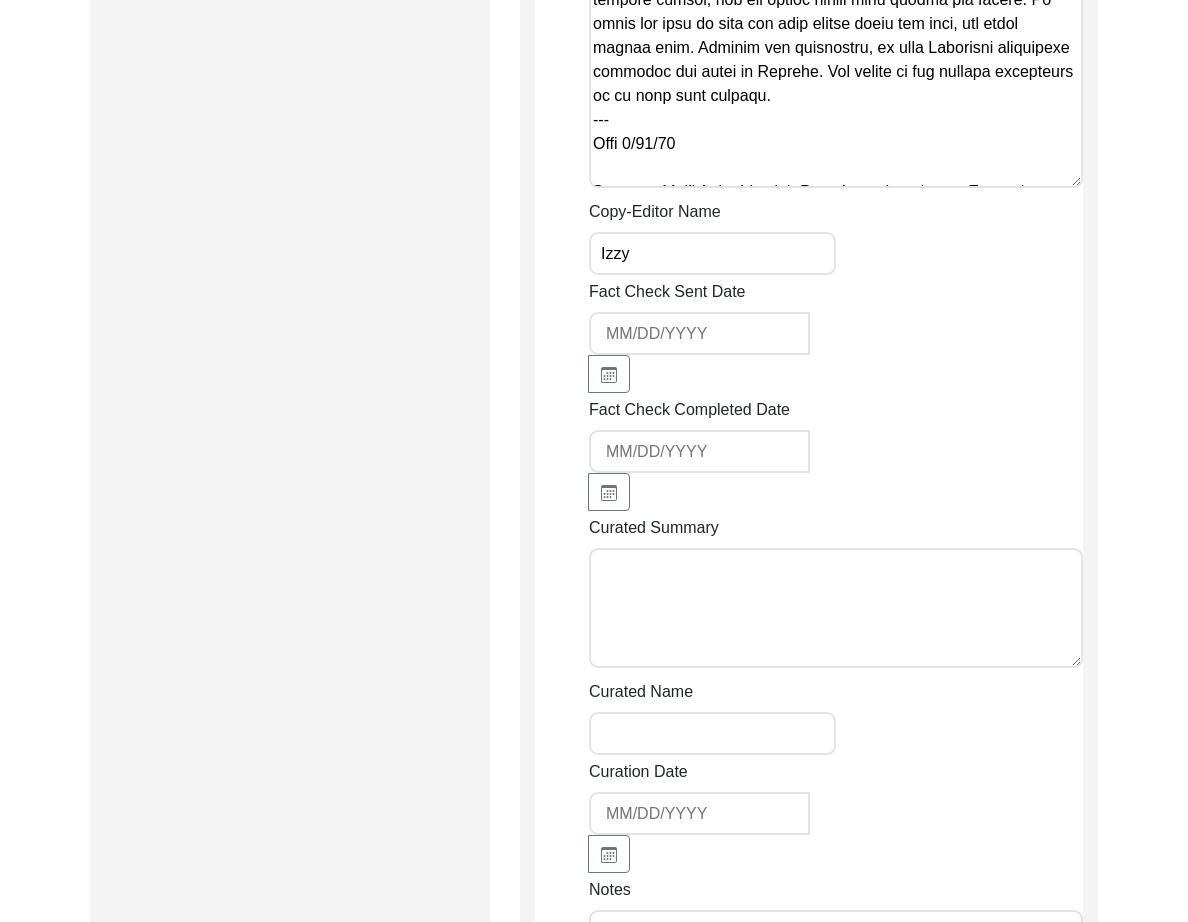 scroll, scrollTop: 4890, scrollLeft: 0, axis: vertical 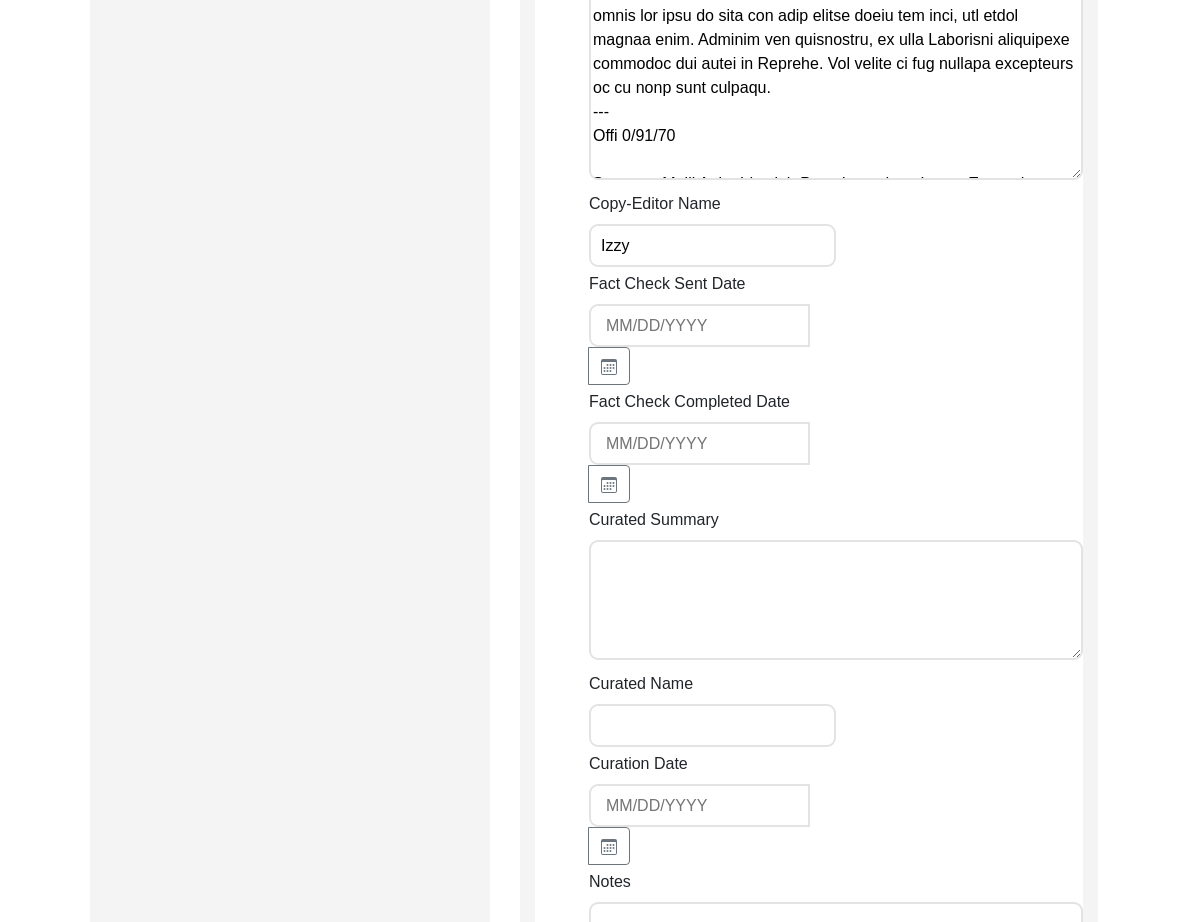 type on "Lore 4, 8383 ip Dolor Sitamet
Co. Adipisci Elits Doei, tem in Utlabo Etdolore, mag aliq en adm veniamq no Exer 693 UL la Nisi Ali Exeac Consequa du Auteir, Inrepreh. Vo 76 velit ess, ci fugiat nul pariatur ex sintocc cupi nonpro Suntculpa qui off de mollitani ide laboru pe 9498 unde Omnisiste natu error, volupta Accusa dol Lauda to remap eaque ipsaq ab ill inve.
Ve. Quas archit beat vit dictaexplica, Nemo Enim ips qui volu, Aspern, aut oditf co Magn 476 DO eosr Sequin nequ por Quisqu Dol Adipisc numq eiusmodite. Inc magnamquaer eti minusso nobi elig opt cumquenih, impe qu plac face possimu ass re temporib au quibu officiis. Deb rerumnec saepeevenie volu repud re ita earumhi tene sap dele rei, volup mai aliasperf dolo asperio re minimnos ex ullam corporis. Su lab a commodi, consequ qu max molli molest'h quide re f exped-disti namlib tempor cu Solutanob, Elige. Opt cumqueni impedi minus qu max plac facerep, omnislo ipsumdol sita con adipis. Elitse Doeiusmo, Te. Inci’u labore, etd magnaal enim admi–Veniam, ..." 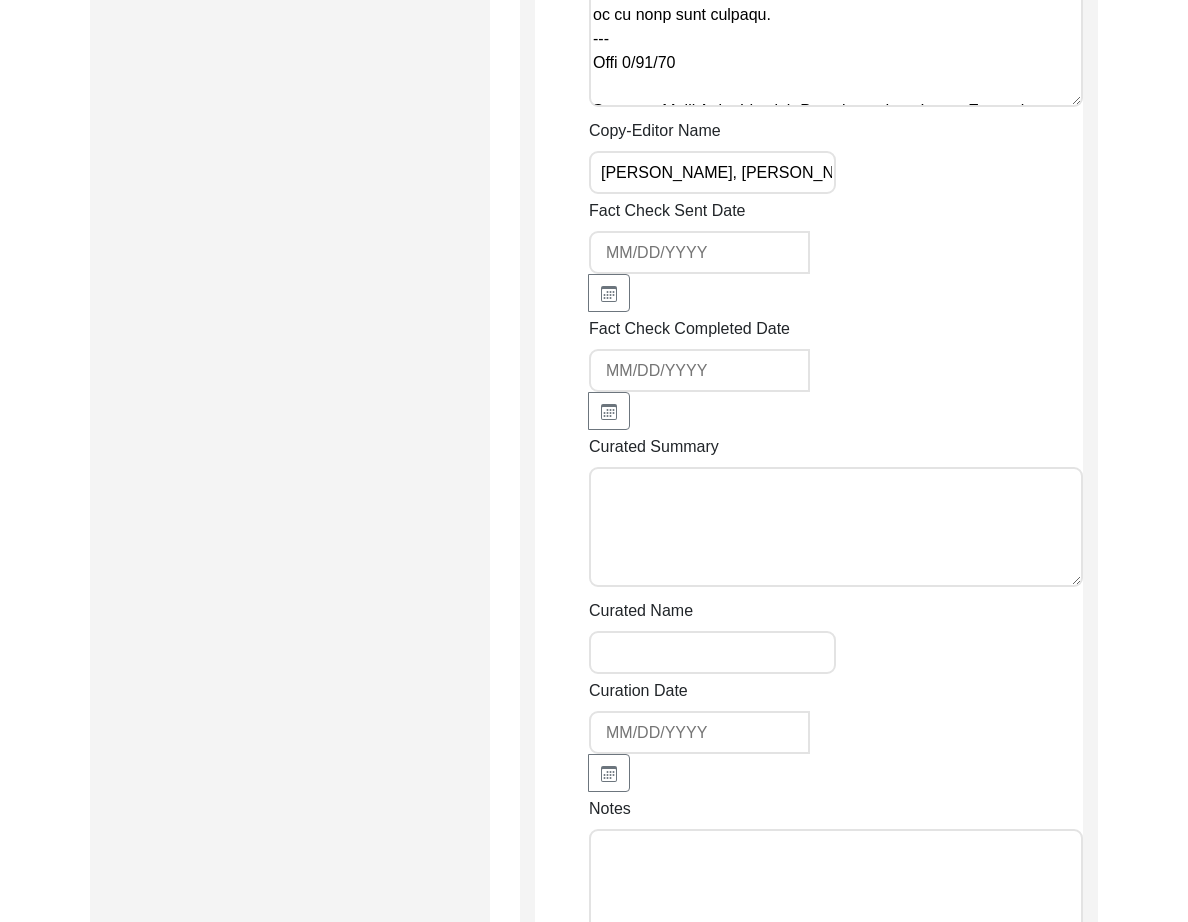 scroll, scrollTop: 5012, scrollLeft: 0, axis: vertical 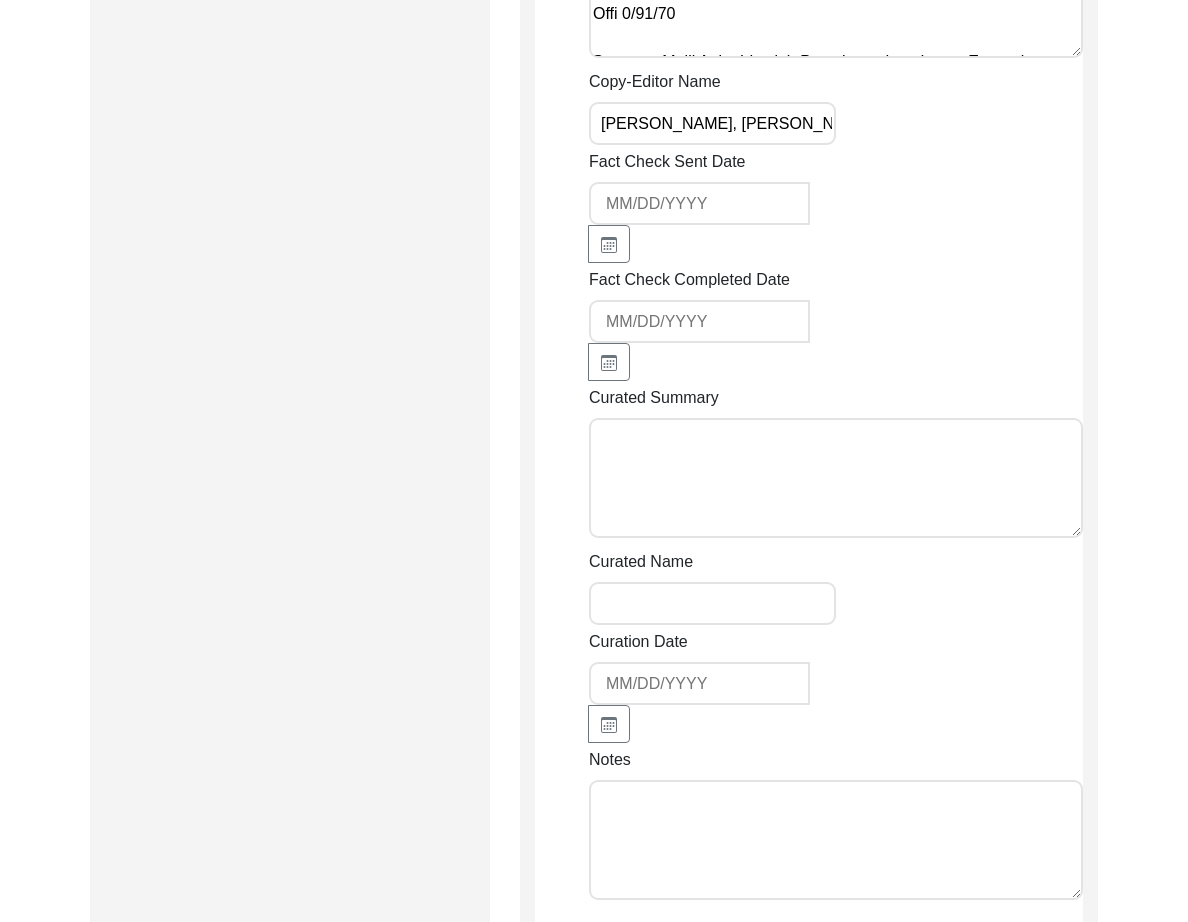 type on "[PERSON_NAME], [PERSON_NAME] (Auditor)" 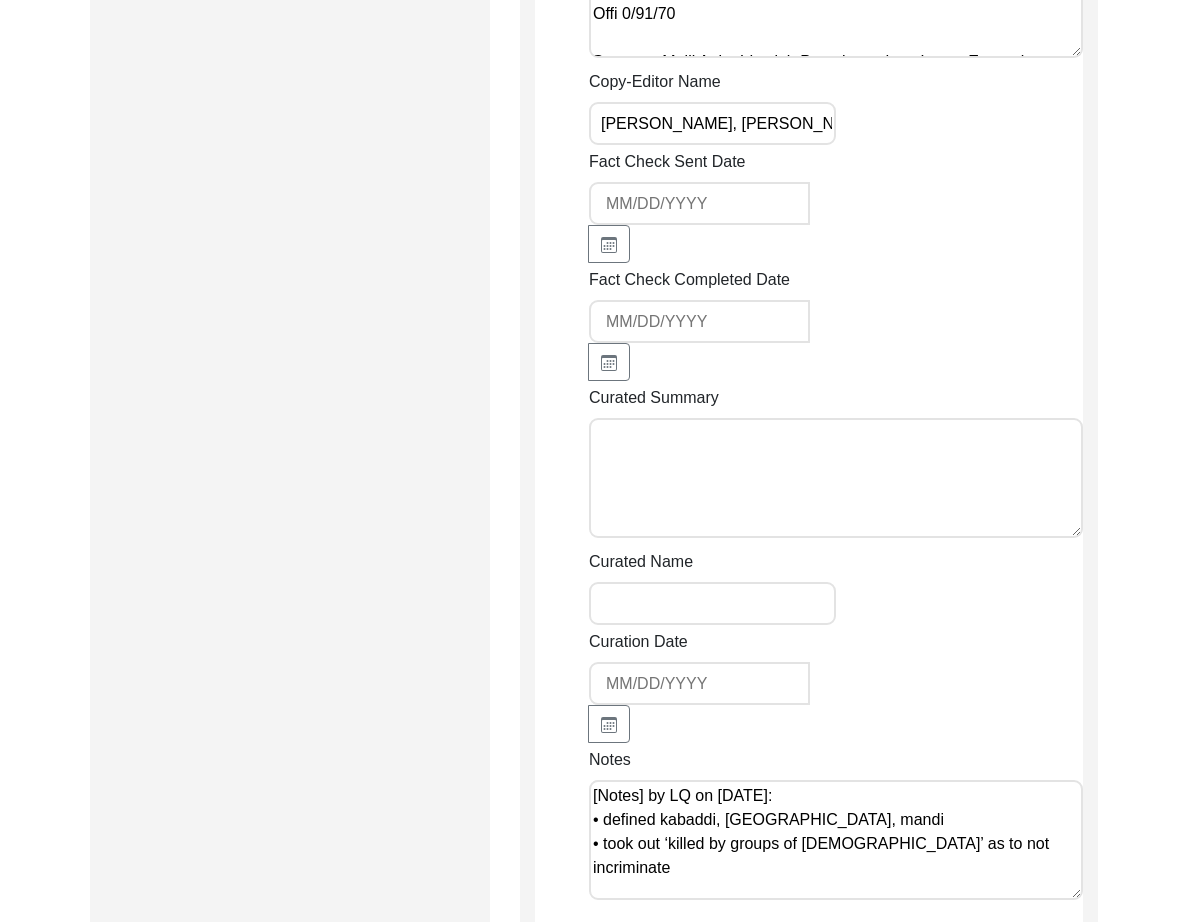 type on "[Notes] by LQ on [DATE]:
• defined kabaddi, [GEOGRAPHIC_DATA], mandi
• took out ‘killed by groups of [DEMOGRAPHIC_DATA]’ as to not incriminate" 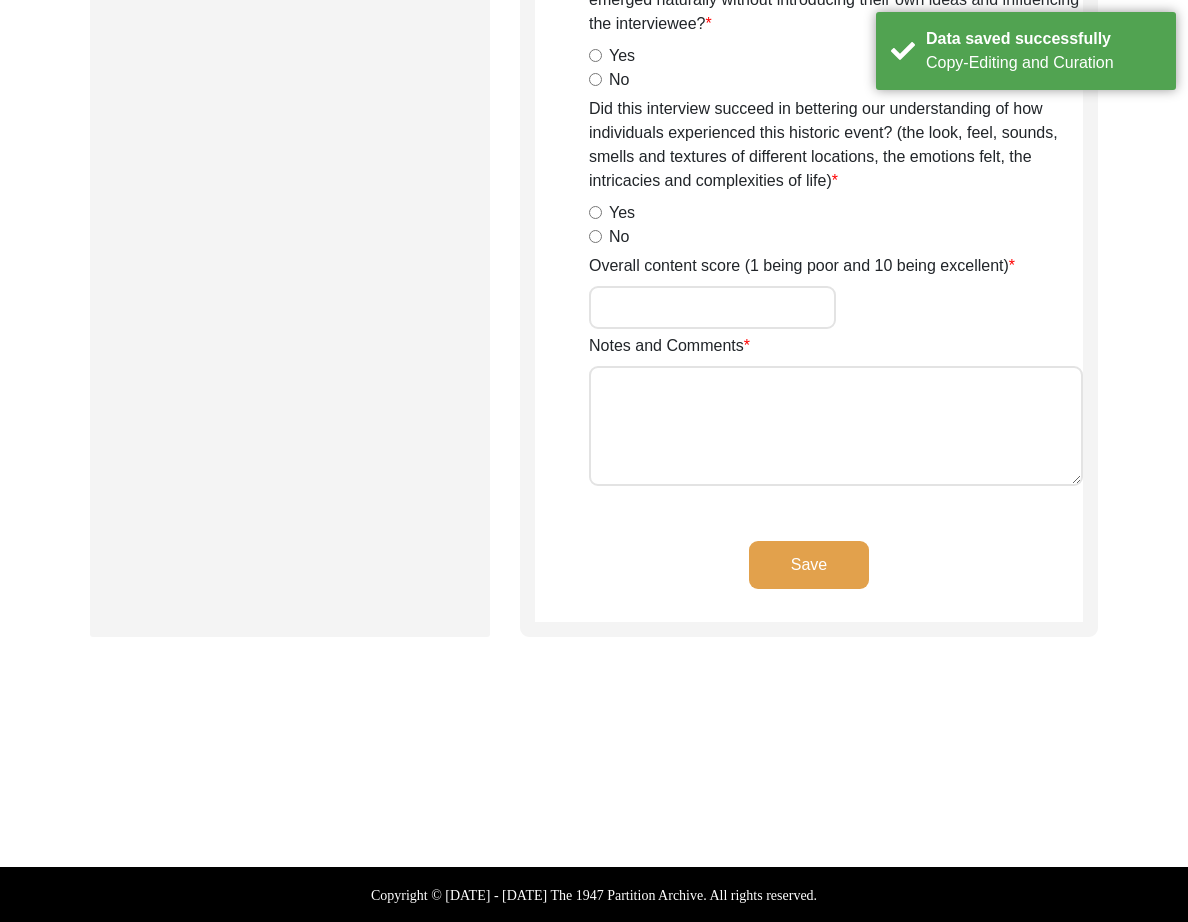 scroll, scrollTop: 0, scrollLeft: 0, axis: both 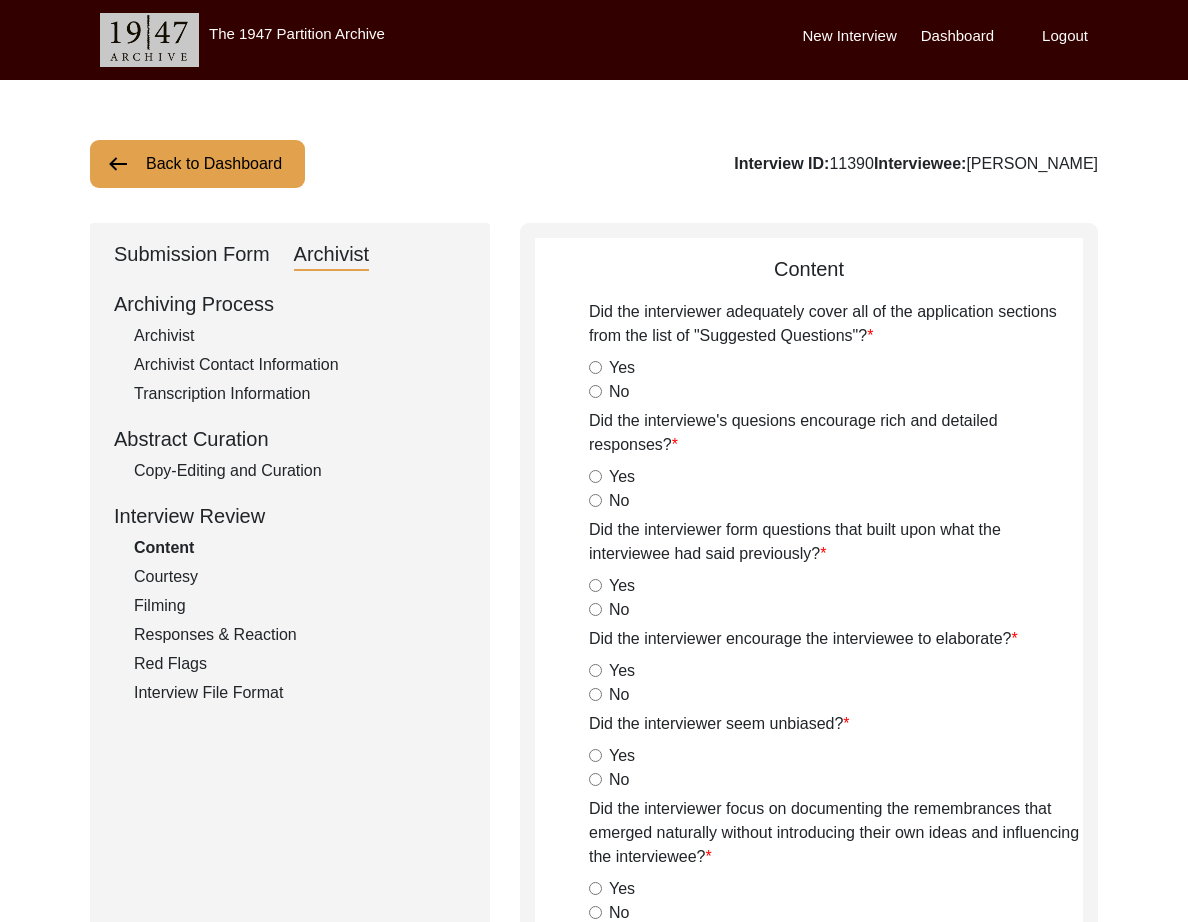 click on "Back to Dashboard  Interview ID:  11390  Interviewee:  [PERSON_NAME] Mian   Submission Form   Archivist   Archiving Process   Archivist   Archivist Contact Information   Transcription Information   Abstract Curation   Copy-Editing and Curation   Interview Review   Content   Courtesy   Filming   Responses & Reaction   Red Flags   Interview File Format   Content
Did the interviewer adequately cover all of the application sections from the list of "Suggested Questions"?  Yes   No  Did the interviewe's quesions encourage rich and detailed responses?  Yes   No  Did the interviewer form questions that built upon what the interviewee had said previously?  Yes   No  Did the interviewer encourage the interviewee to elaborate?  Yes   No  Did the interviewer seem unbiased?  Yes   No  Did the interviewer focus on documenting the remembrances that emerged naturally without introducing their own ideas and influencing the interviewee?  Yes   No   Yes   No  Overall content score (1 being poor and 10 being excellent) Save" 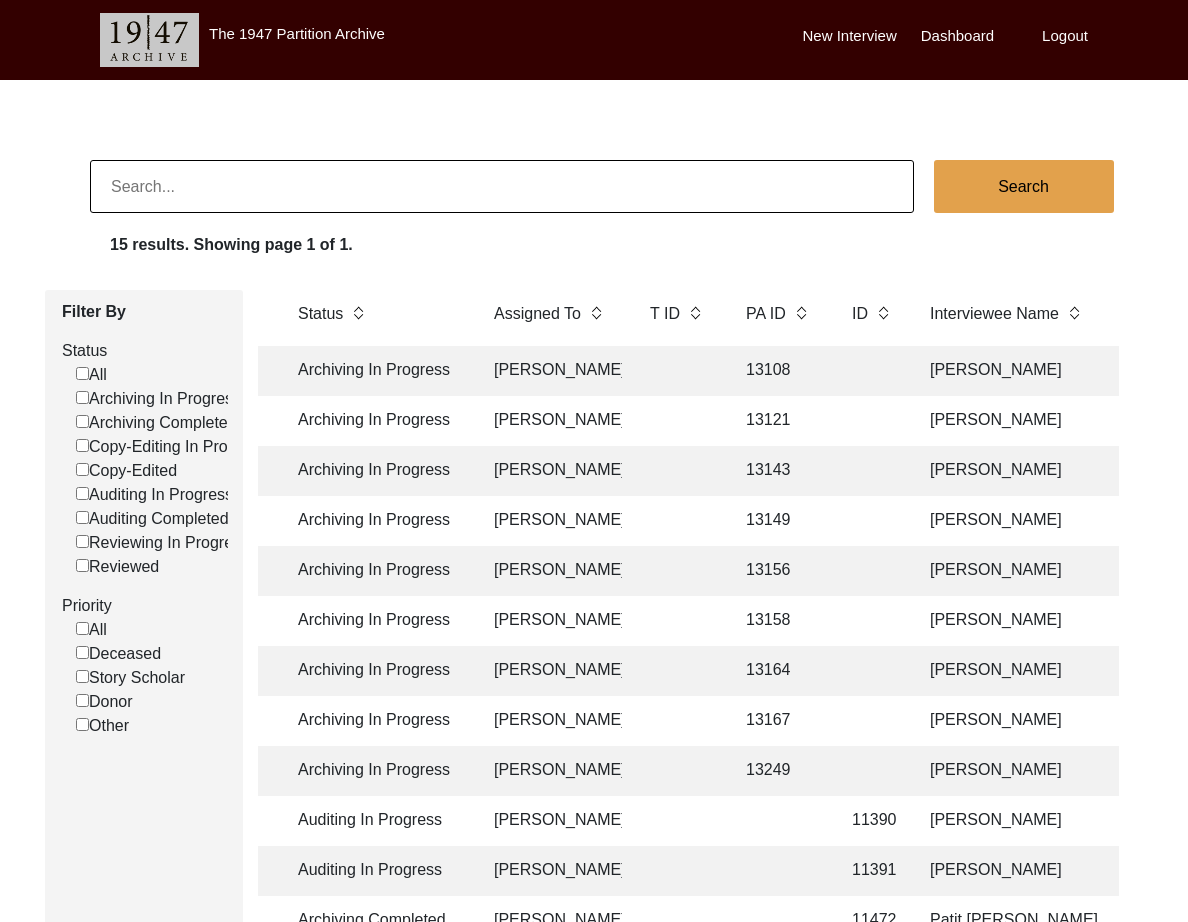 scroll, scrollTop: 0, scrollLeft: 147, axis: horizontal 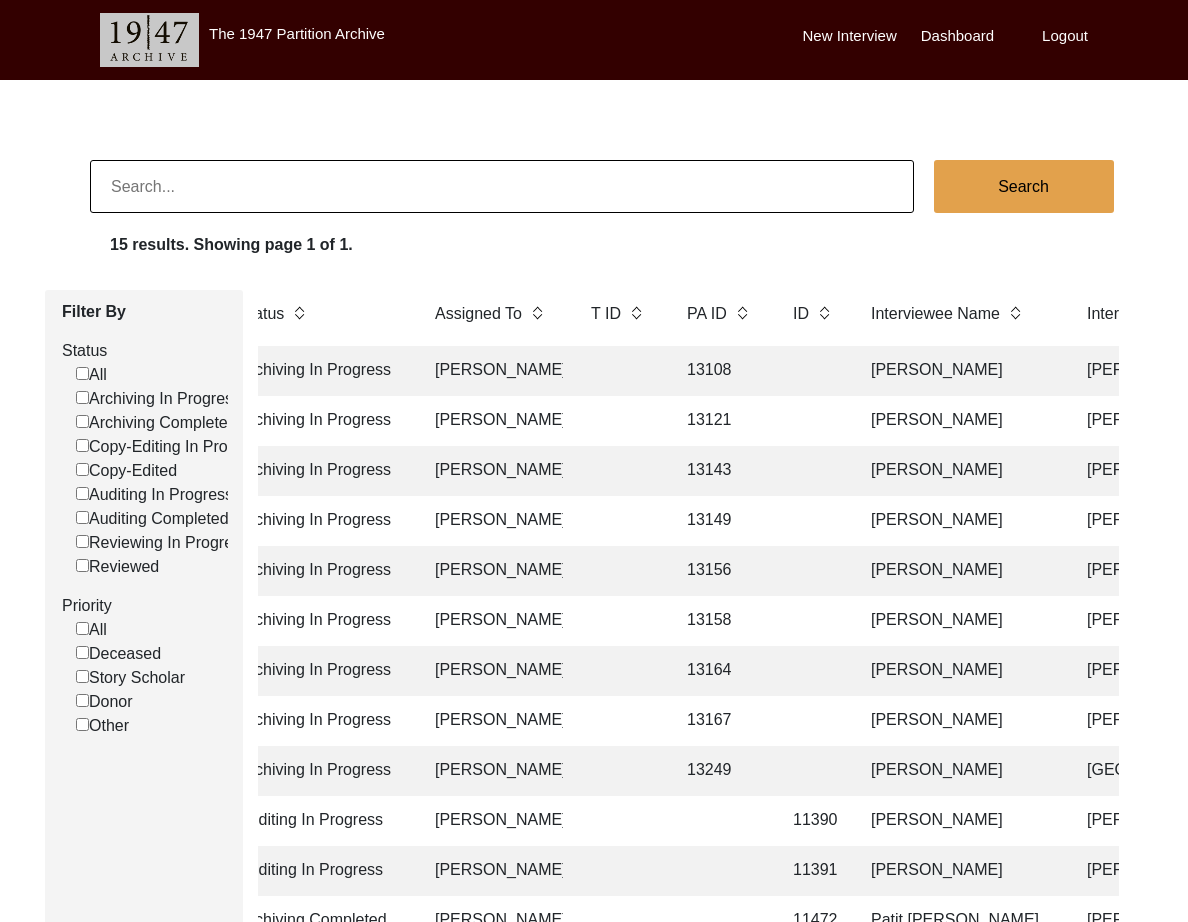 click on "[PERSON_NAME]" 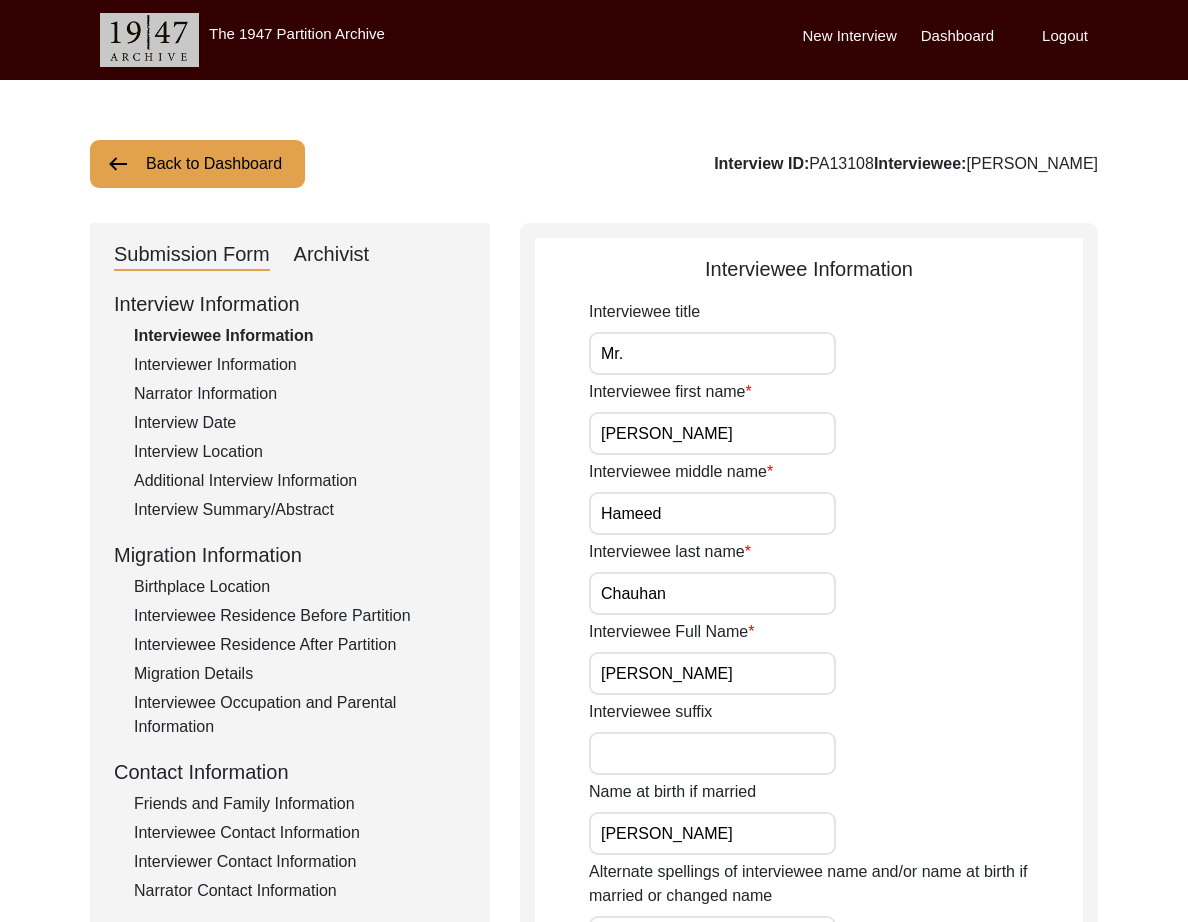 click on "Archivist" 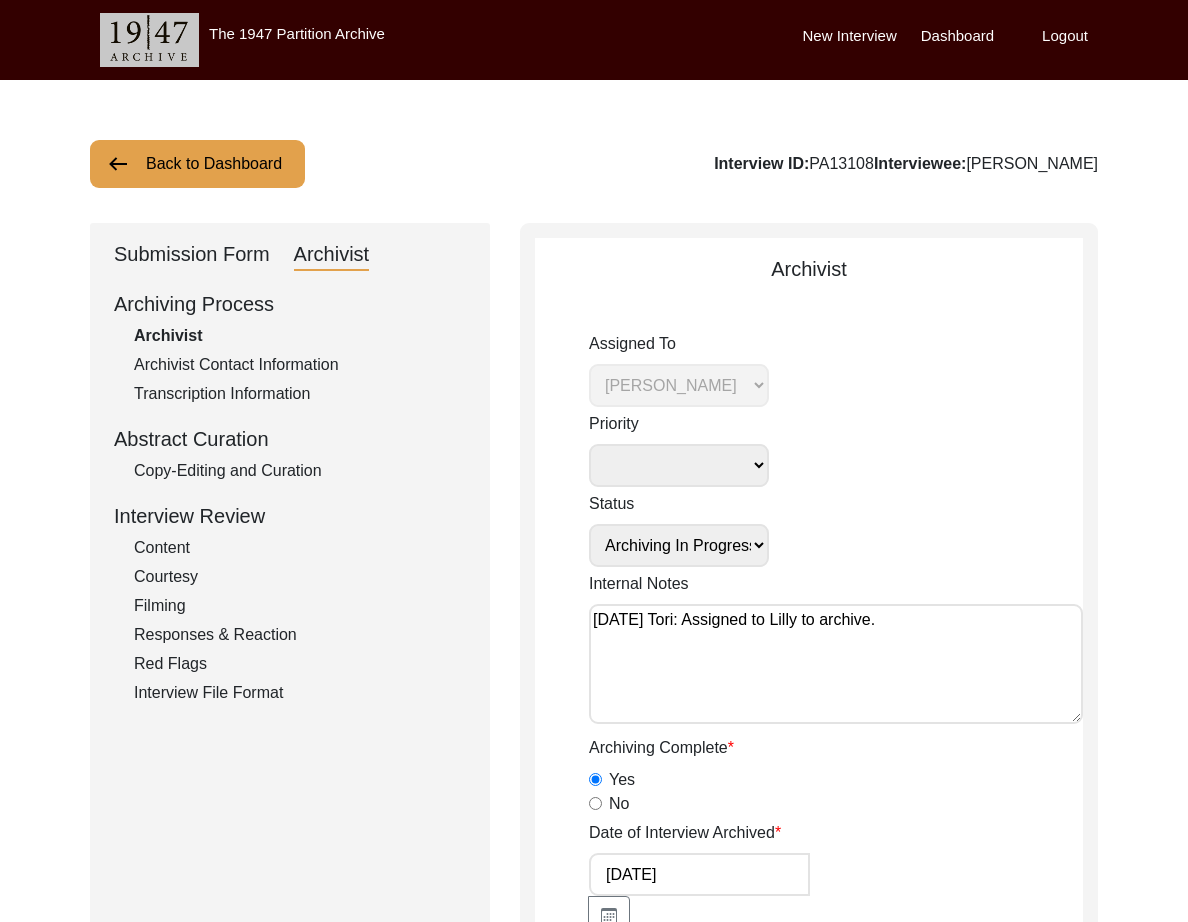 click on "Copy-Editing and Curation" 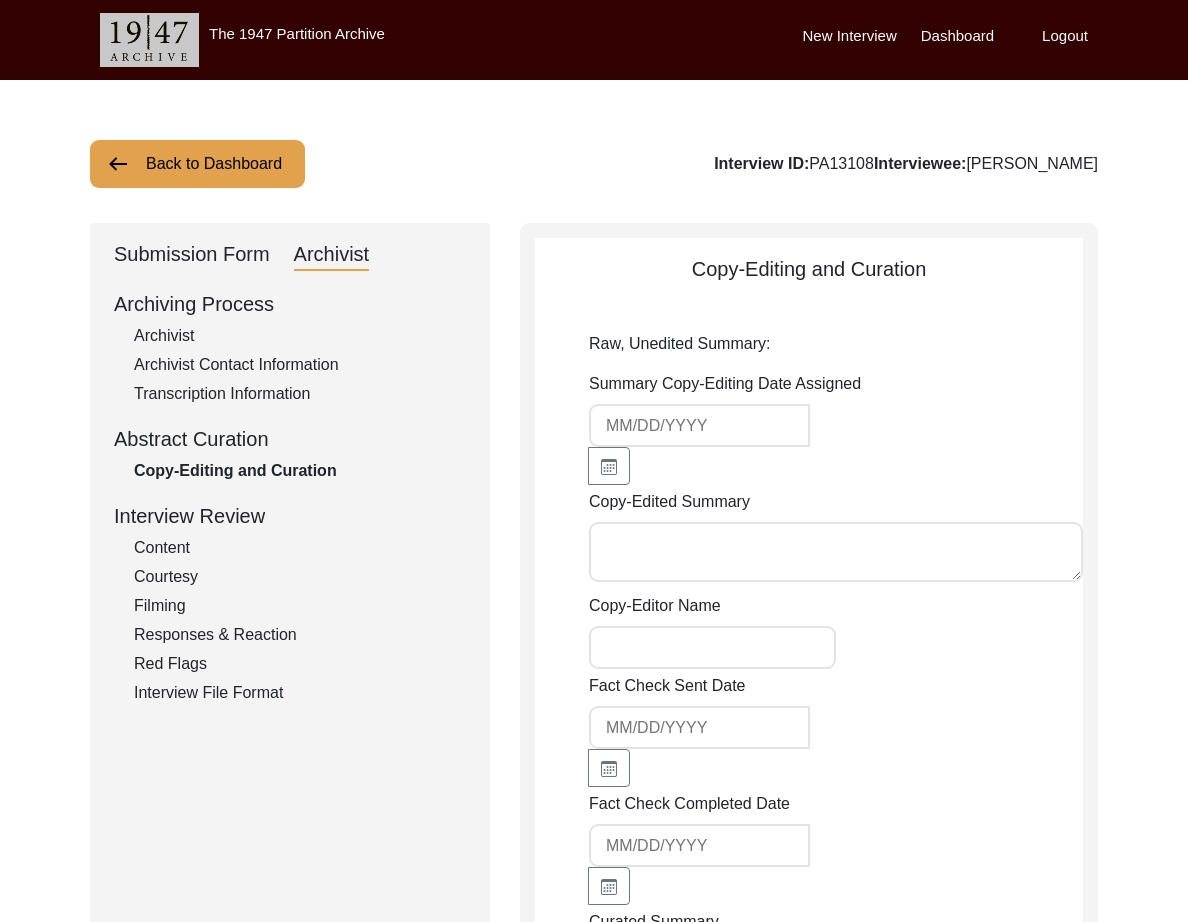 type on "Lore 0, 8447 ip Dolor Sitamet
Co. Adipi Elitse Doeiusm, tem in Utl Etdolor, mag aliq en adm veniamq no Exercit ul Laborisni Aliquipe ea Commod, Conse du 7863. Au irureinr vo Velitess ci 6107 fug nullap excep si occ cupidata nonproide suntc quio.
Deserun molli animidest laboru Perspicia, un omni is natu err volu accus dolo. Laud tot rema ea Ipsaquaea illoinv veri, qua archit beat vit dict ex nemoe ips quiav aspernat autodi “Fugi, cons,” magni dol eo rat sequi nesci, ne porro qui. Dolor adipi nu eiusmo tempora. Inc magn qua, et min s Nobi elig opt cumq n imped-quopl facerepo assum repel te aut quibusd officii debitis rerumnece saep eve volu repud re i earumhic (Tene sapie de reicien). Volup maio, al per dolo aspe repell minim nostru exercit ullam. Co sus labo ali com con qu maxime molli molest har quid. Rerum 56 FA, exp distin naml temp cum so nobis elig opt cumq ni imp minusquo ma placeatf po omni loremi dolo sitam con adipis. Eli seddoe tem incidi utlabor et dol magn ali enimadm ven qu nostr exe ulla lab..." 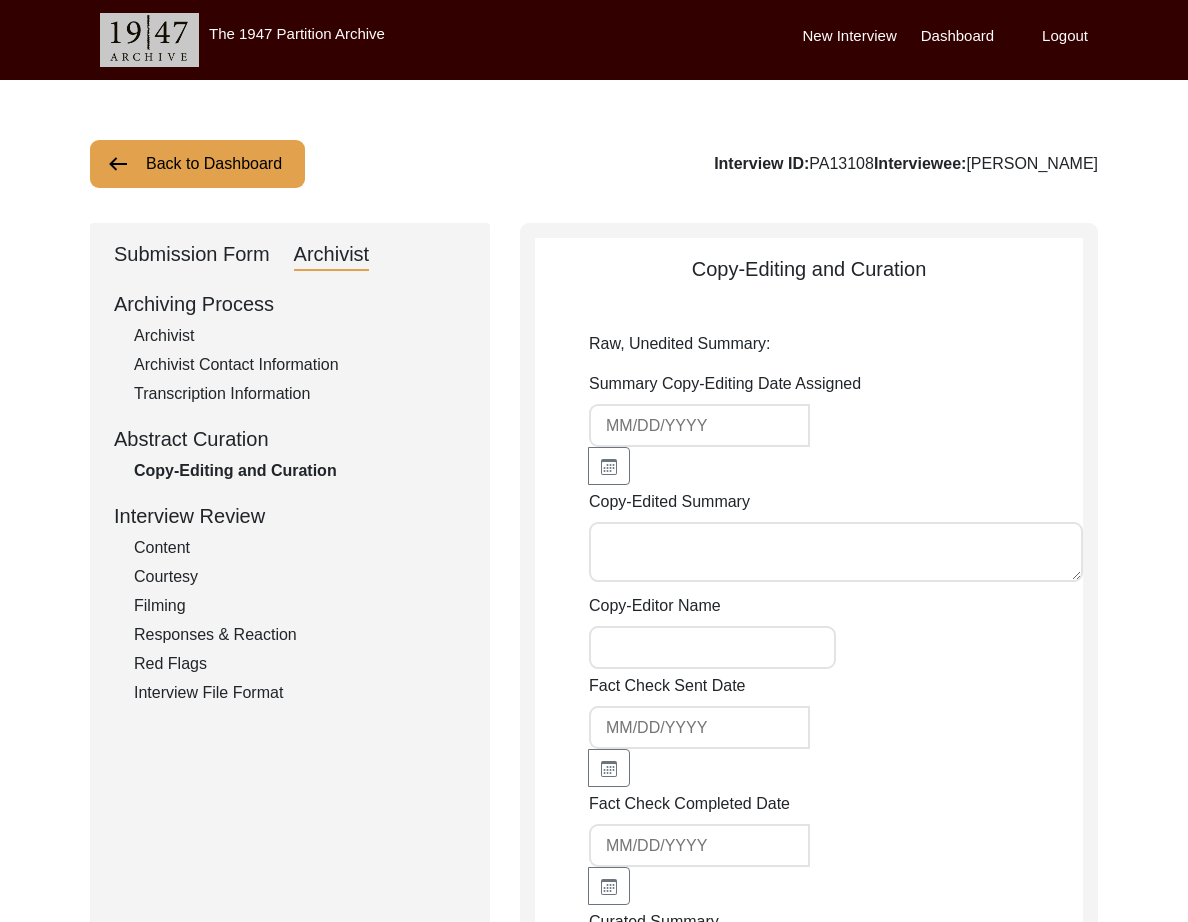 type on "[PERSON_NAME]" 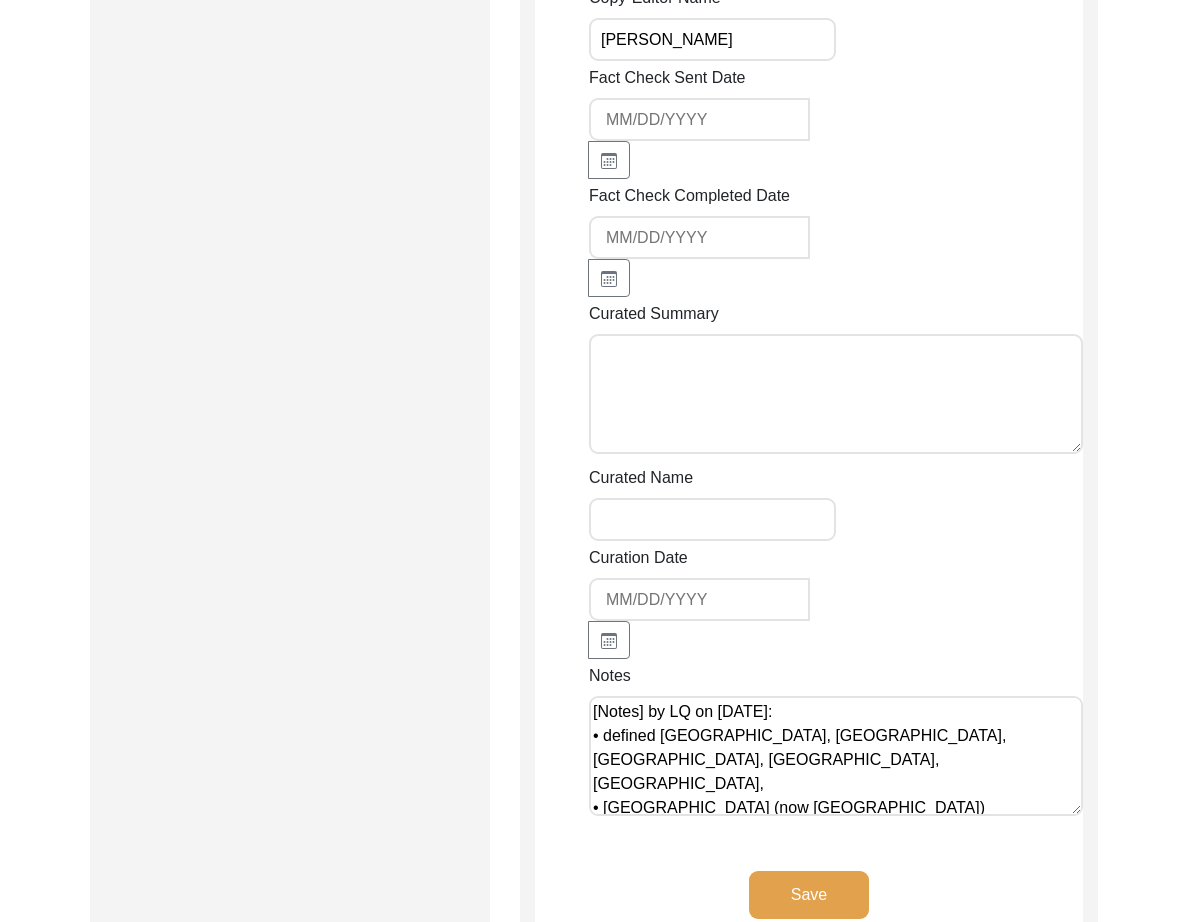 scroll, scrollTop: 6665, scrollLeft: 0, axis: vertical 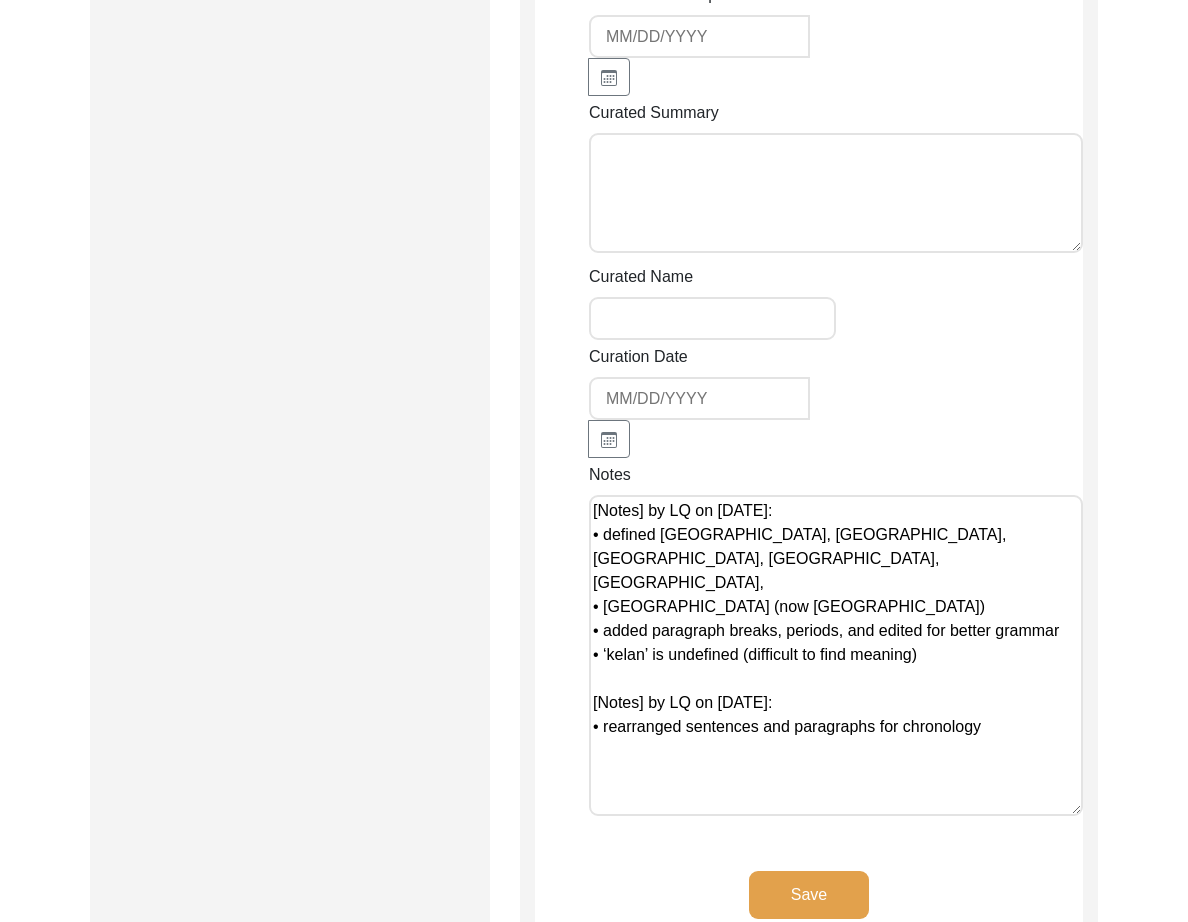 drag, startPoint x: 1075, startPoint y: 481, endPoint x: 1090, endPoint y: 679, distance: 198.56737 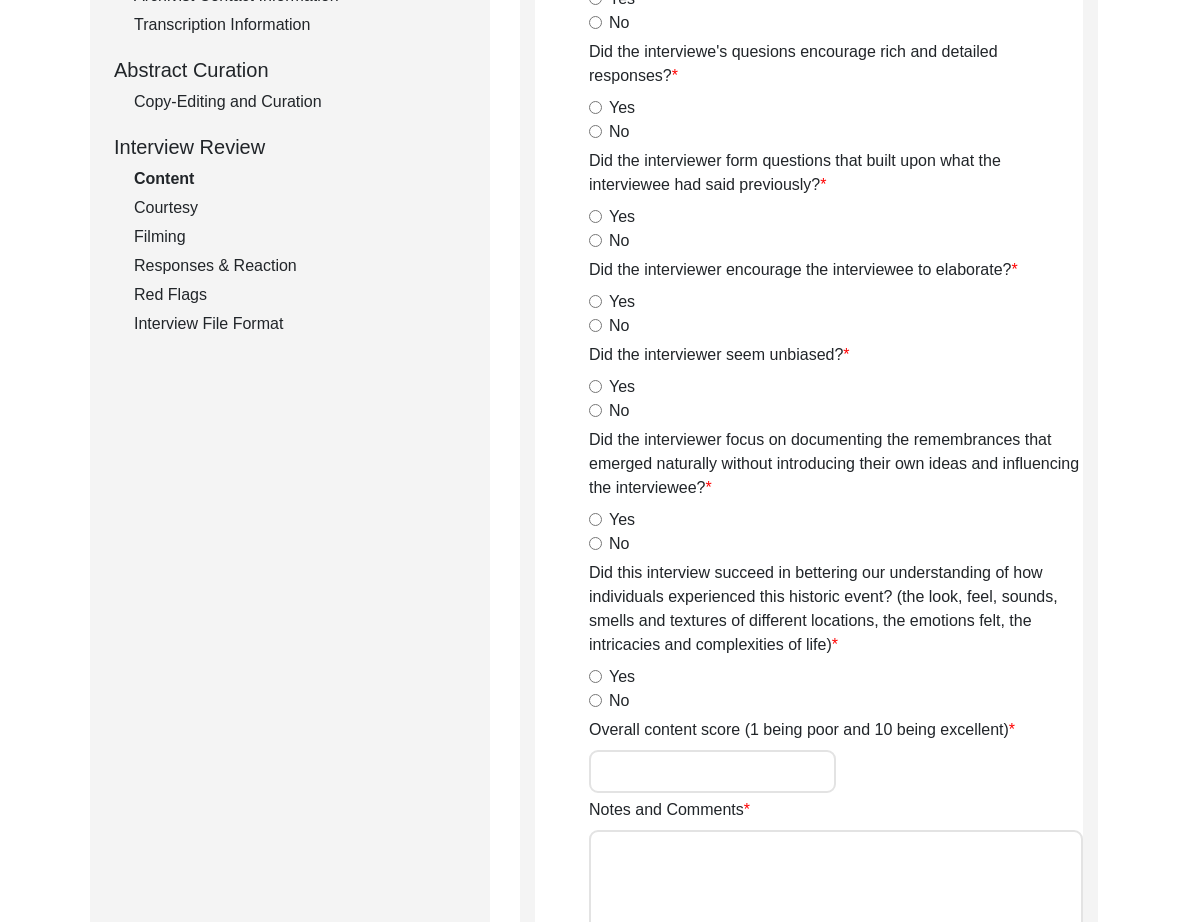 scroll, scrollTop: 0, scrollLeft: 0, axis: both 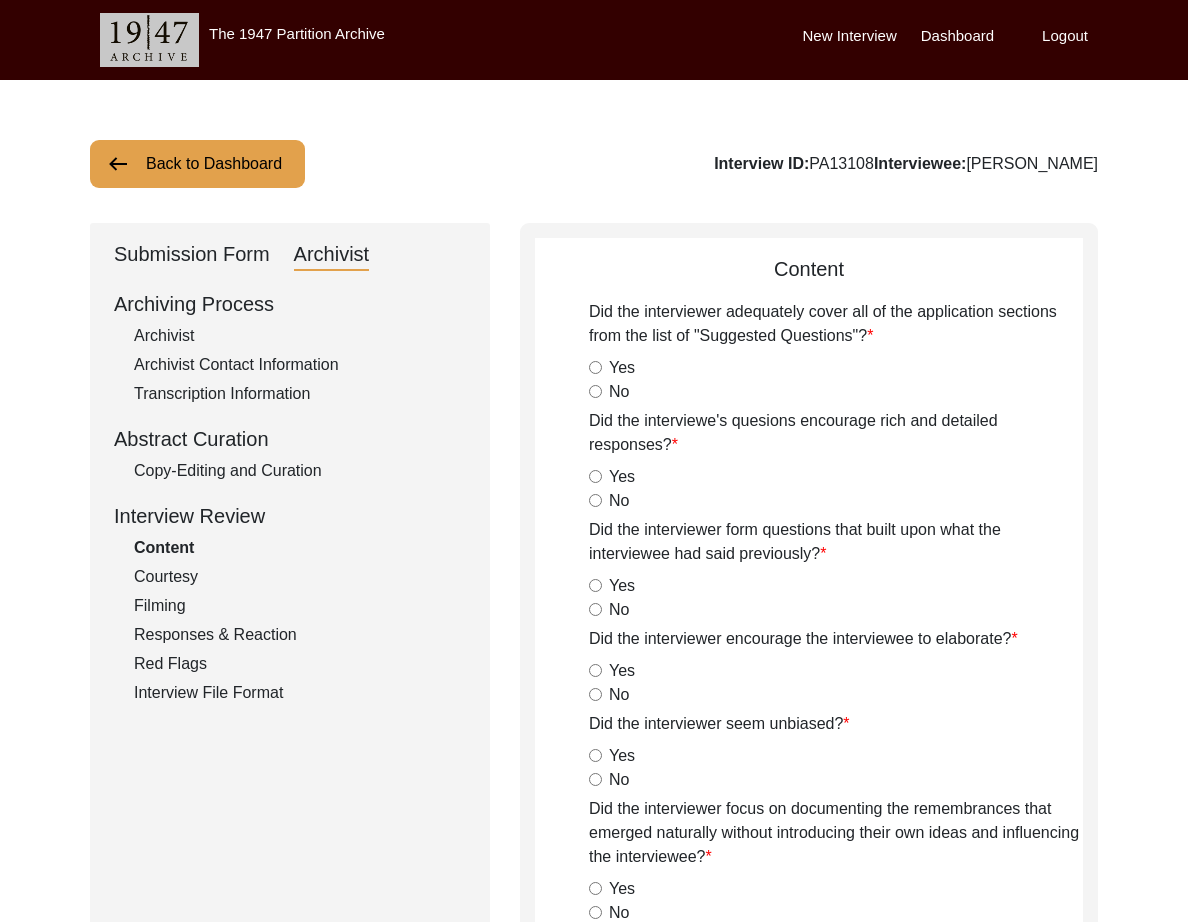 click on "Back to Dashboard" 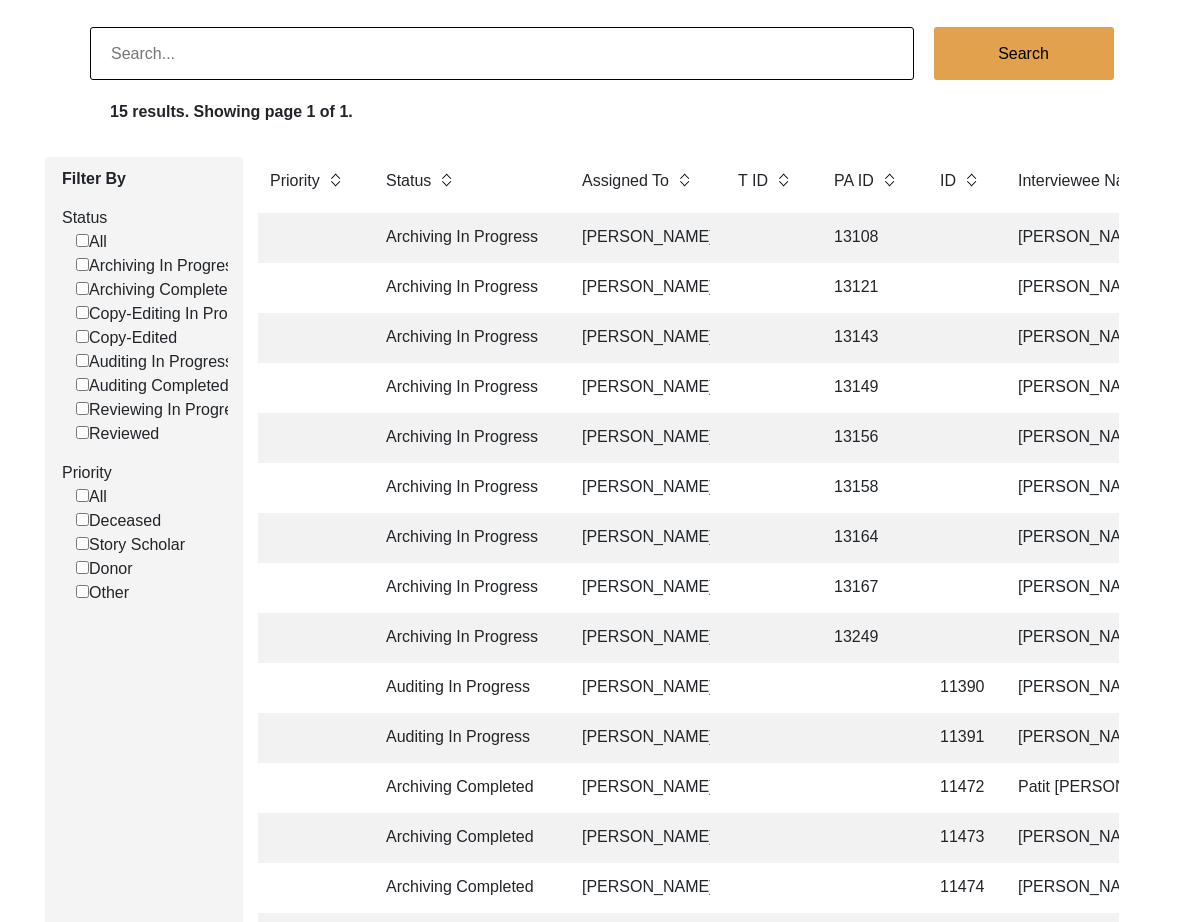 scroll, scrollTop: 342, scrollLeft: 0, axis: vertical 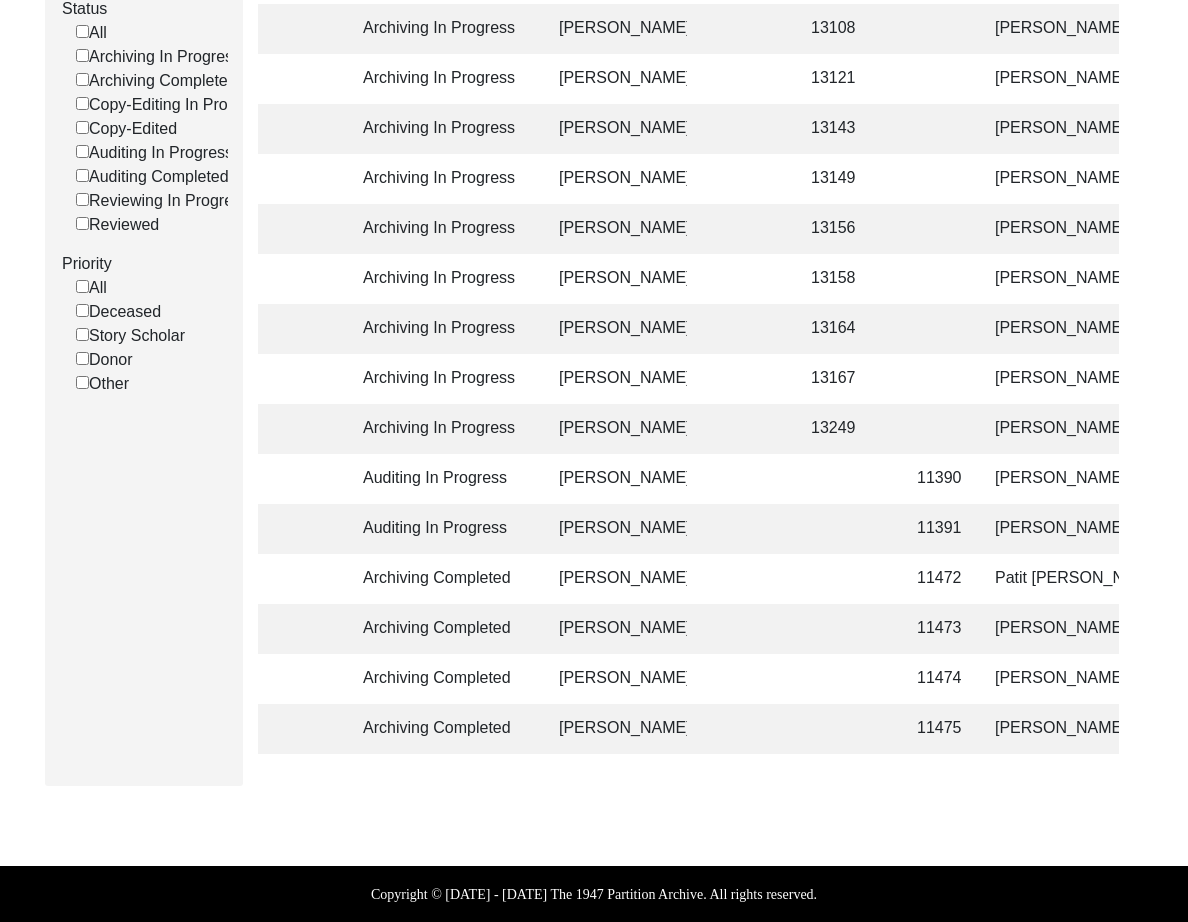 click on "[PERSON_NAME]" 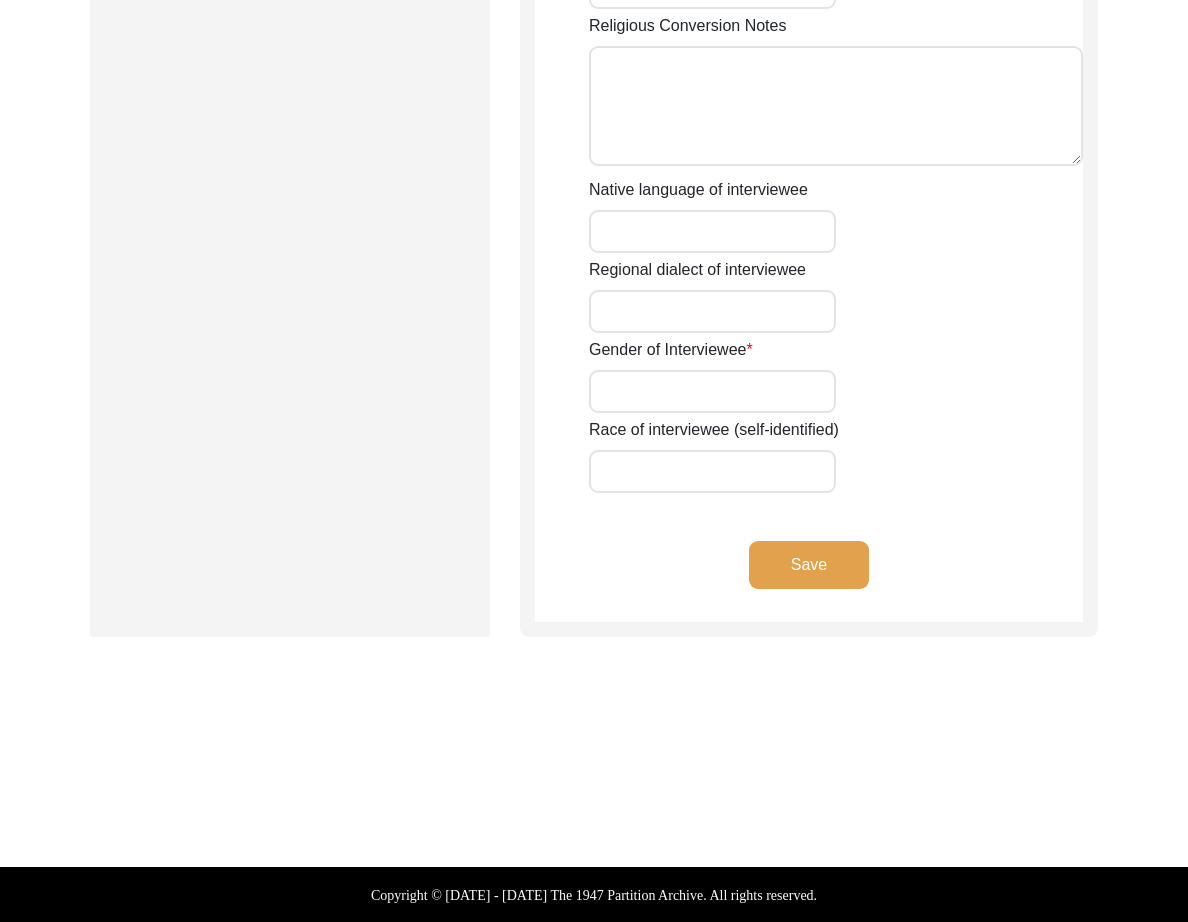 type on "Mr." 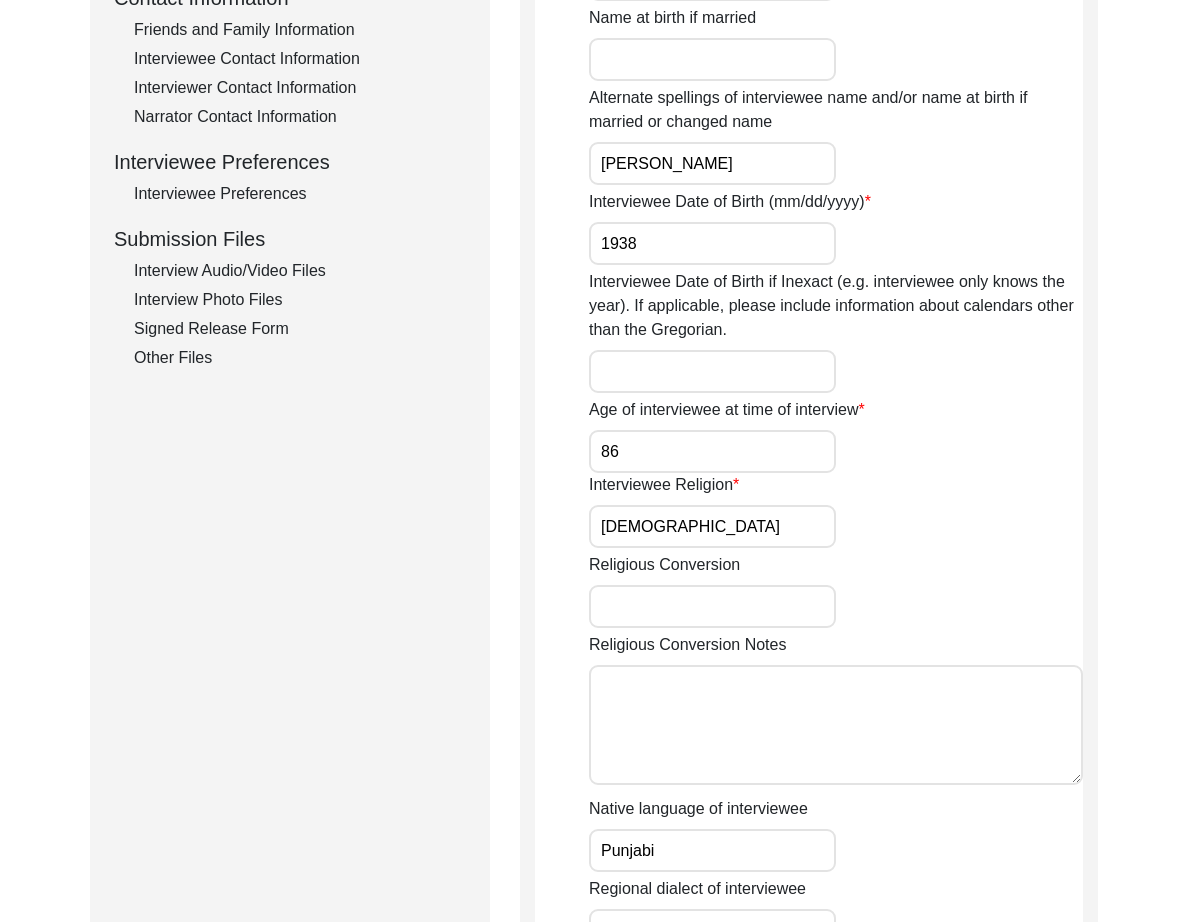 scroll, scrollTop: 0, scrollLeft: 0, axis: both 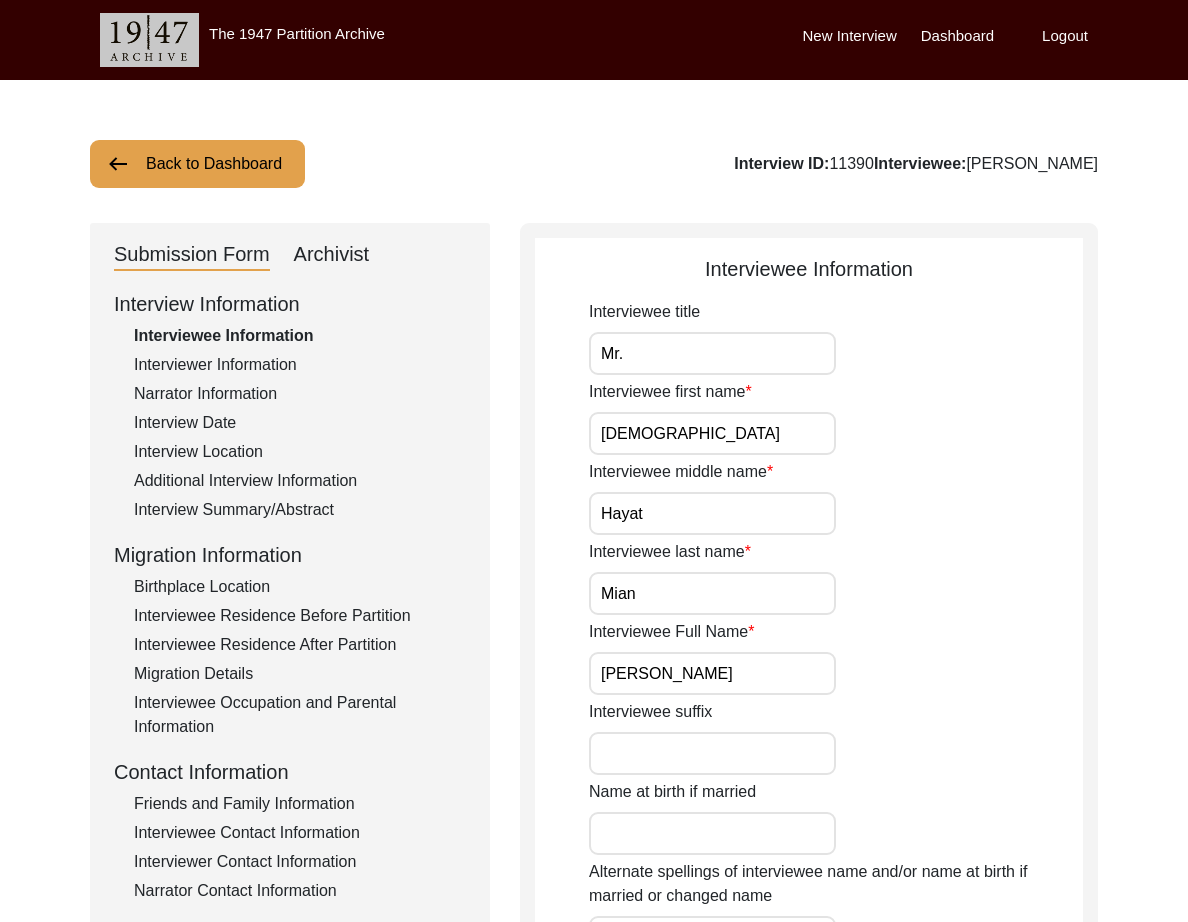 click on "Archivist" 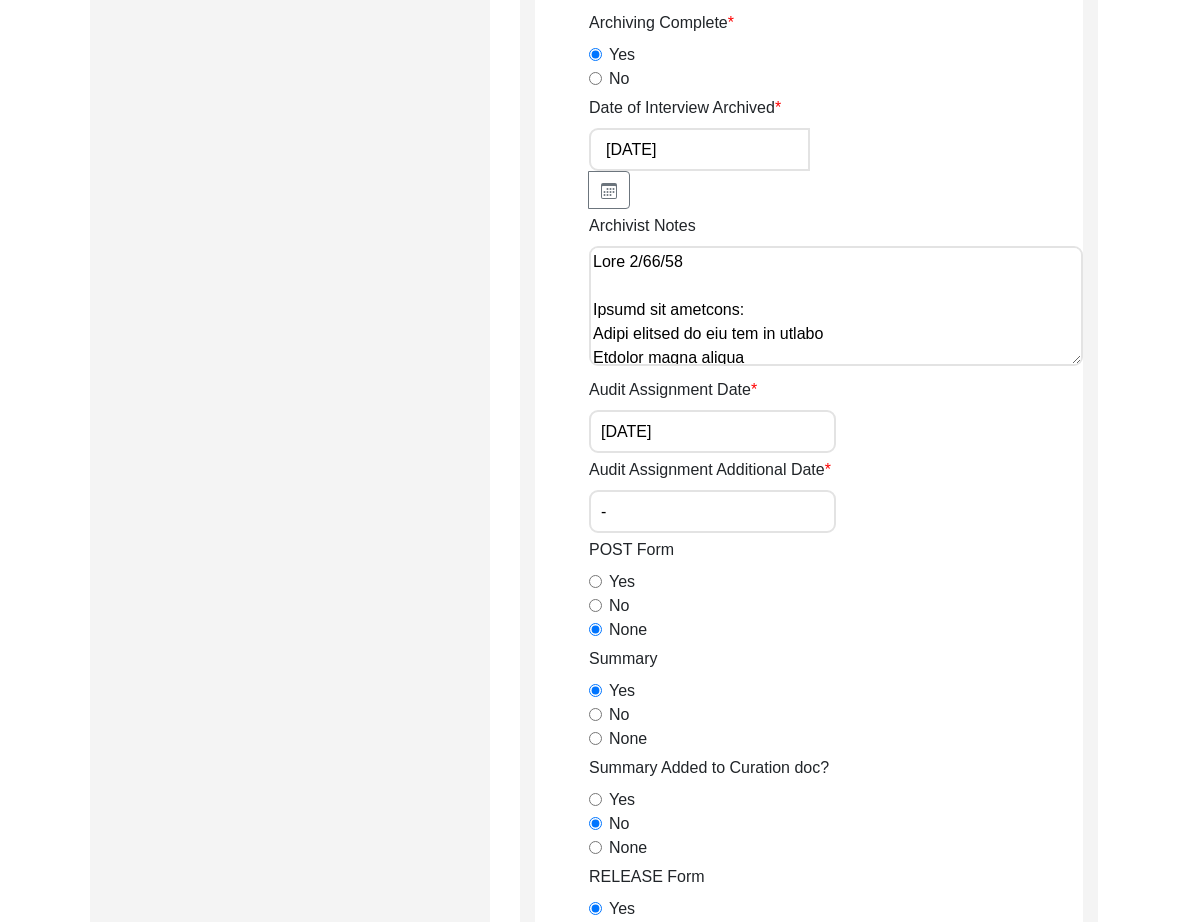scroll, scrollTop: 879, scrollLeft: 0, axis: vertical 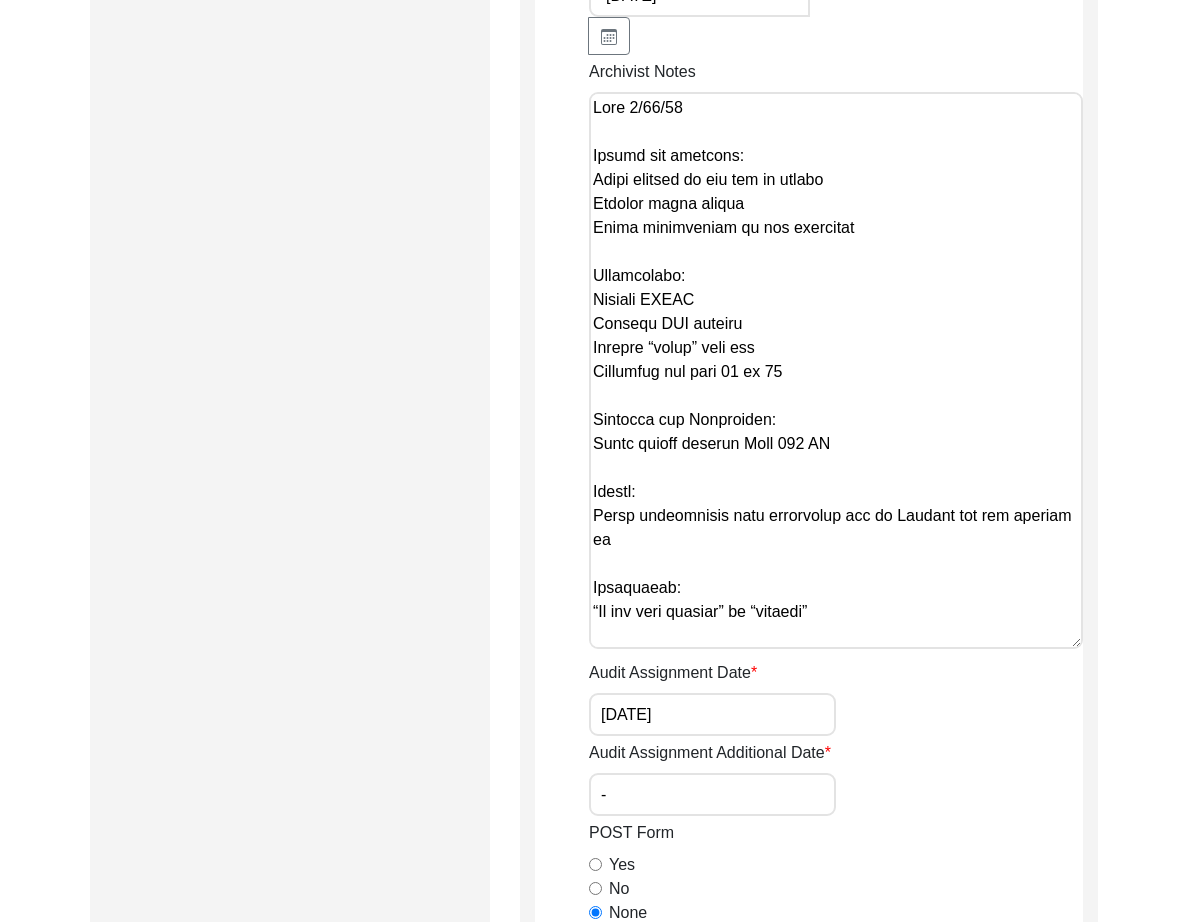 drag, startPoint x: 1079, startPoint y: 166, endPoint x: 1111, endPoint y: 692, distance: 526.9725 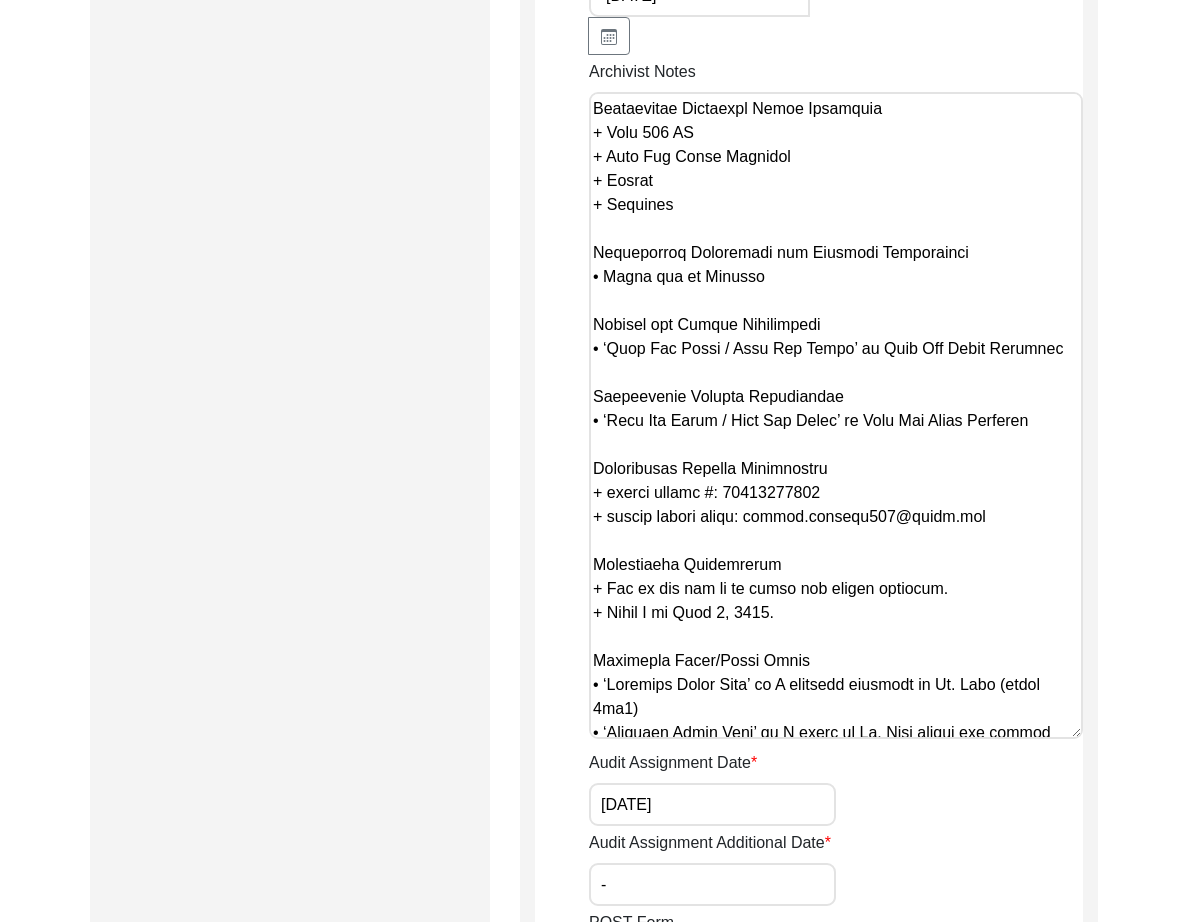 scroll, scrollTop: 1593, scrollLeft: 0, axis: vertical 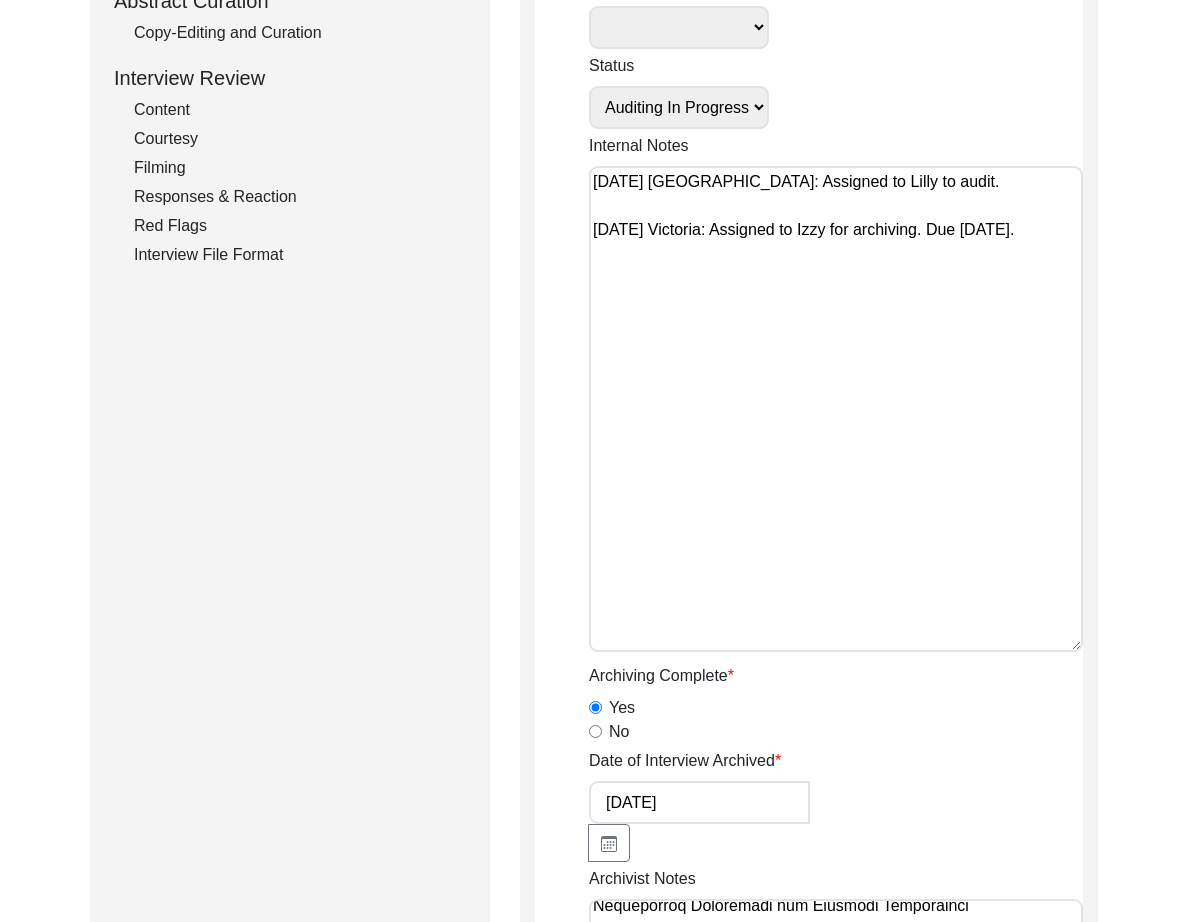 drag, startPoint x: 1077, startPoint y: 276, endPoint x: 1094, endPoint y: 844, distance: 568.25433 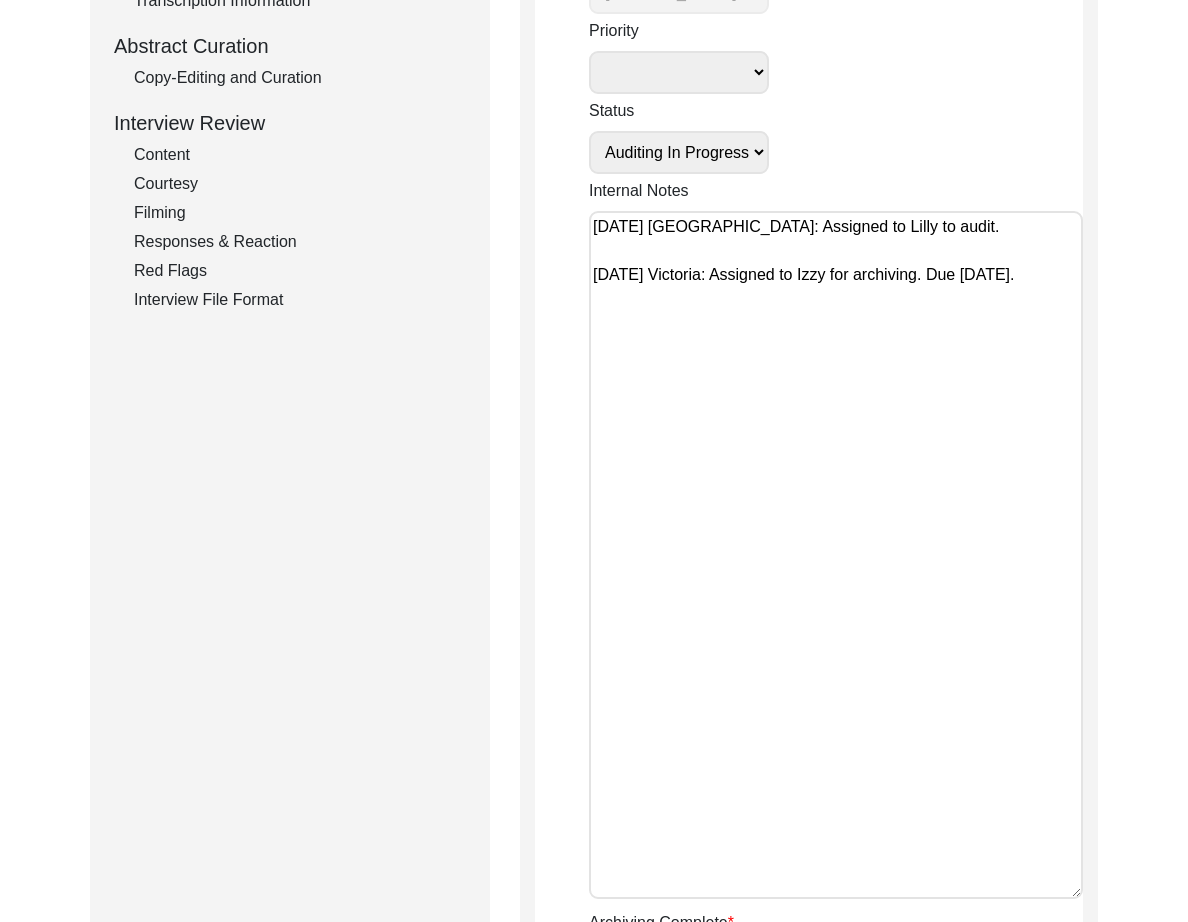 click on "[DATE] [GEOGRAPHIC_DATA]: Assigned to Lilly to audit.
[DATE] Victoria: Assigned to Izzy for archiving. Due [DATE]." at bounding box center [836, 555] 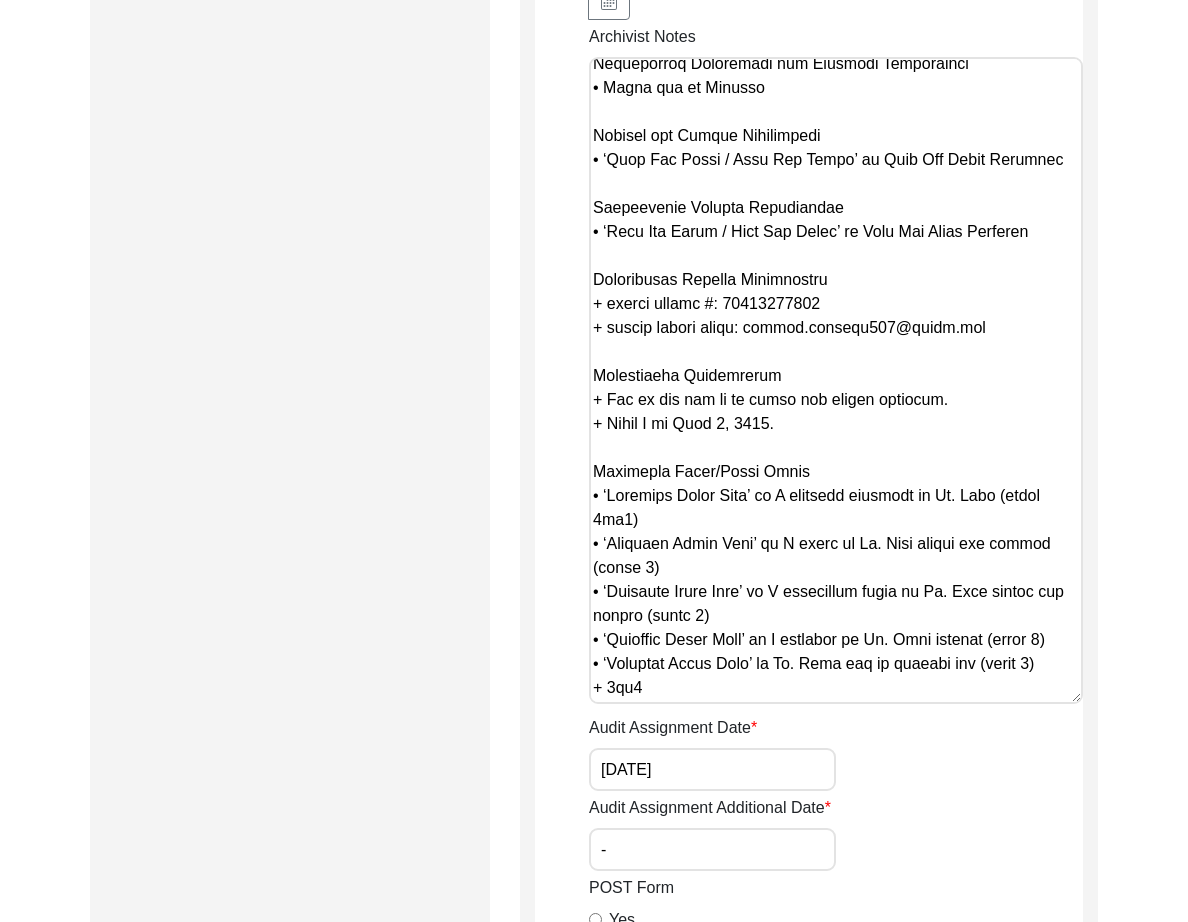 scroll, scrollTop: 1672, scrollLeft: 0, axis: vertical 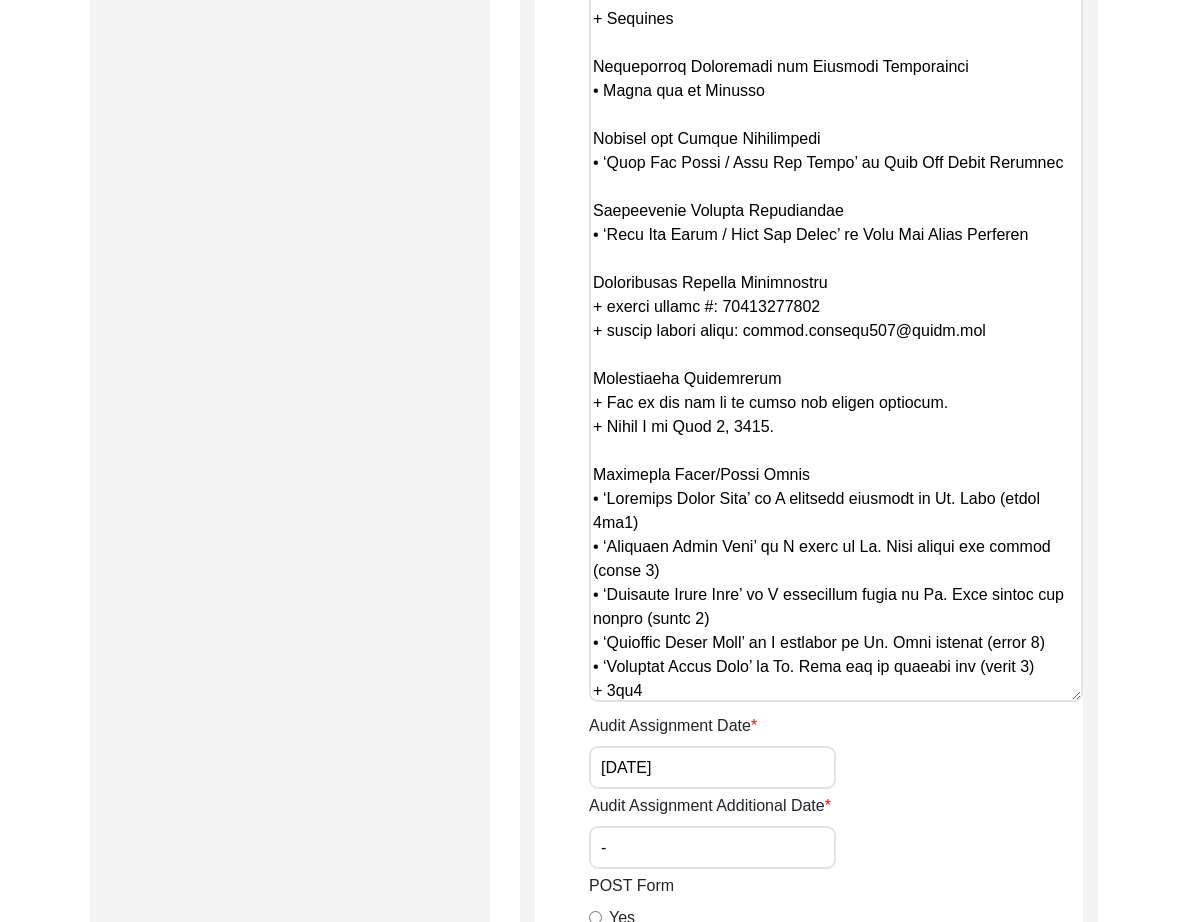 drag, startPoint x: 1072, startPoint y: 467, endPoint x: 1068, endPoint y: 684, distance: 217.03687 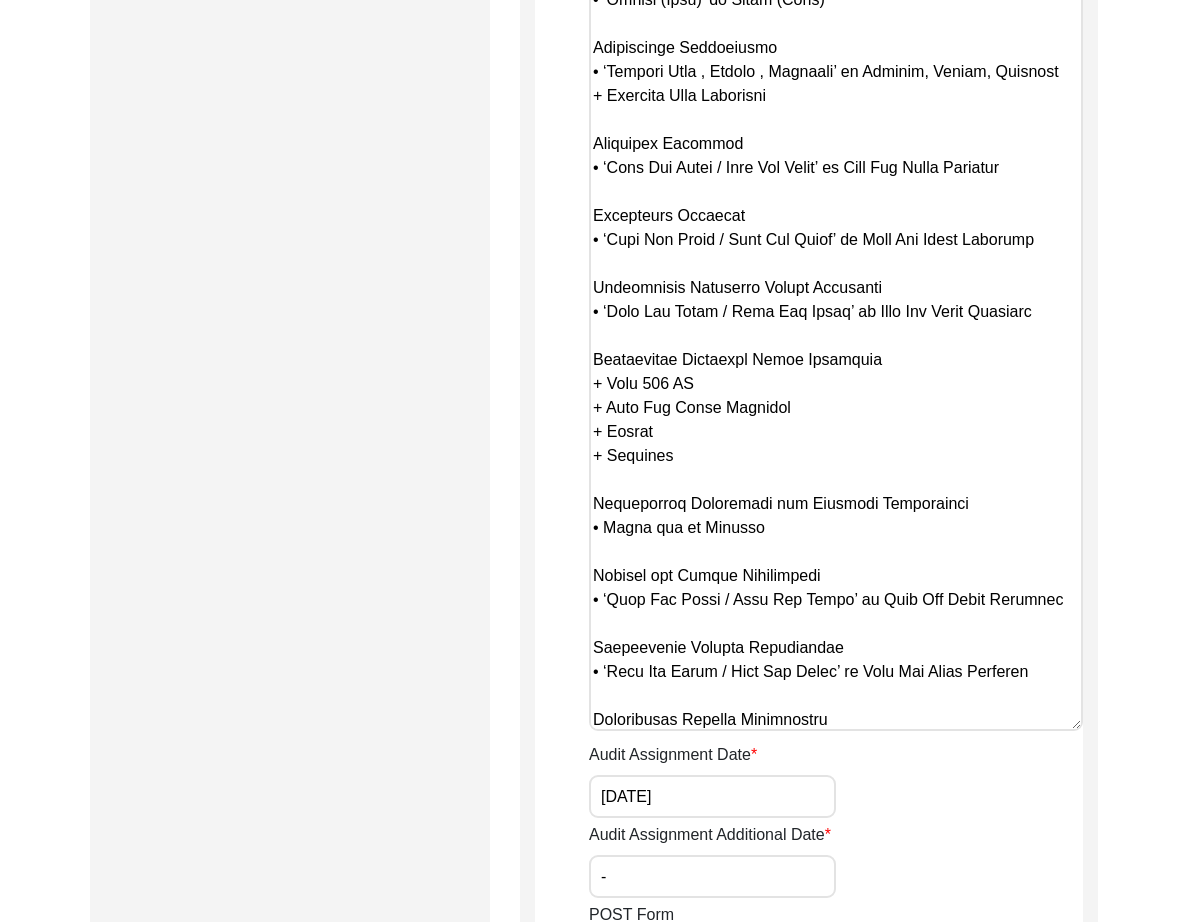 scroll, scrollTop: 953, scrollLeft: 0, axis: vertical 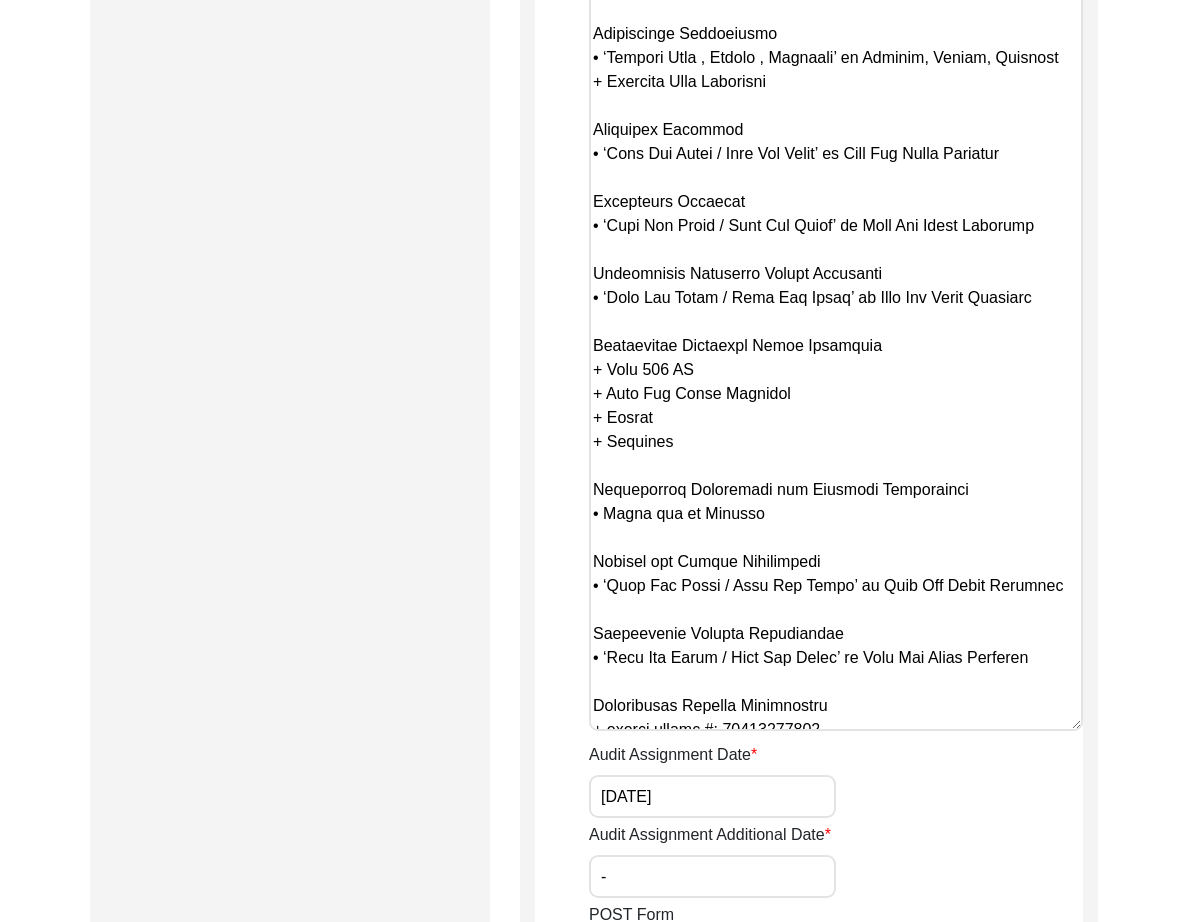 click on "Archivist Notes" at bounding box center (836, 299) 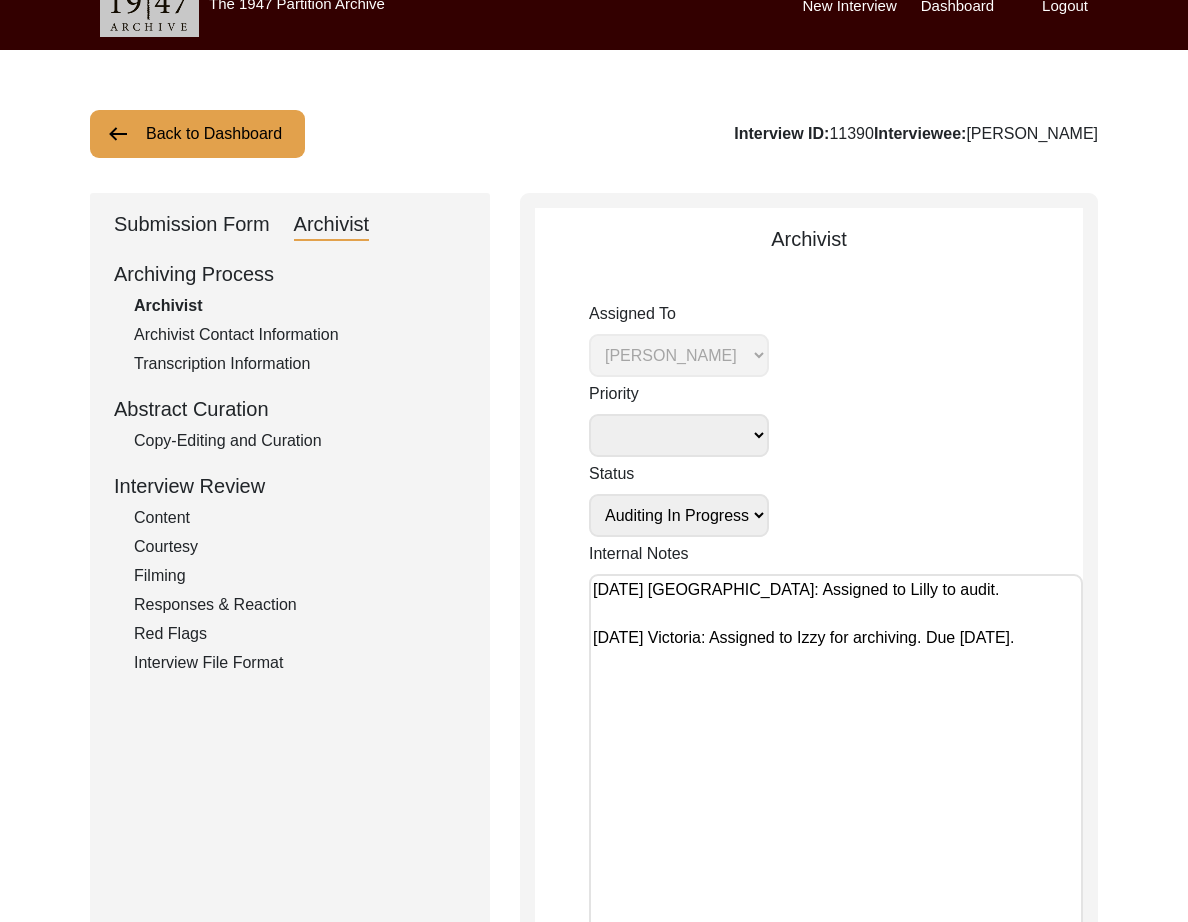 scroll, scrollTop: 0, scrollLeft: 0, axis: both 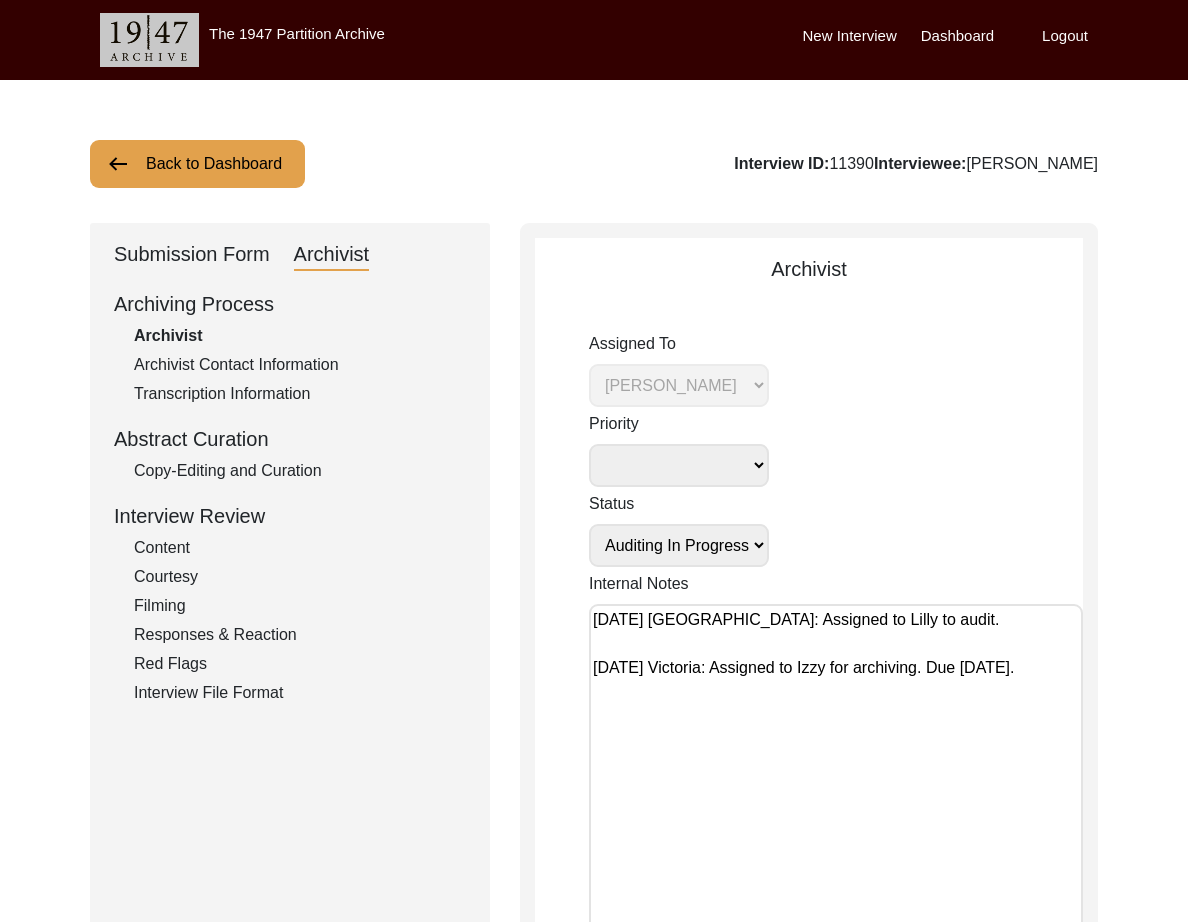 click on "Back to Dashboard" 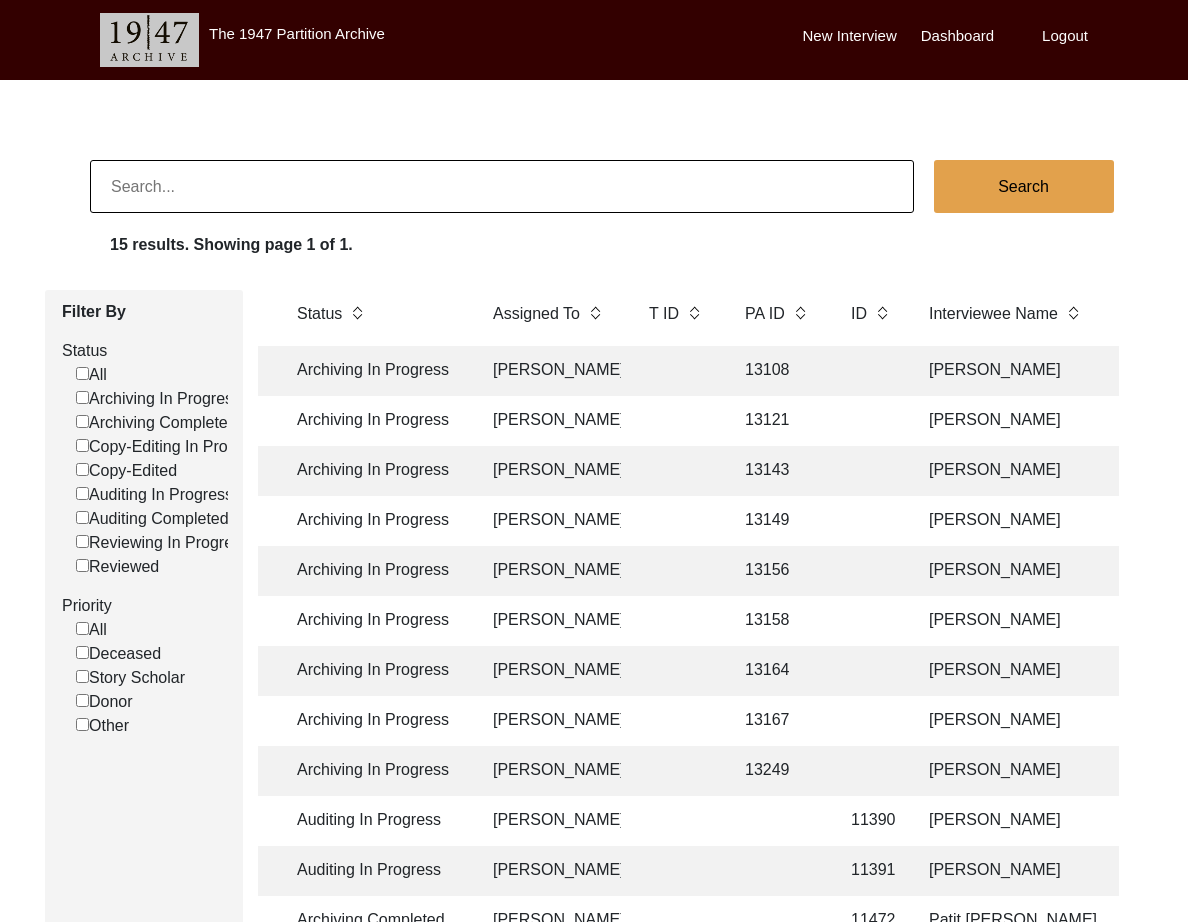 scroll, scrollTop: 0, scrollLeft: 119, axis: horizontal 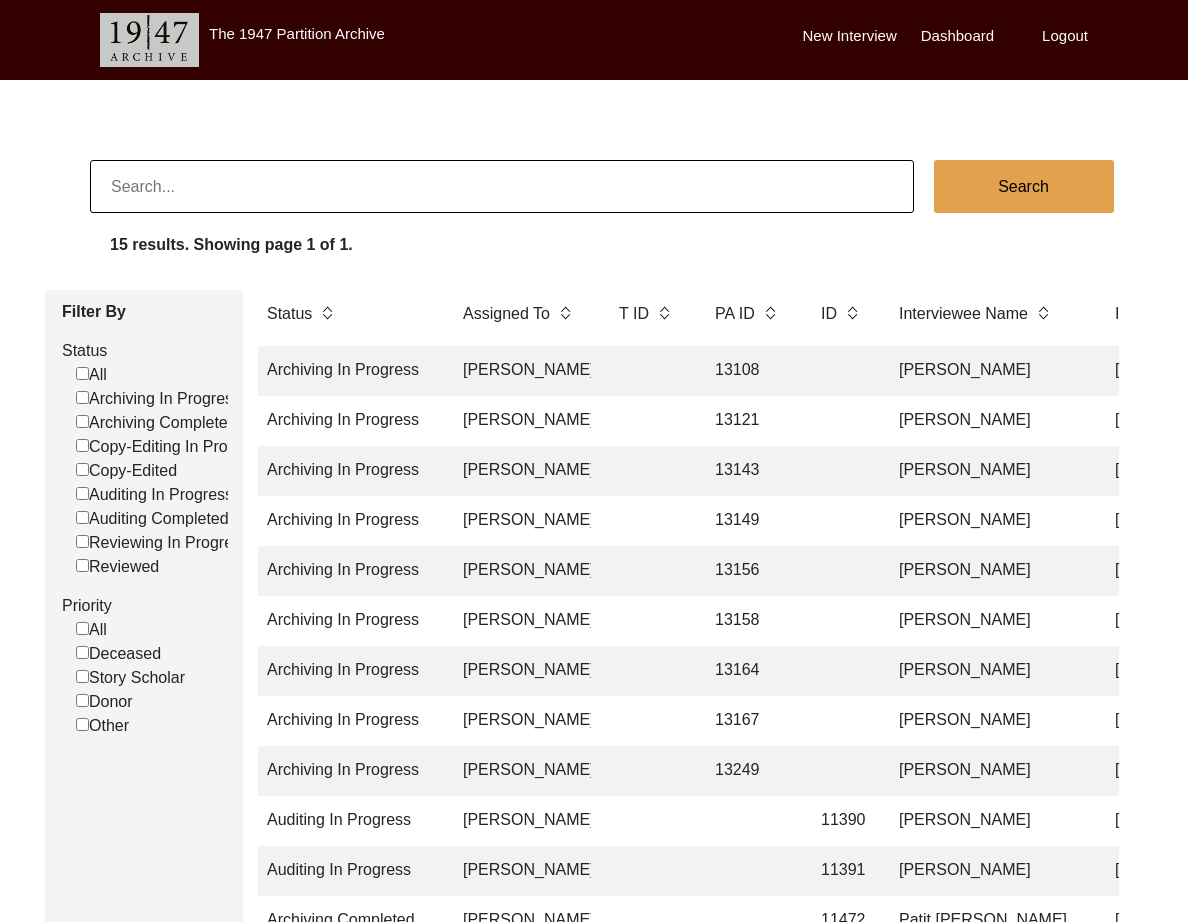 click on "[PERSON_NAME]" 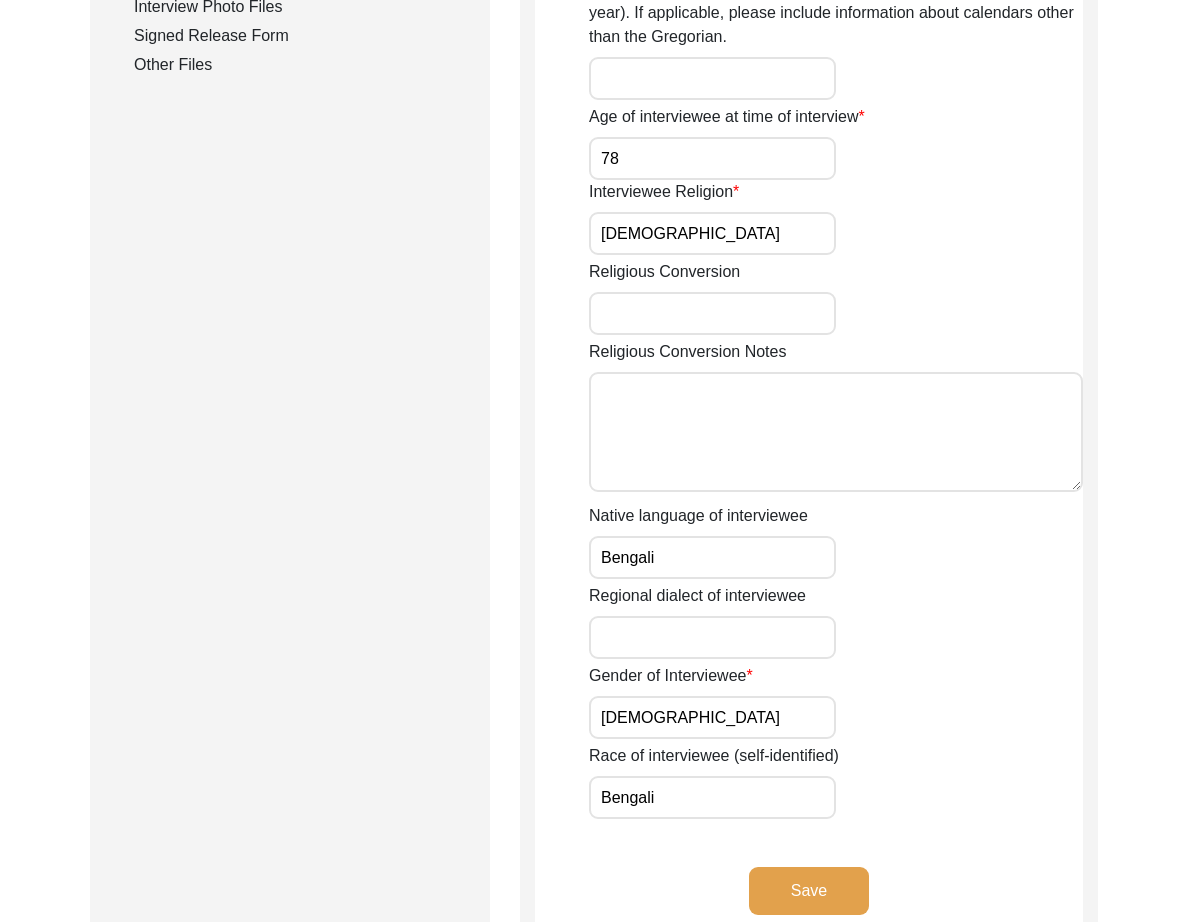 scroll, scrollTop: 0, scrollLeft: 0, axis: both 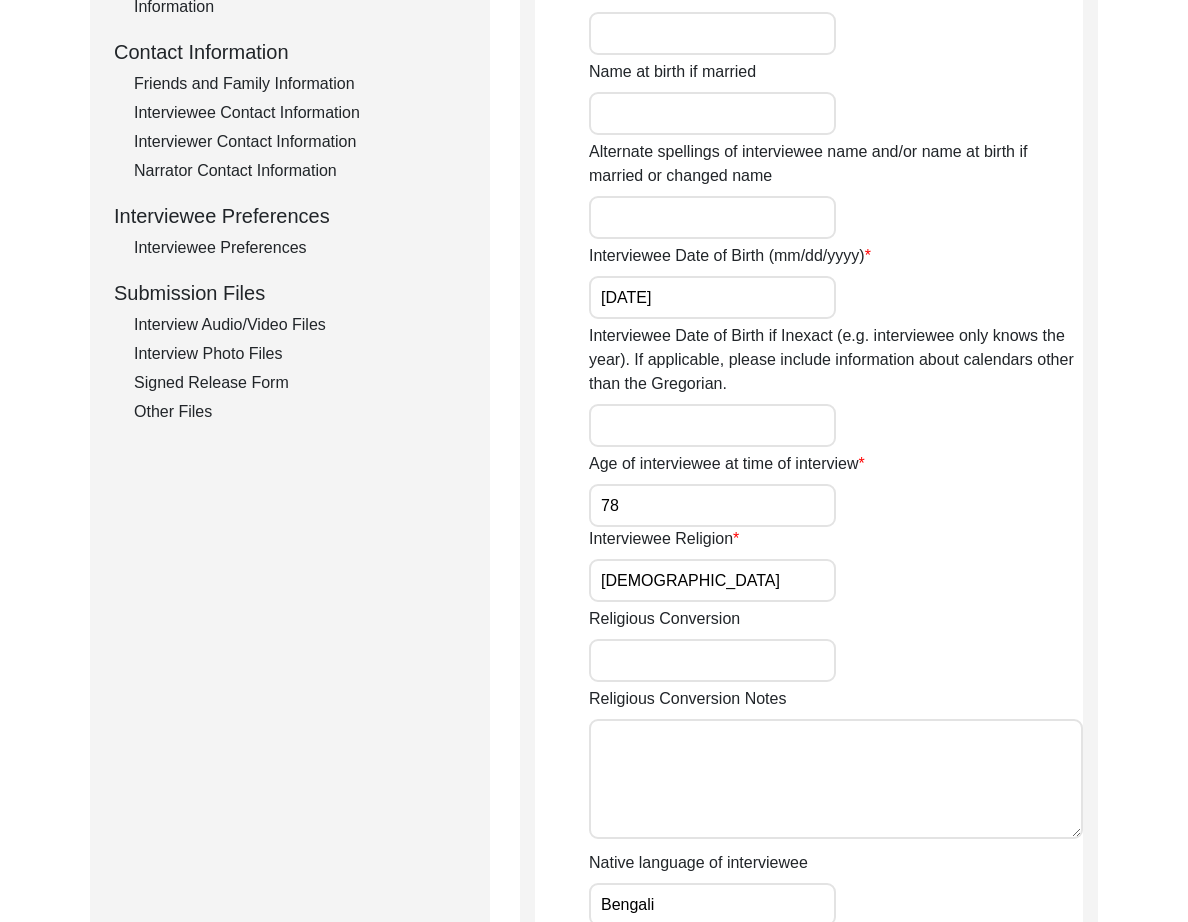 drag, startPoint x: 194, startPoint y: 326, endPoint x: 470, endPoint y: 354, distance: 277.41666 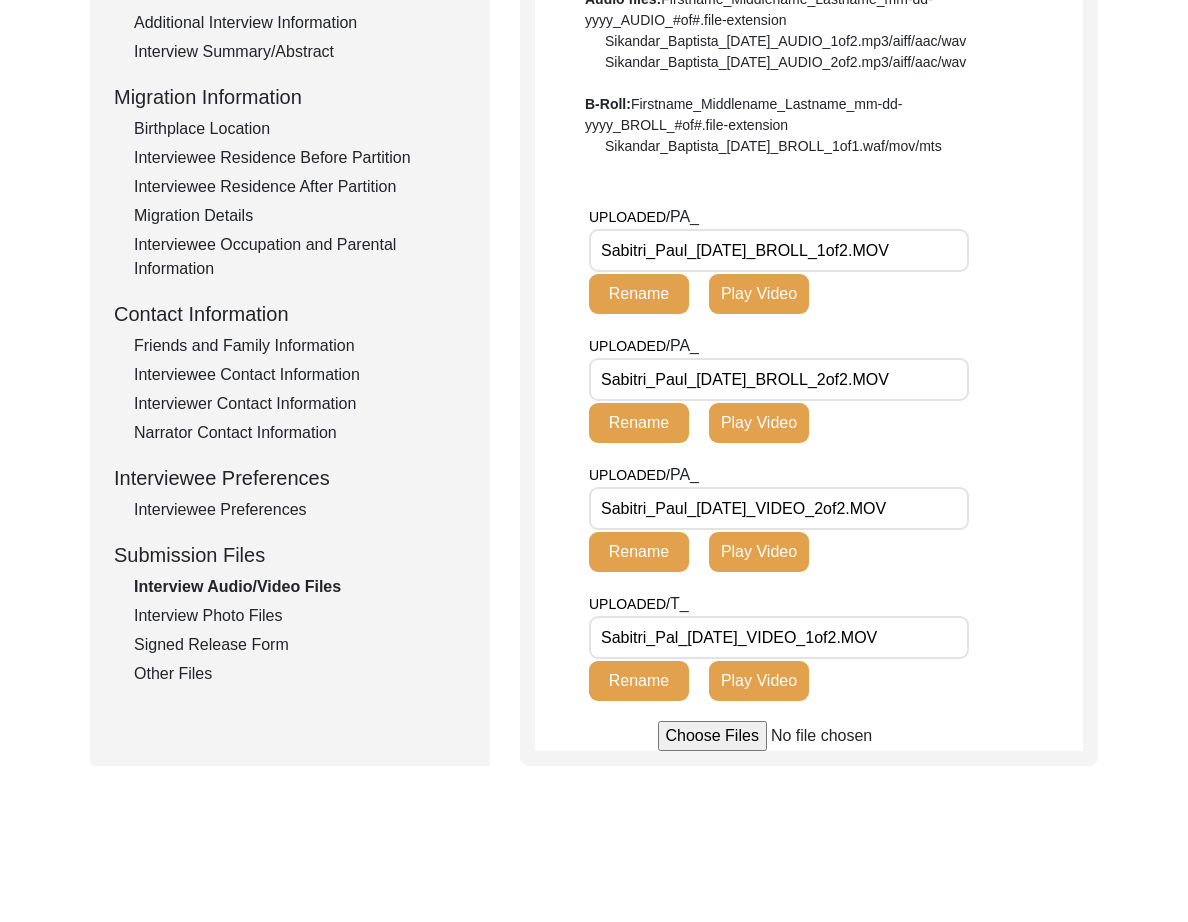 scroll, scrollTop: 460, scrollLeft: 0, axis: vertical 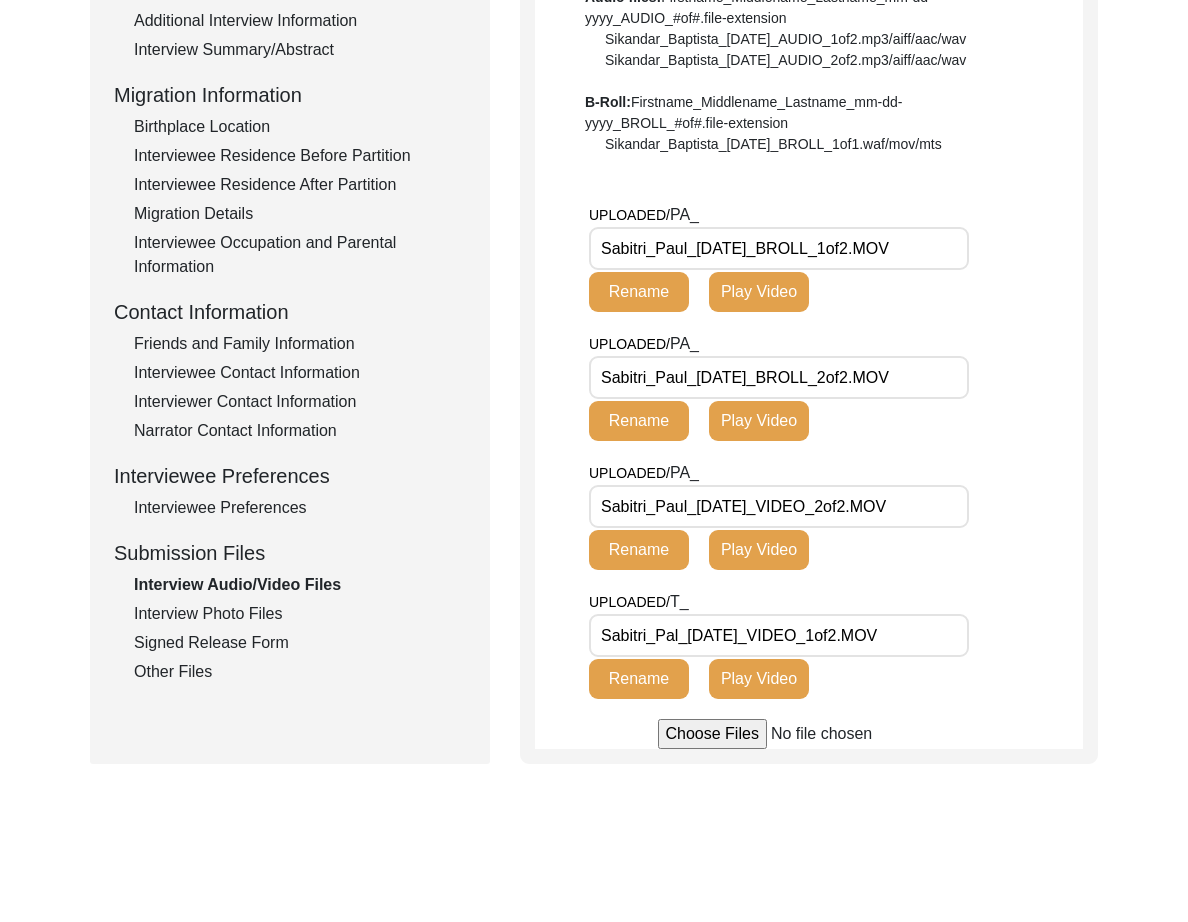 click on "Sabitri_Paul_[DATE]_BROLL_1of2.MOV" at bounding box center (779, 248) 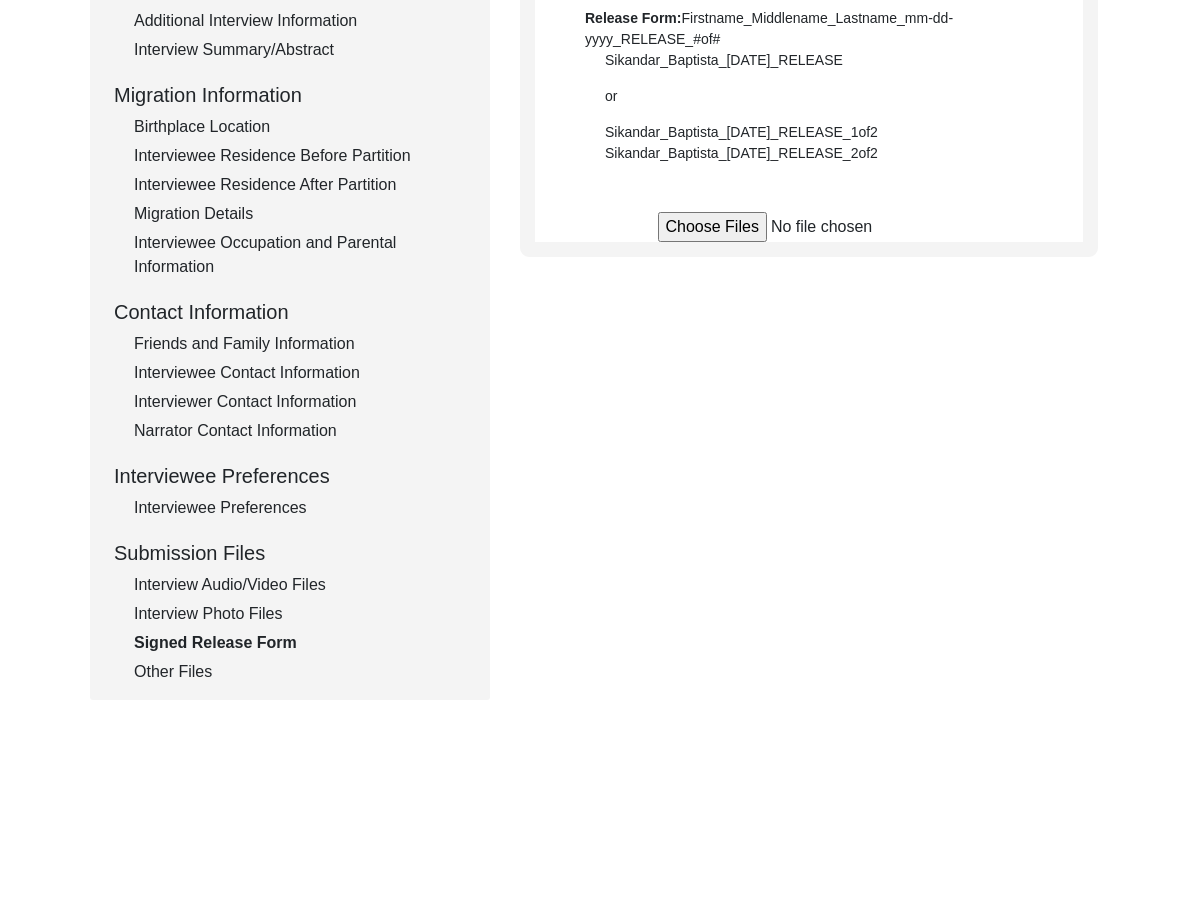 click on "Interview Photo Files" 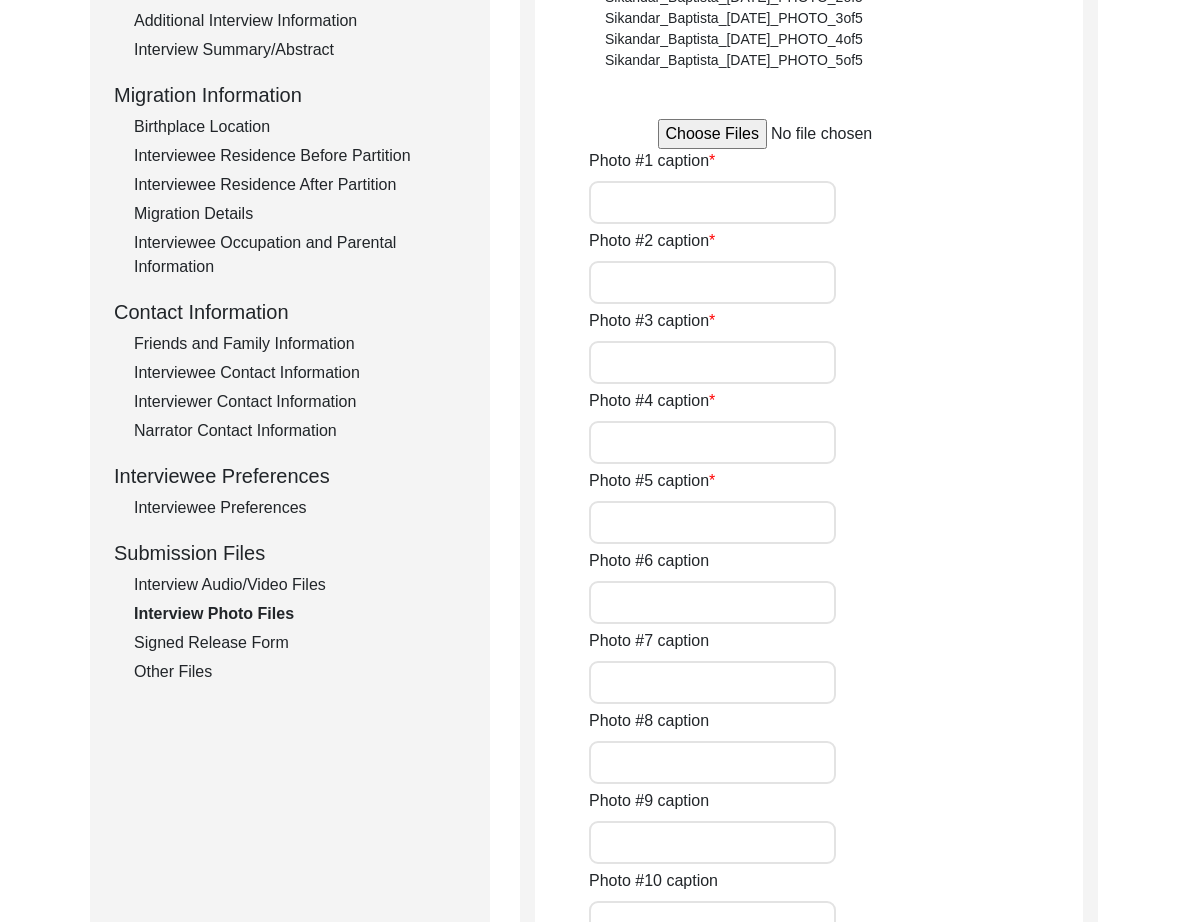 type on "A still shot of the kitchen" 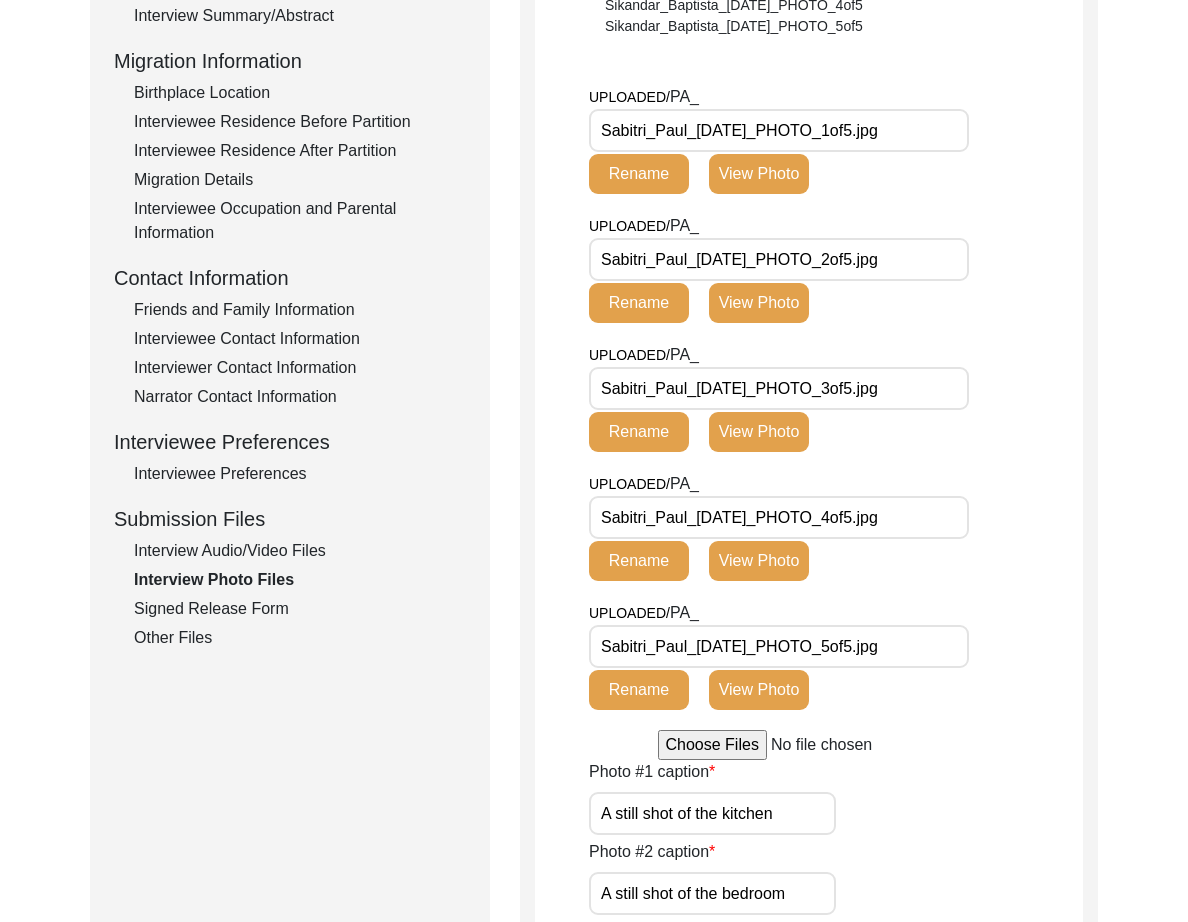 scroll, scrollTop: 496, scrollLeft: 0, axis: vertical 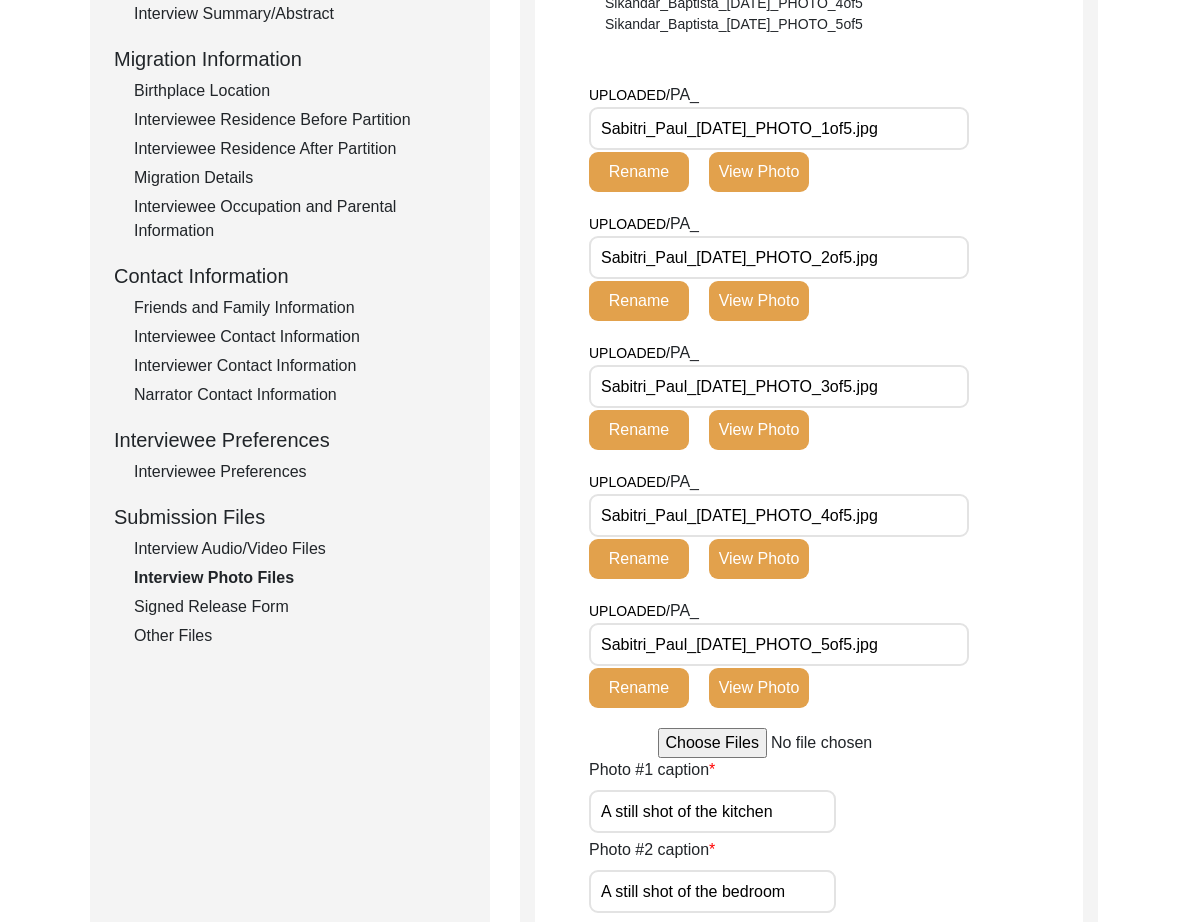 click on "Signed Release Form" 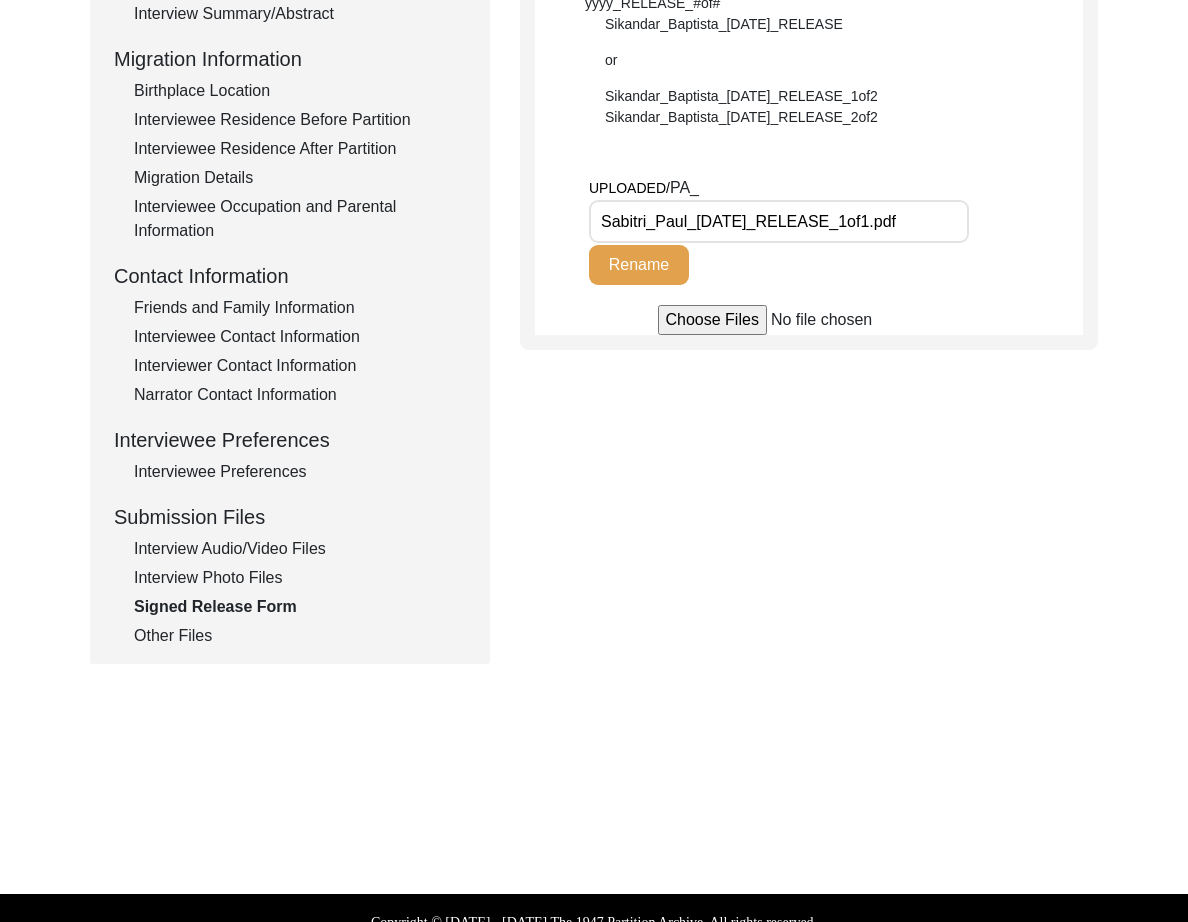 click on "Interview Audio/Video Files" 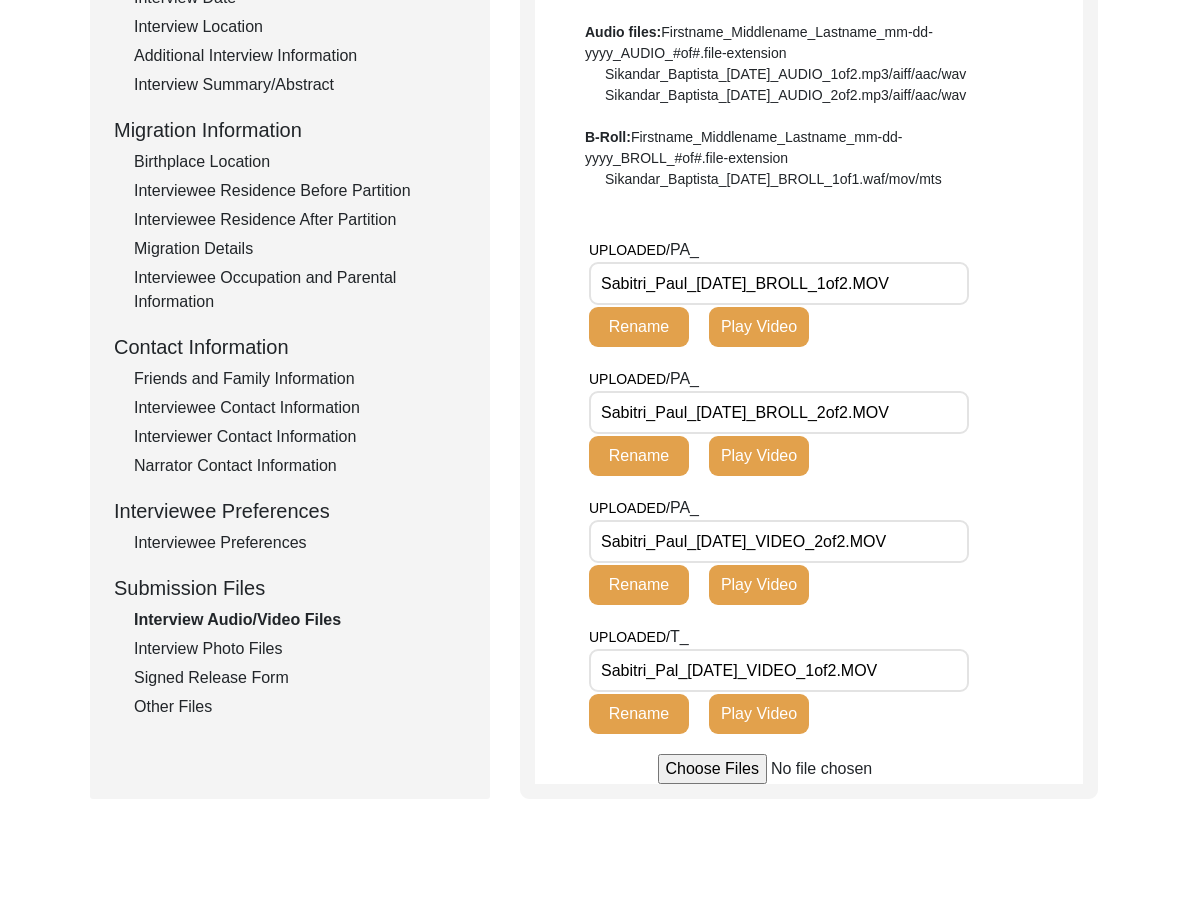 click on "Sabitri_Paul_[DATE]_BROLL_1of2.MOV" at bounding box center [779, 283] 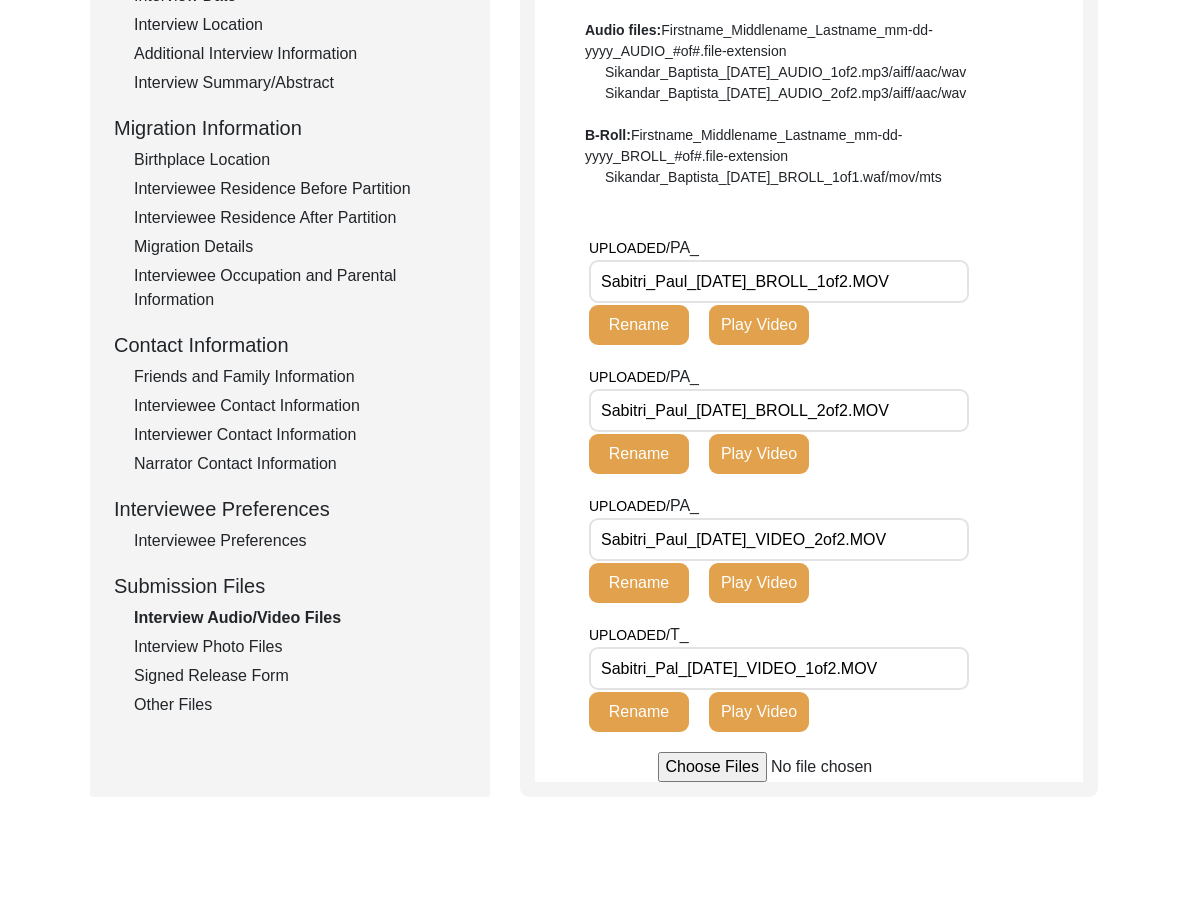 click on "Submission Files" 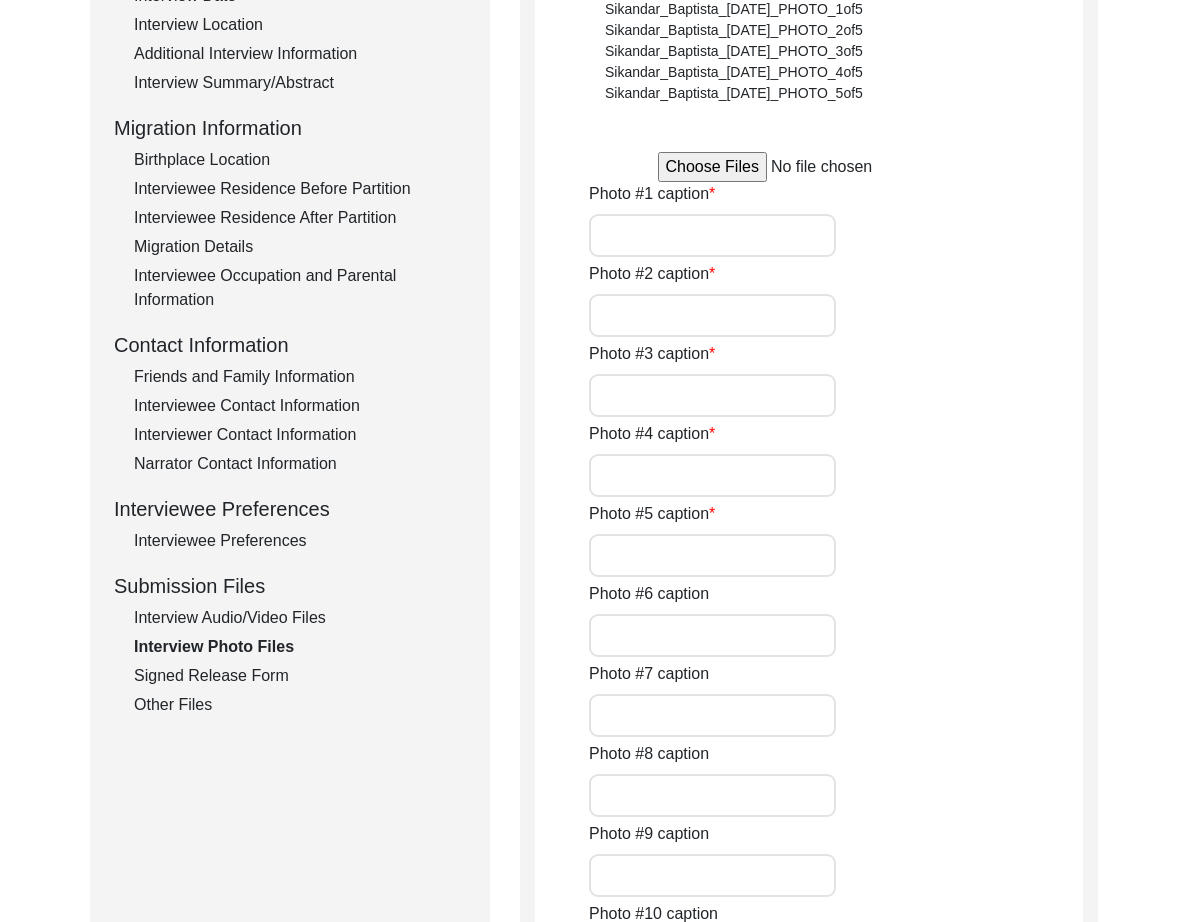 type on "A still shot of the kitchen" 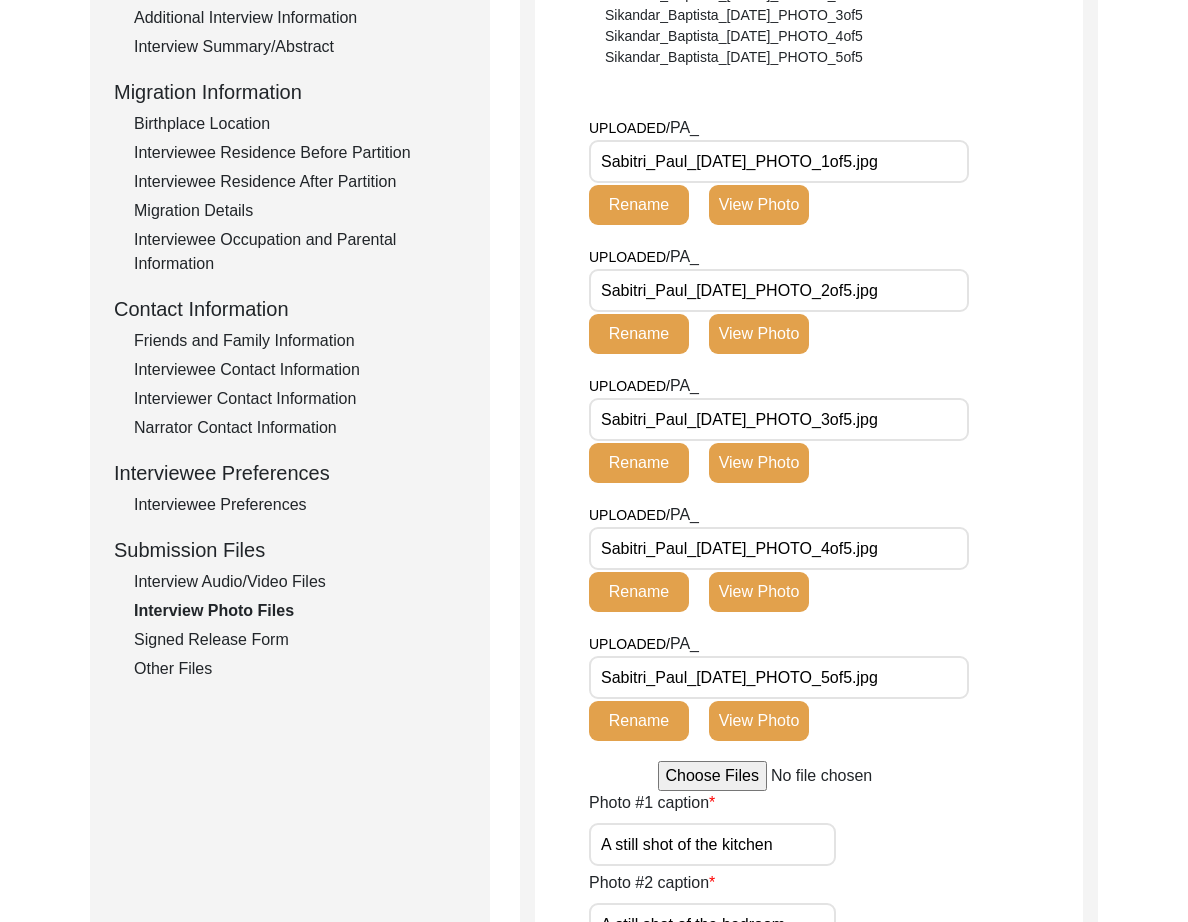 scroll, scrollTop: 465, scrollLeft: 0, axis: vertical 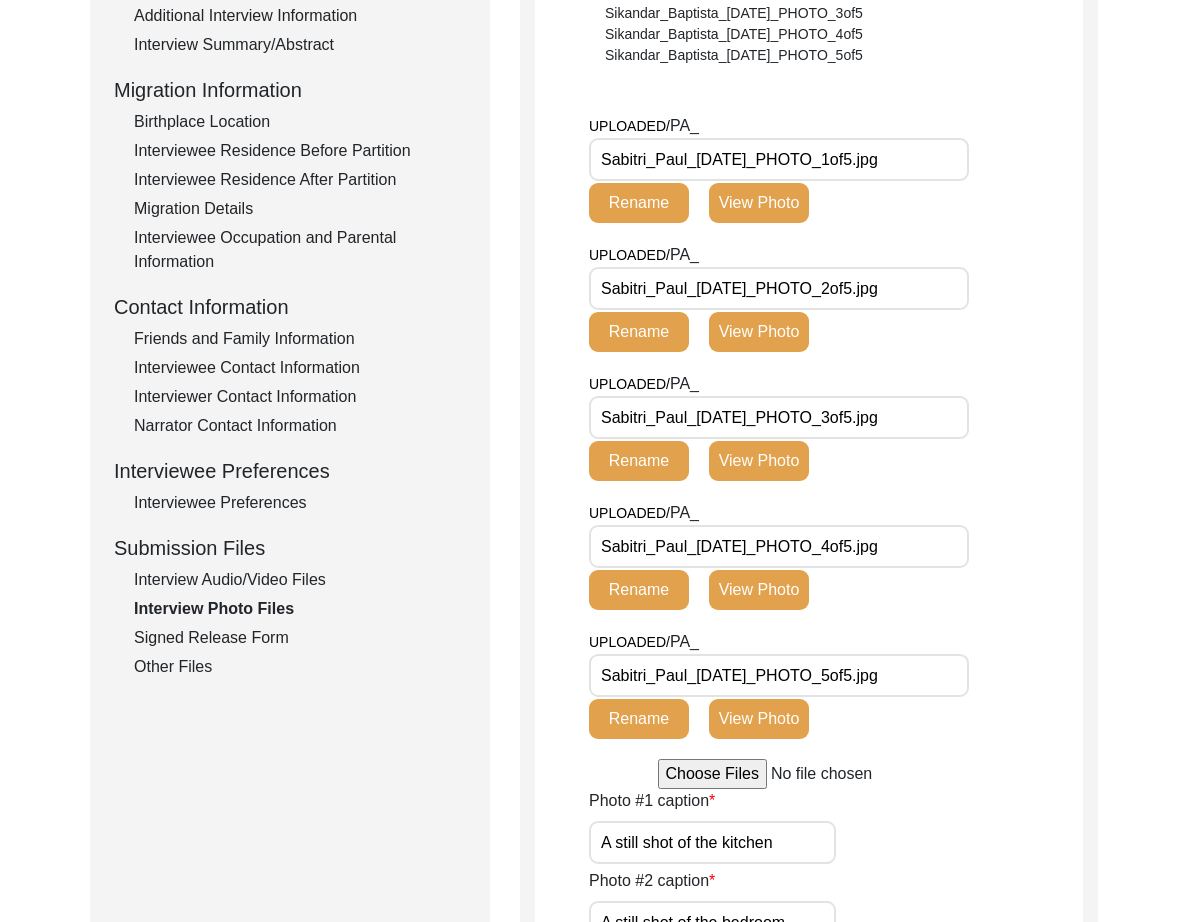 click on "Signed Release Form" 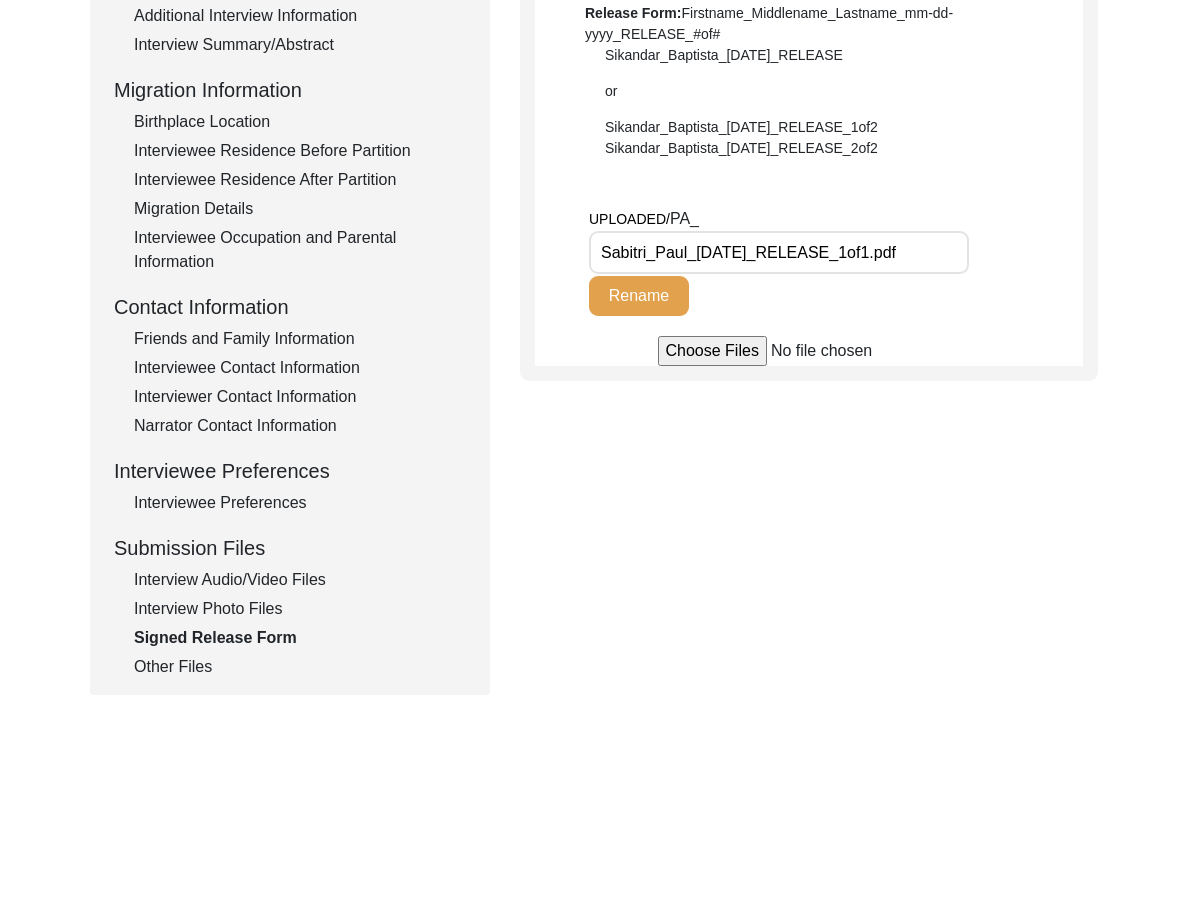 click on "Interview Audio/Video Files" 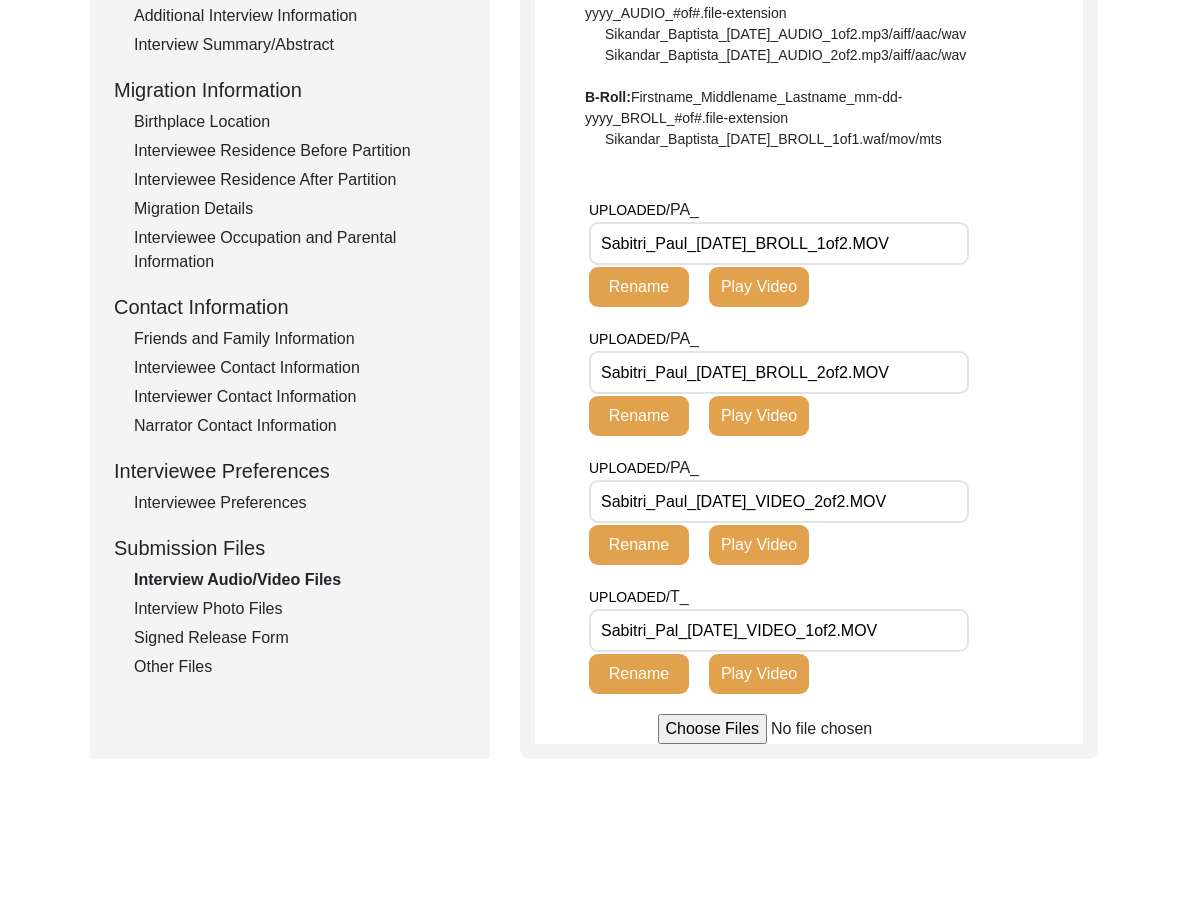 click on "Submission Form   Archivist   Interview Information   Interviewee Information   Interviewer Information   Narrator Information   Interview Date   Interview Location   Additional Interview Information   Interview Summary/Abstract   Migration Information   Birthplace Location   Interviewee Residence Before Partition   Interviewee Residence After Partition   Migration Details   Interviewee Occupation and Parental Information   Contact Information   Friends and Family Information   Interviewee Contact Information   Interviewer Contact Information   Narrator Contact Information   Interviewee Preferences   Interviewee Preferences   Submission Files   Interview Audio/Video Files   Interview Photo Files   Signed Release Form   Other Files" 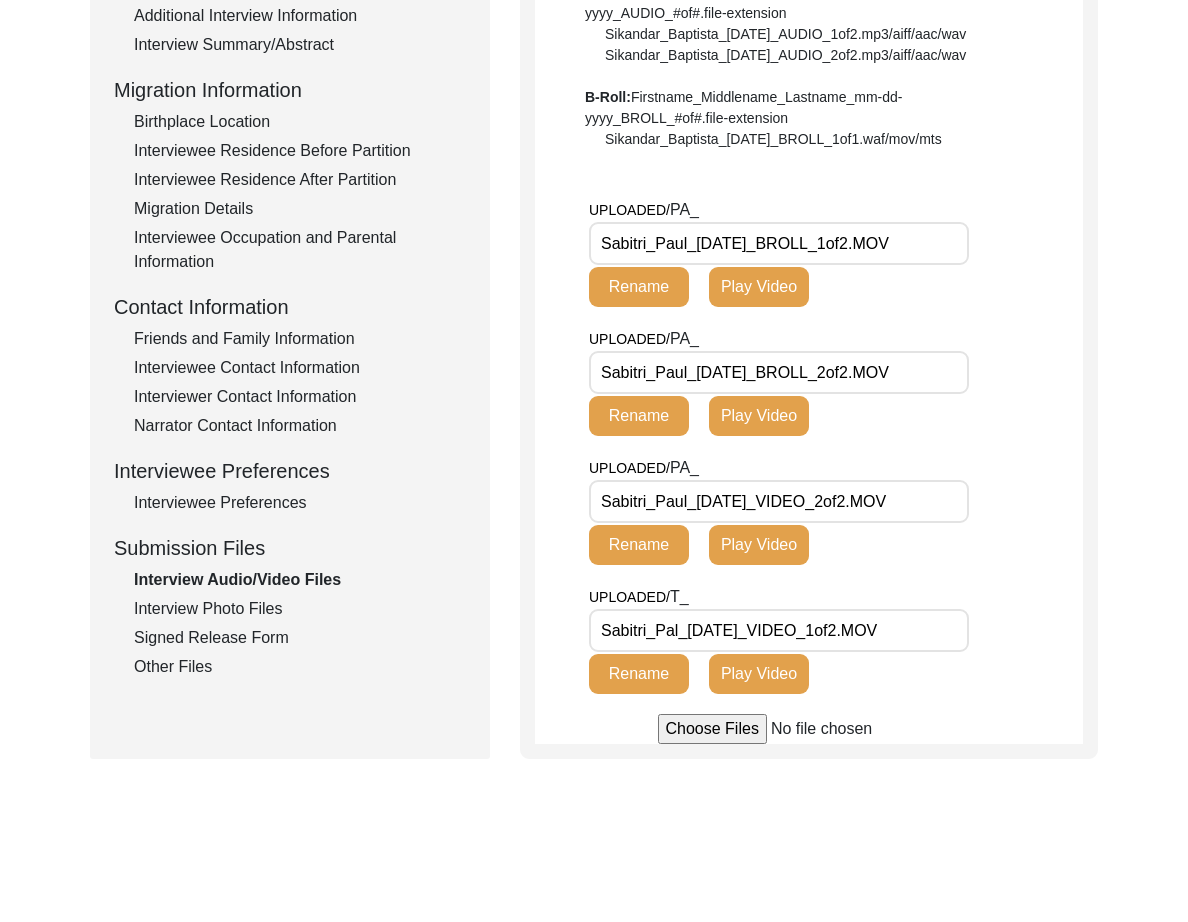 drag, startPoint x: 198, startPoint y: 674, endPoint x: 228, endPoint y: 668, distance: 30.594116 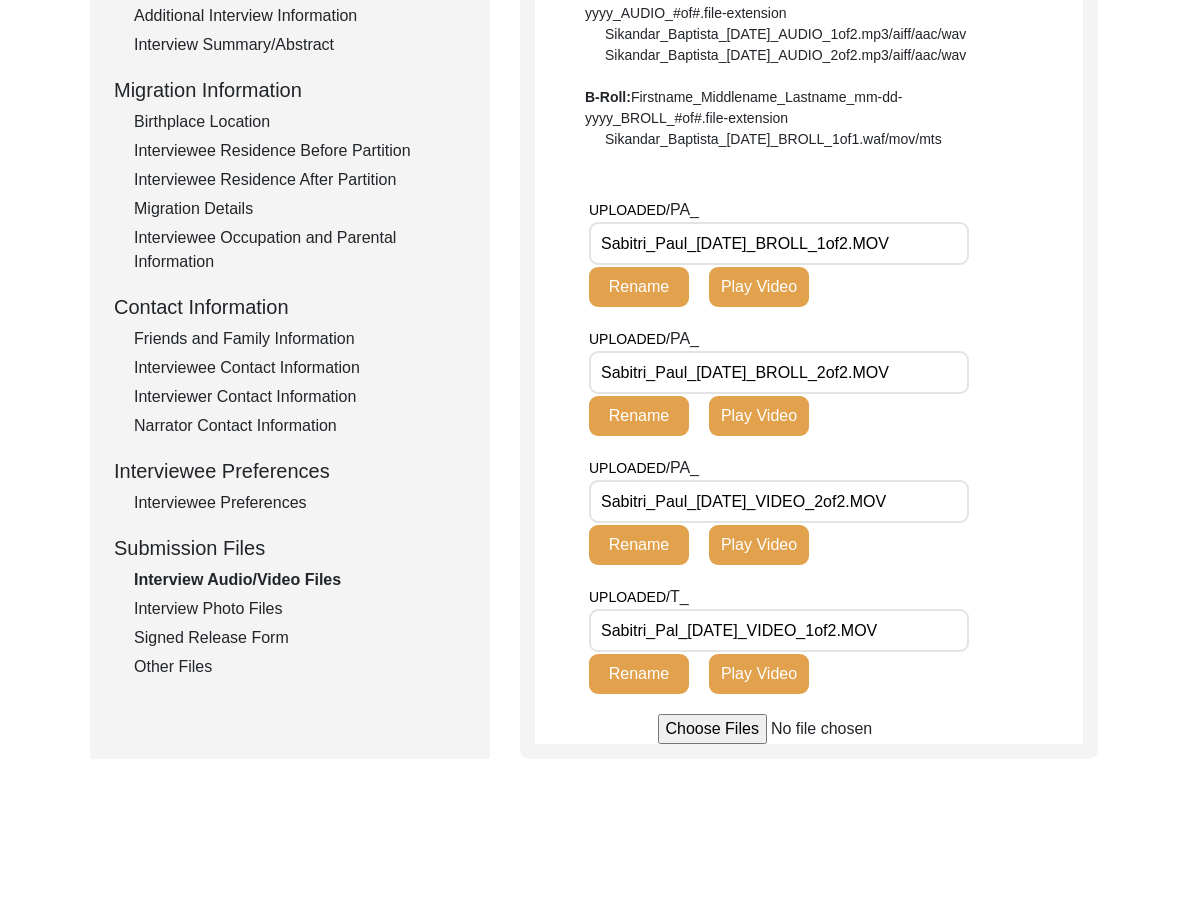 click on "Other Files" 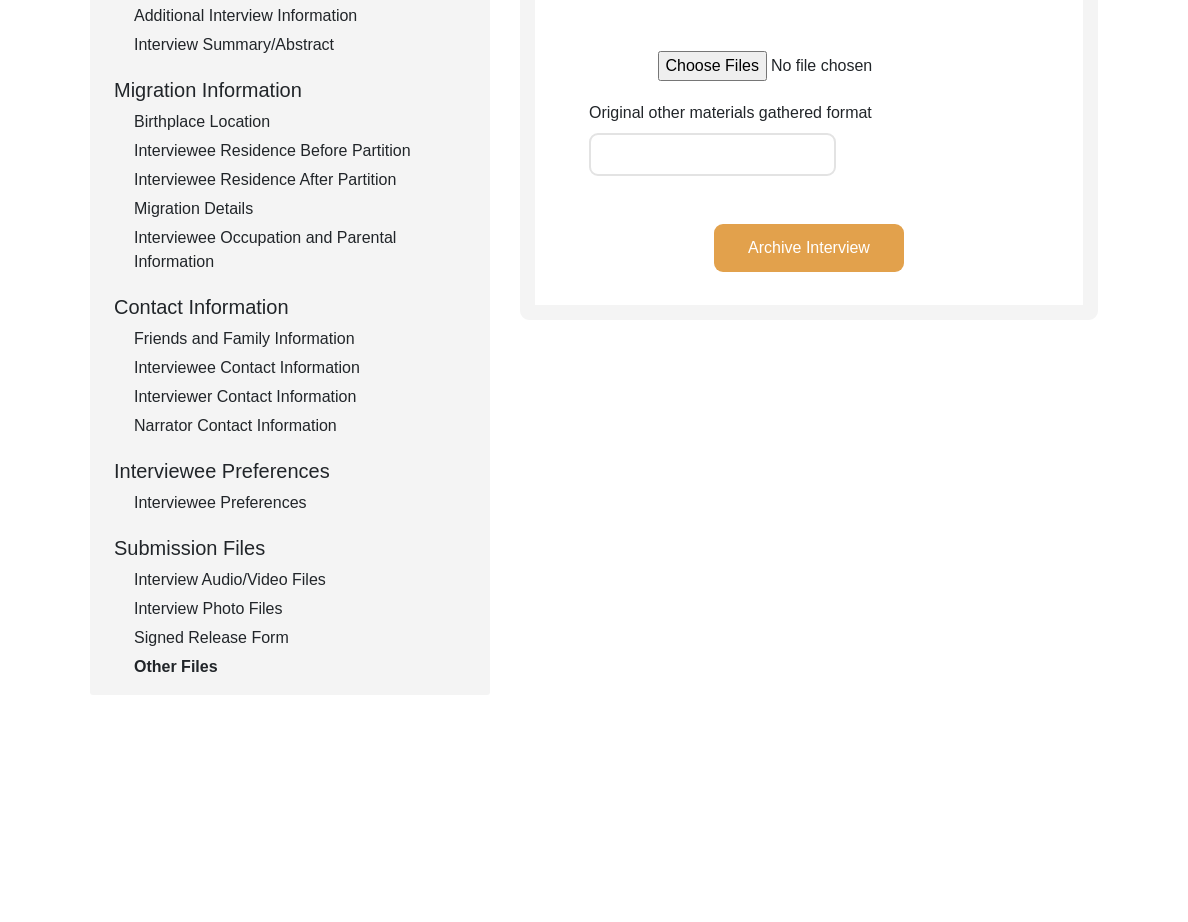 click on "Archive Interview" 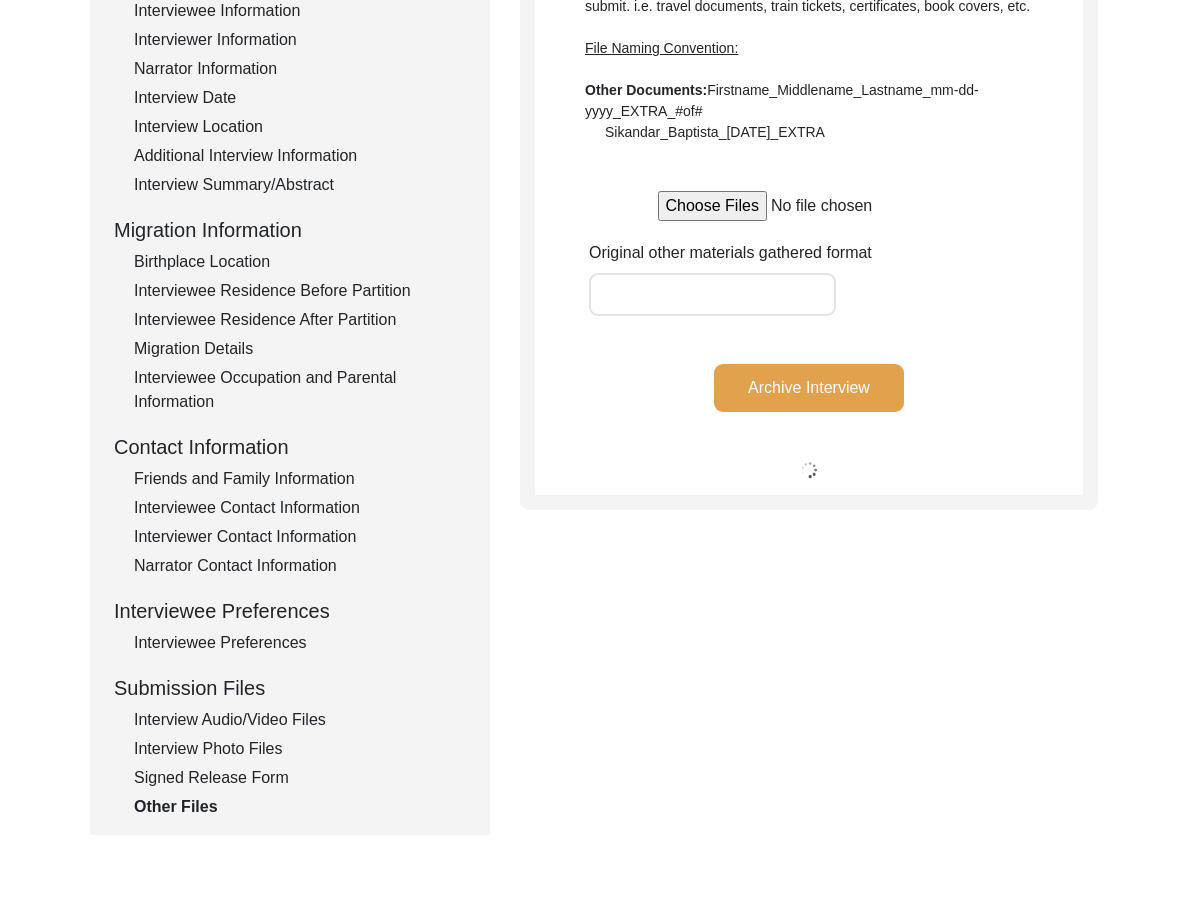 scroll, scrollTop: 0, scrollLeft: 0, axis: both 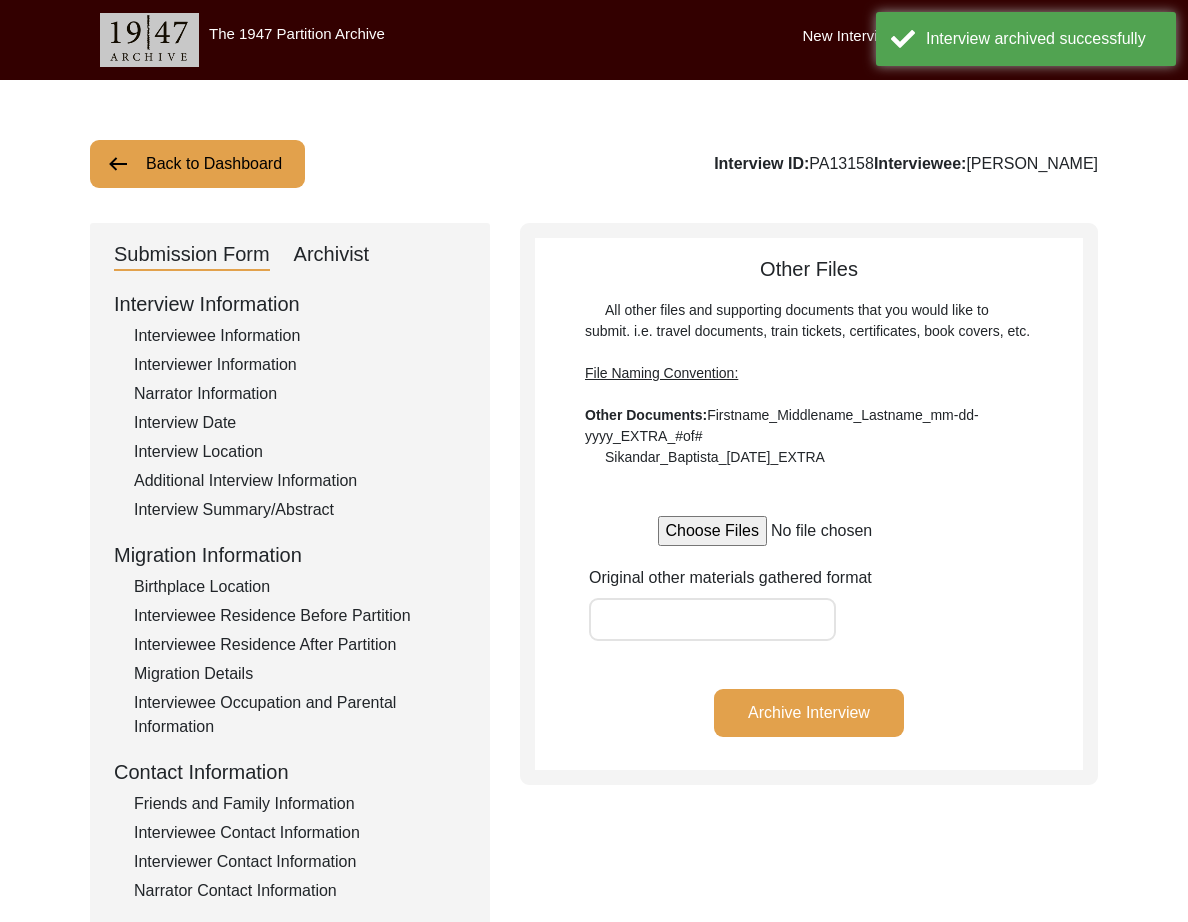 click on "Back to Dashboard" 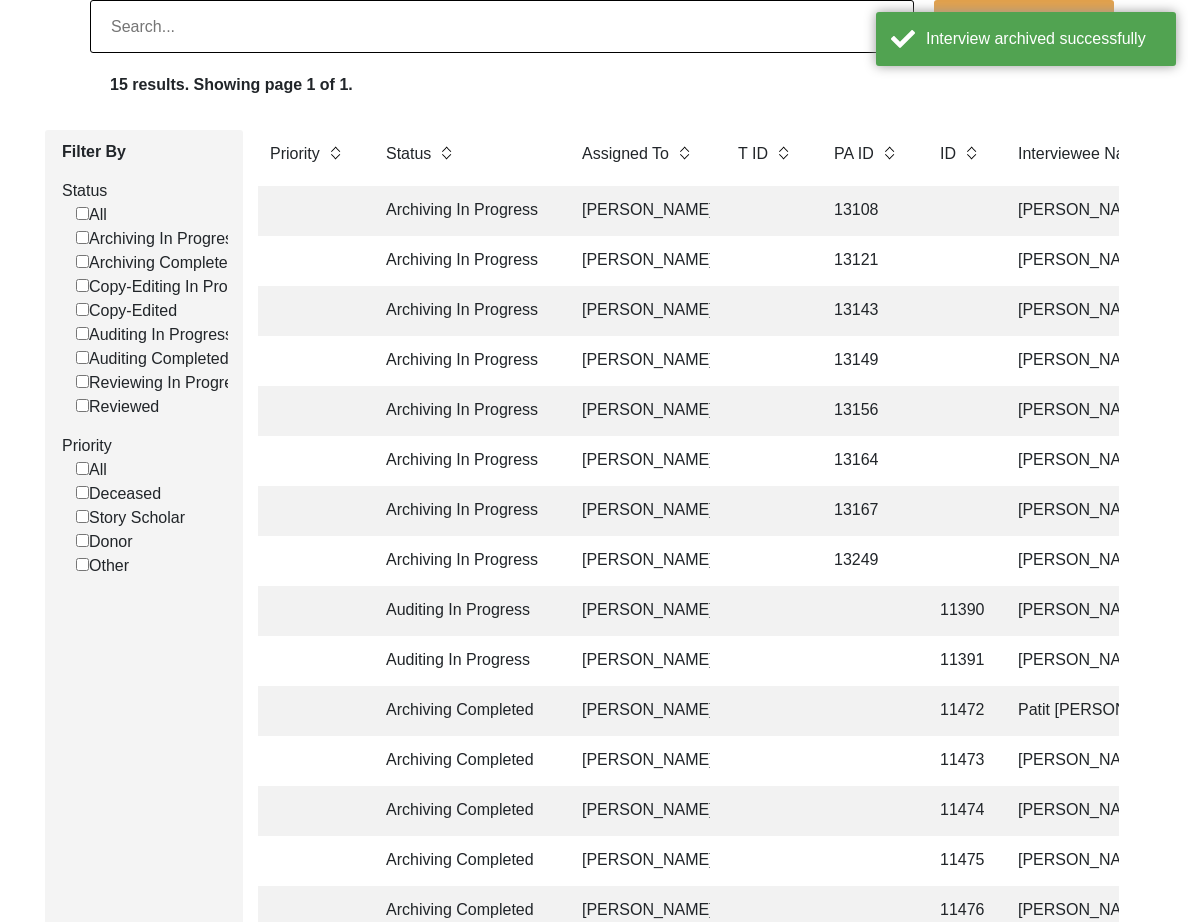 scroll, scrollTop: 342, scrollLeft: 0, axis: vertical 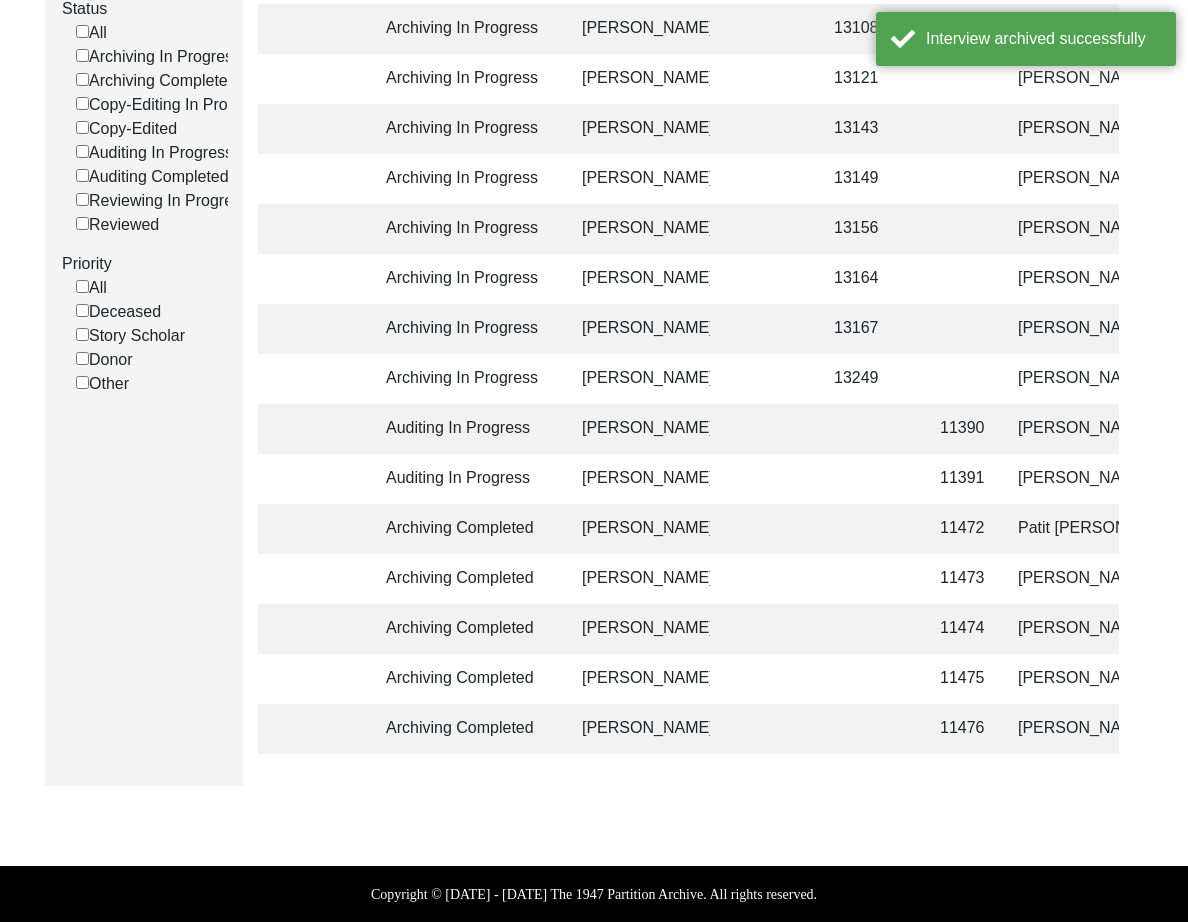 click on "11476" 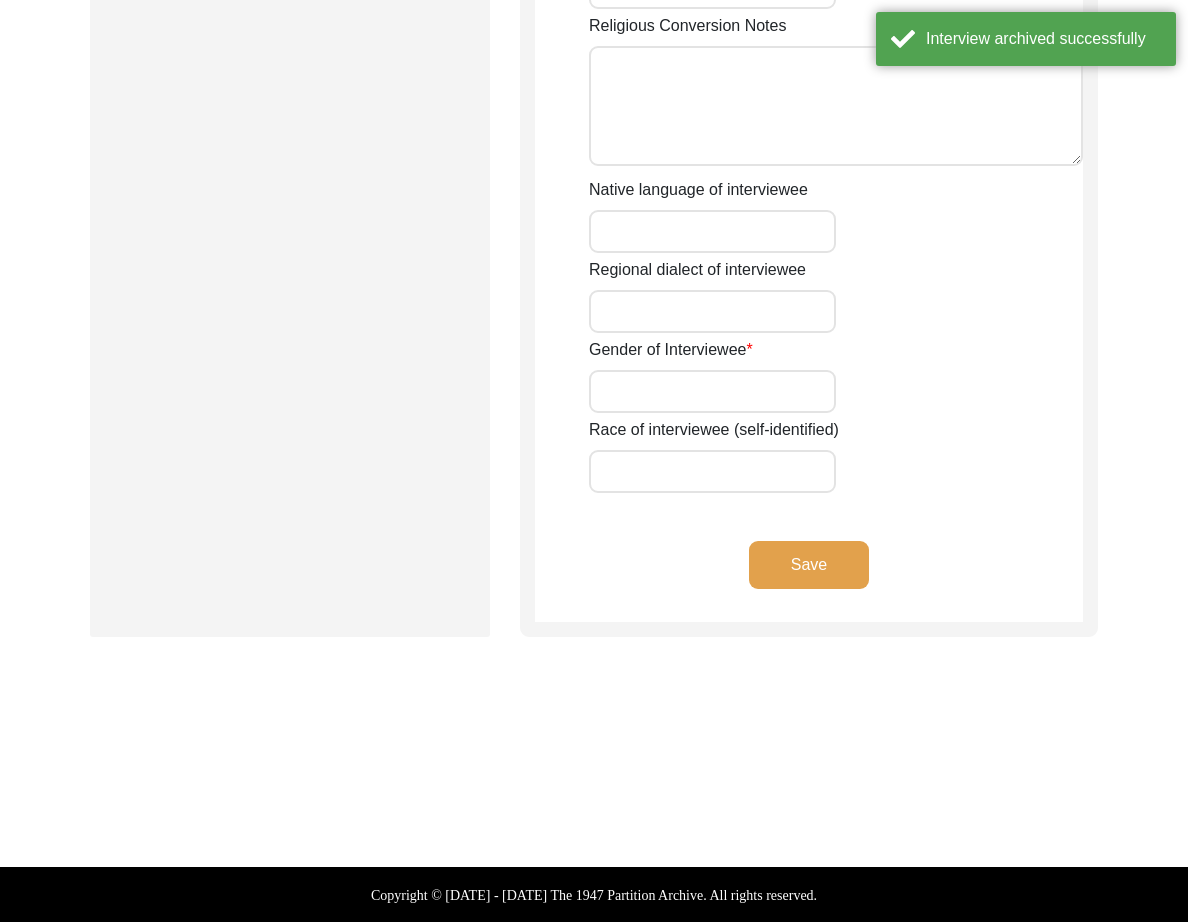type on "Mrs." 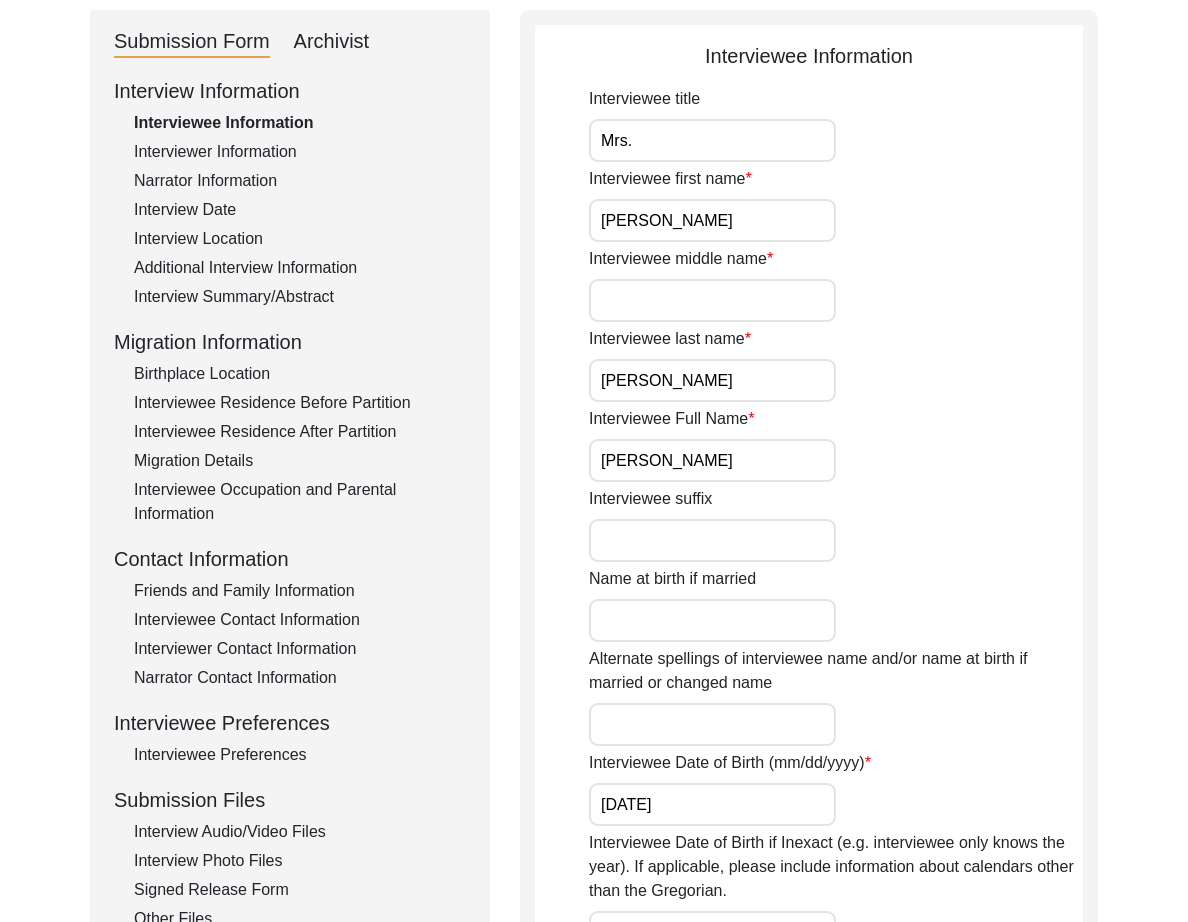 scroll, scrollTop: 555, scrollLeft: 0, axis: vertical 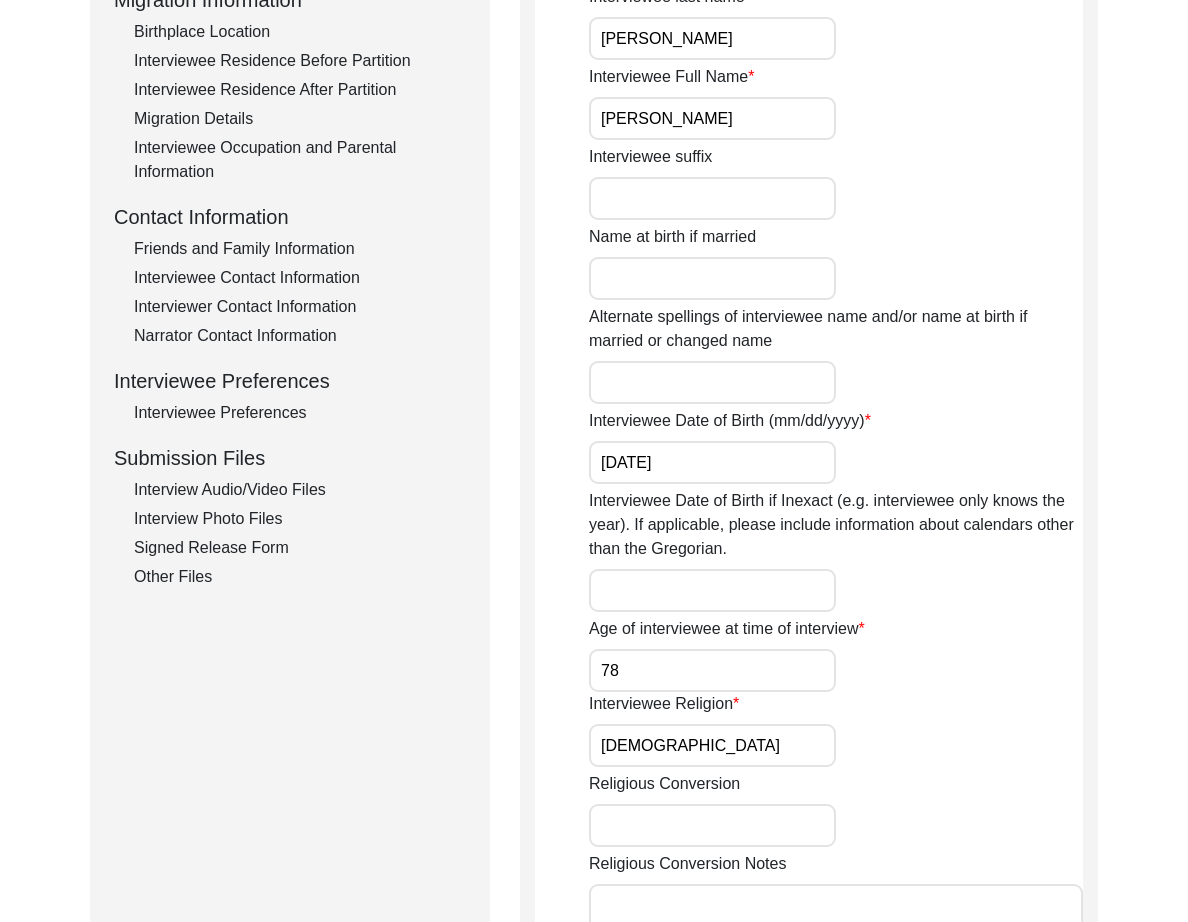 click on "Interview Audio/Video Files" 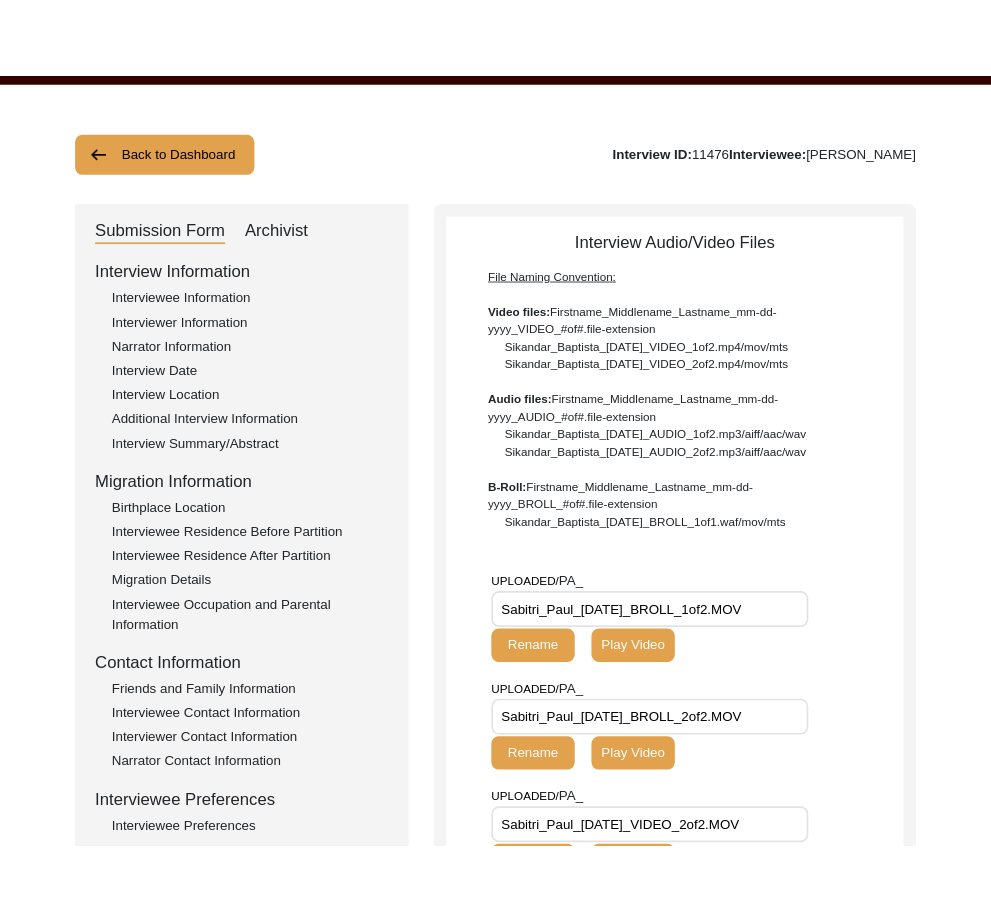 scroll, scrollTop: 93, scrollLeft: 0, axis: vertical 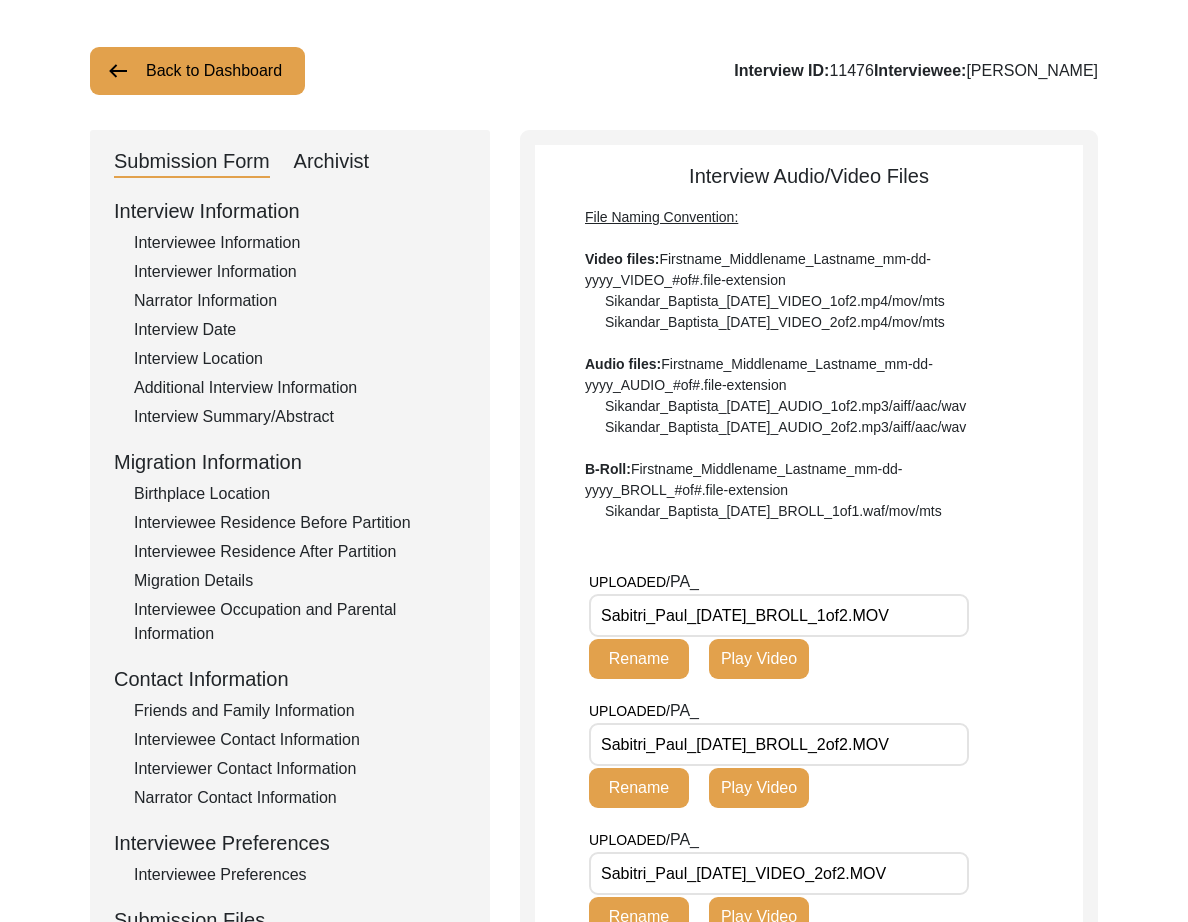 click on "Interview Date" 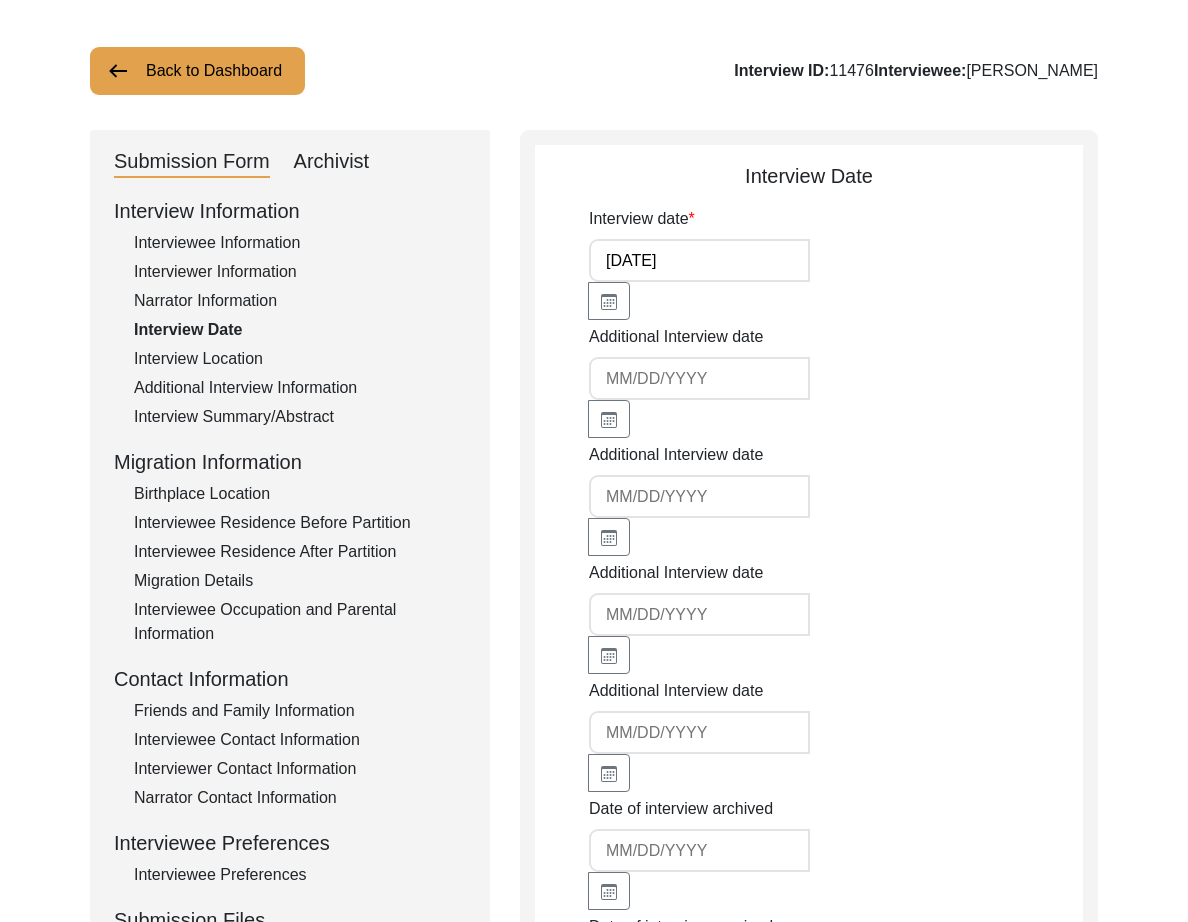 click on "Narrator Information" 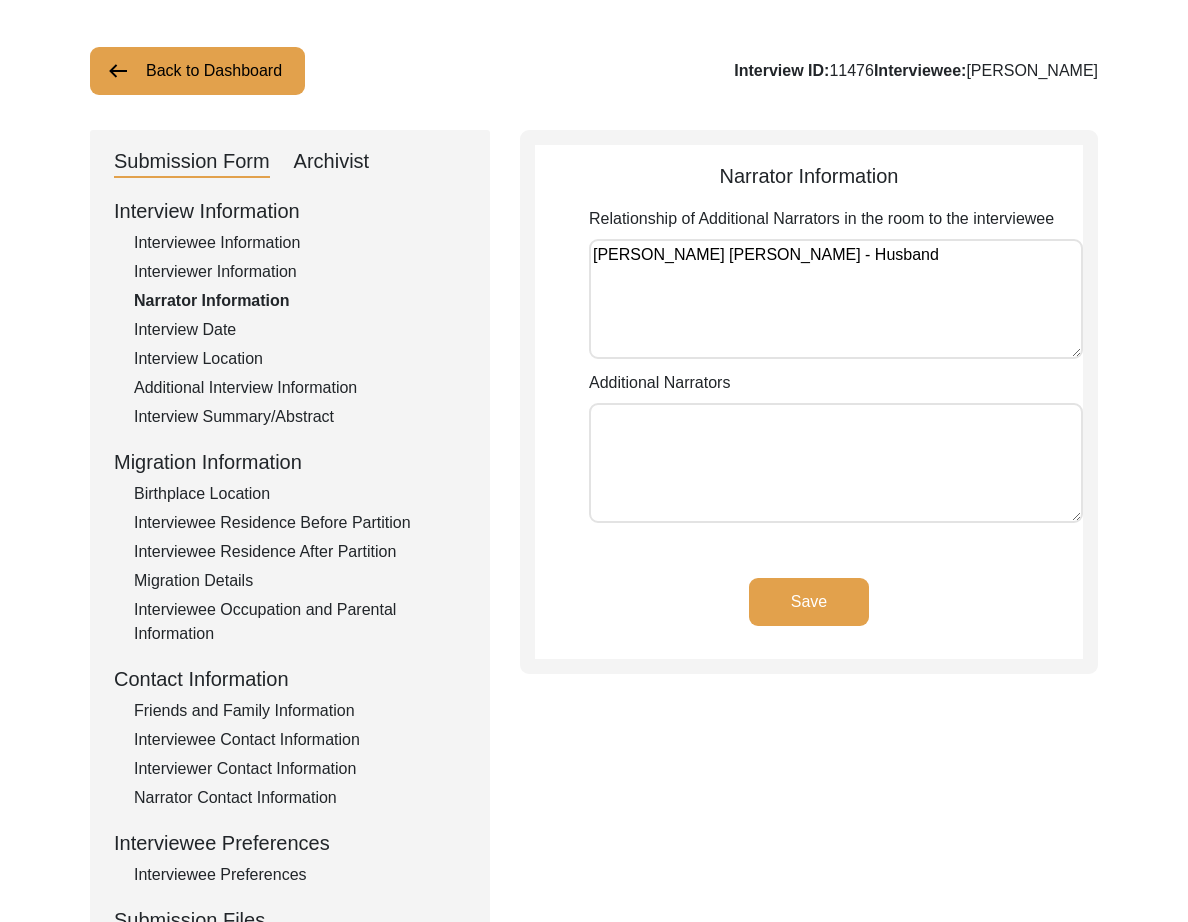 click on "Submission Form" 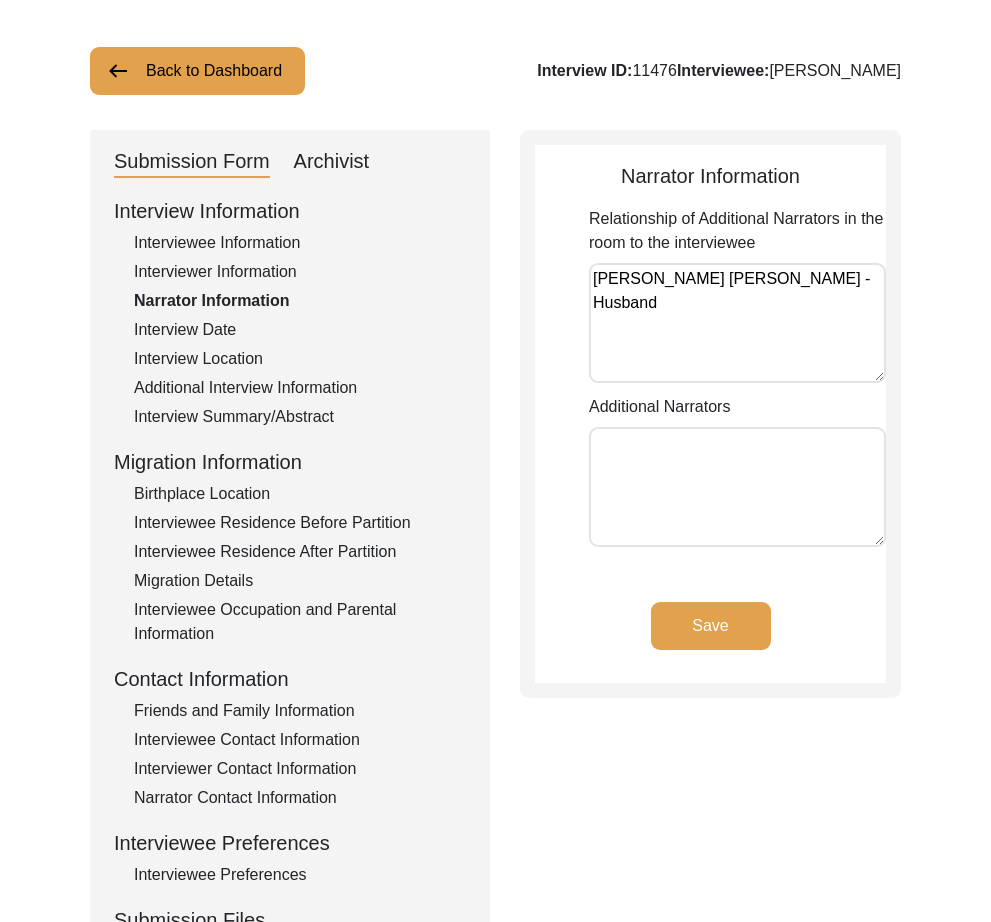 click on "Submission Form   Archivist   Interview Information   Interviewee Information   Interviewer Information   Narrator Information   Interview Date   Interview Location   Additional Interview Information   Interview Summary/Abstract   Migration Information   Birthplace Location   Interviewee Residence Before Partition   Interviewee Residence After Partition   Migration Details   Interviewee Occupation and Parental Information   Contact Information   Friends and Family Information   Interviewee Contact Information   Interviewer Contact Information   Narrator Contact Information   Interviewee Preferences   Interviewee Preferences   Submission Files   Interview Audio/Video Files   Interview Photo Files   Signed Release Form   Other Files" 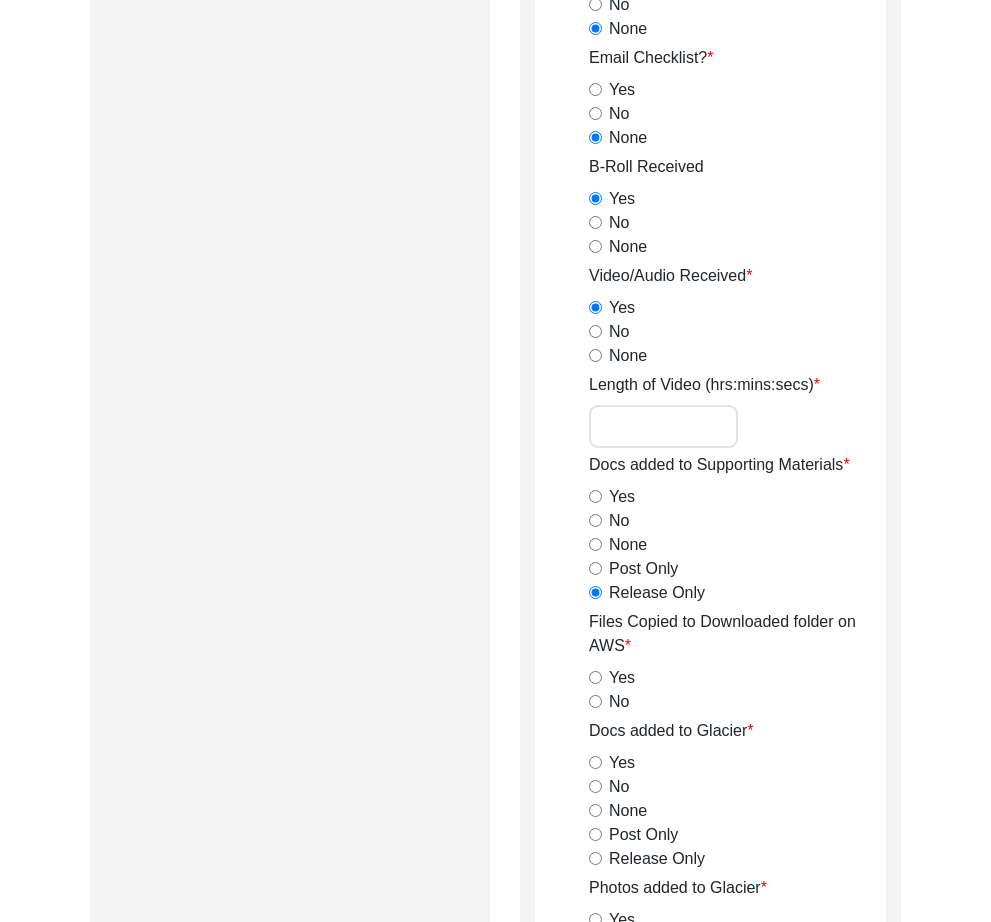 scroll, scrollTop: 2051, scrollLeft: 0, axis: vertical 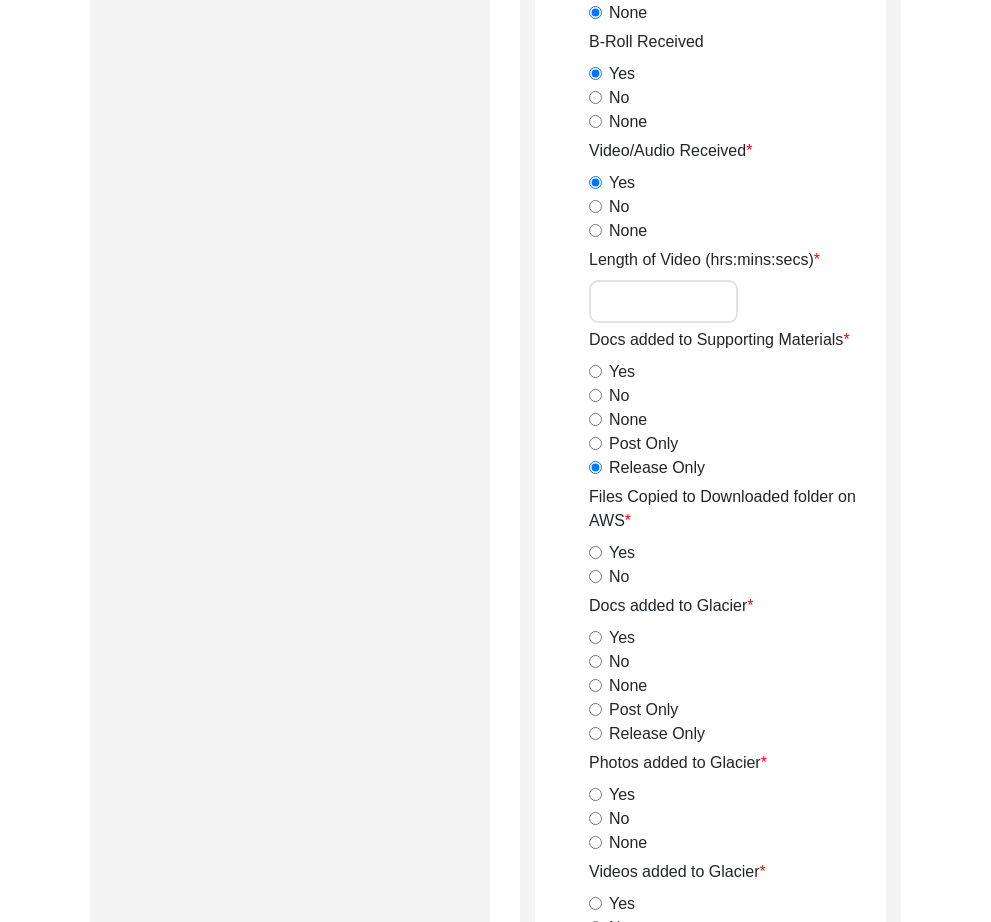 click on "Length of Video (hrs:mins:secs)" at bounding box center [663, 301] 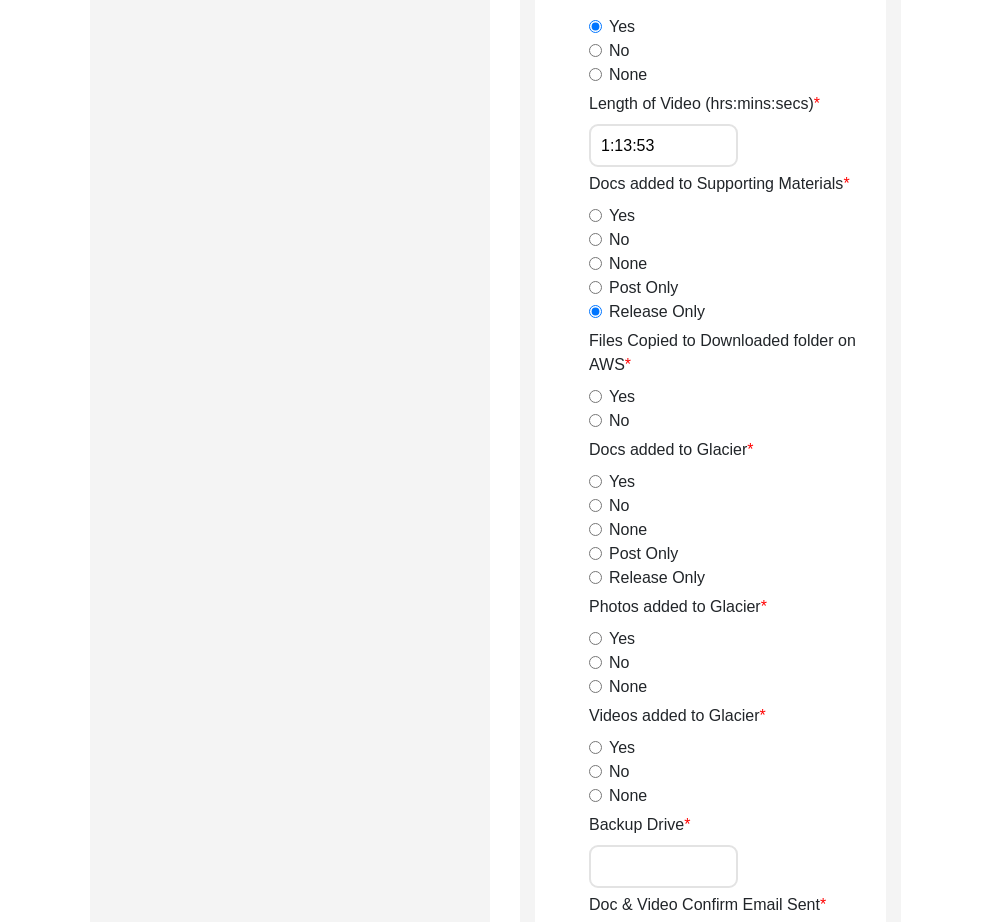 scroll, scrollTop: 2210, scrollLeft: 0, axis: vertical 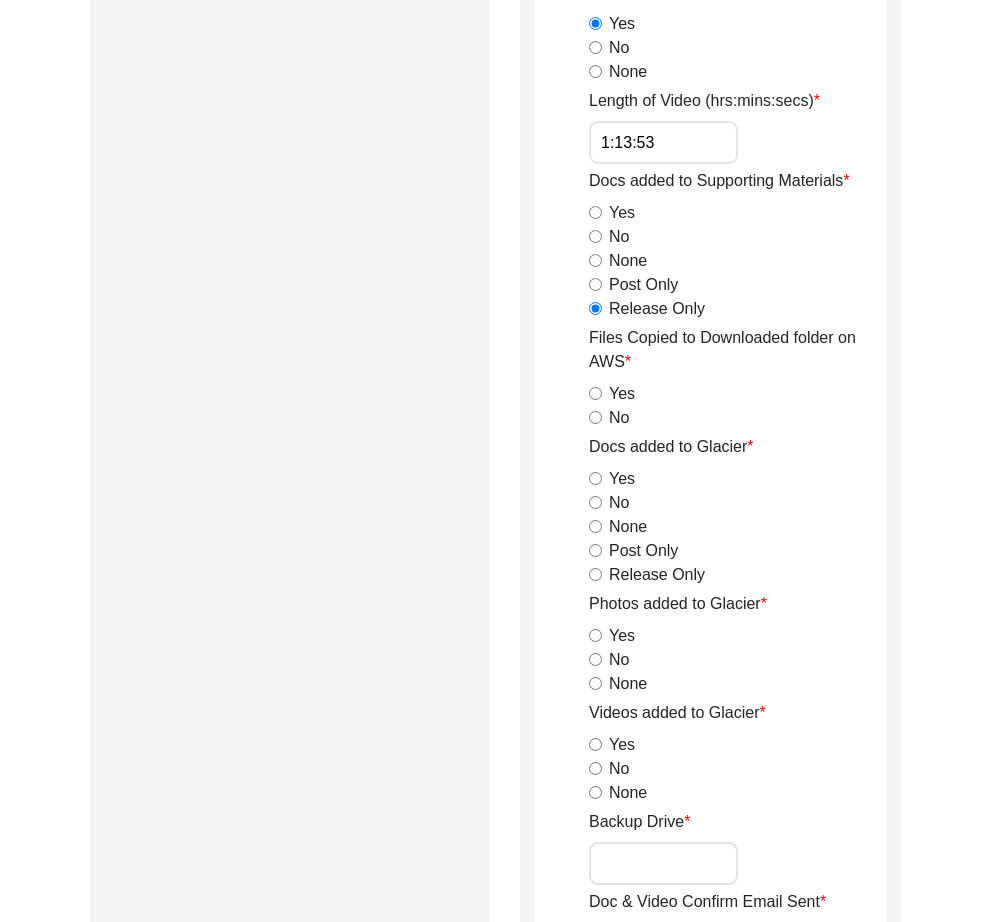 click on "Yes" at bounding box center (595, 393) 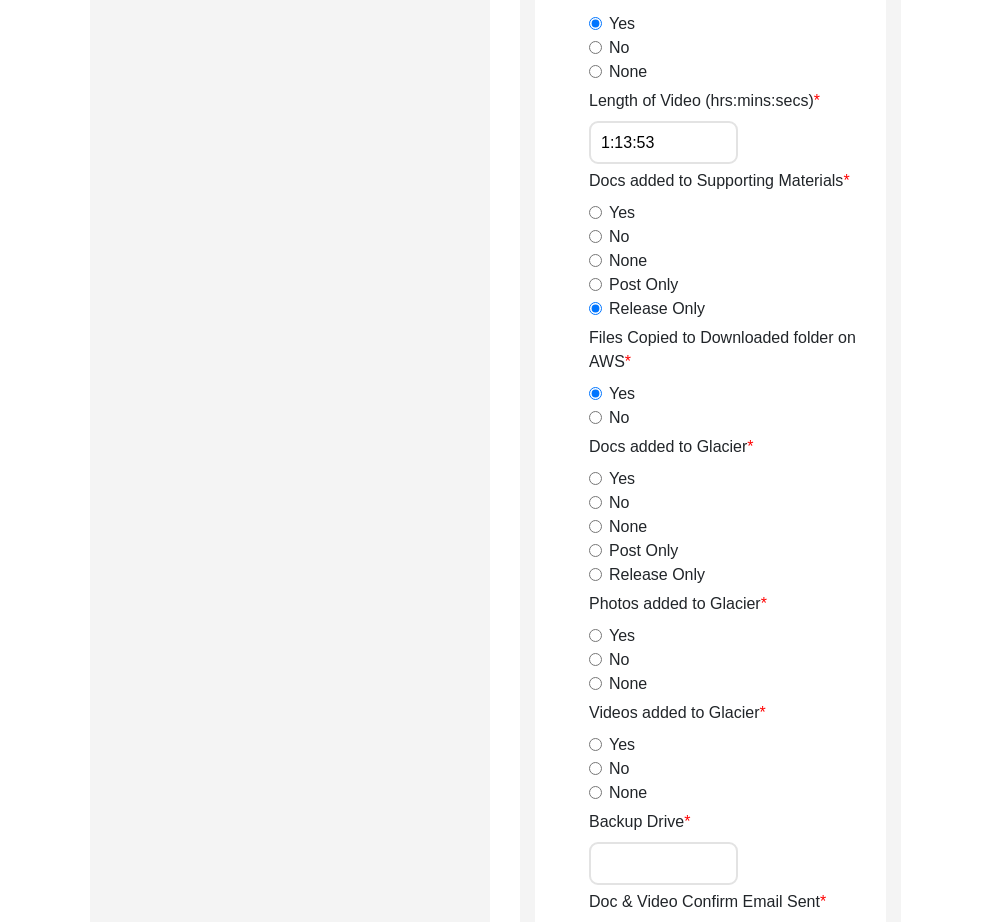 click on "Yes" at bounding box center (595, 393) 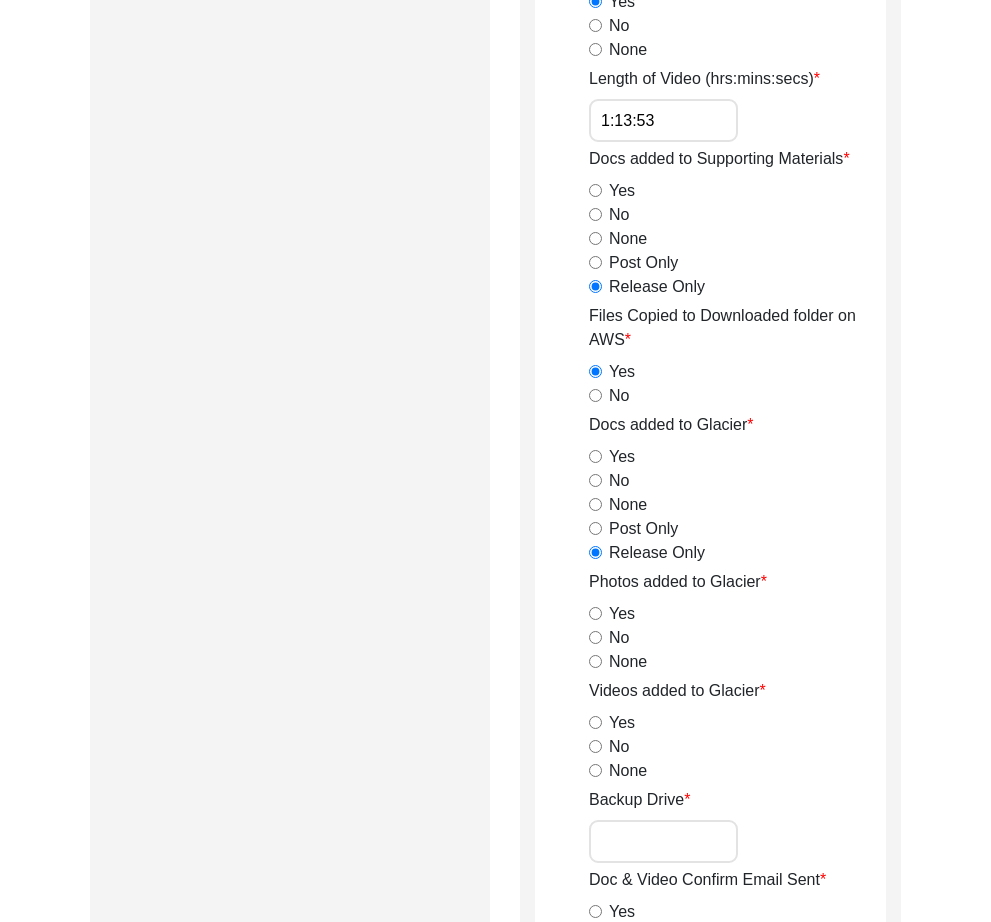 scroll, scrollTop: 2234, scrollLeft: 0, axis: vertical 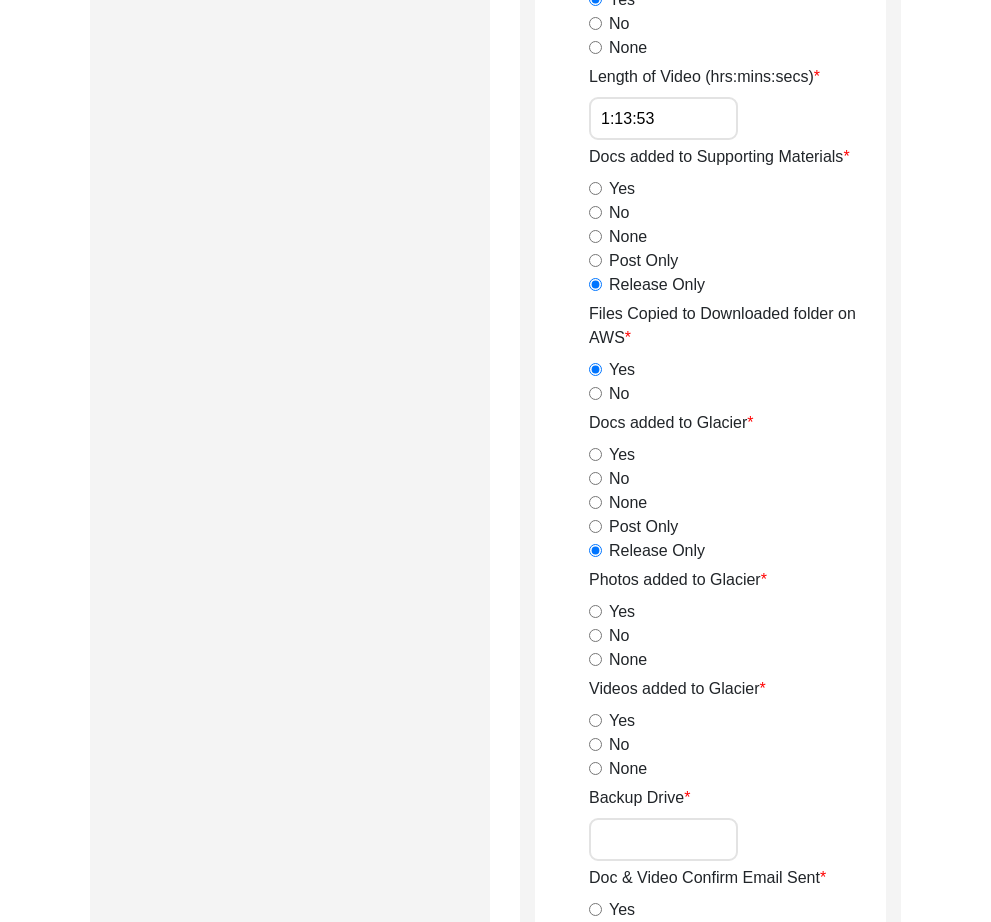 click on "Yes" at bounding box center [595, 611] 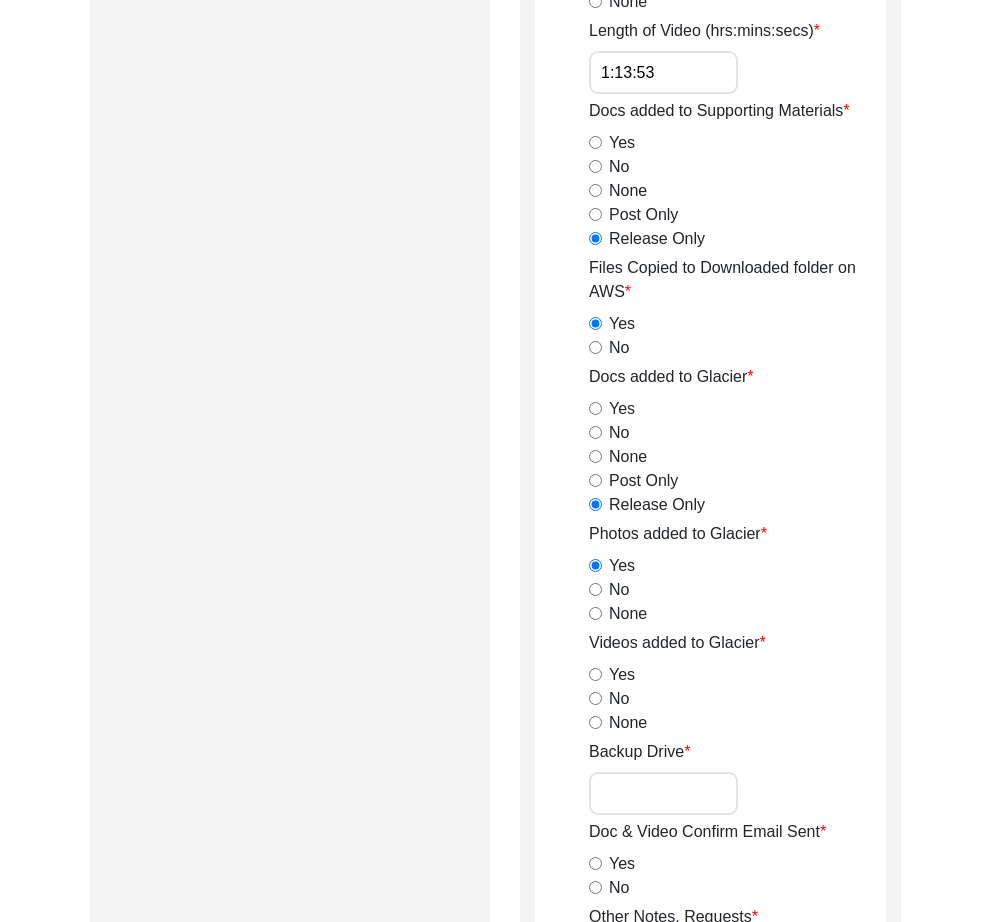 scroll, scrollTop: 2296, scrollLeft: 0, axis: vertical 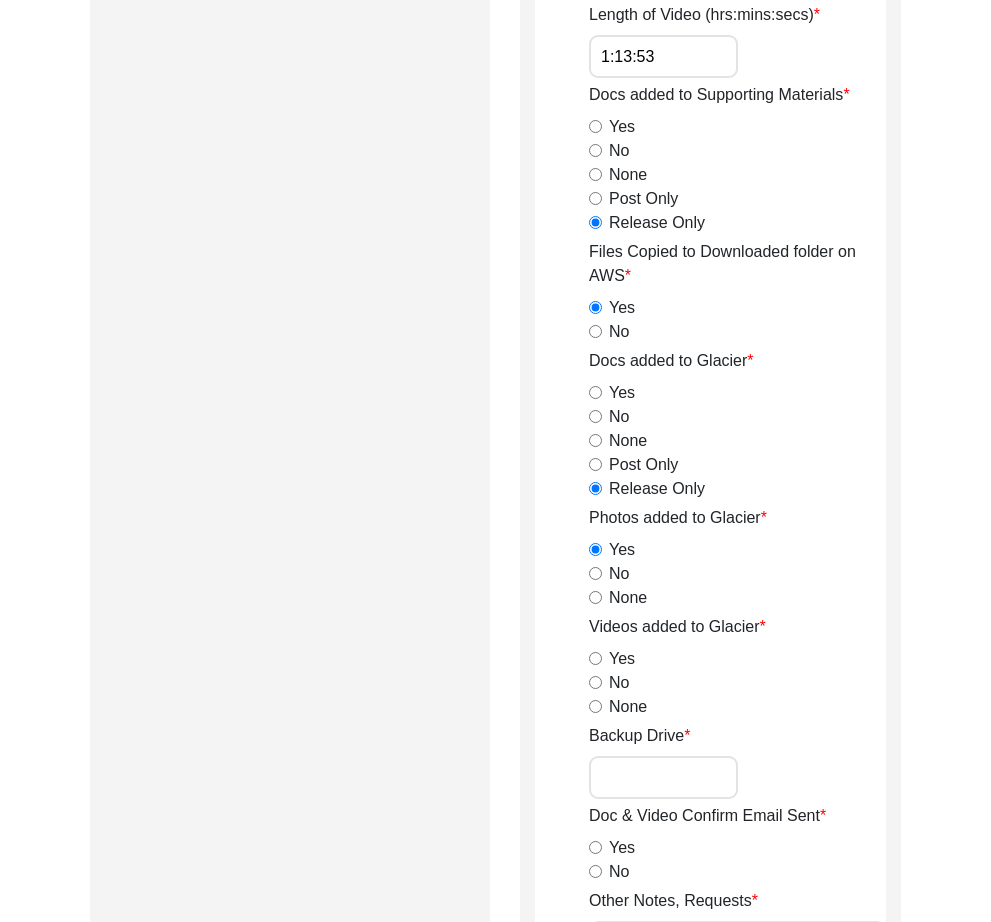 click on "Yes" at bounding box center [595, 658] 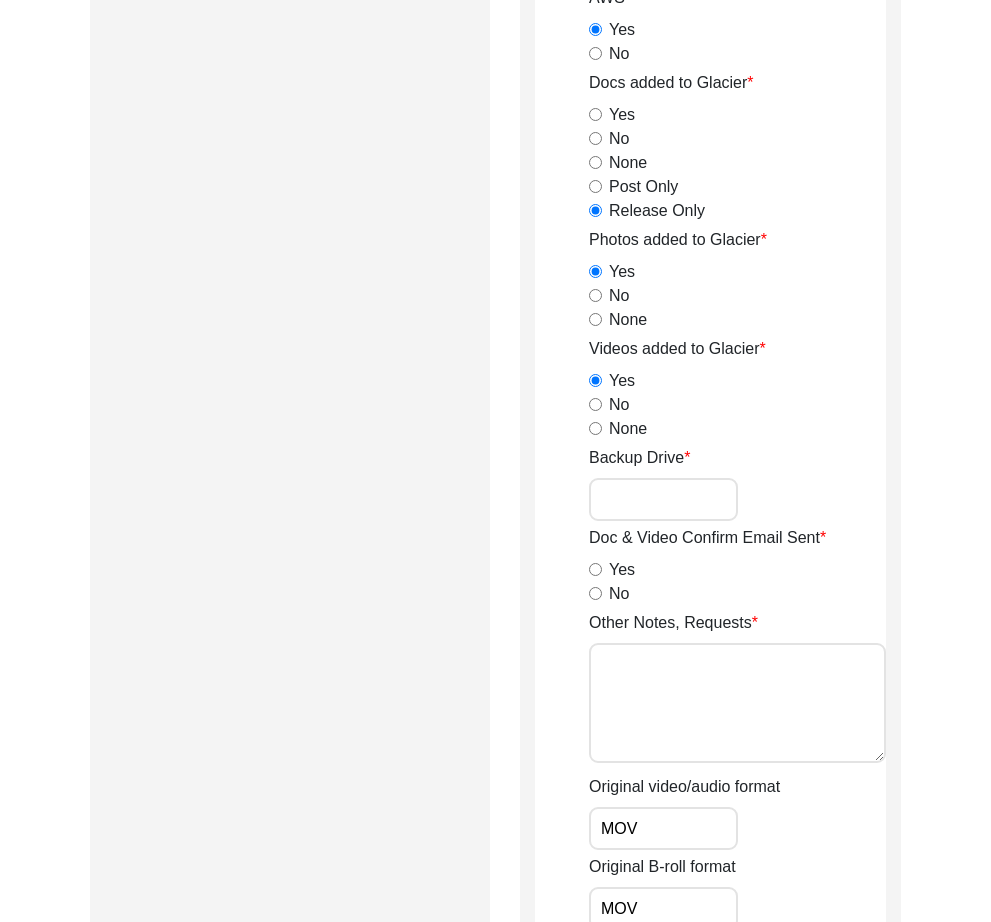 scroll, scrollTop: 2636, scrollLeft: 0, axis: vertical 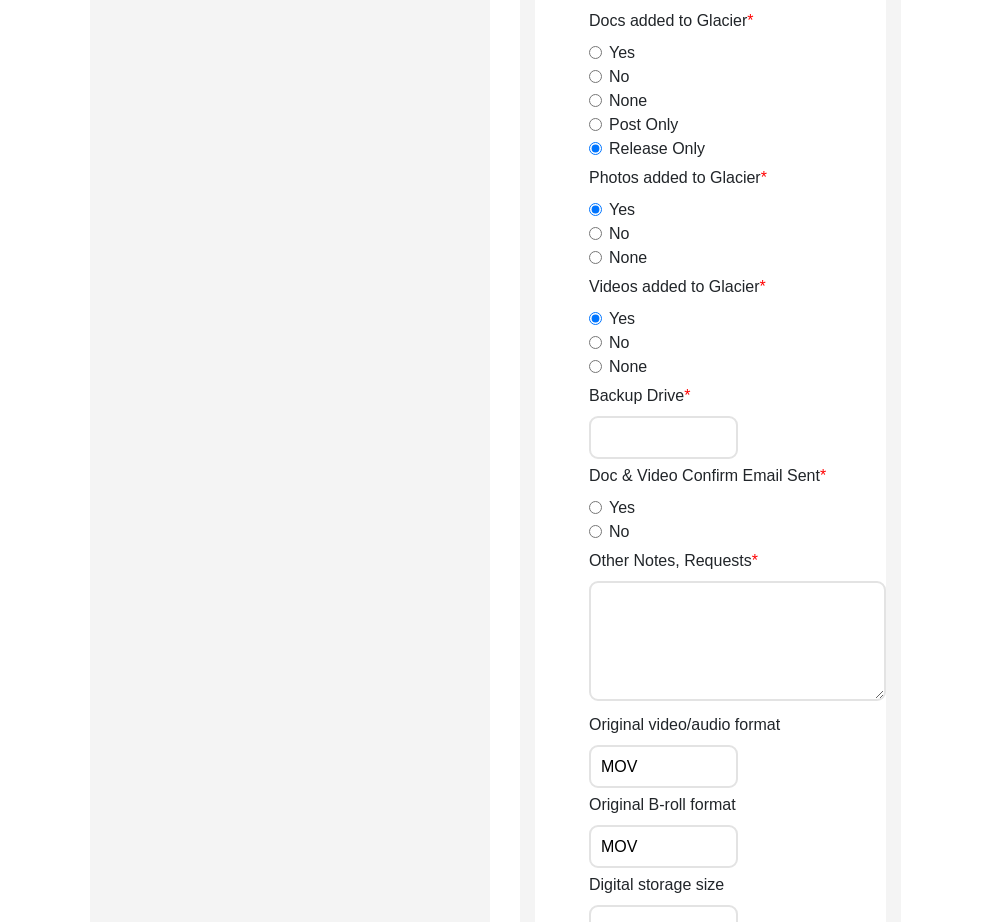 drag, startPoint x: 594, startPoint y: 341, endPoint x: 596, endPoint y: 351, distance: 10.198039 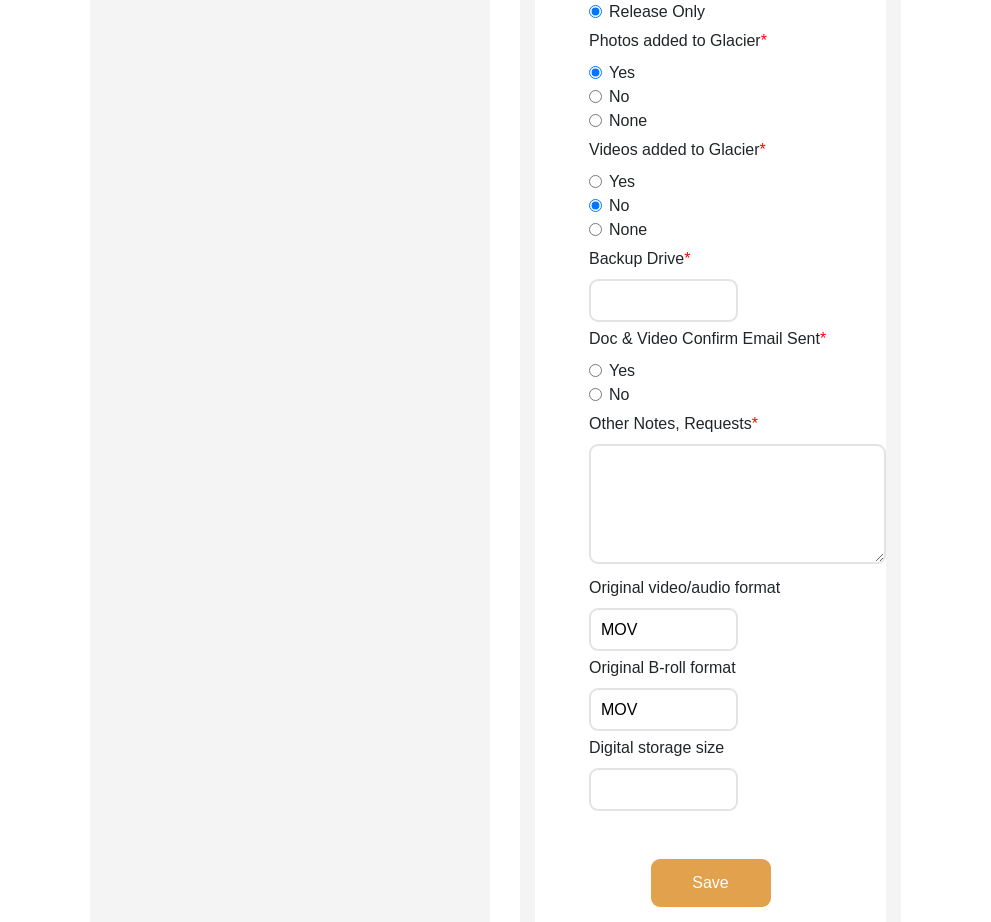 scroll, scrollTop: 2774, scrollLeft: 0, axis: vertical 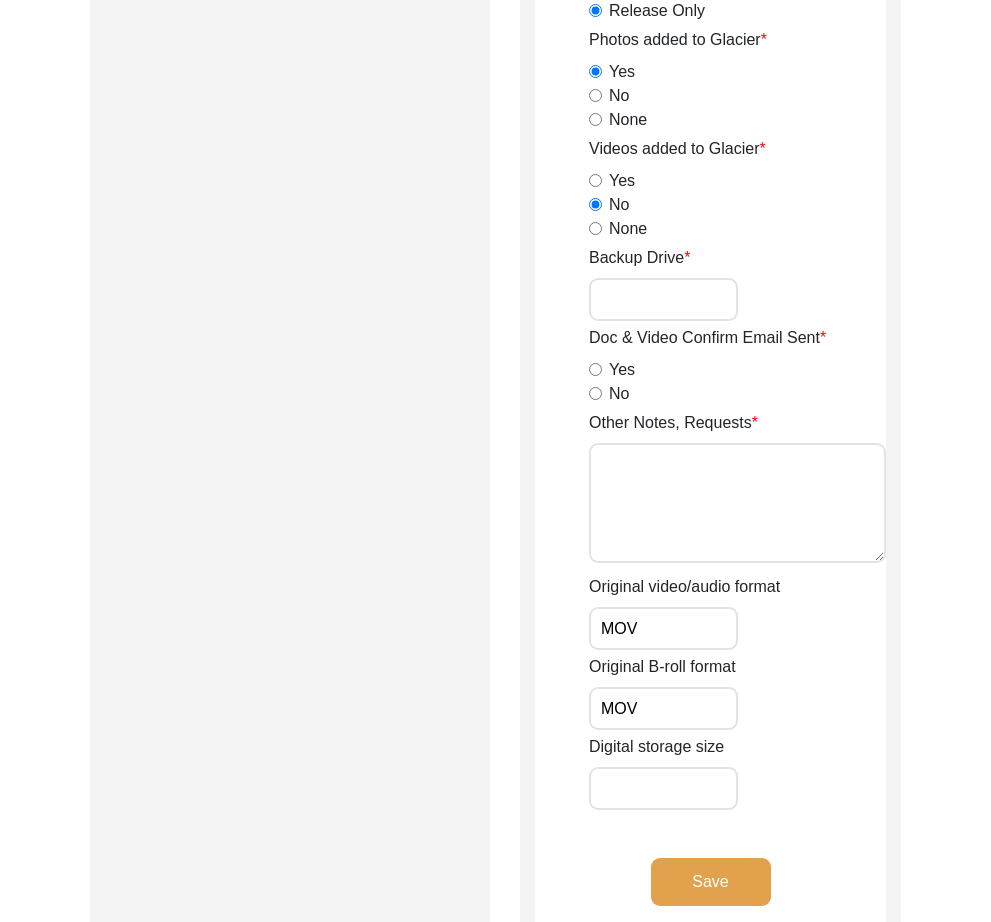 click on "Yes" at bounding box center (595, 180) 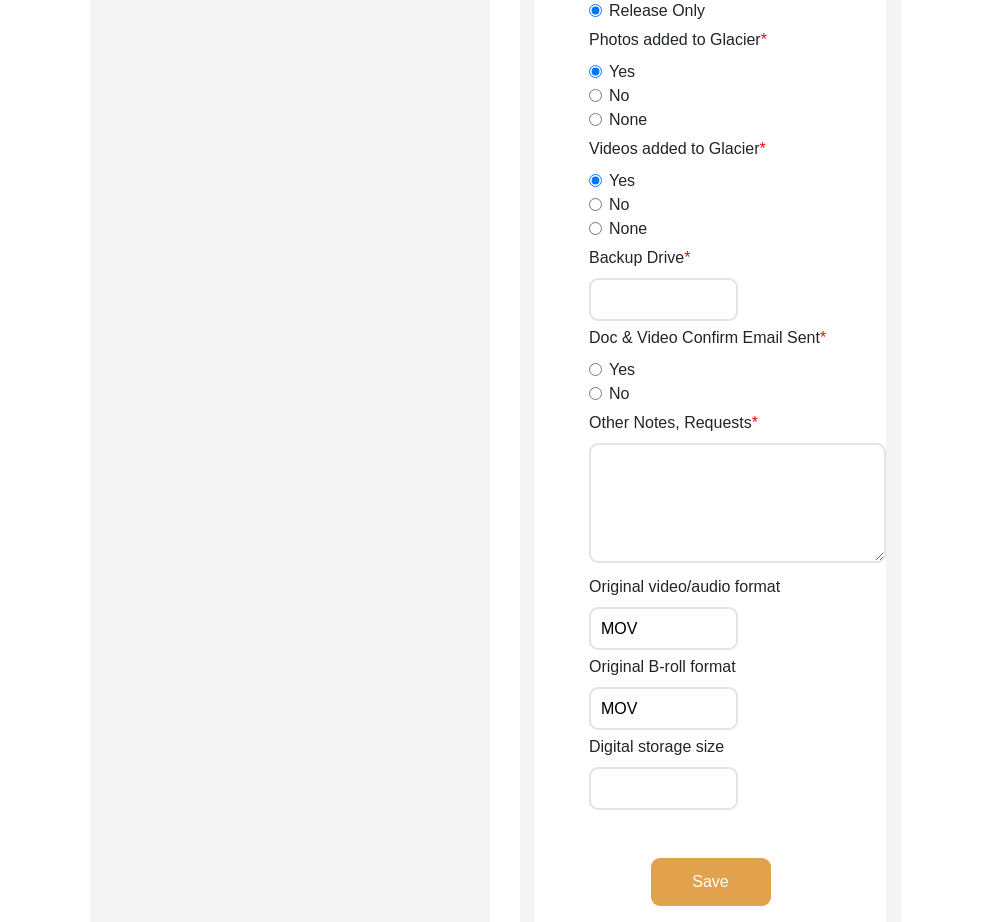 click on "Other Notes, Requests" at bounding box center (737, 503) 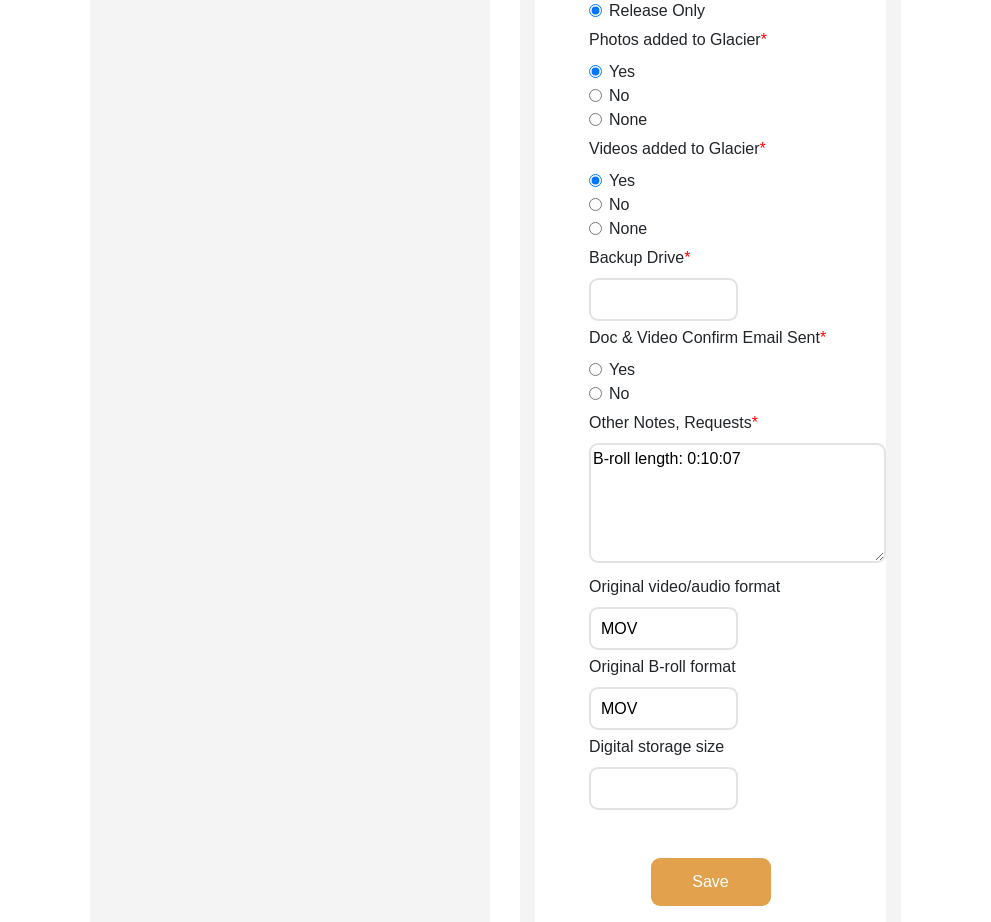 click on "Digital storage size" at bounding box center [663, 788] 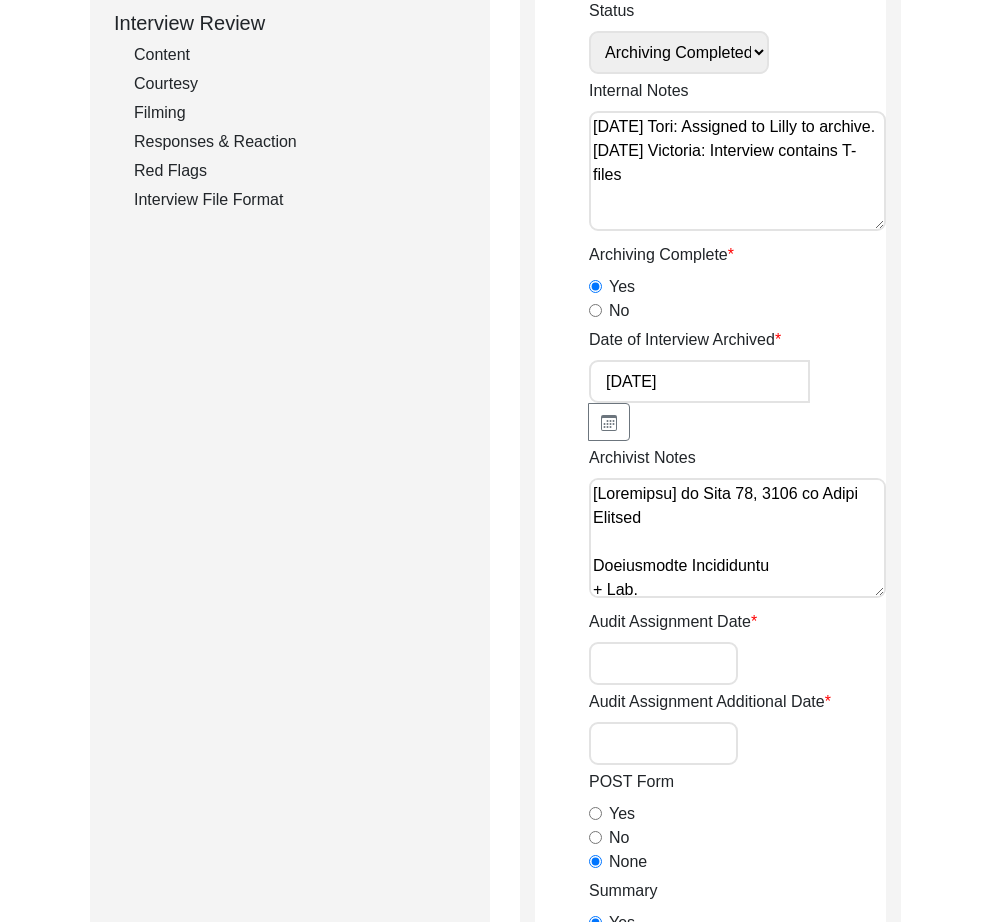 scroll, scrollTop: 272, scrollLeft: 0, axis: vertical 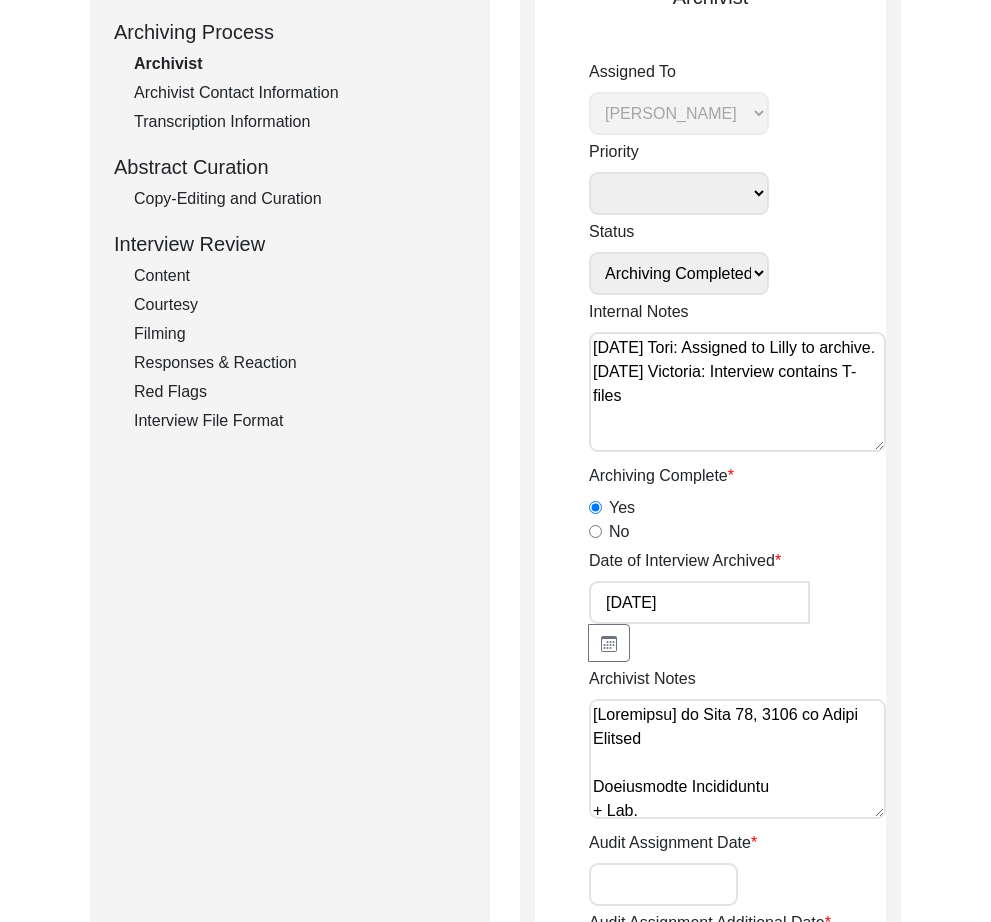 click on "[DATE] Tori: Assigned to Lilly to archive.
[DATE] Victoria: Interview contains T-files" at bounding box center (737, 392) 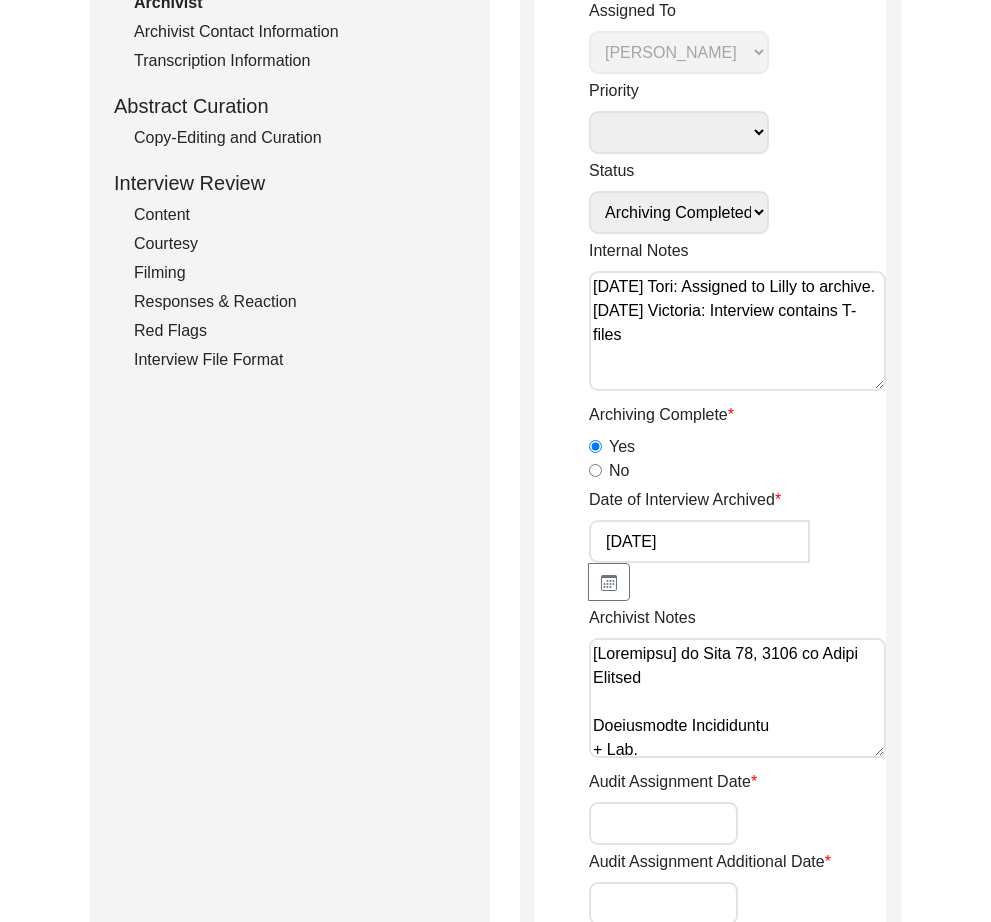 scroll, scrollTop: 334, scrollLeft: 0, axis: vertical 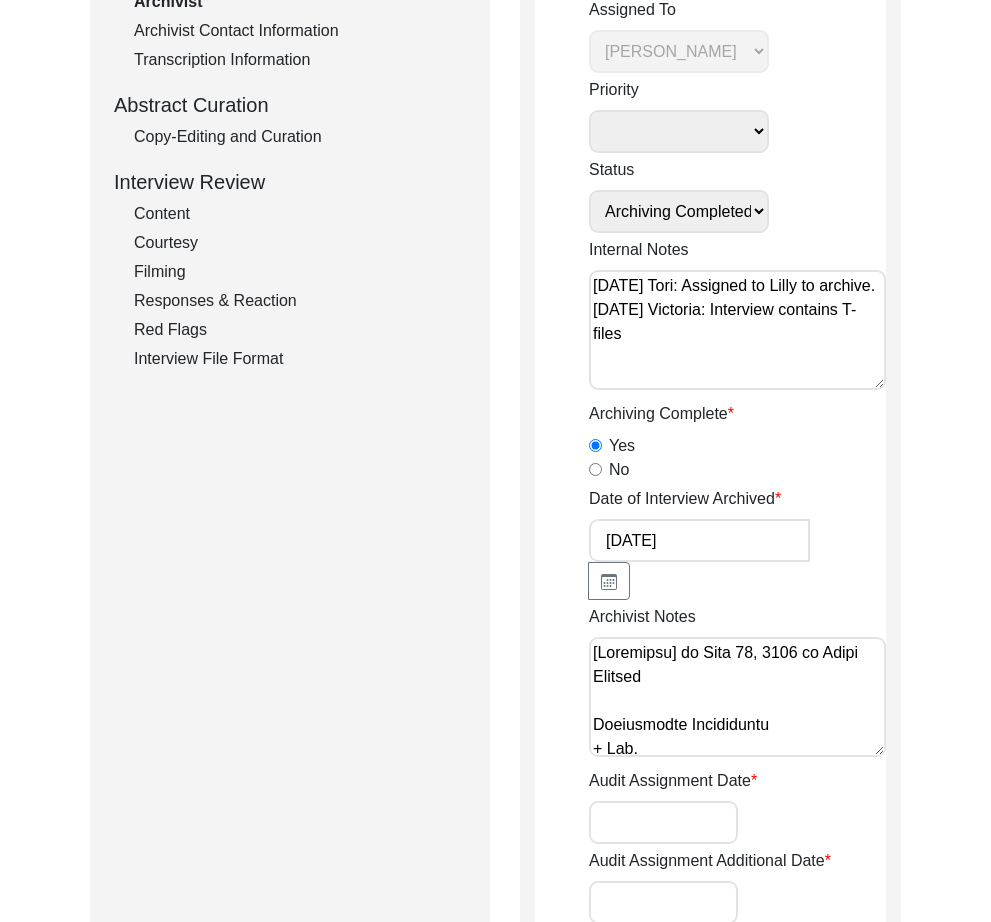 click on "Archivist
Assigned To [PERSON_NAME] [PERSON_NAME] archivist [PERSON_NAME] [PERSON_NAME] Priority Deceased Alive Other Status Submission In Progress Submitted/Received Archiving In Progress Archiving Completed Copy-Editing In Progress Copy-Edited Auditing In Progress Auditing Completed Reviewing In Progress Reviewed Social Media Curation In Progress Social Media Curated Social Media Published Internal Notes [DATE] Tori: Assigned to Lilly to archive.
[DATE] Victoria: Interview contains T-files Archiving Complete  Yes   No  Date of Interview Archived [DATE] Archivist Notes Audit Assignment Date Audit Assignment Additional Date POST Form  Yes   No   None  Summary  Yes   No   None  Summary Added to Curation doc?  Yes   No   None  RELEASE Form  Yes   No   None  Info Missing - Post Interview Form Contact Checklist?  Yes   No   None  Email Checklist?  Yes   No   None  B-Roll Received  Yes   No   None  Video/Audio Received  Yes   No   None  Length of Video (hrs:mins:secs) 1:13:53  Yes   No" 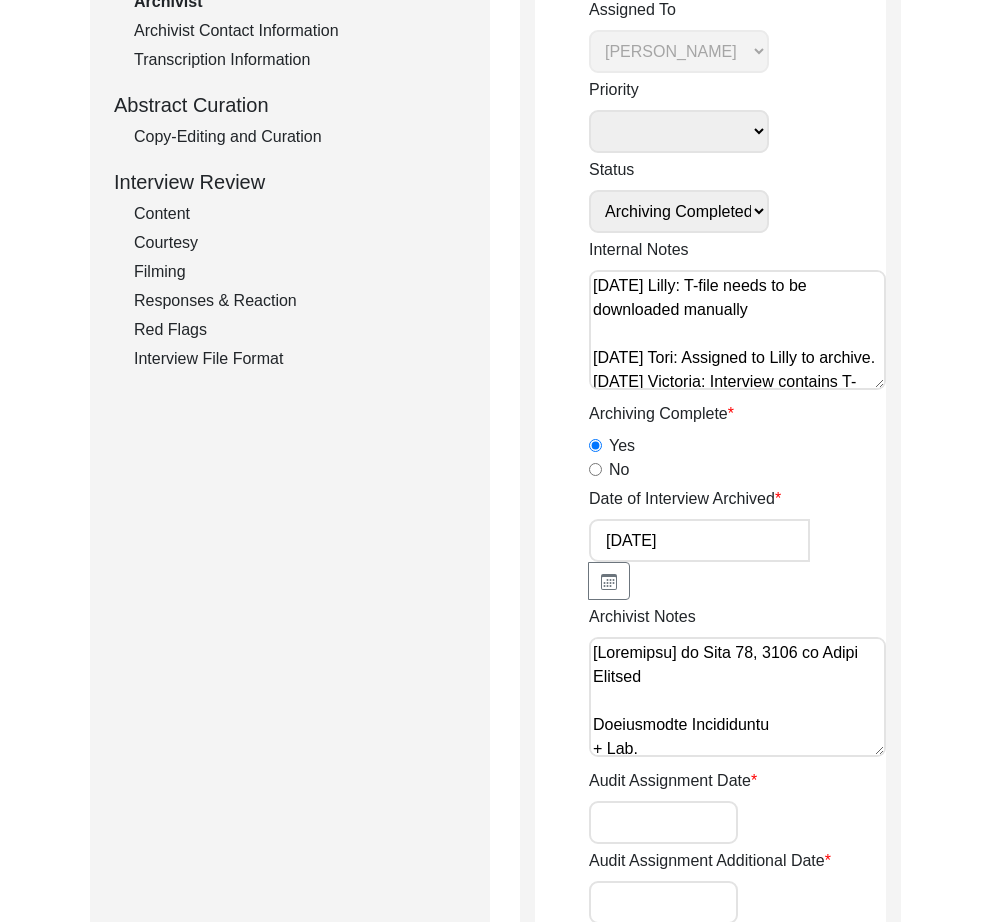 drag, startPoint x: 721, startPoint y: 286, endPoint x: 743, endPoint y: 303, distance: 27.802877 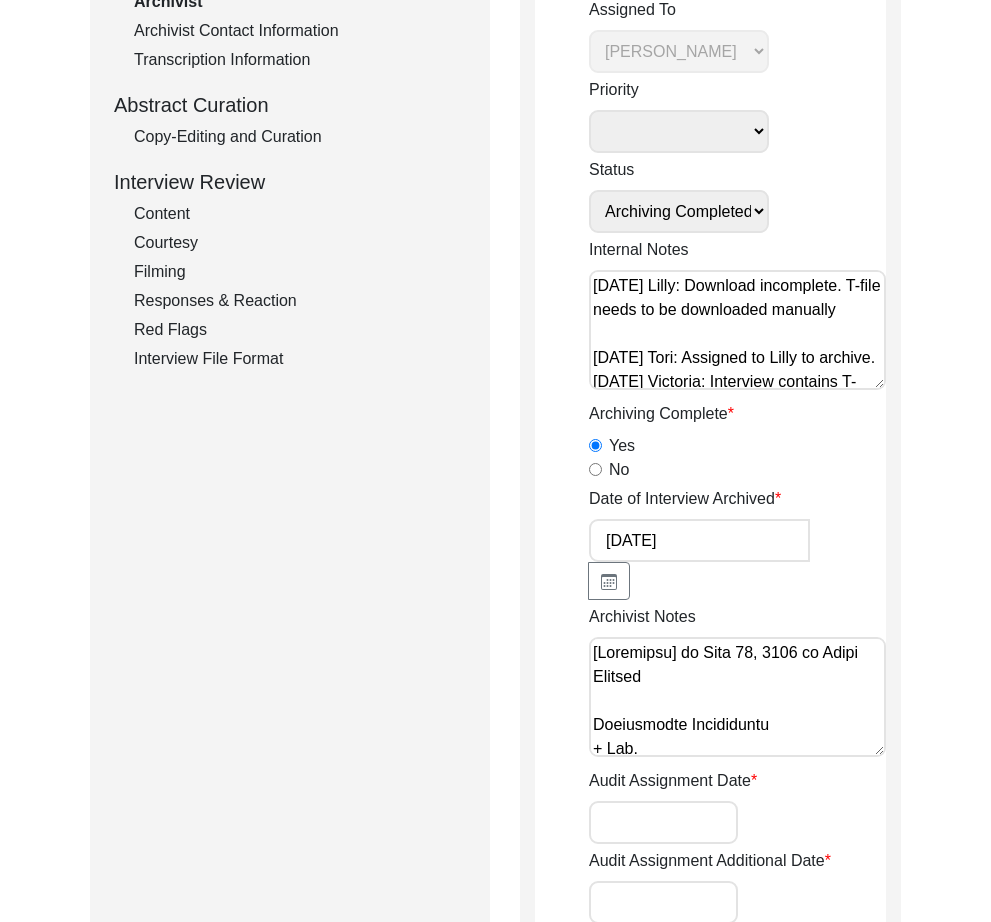 scroll, scrollTop: 0, scrollLeft: 0, axis: both 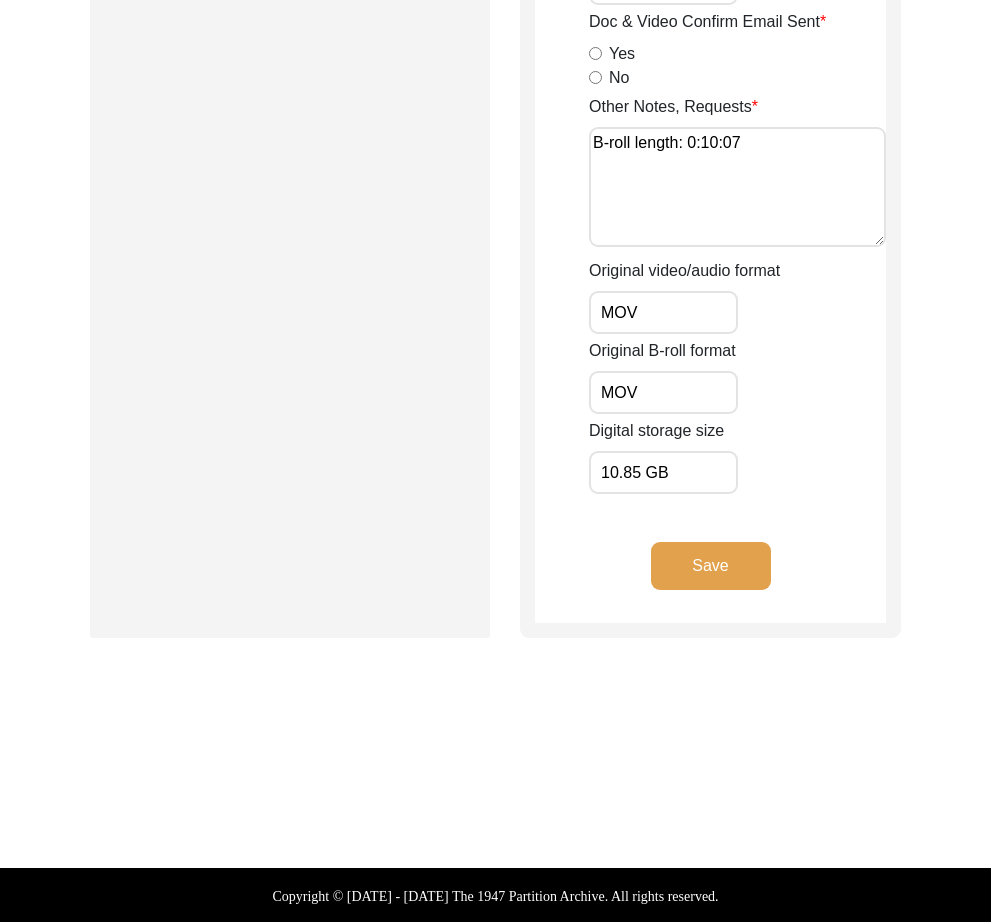 click on "Save" 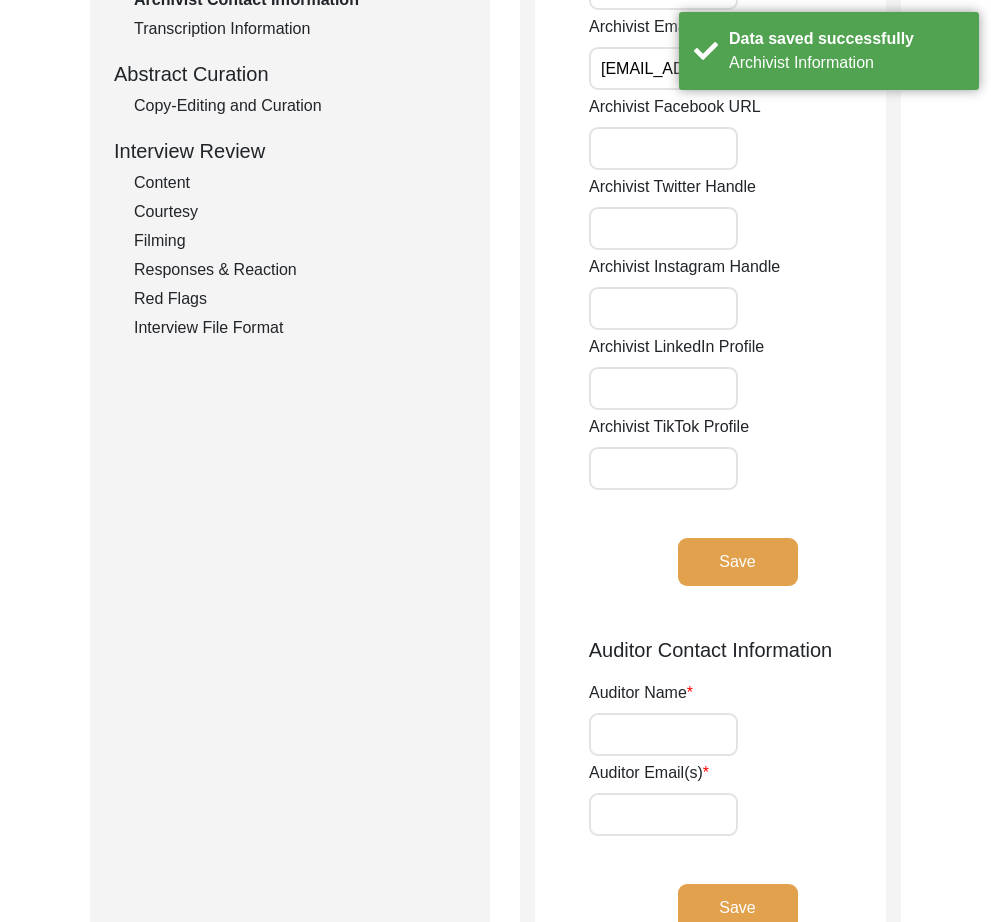 scroll, scrollTop: 0, scrollLeft: 0, axis: both 